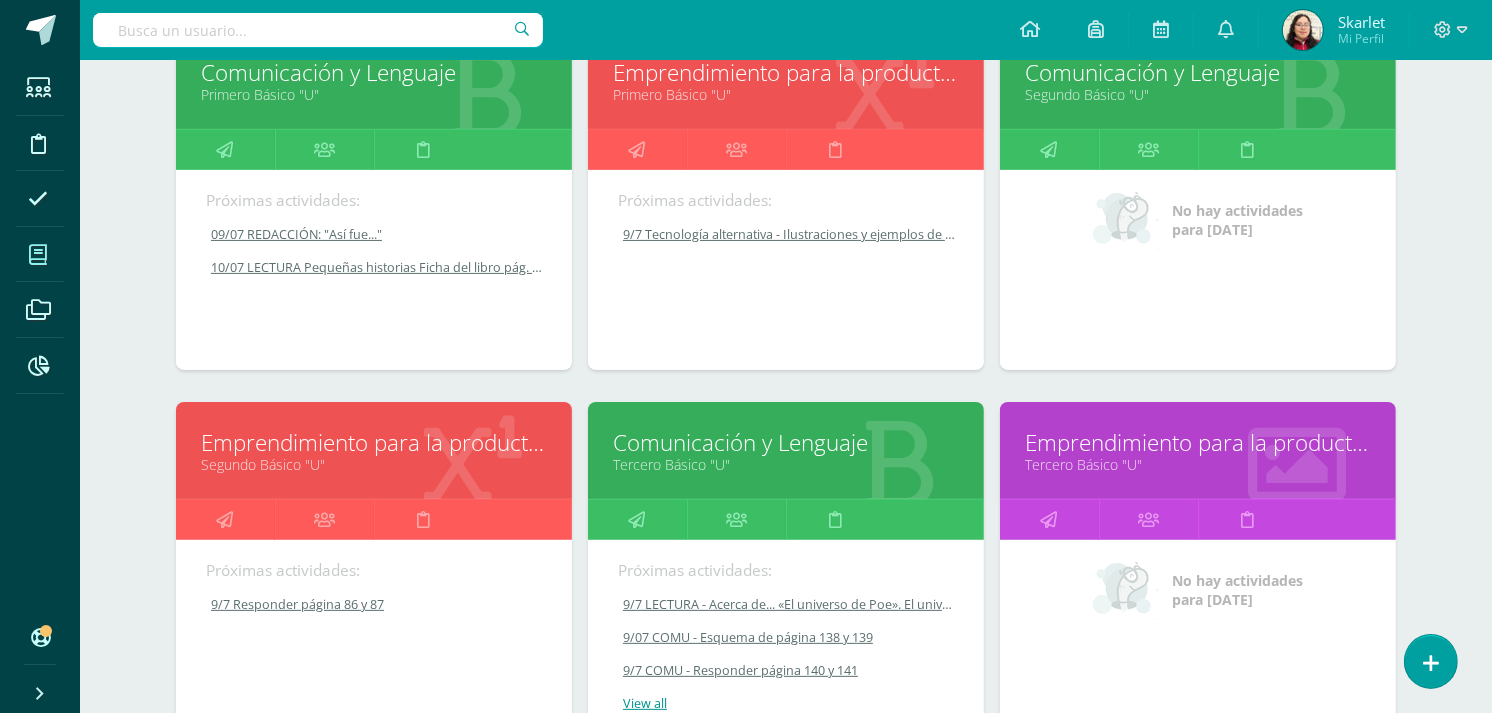 scroll, scrollTop: 341, scrollLeft: 0, axis: vertical 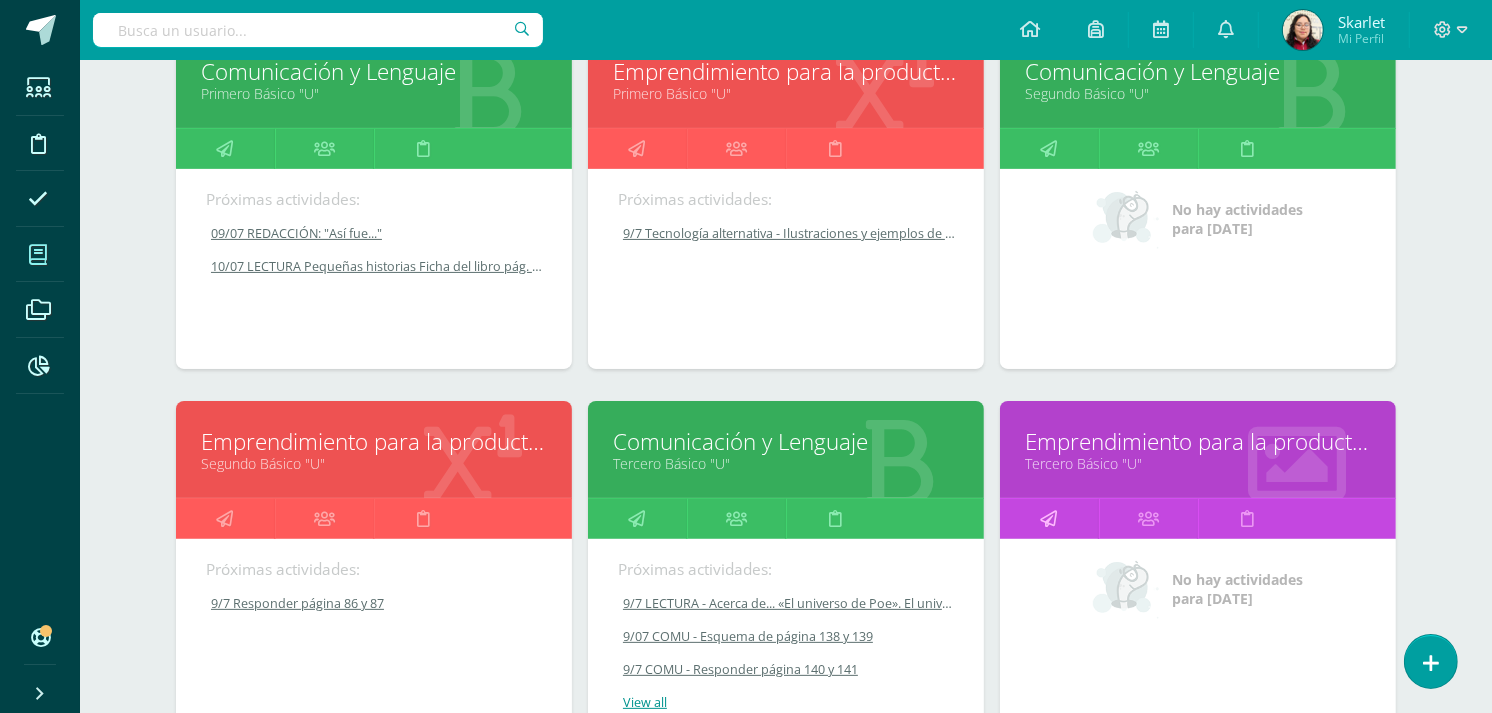 click at bounding box center (1049, 519) 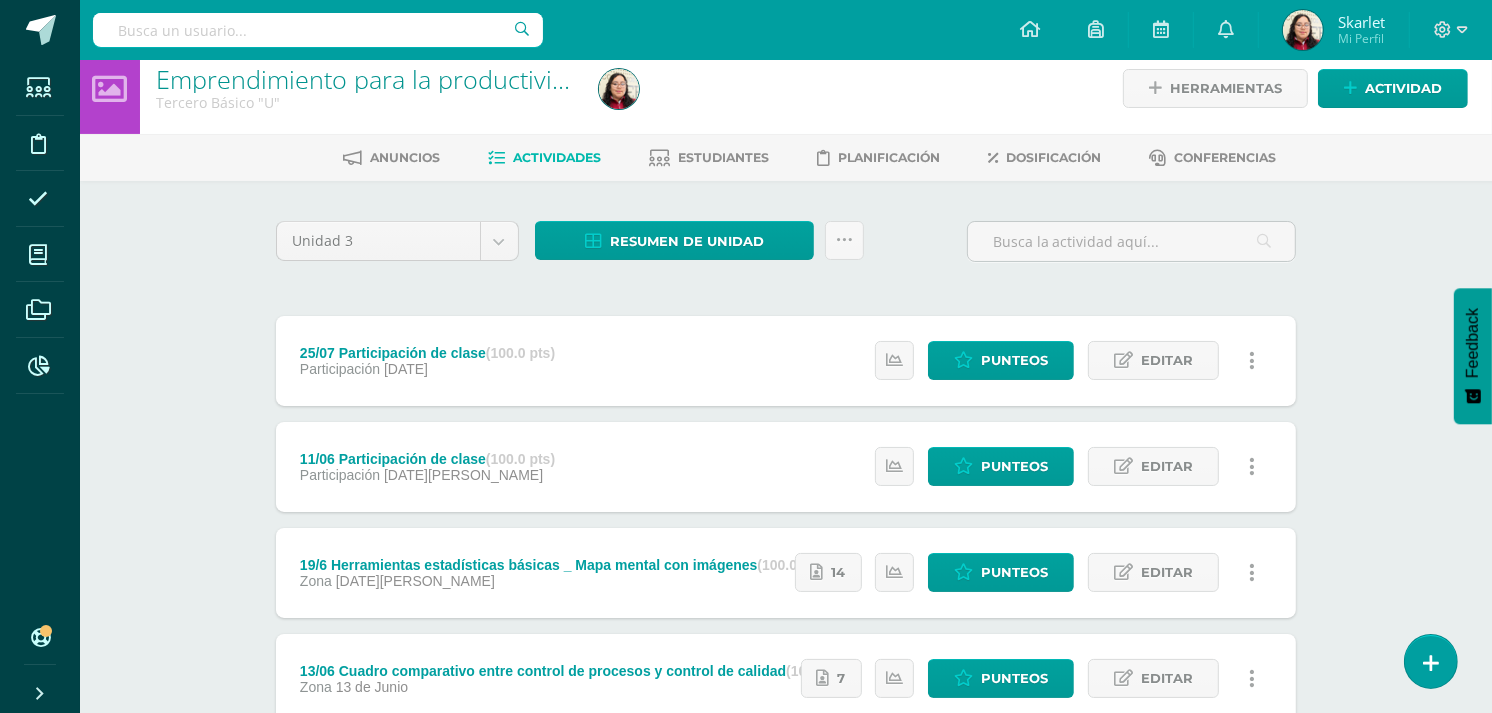 scroll, scrollTop: 0, scrollLeft: 0, axis: both 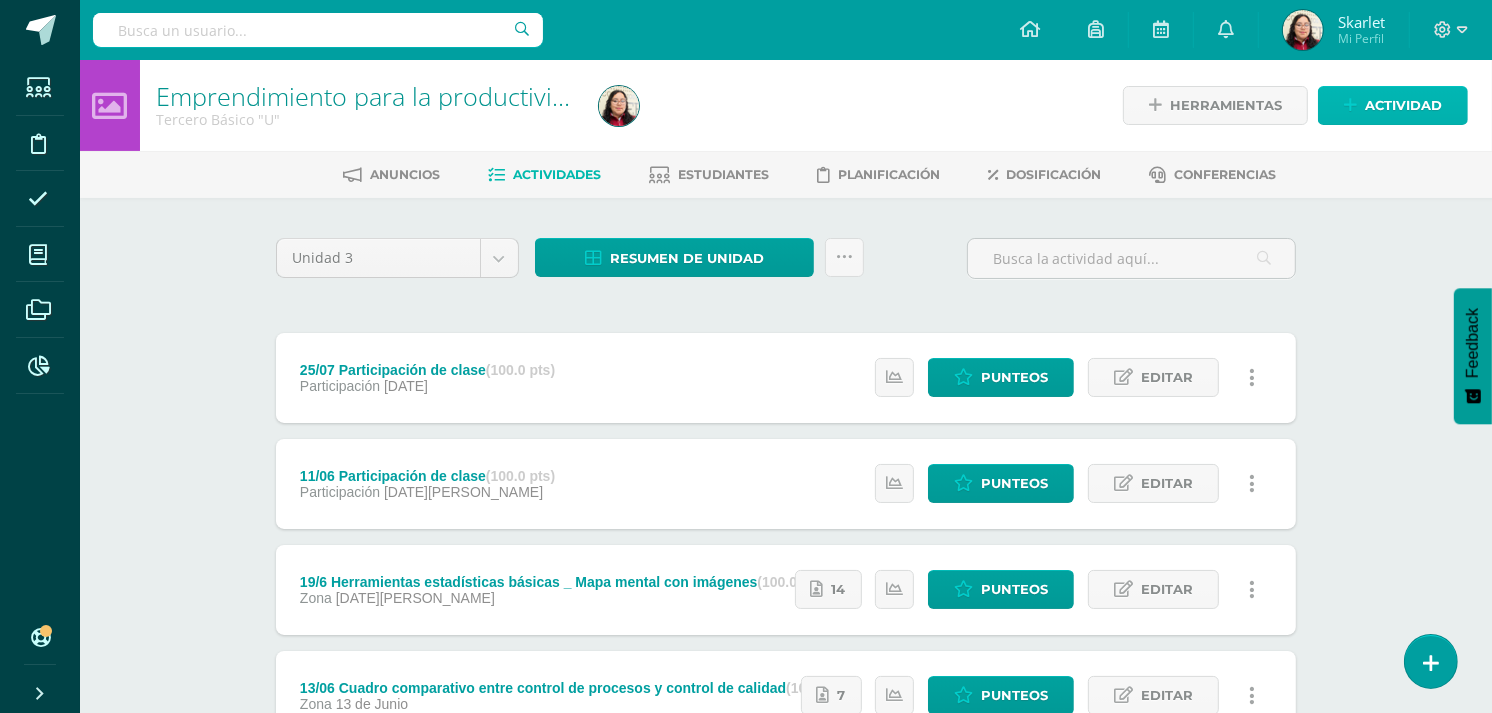 click at bounding box center (1350, 105) 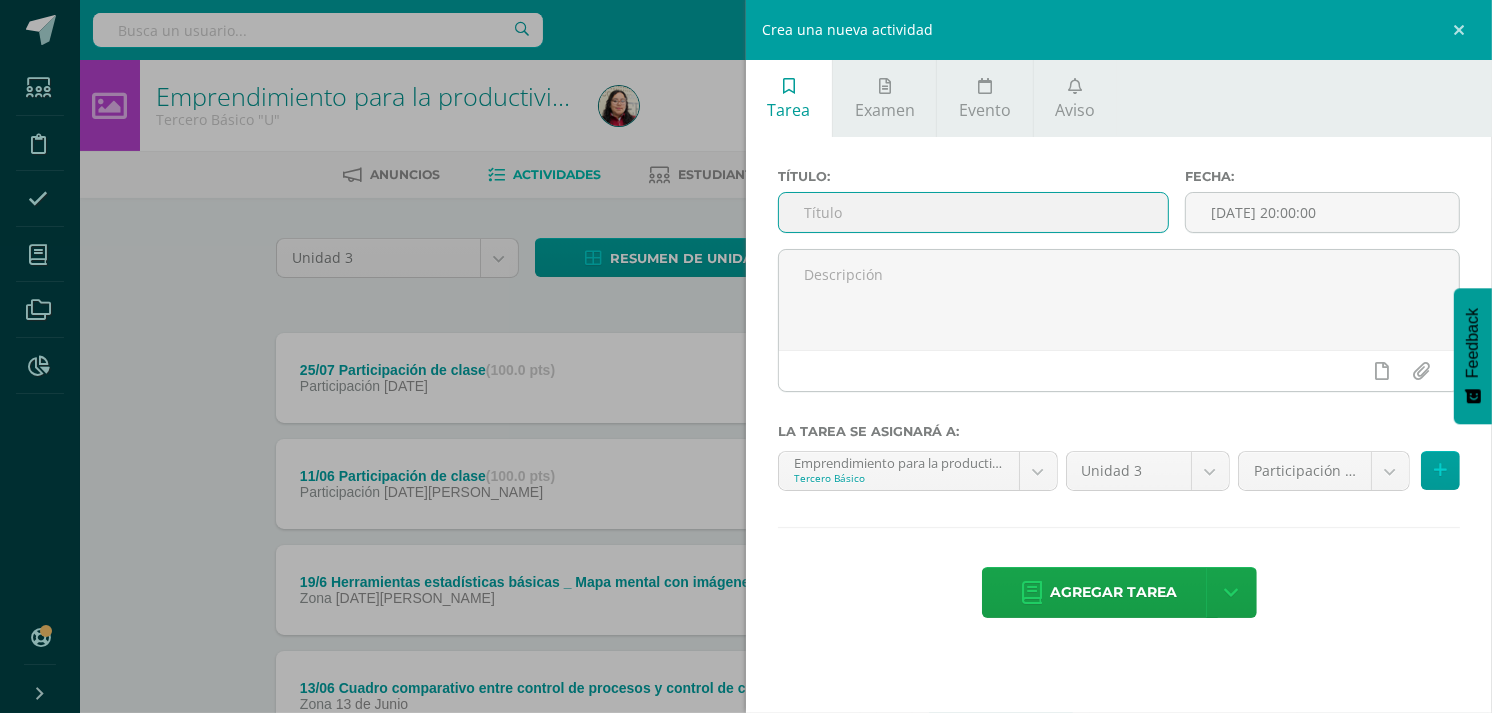 click at bounding box center (973, 212) 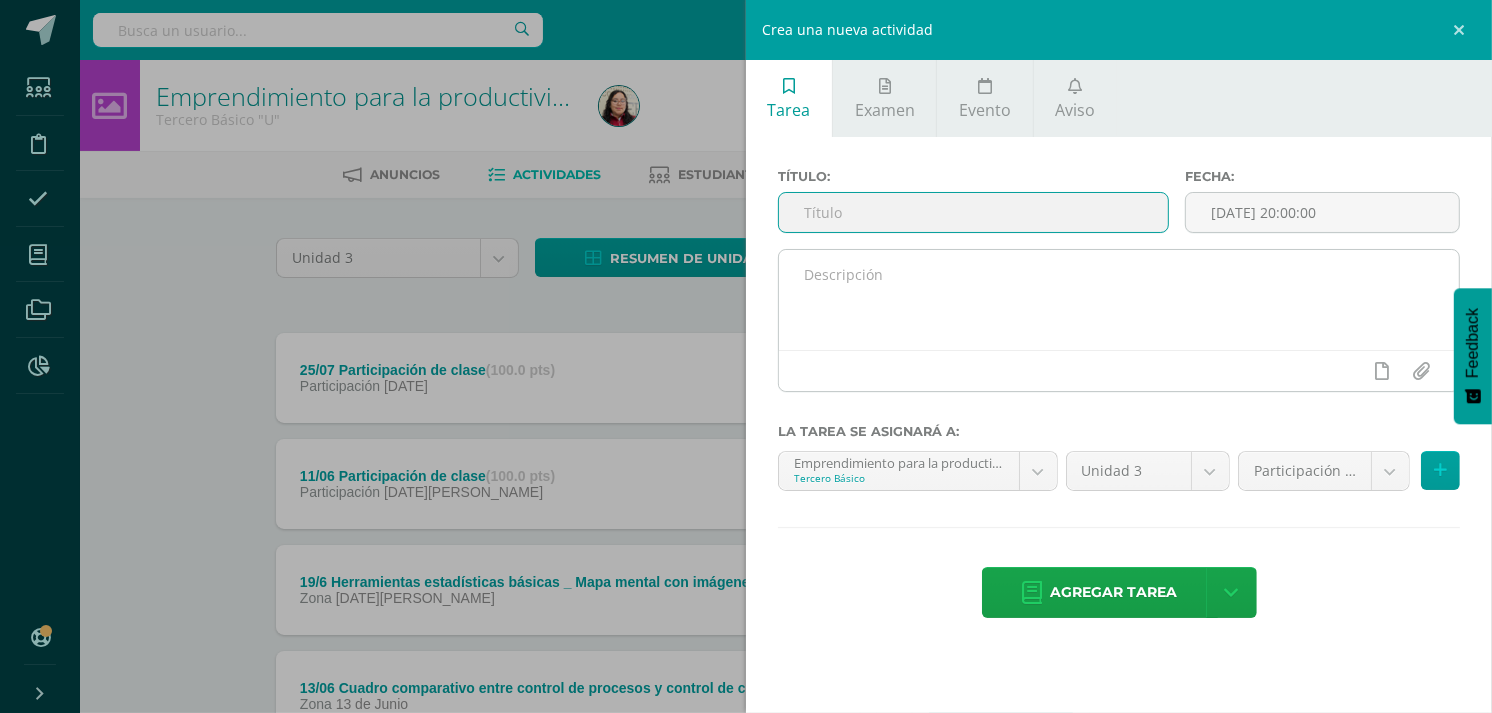 type on "R" 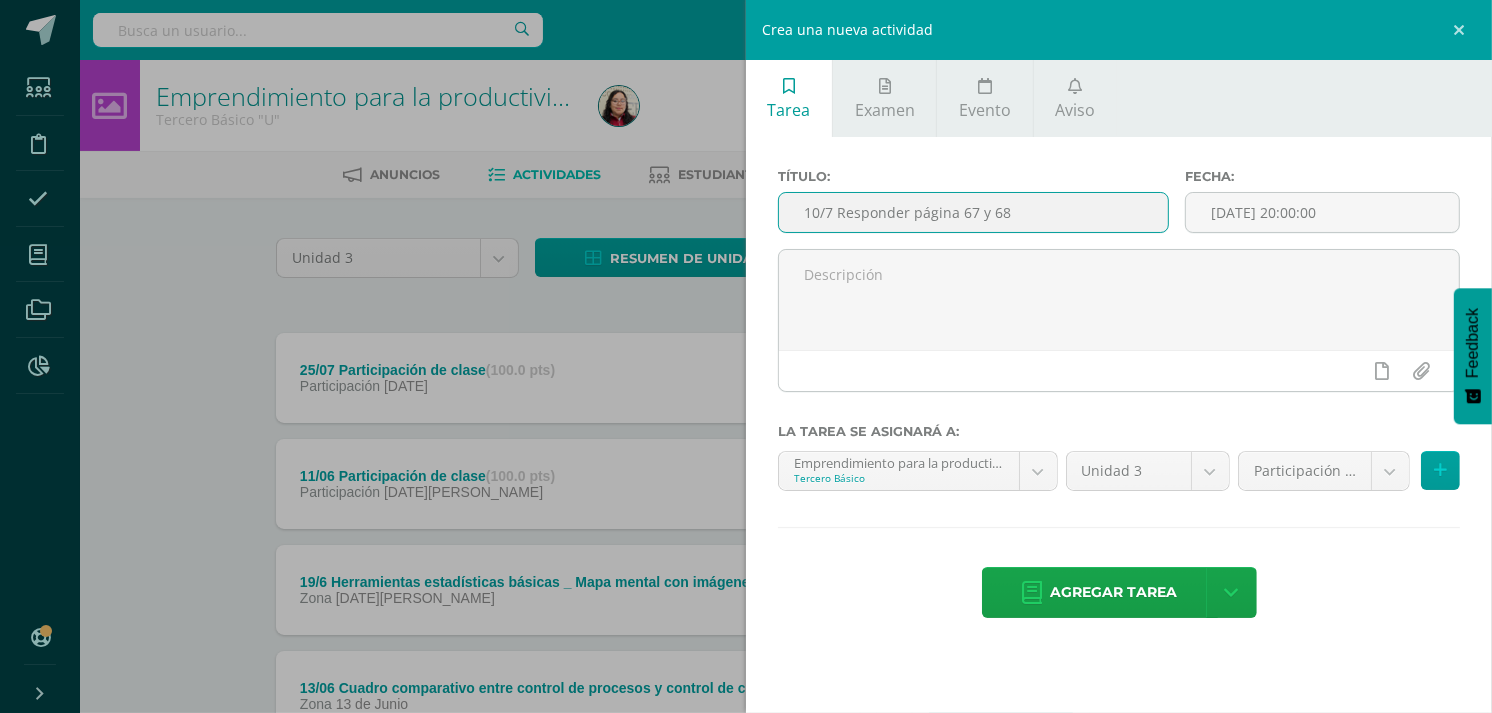 click on "10/7 Responder página 67 y 68" at bounding box center (973, 212) 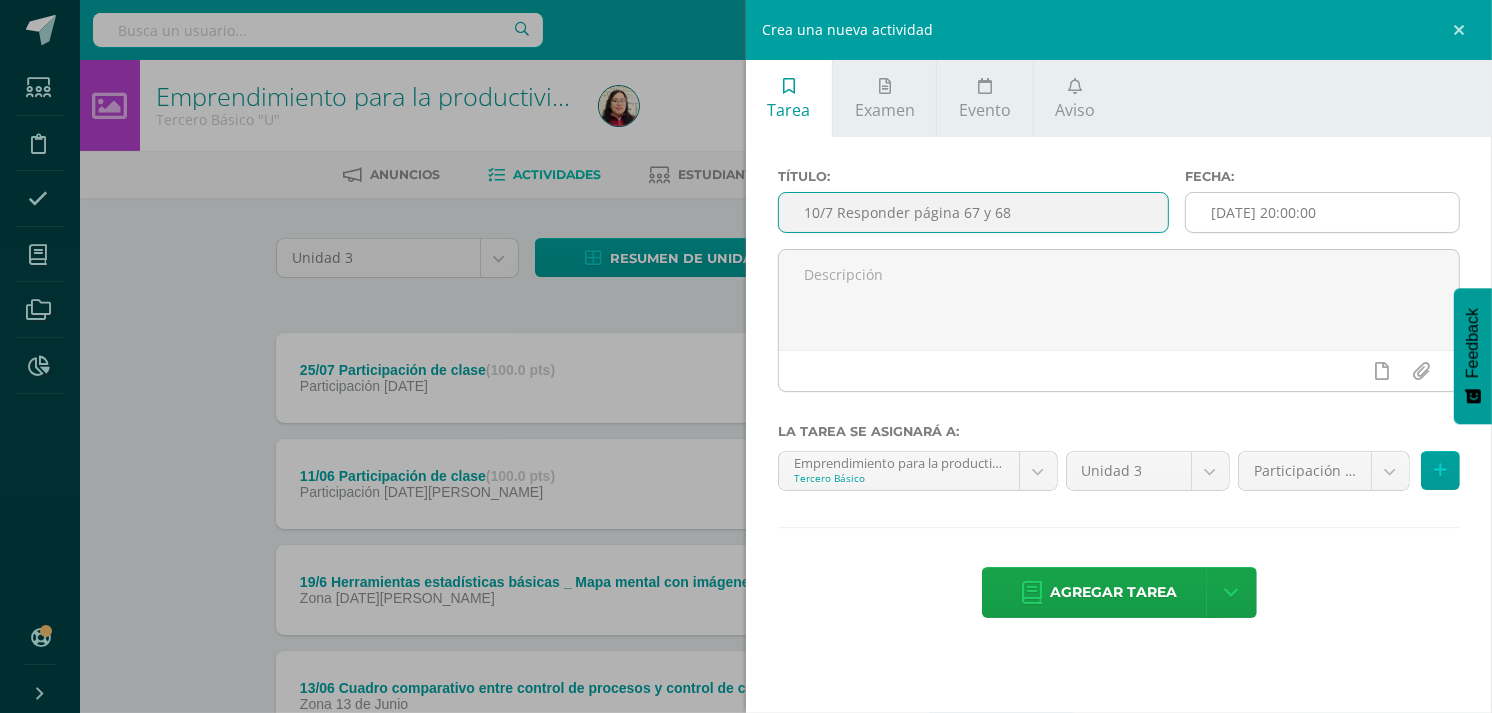 type on "10/7 Responder página 67 y 68" 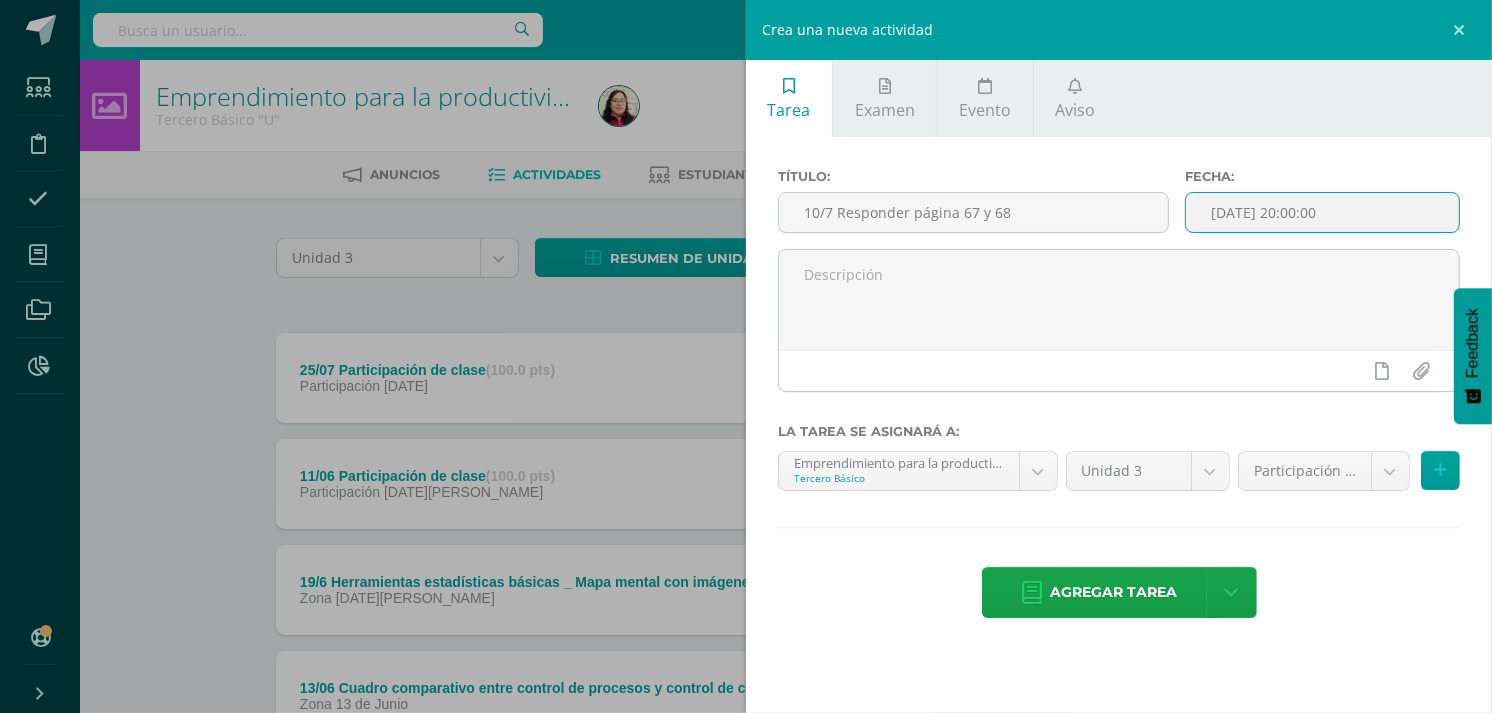click on "[DATE] 20:00:00" at bounding box center (1322, 212) 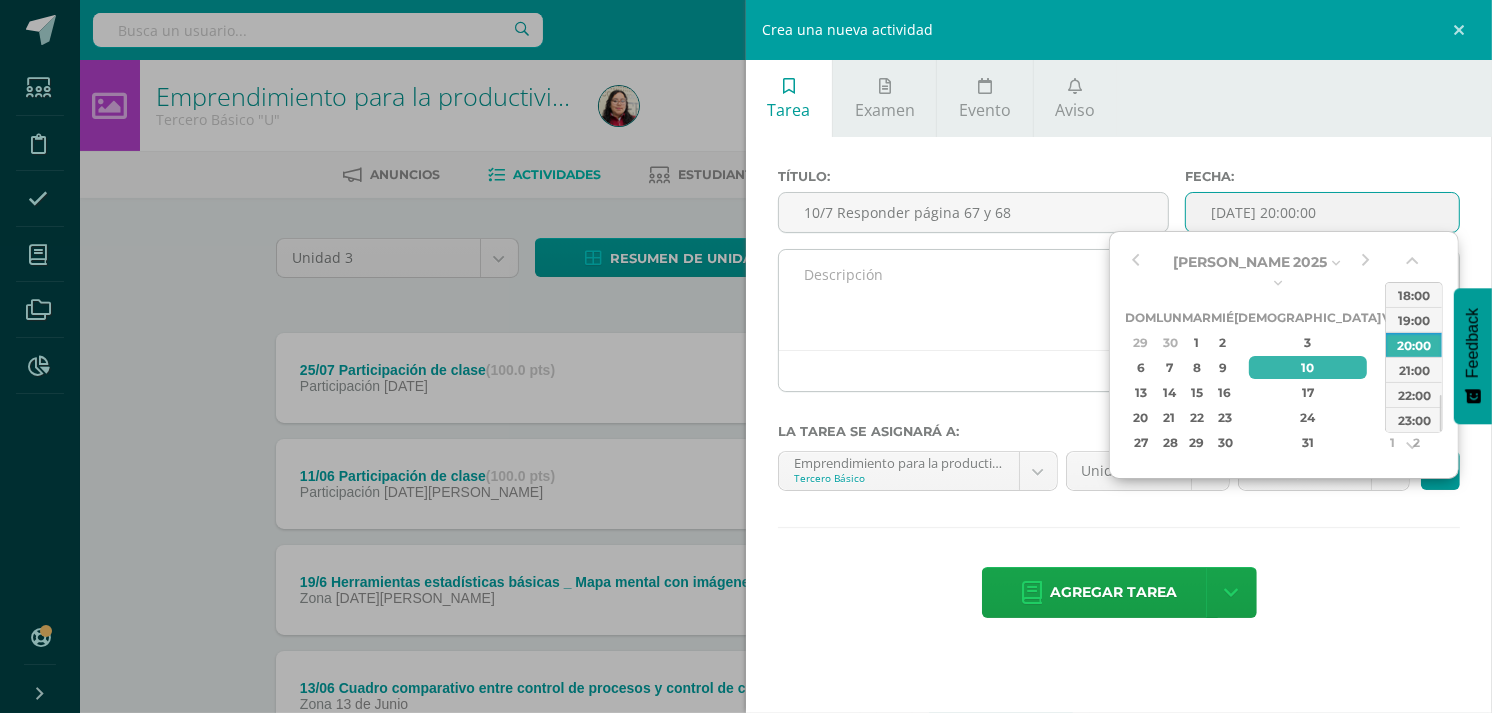 type on "2025-07-10 20:00" 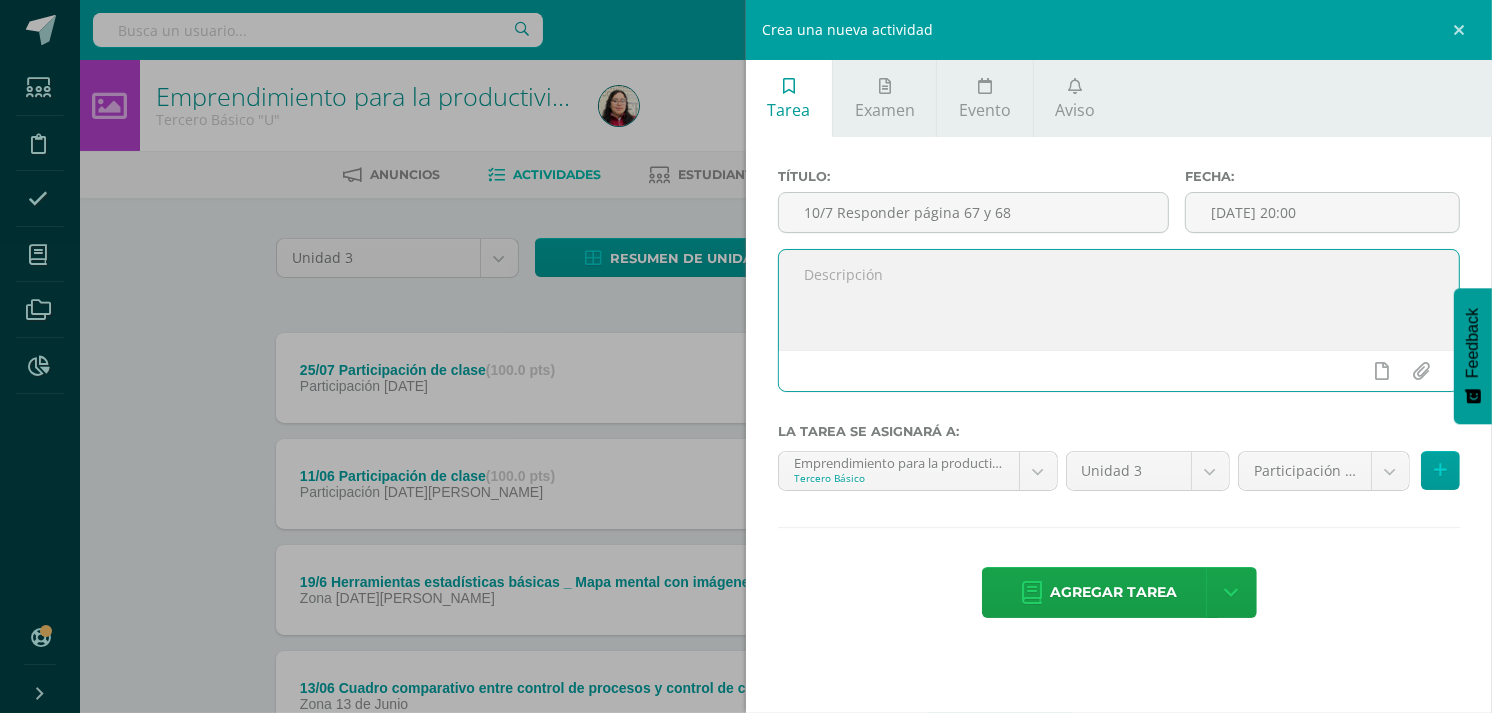 click at bounding box center [1119, 300] 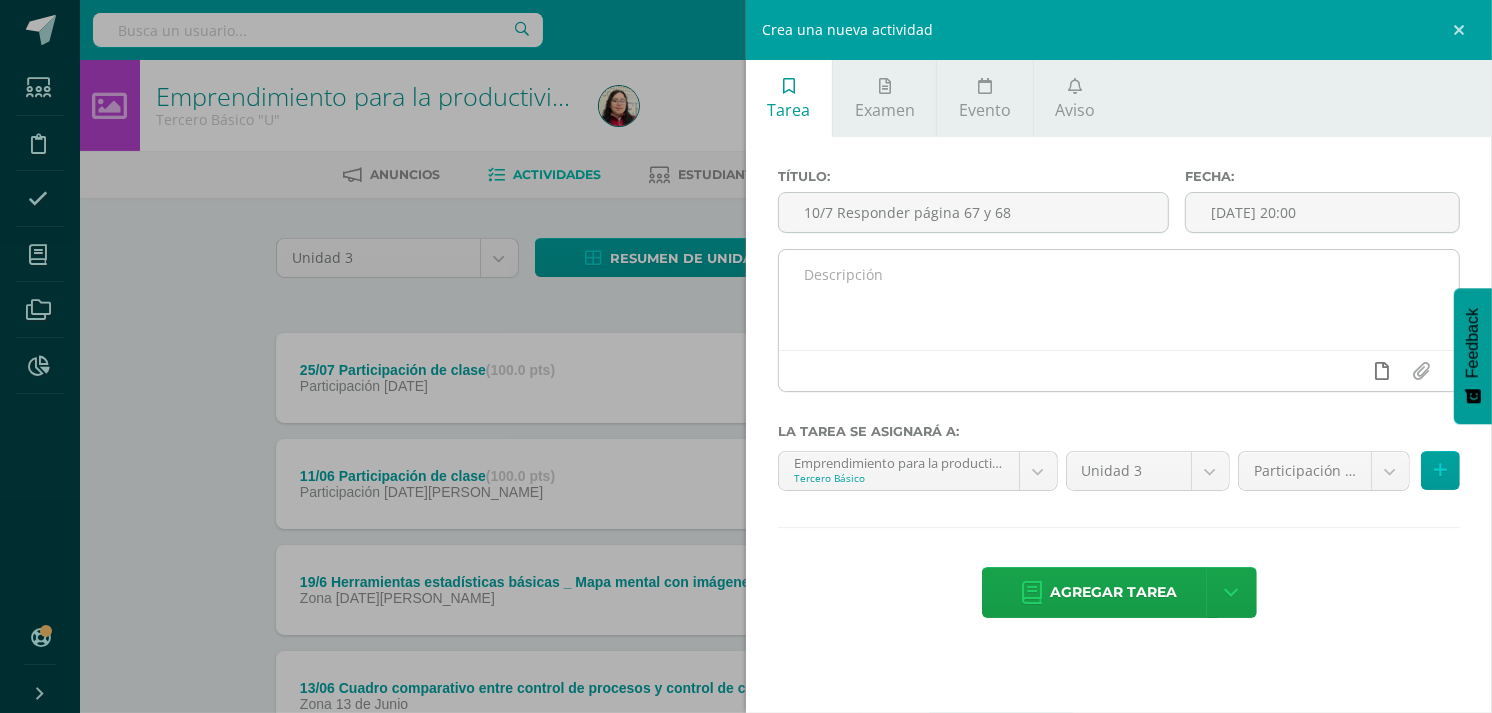 click at bounding box center (1382, 371) 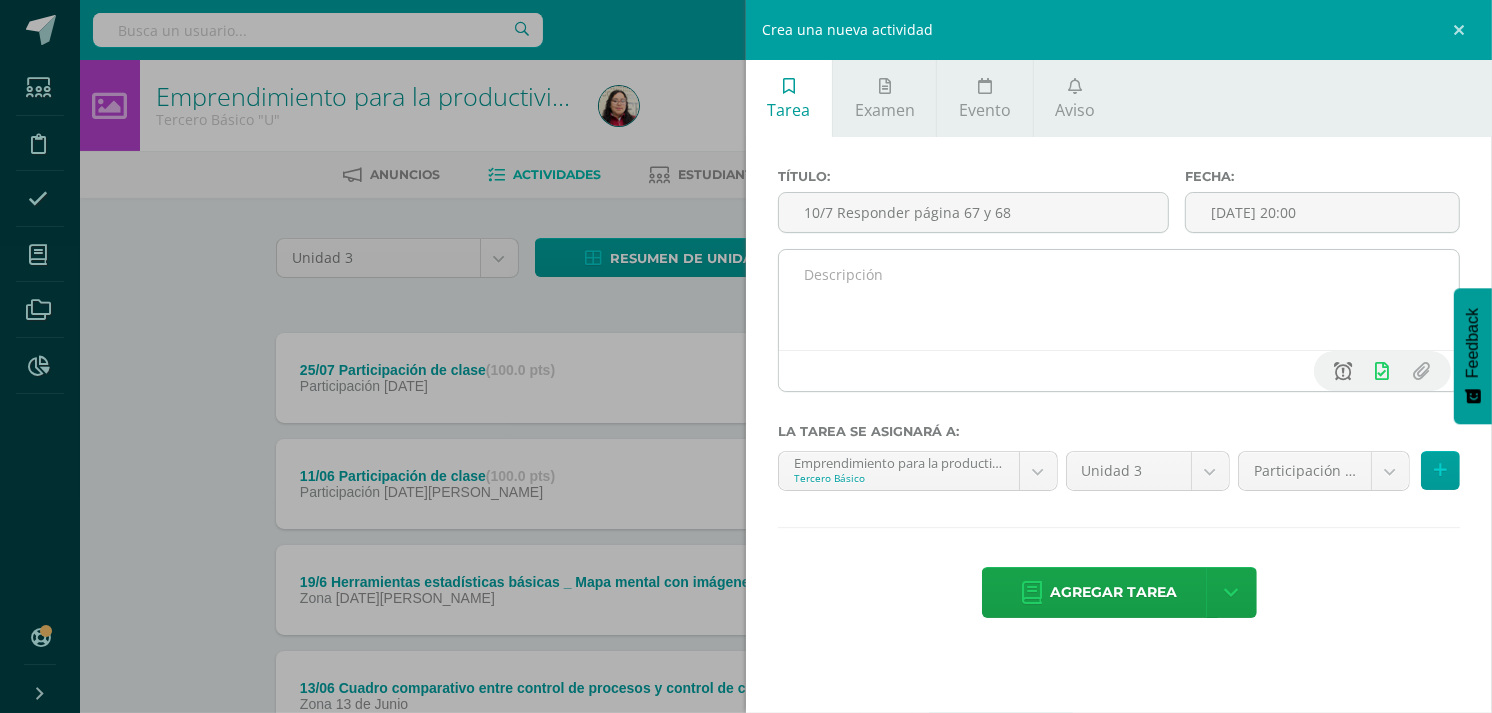 click at bounding box center (1344, 371) 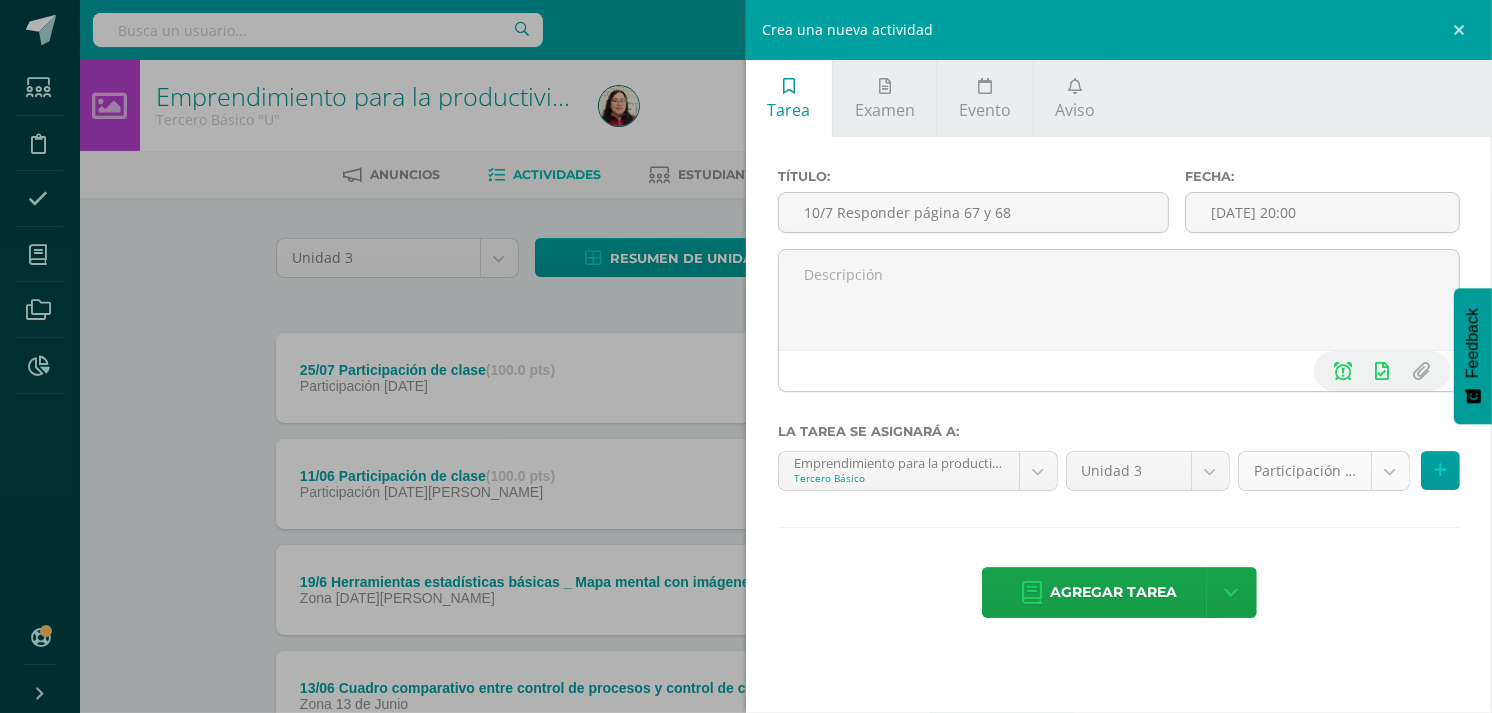 click on "Estudiantes Disciplina Asistencia Mis cursos Archivos Reportes Soporte
Centro de ayuda
Últimas actualizaciones
10+ Cerrar panel
Comunicación y Lenguaje
Primero
Básico
"U"
Actividades Estudiantes Planificación Dosificación
Emprendimiento para la productividad
Primero
Básico
"U"
Actividades Estudiantes Planificación Dosificación
Comunicación y Lenguaje
Segundo
Básico
"U"
Actividades Estudiantes Planificación Dosificación Actividades Estudiantes Planificación Dosificación Actividades Estudiantes" at bounding box center [746, 596] 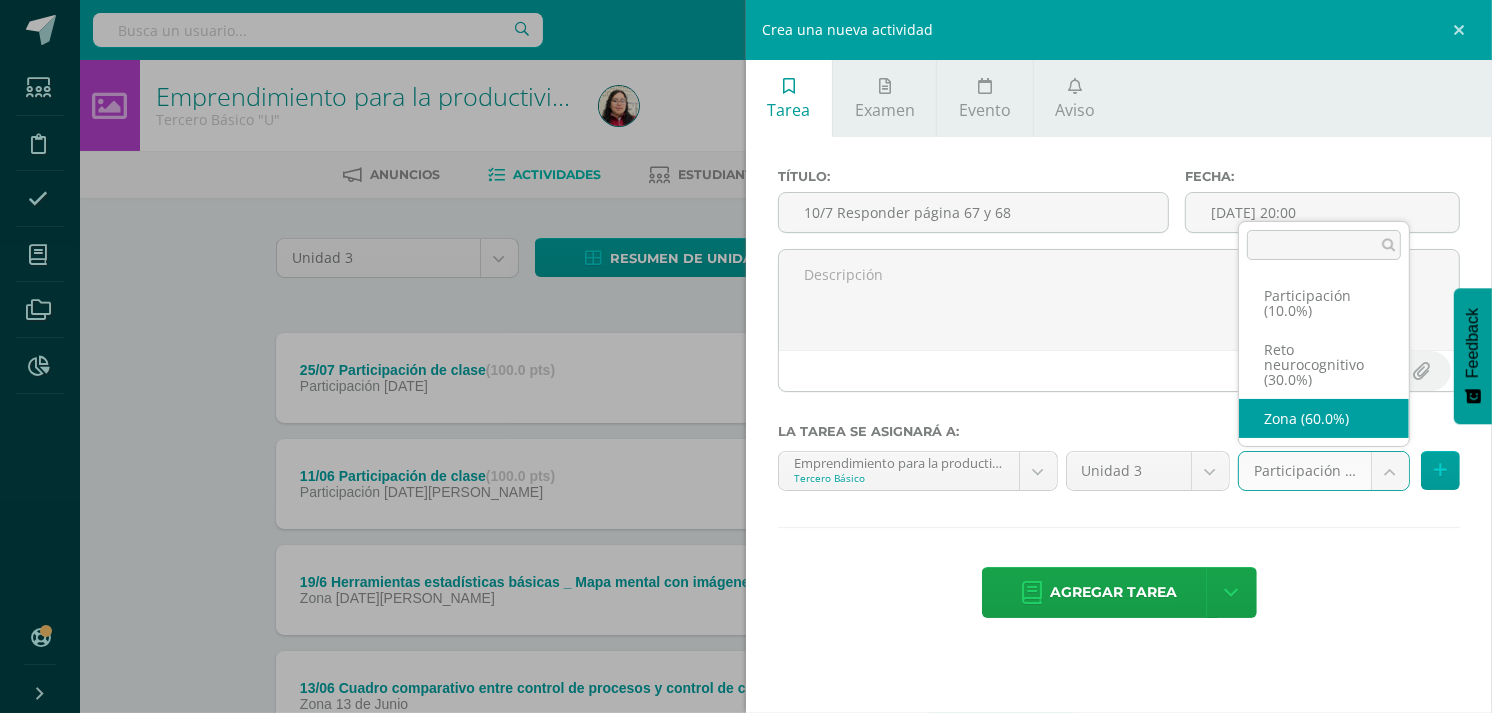 select on "203228" 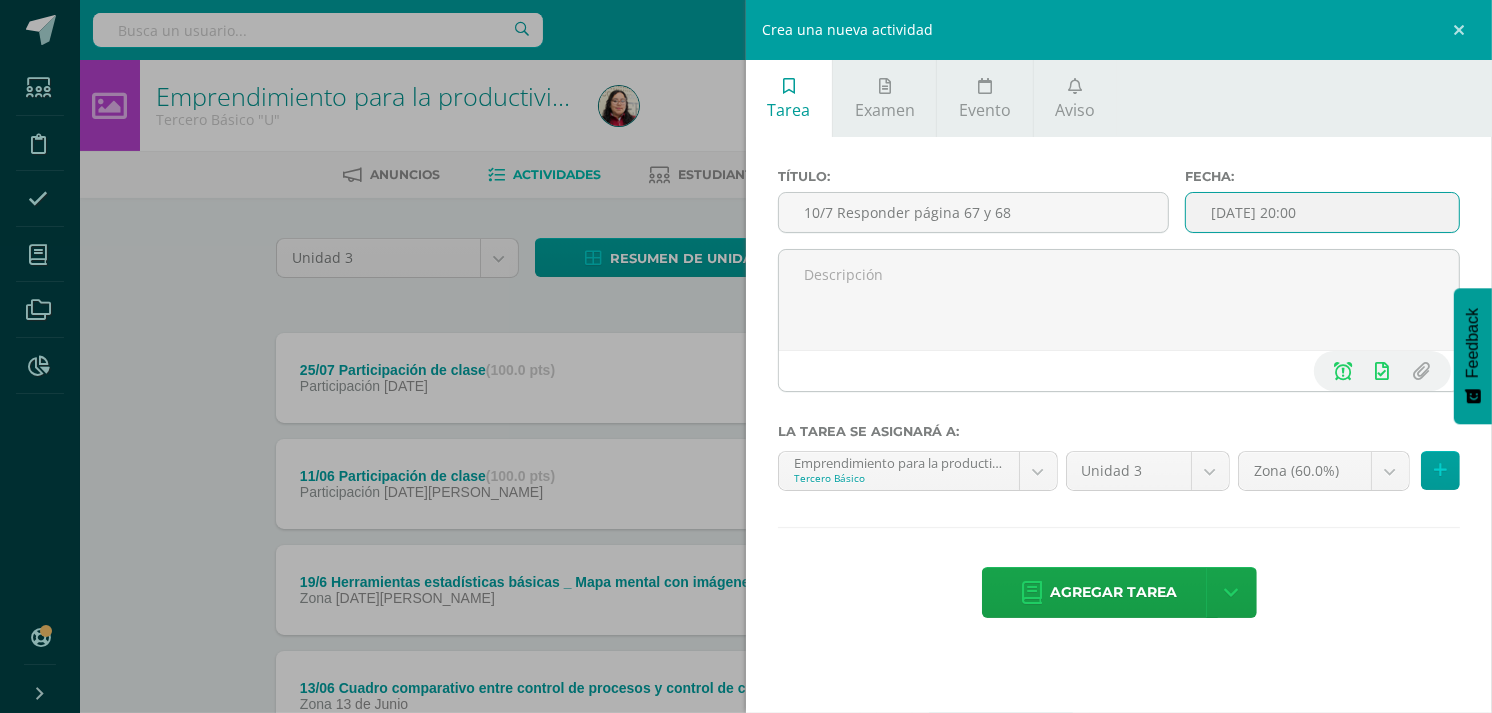 click on "2025-07-10 20:00" at bounding box center [1322, 212] 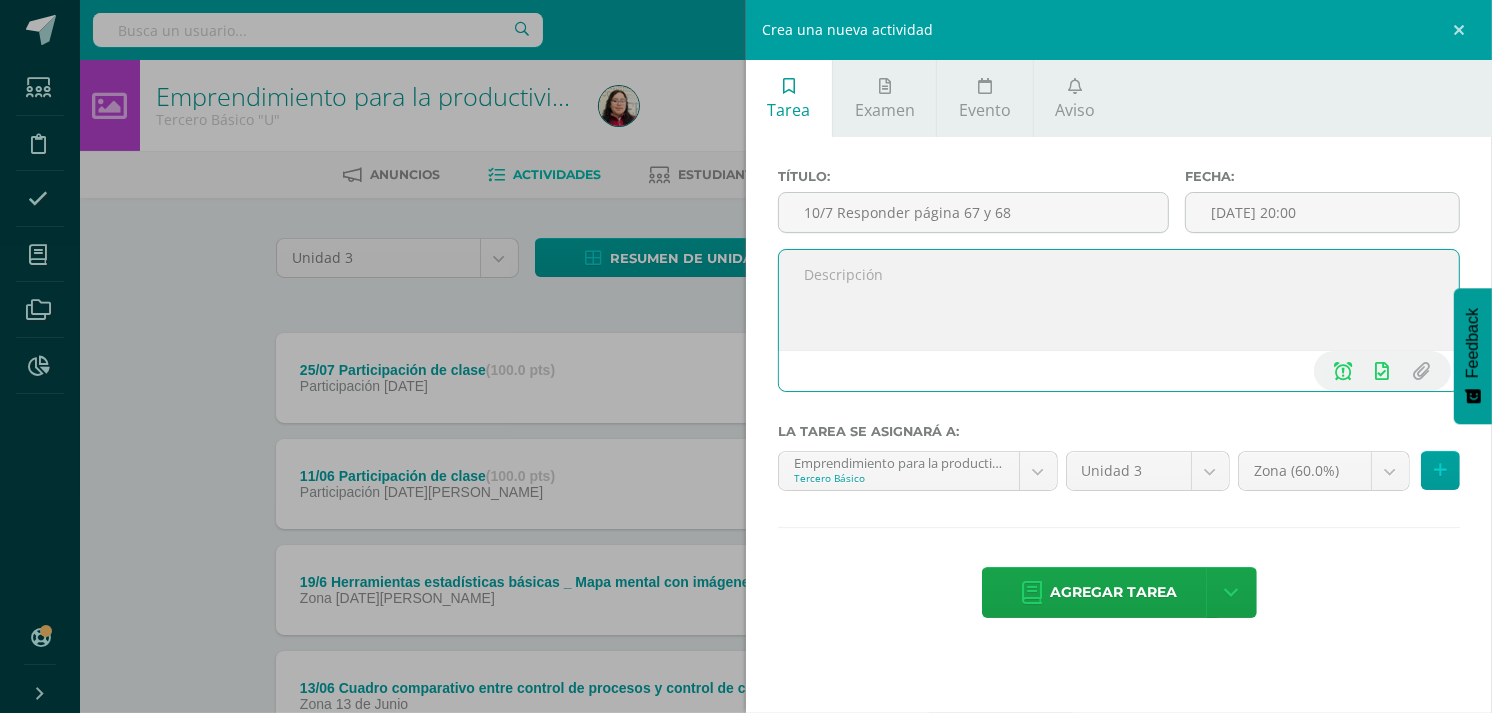 click at bounding box center [1119, 300] 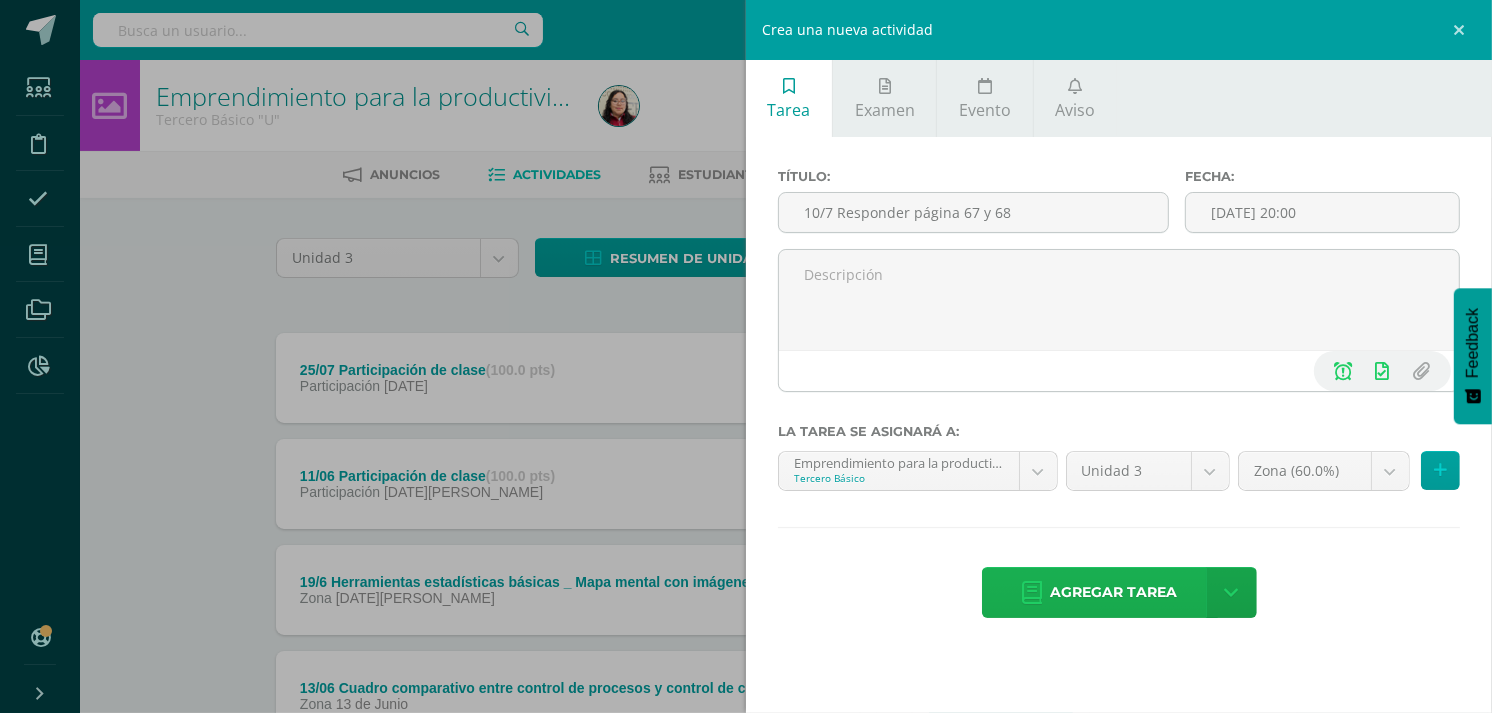 click on "Agregar tarea" at bounding box center [1114, 592] 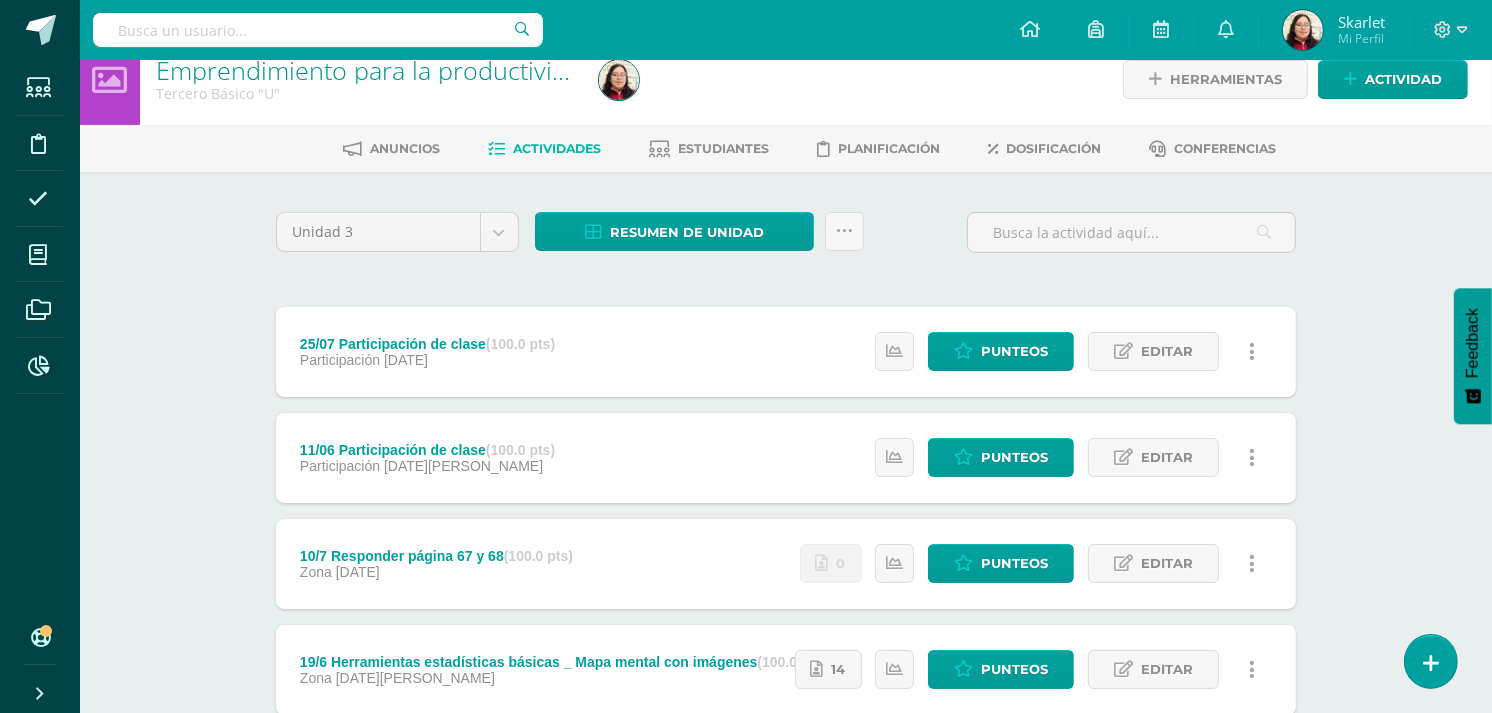 scroll, scrollTop: 0, scrollLeft: 0, axis: both 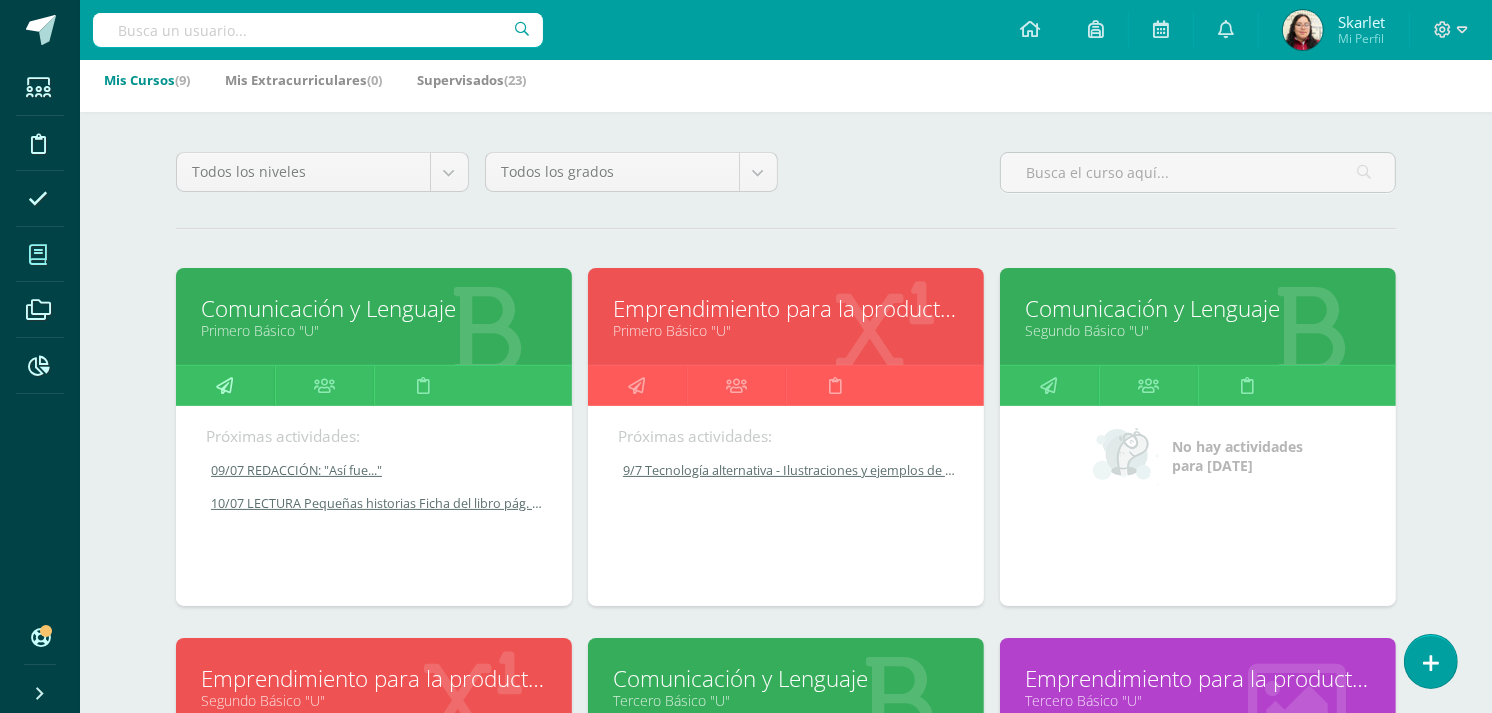 click at bounding box center [225, 385] 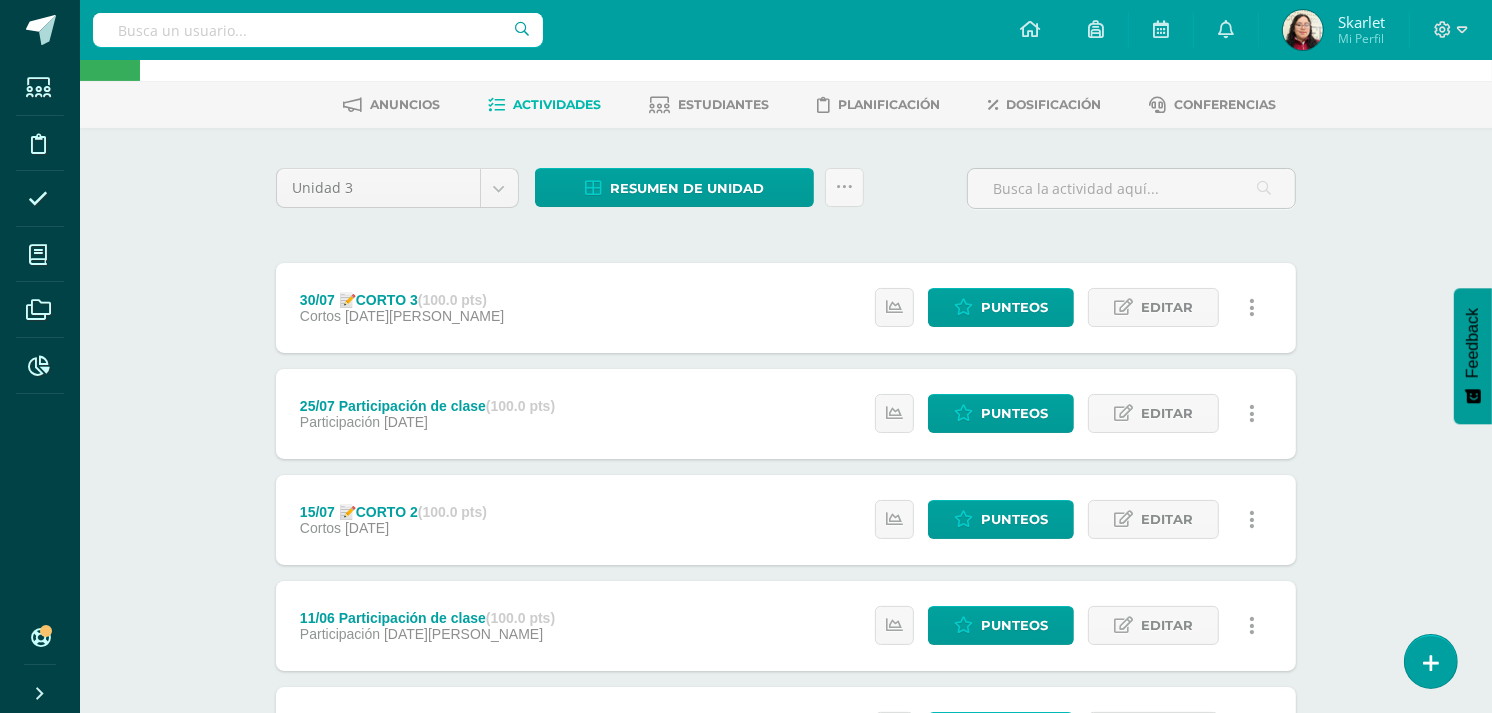 scroll, scrollTop: 0, scrollLeft: 0, axis: both 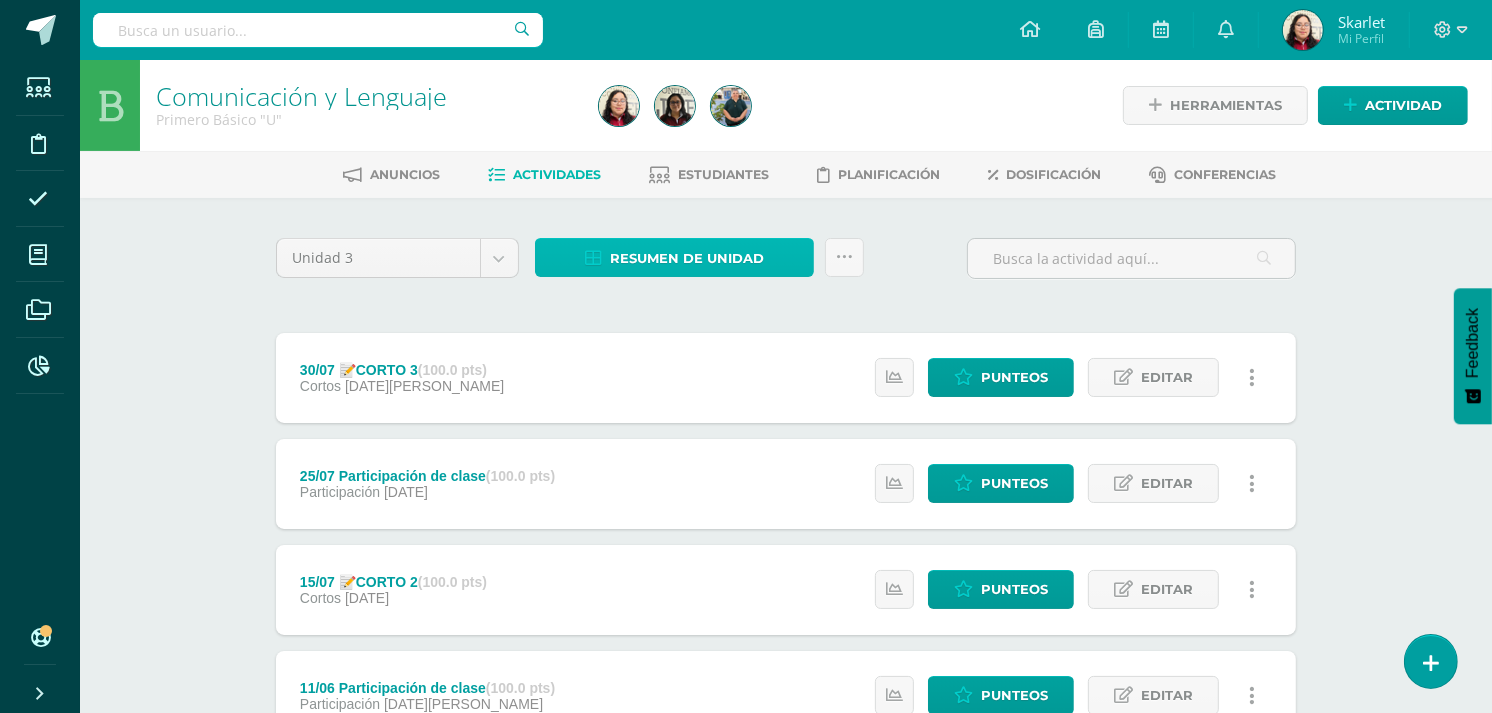 click on "Resumen de unidad" at bounding box center (687, 258) 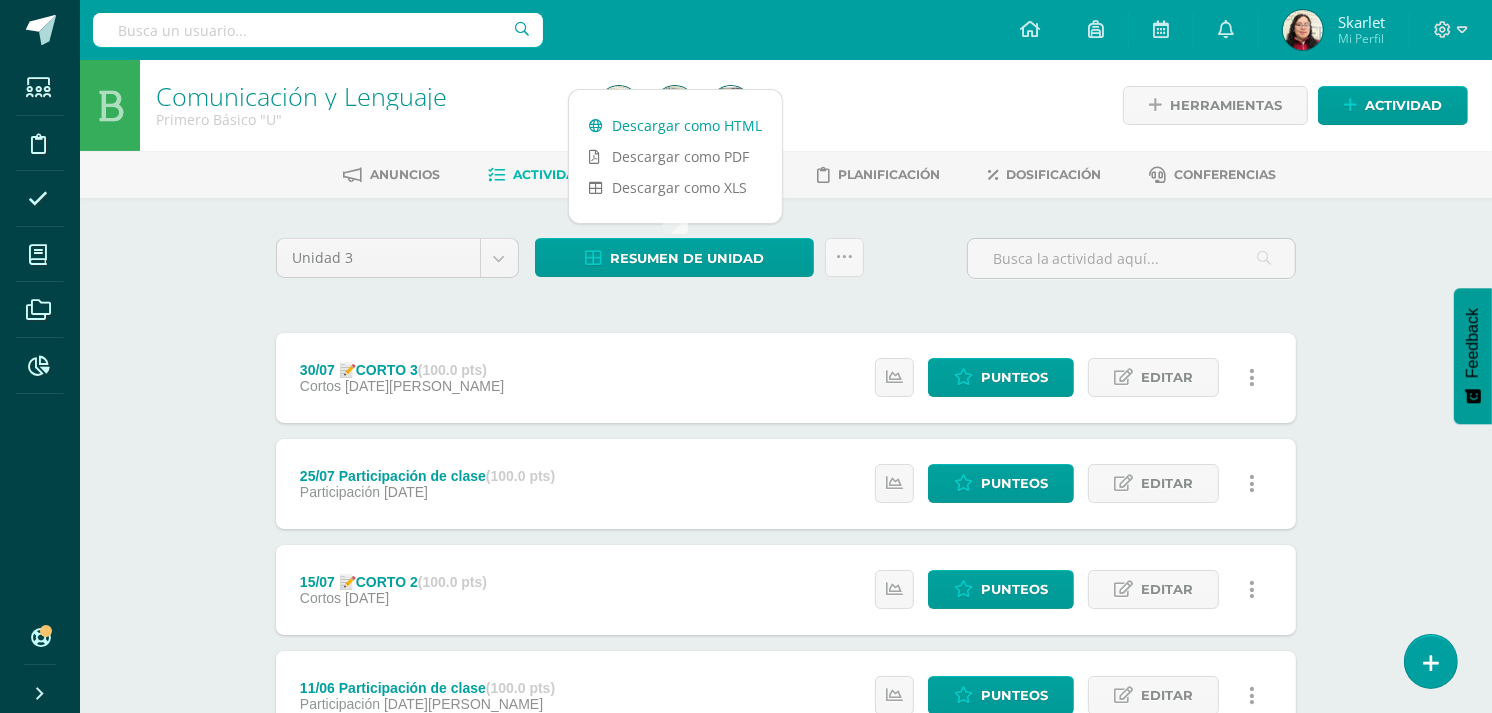 click on "Descargar como HTML" at bounding box center (675, 125) 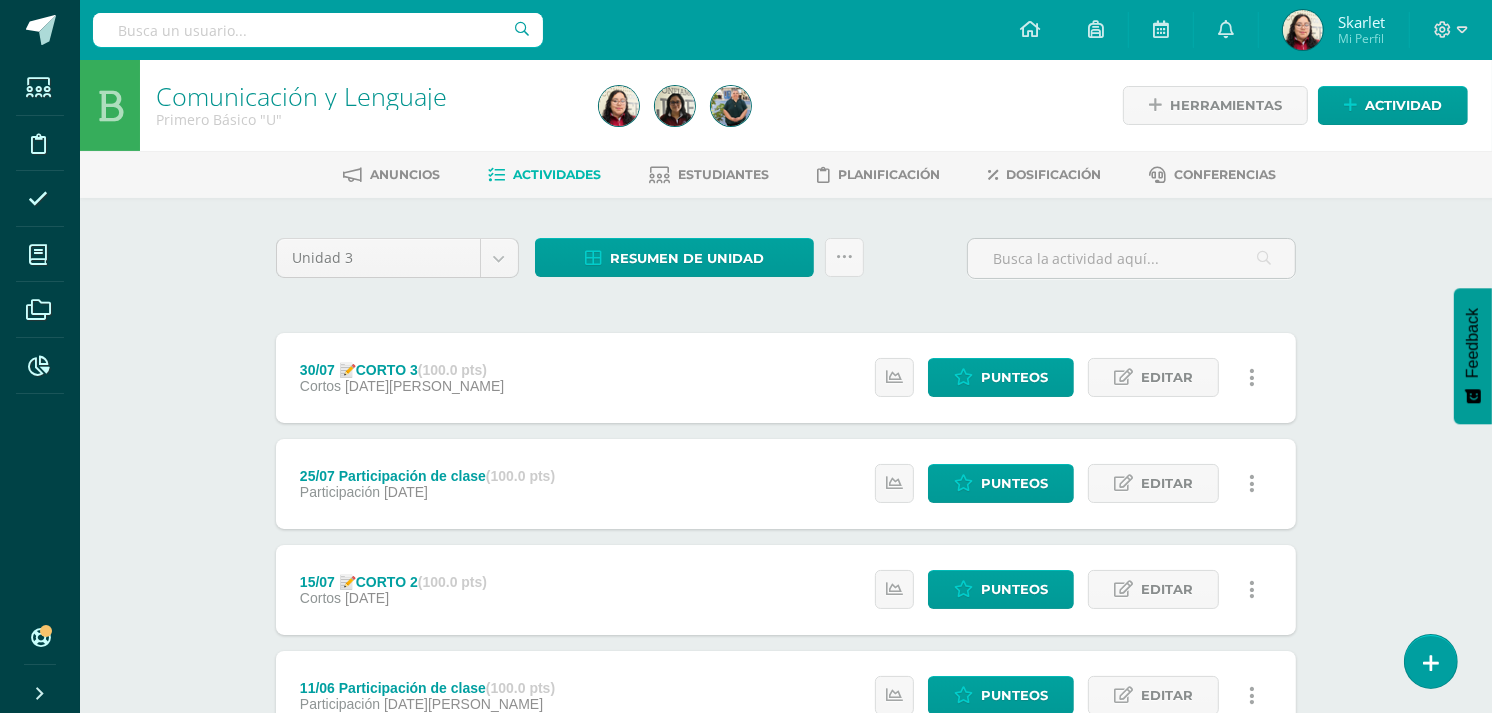 click on "Comunicación y Lenguaje
Primero Básico "U"
Herramientas
Detalle de asistencias
Actividad
Anuncios
Actividades
Estudiantes
Planificación
Dosificación
Conferencias     Unidad 3                             Unidad 1 Unidad 2 Unidad 3 Unidad 4 Resumen de unidad
Subir actividades en masa
Enviar punteos a revision
Historial de actividad
¿Estás seguro que deseas  Enviar a revisión  las notas de este curso?
Esta acción  enviará una notificación a tu supervisor y no podrás eliminar o cambiar tus notas. Cancelar
Enviar a revisión
Creación  y" at bounding box center (786, 1358) 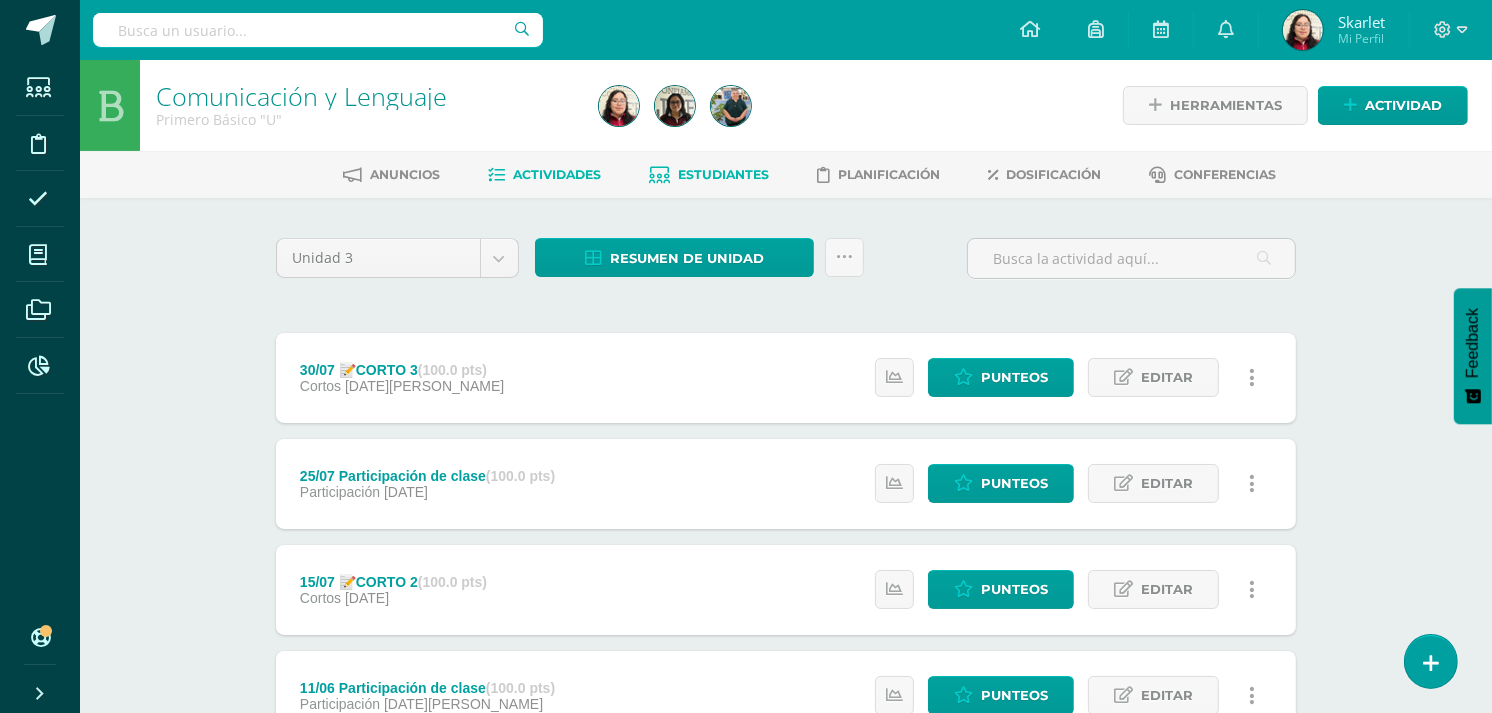 click on "Estudiantes" at bounding box center [724, 174] 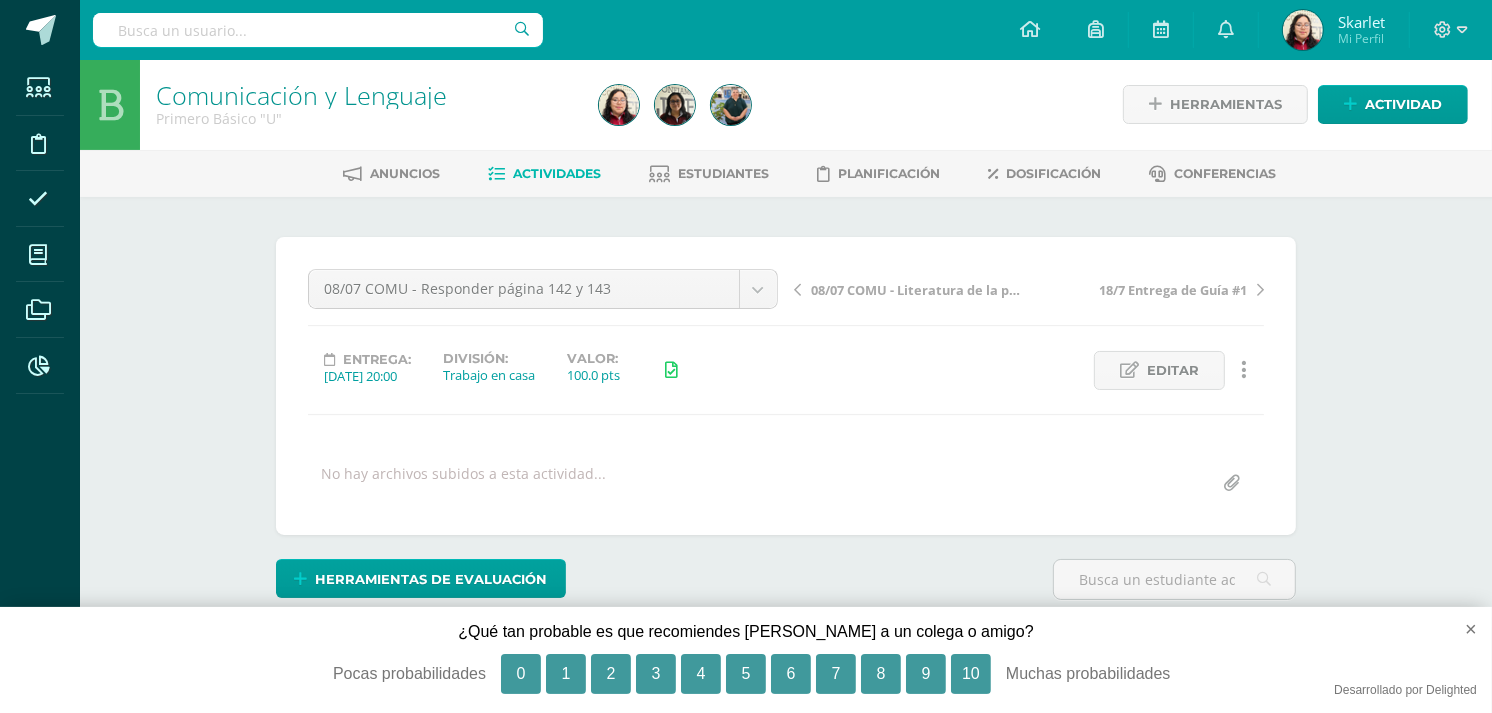 scroll, scrollTop: 2, scrollLeft: 0, axis: vertical 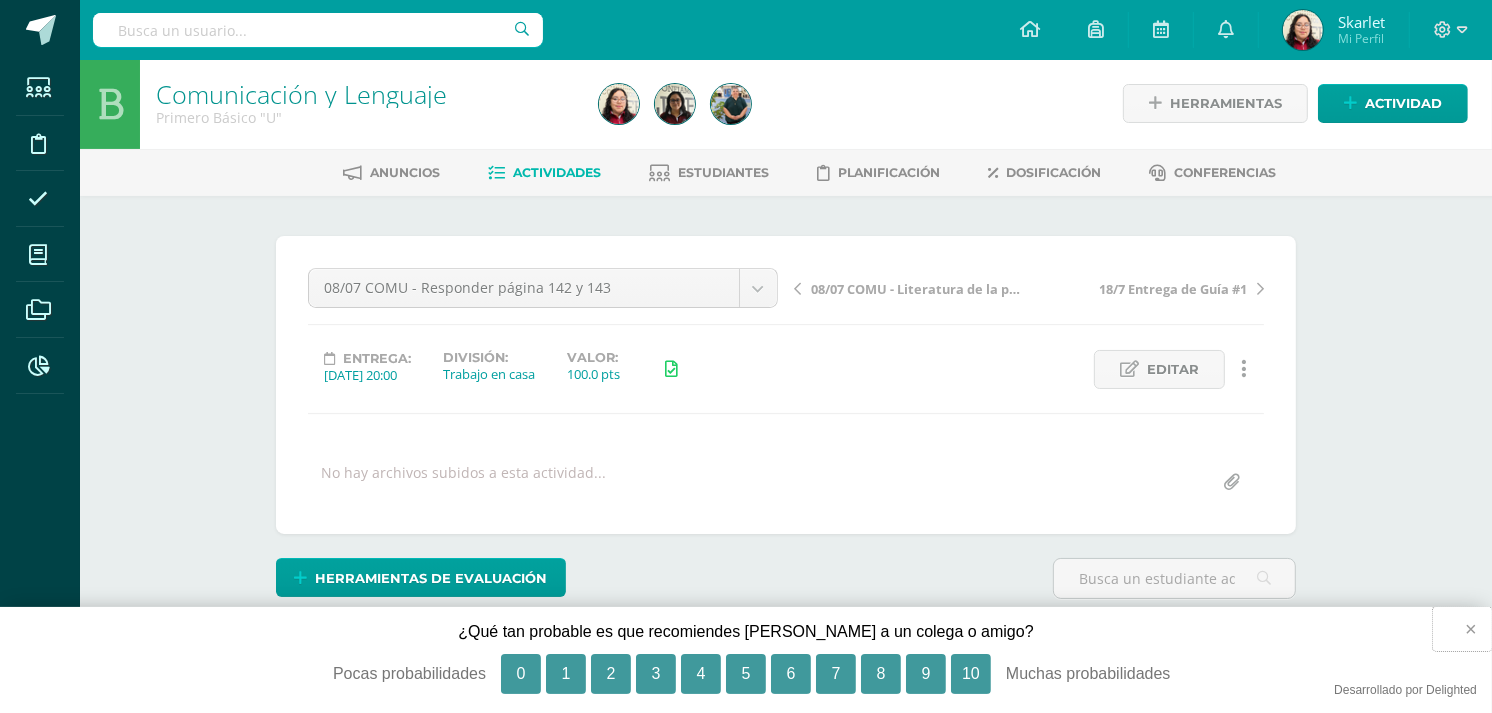 click on "×" at bounding box center (1462, 629) 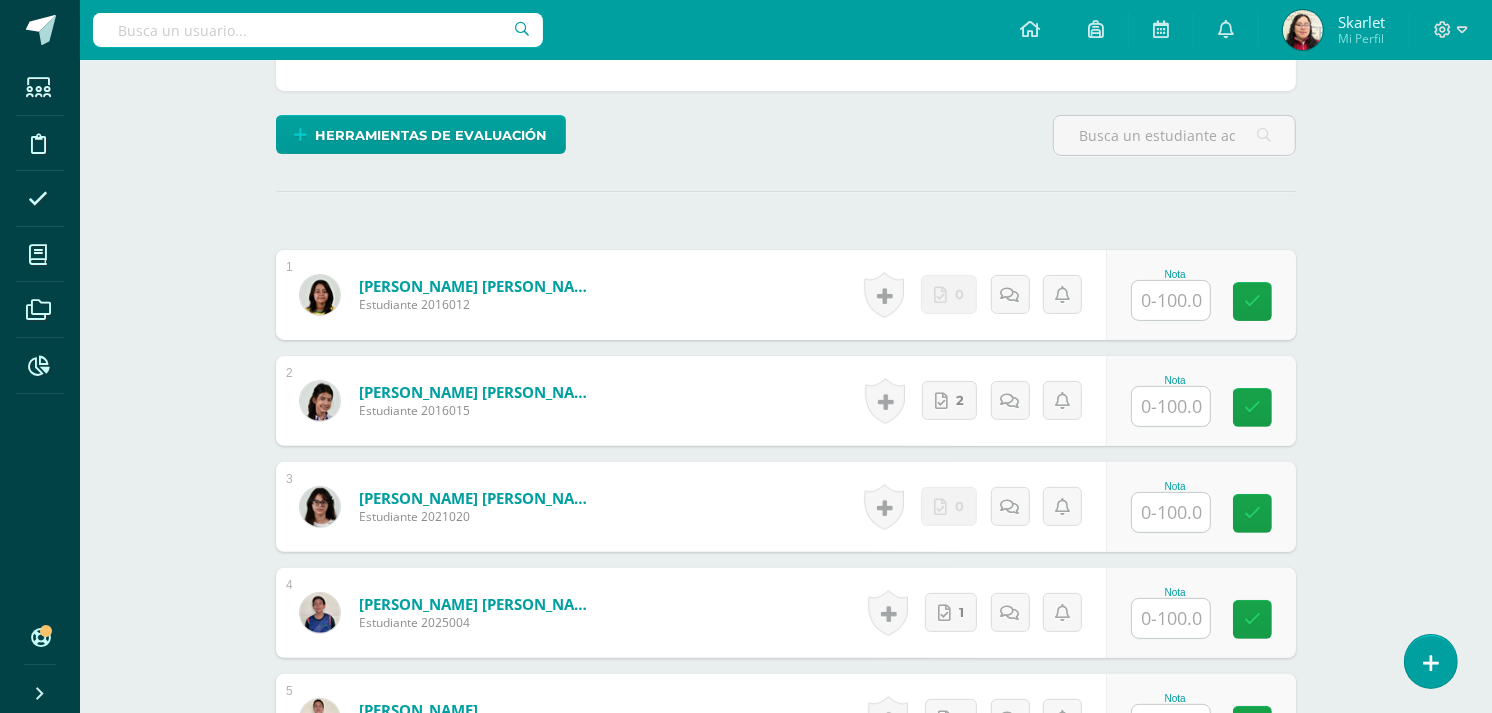 scroll, scrollTop: 448, scrollLeft: 0, axis: vertical 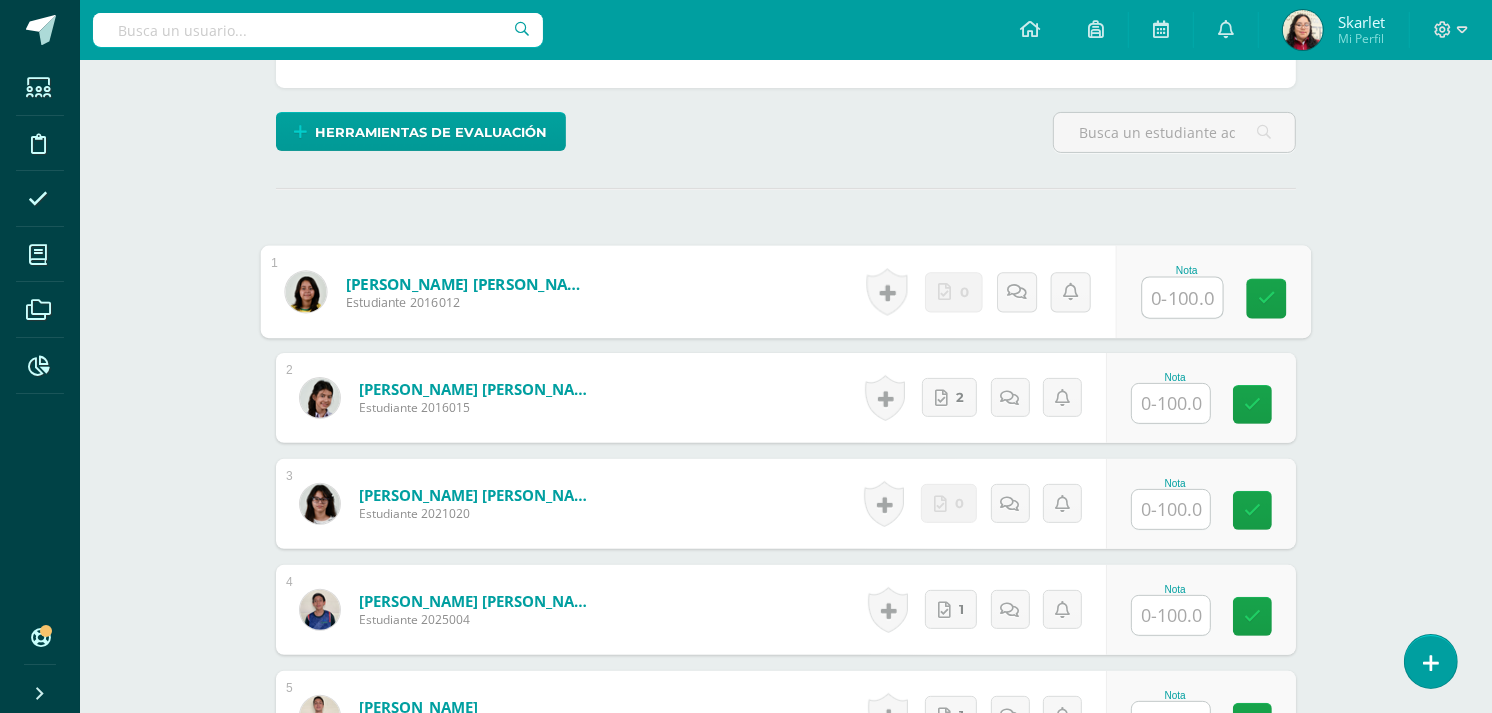 click at bounding box center (1183, 298) 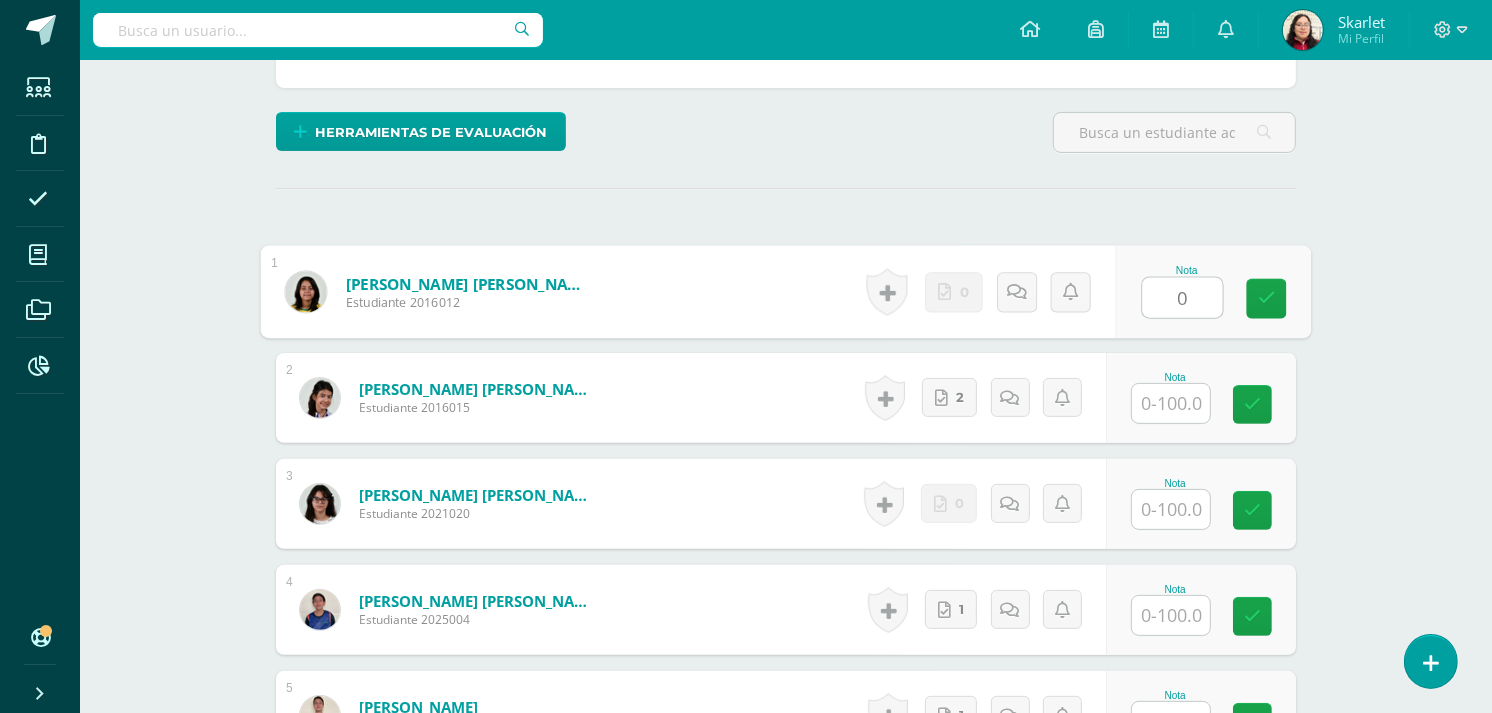 type on "0" 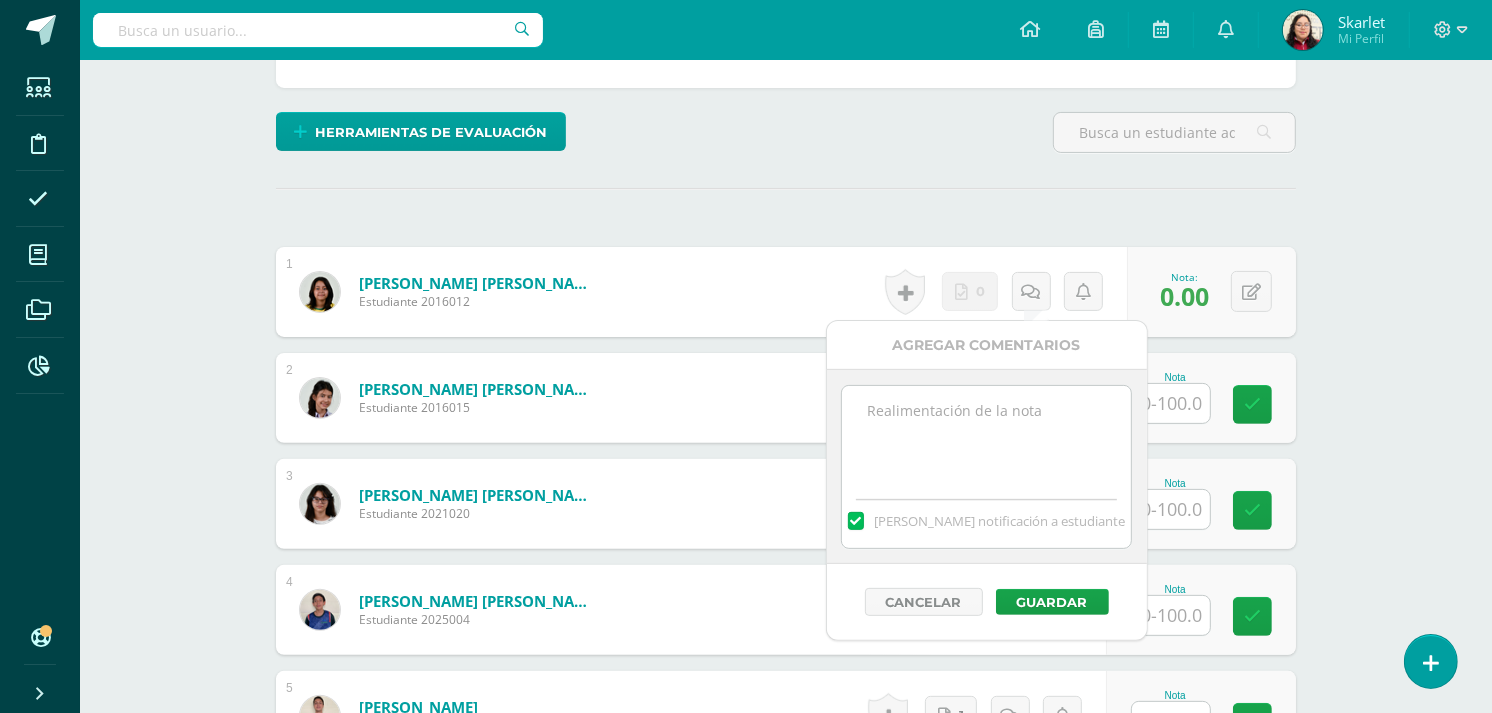 click at bounding box center [986, 436] 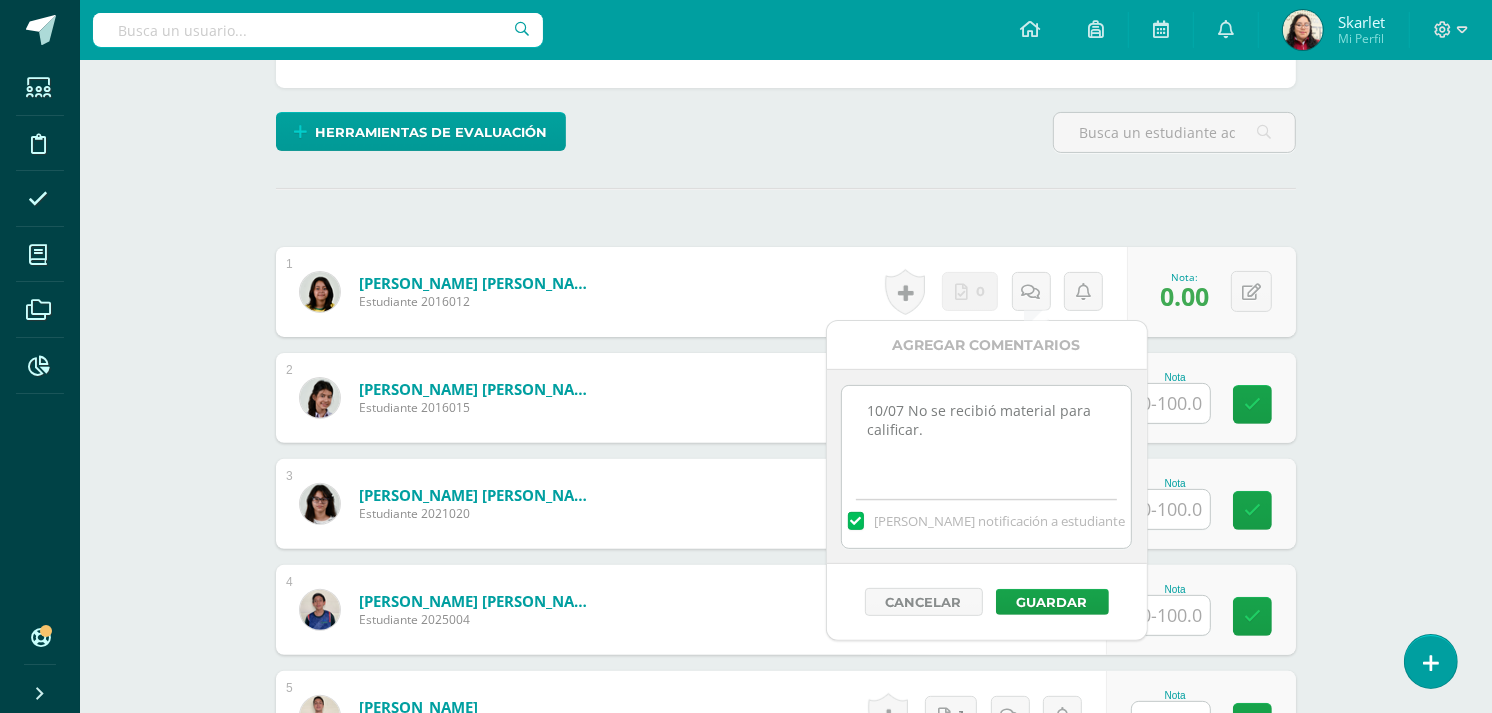 click on "10/07 No se recibió material para calificar." at bounding box center [986, 436] 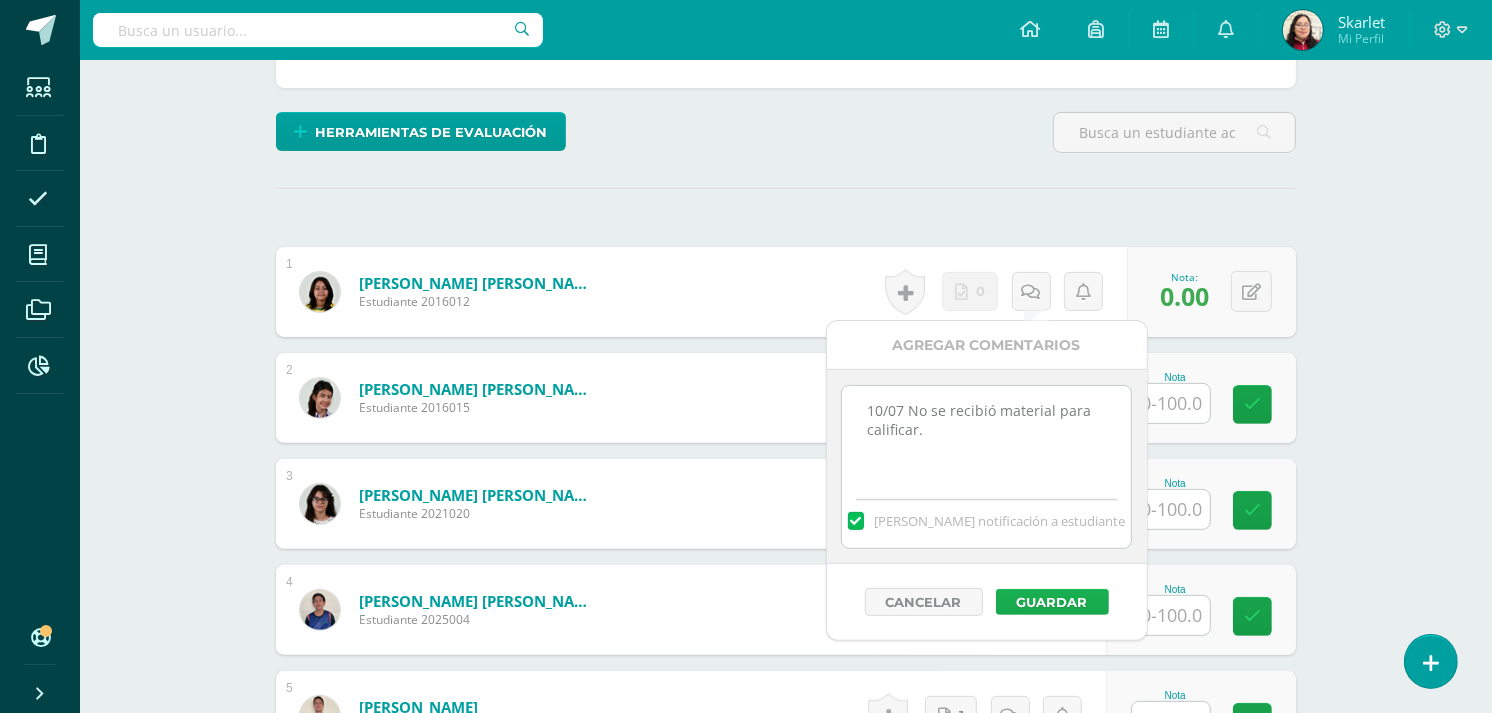type on "10/07 No se recibió material para calificar." 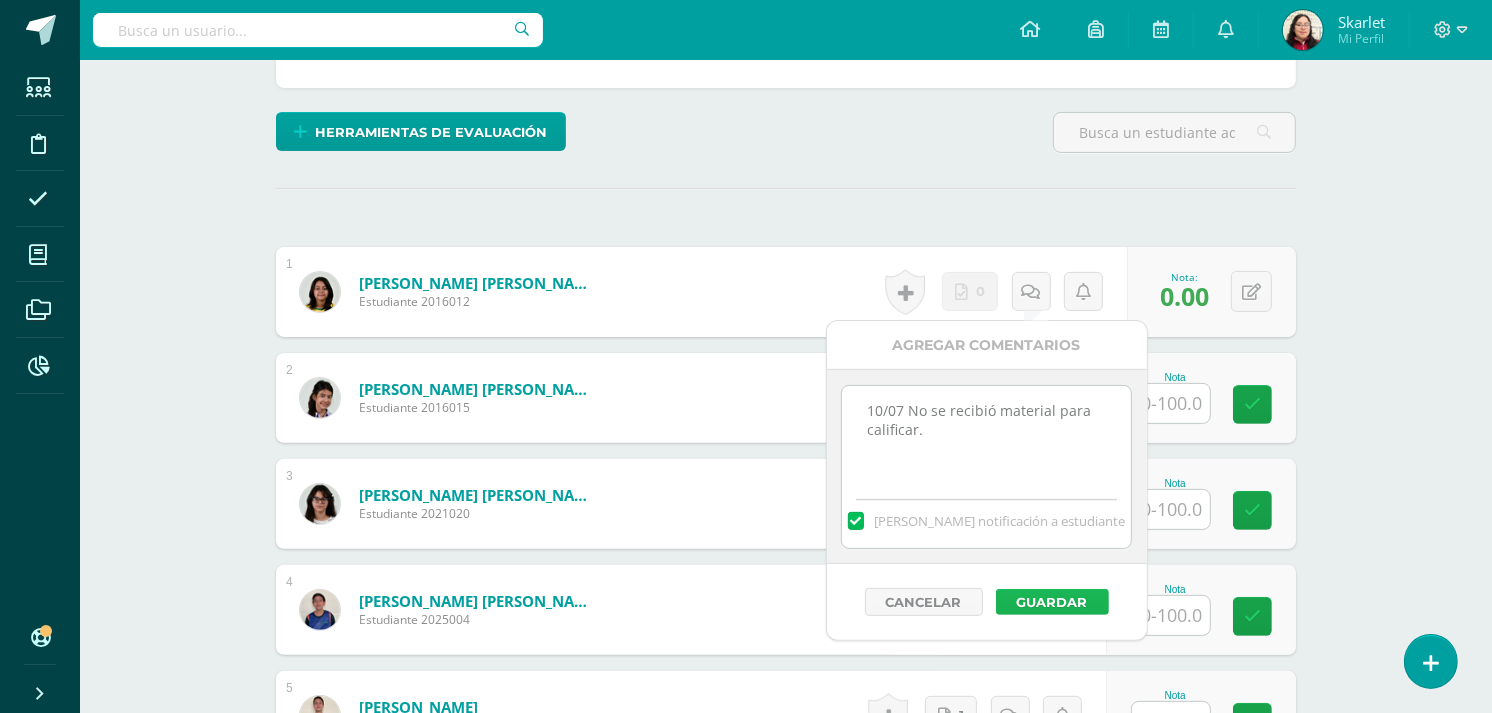 click on "Guardar" at bounding box center (1052, 602) 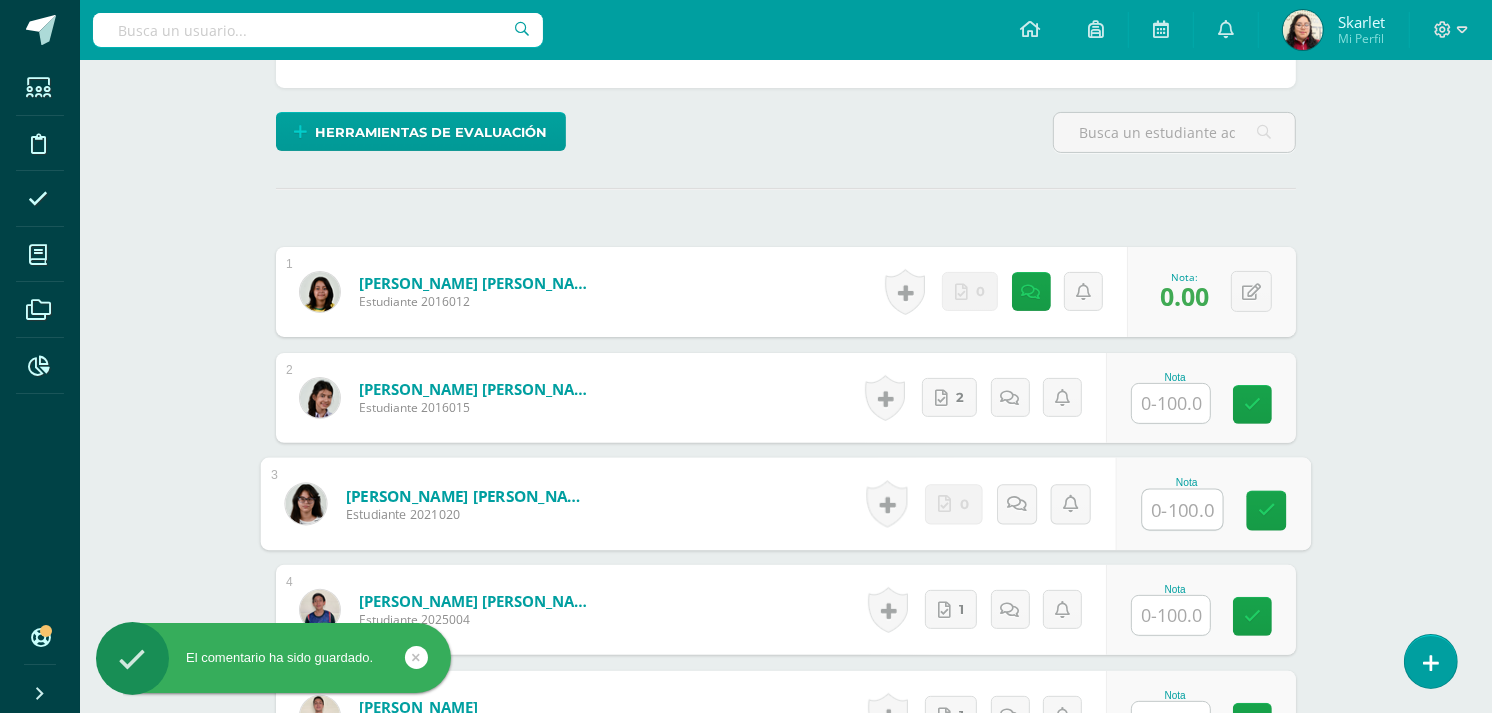 click at bounding box center [1183, 510] 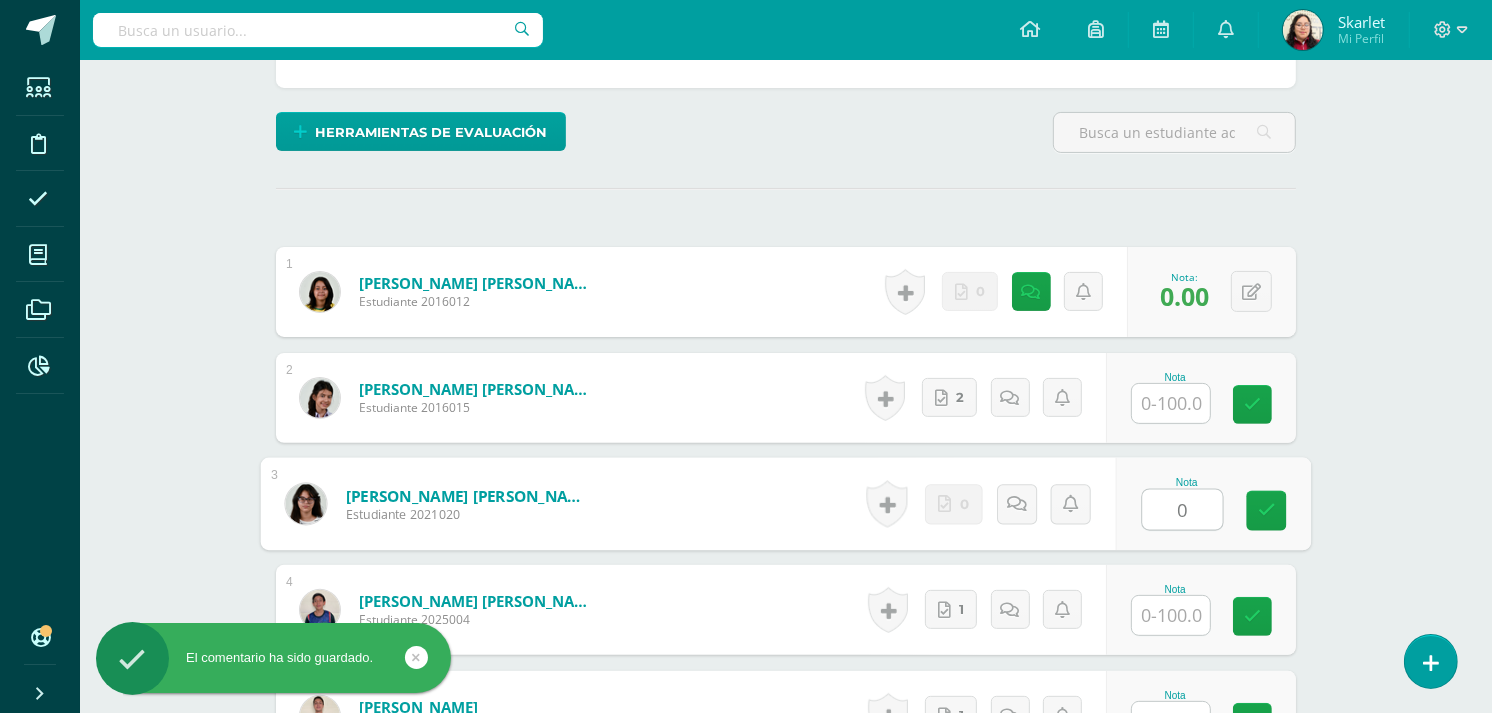 type on "0" 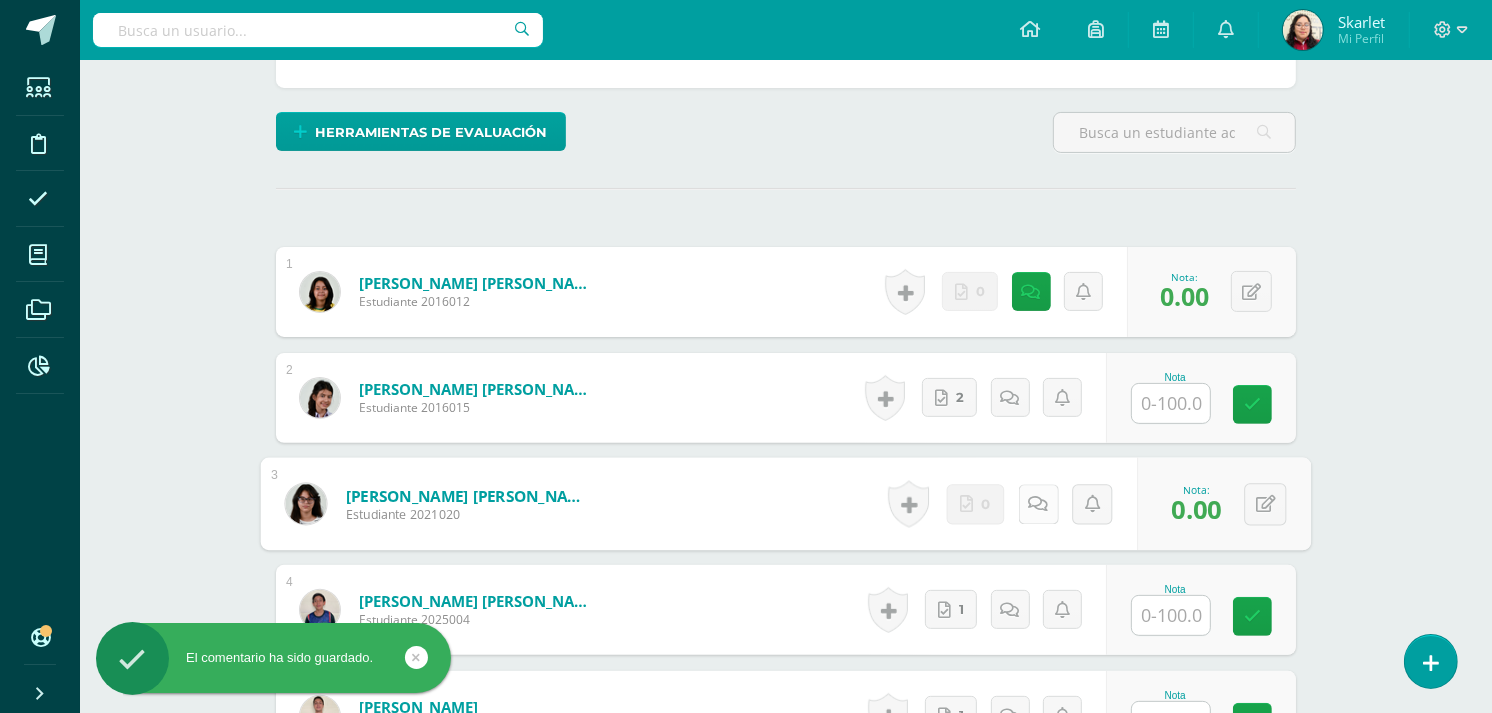 click at bounding box center [1039, 503] 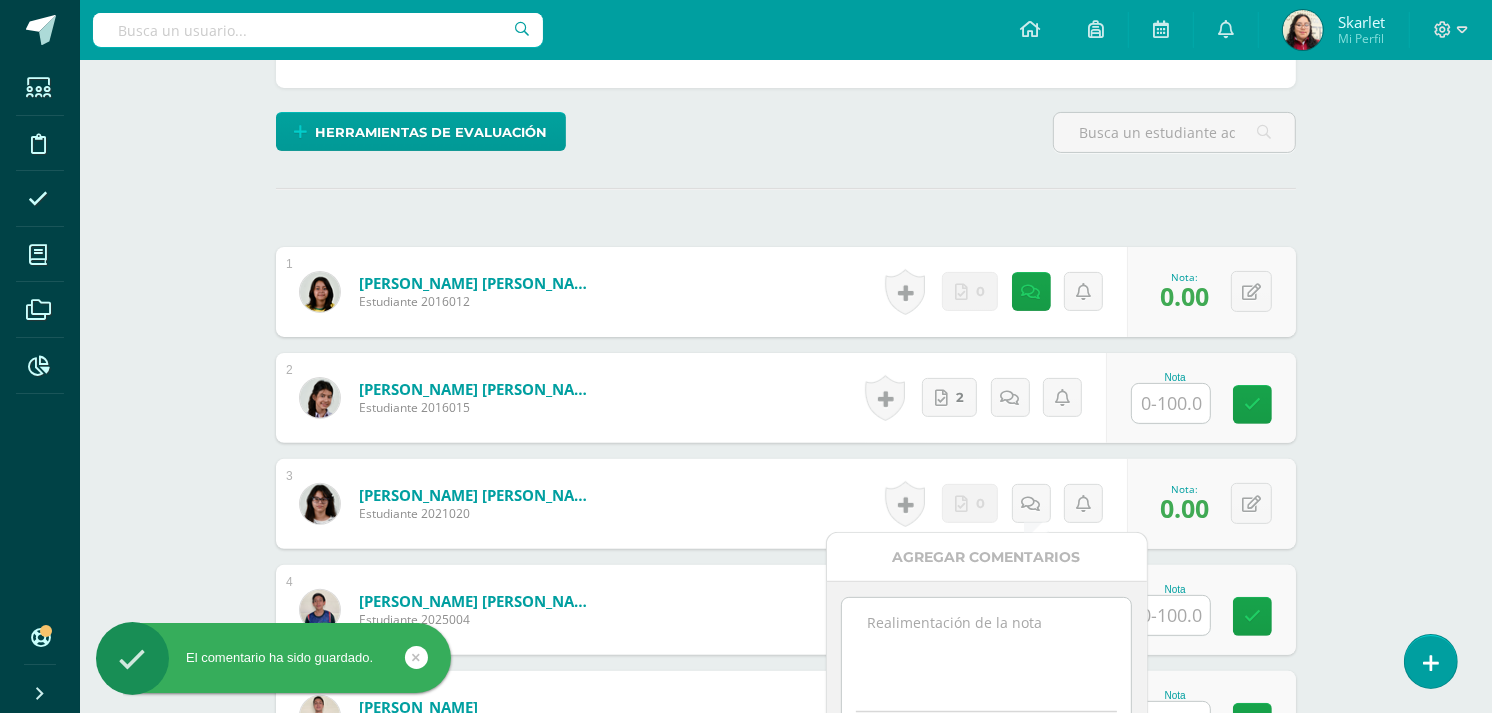 click at bounding box center (986, 648) 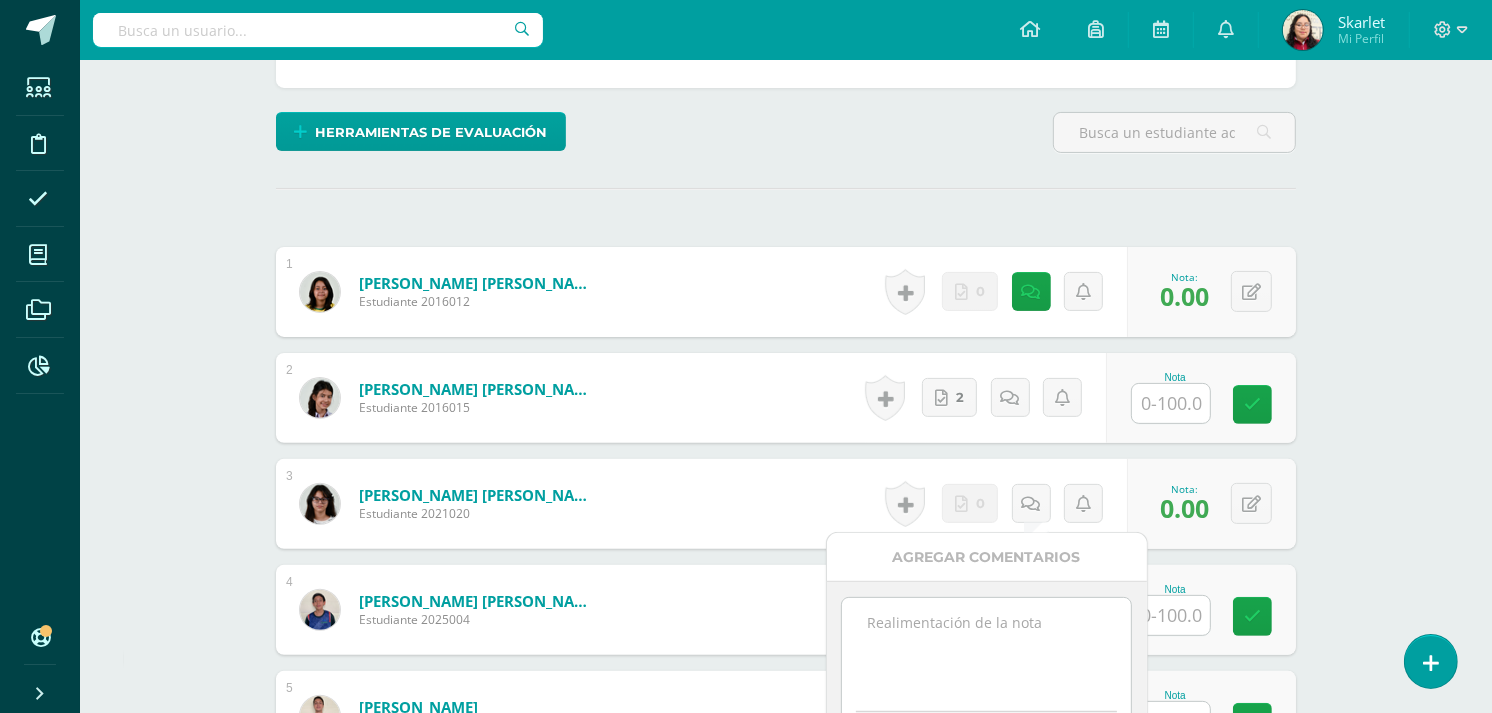 paste on "10/07 No se recibió material para calificar." 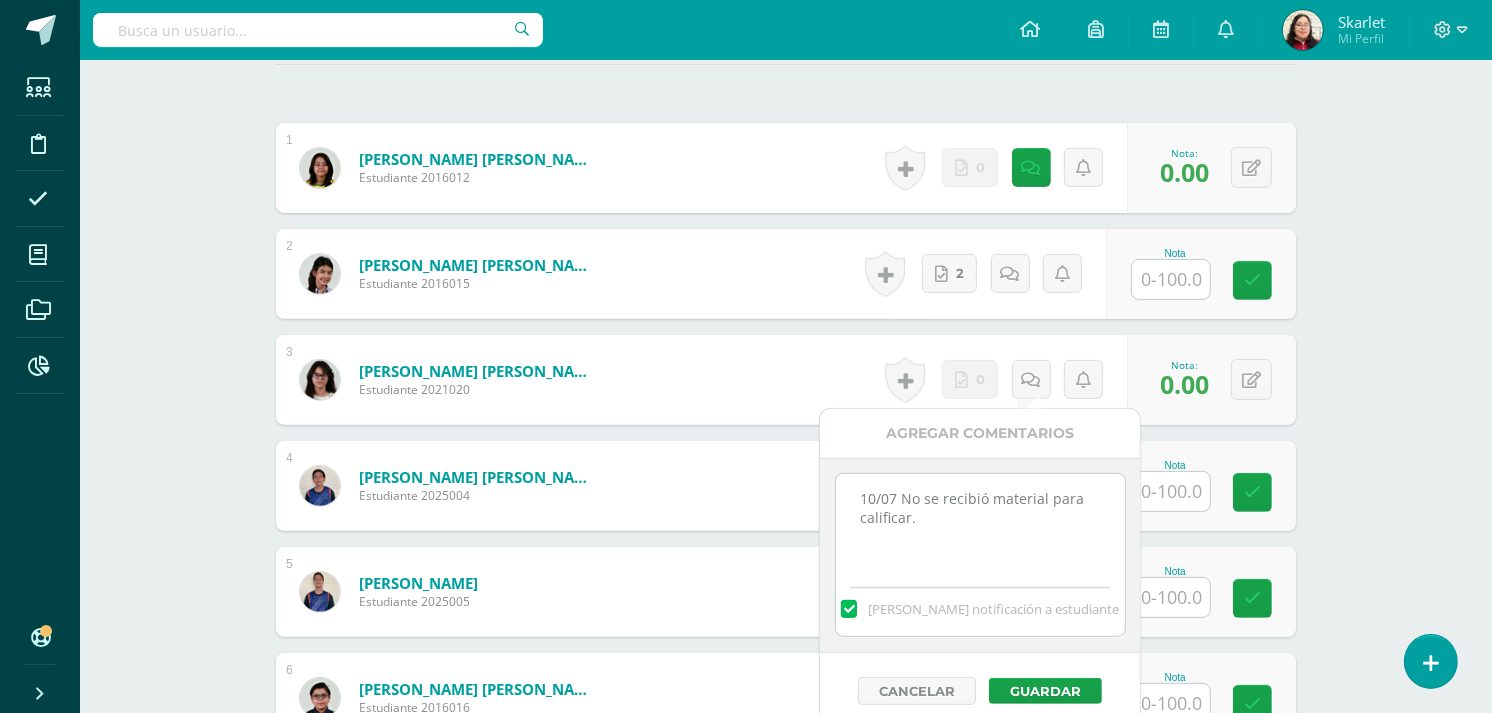 scroll, scrollTop: 573, scrollLeft: 0, axis: vertical 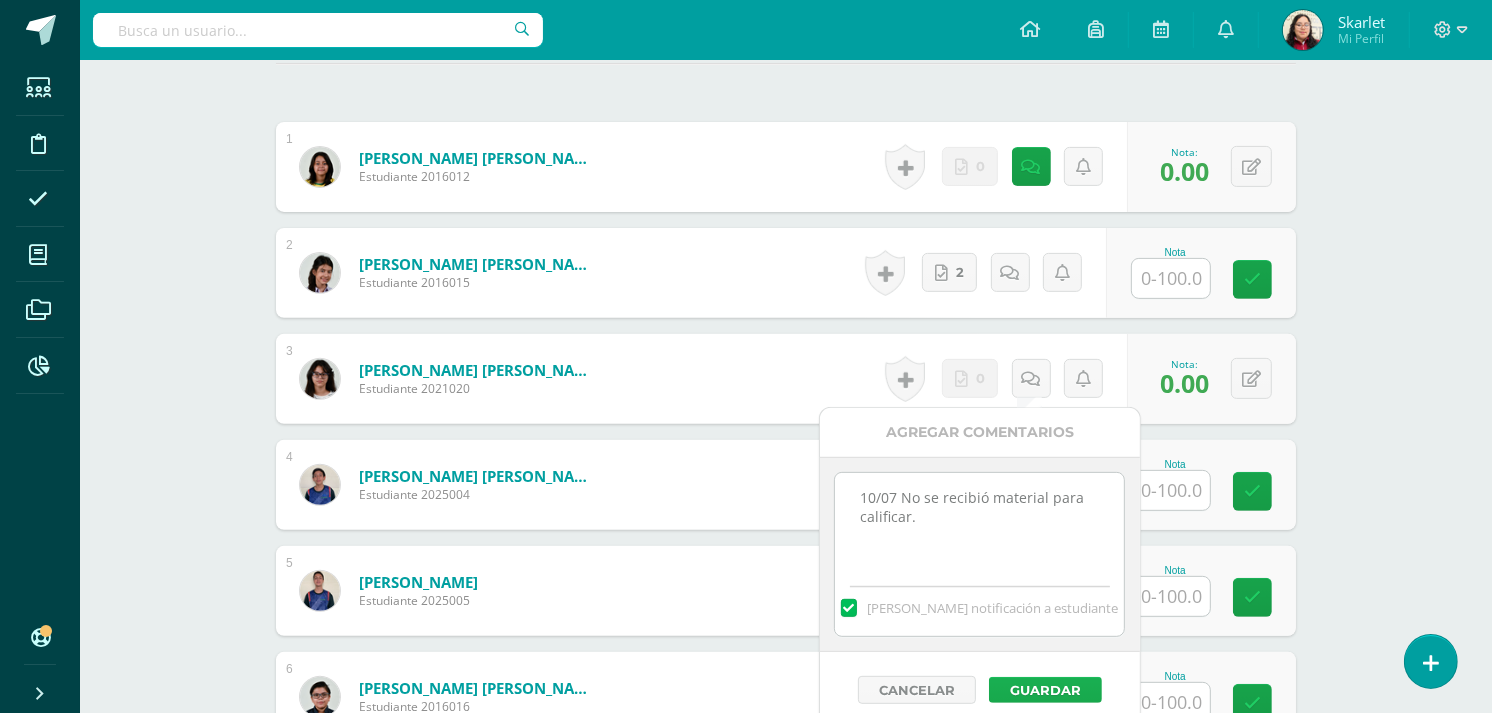 type on "10/07 No se recibió material para calificar." 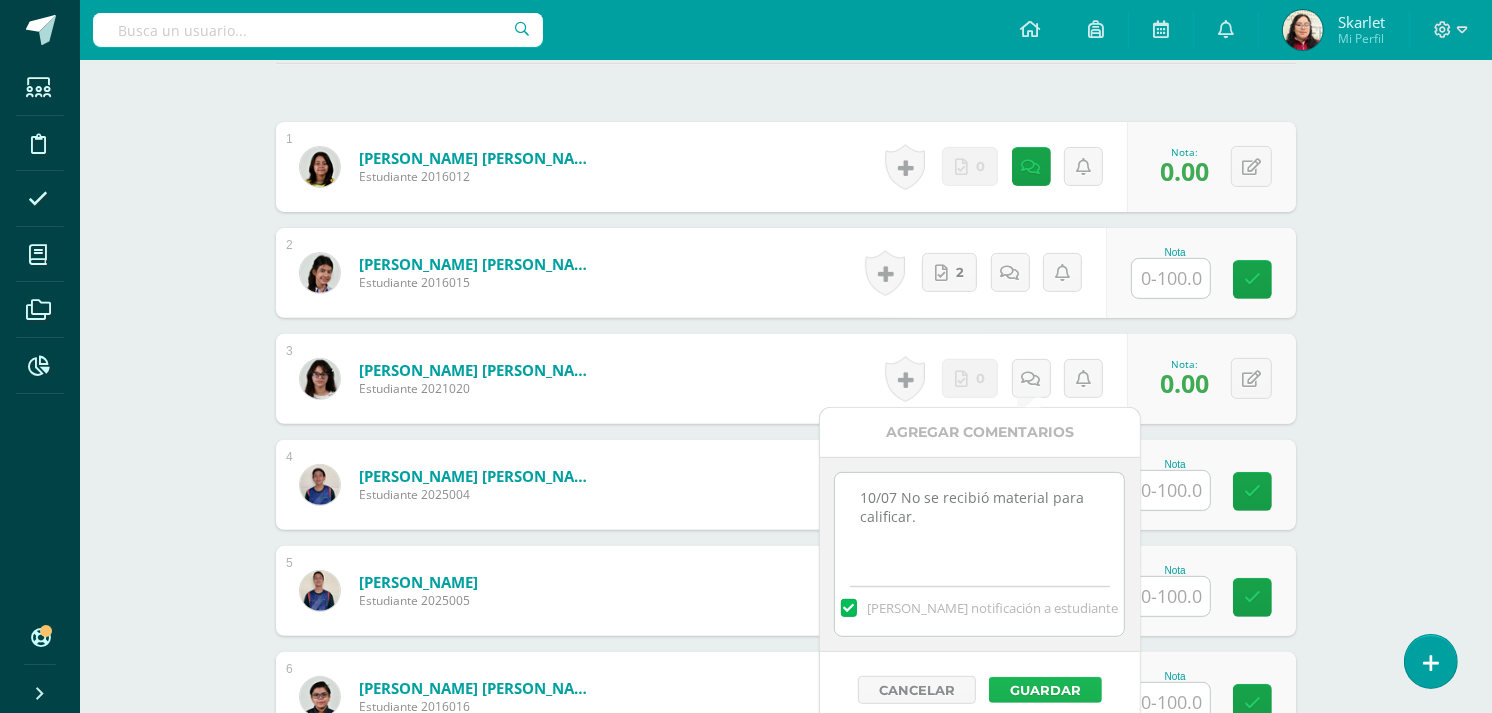 click on "Guardar" at bounding box center [1045, 690] 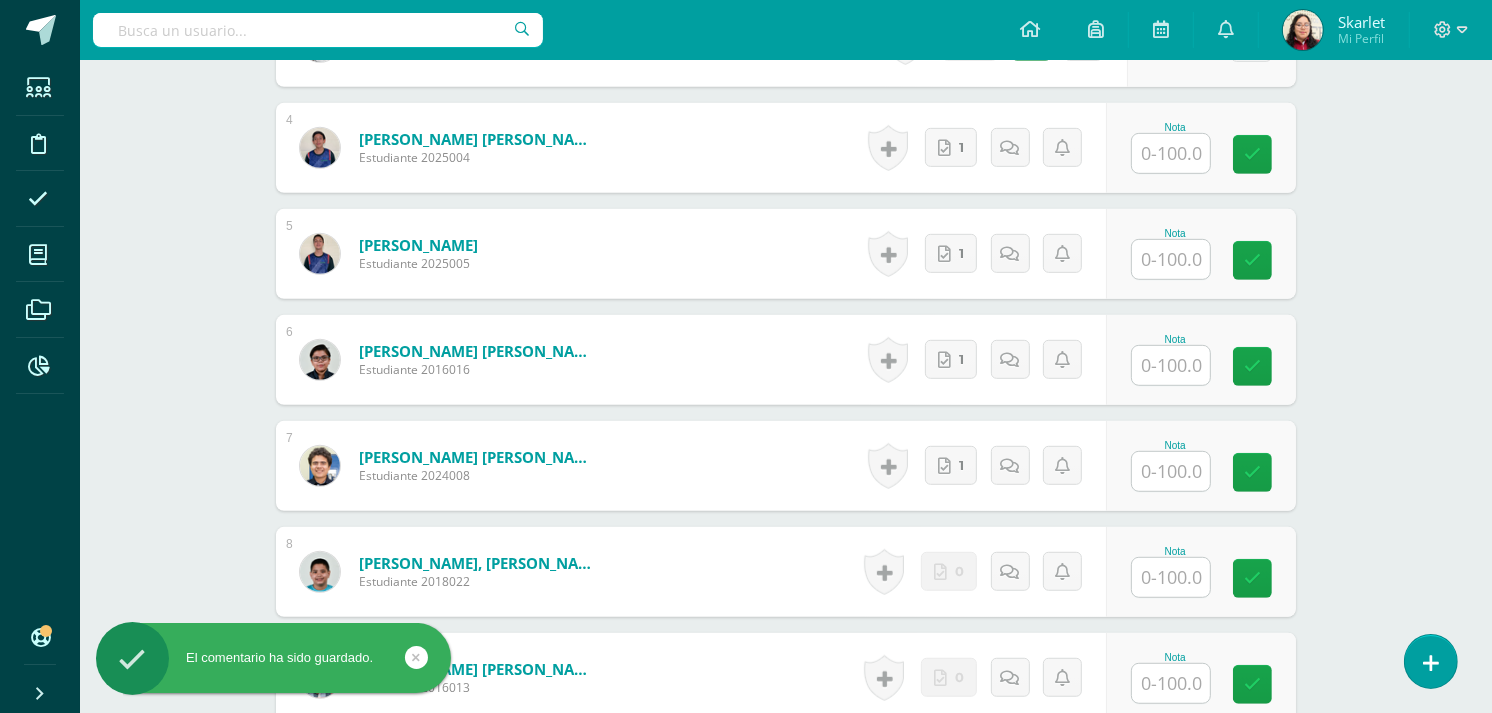 scroll, scrollTop: 1023, scrollLeft: 0, axis: vertical 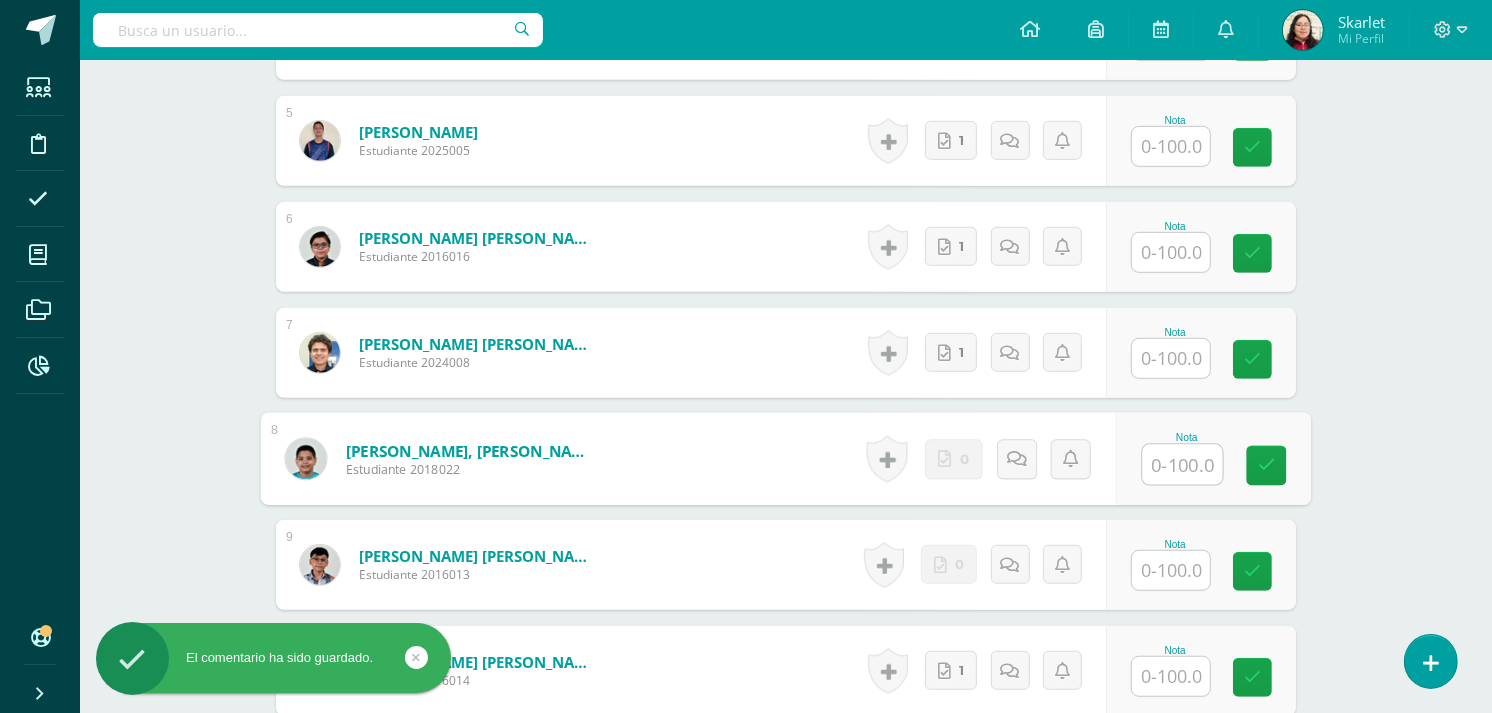 click at bounding box center (1183, 465) 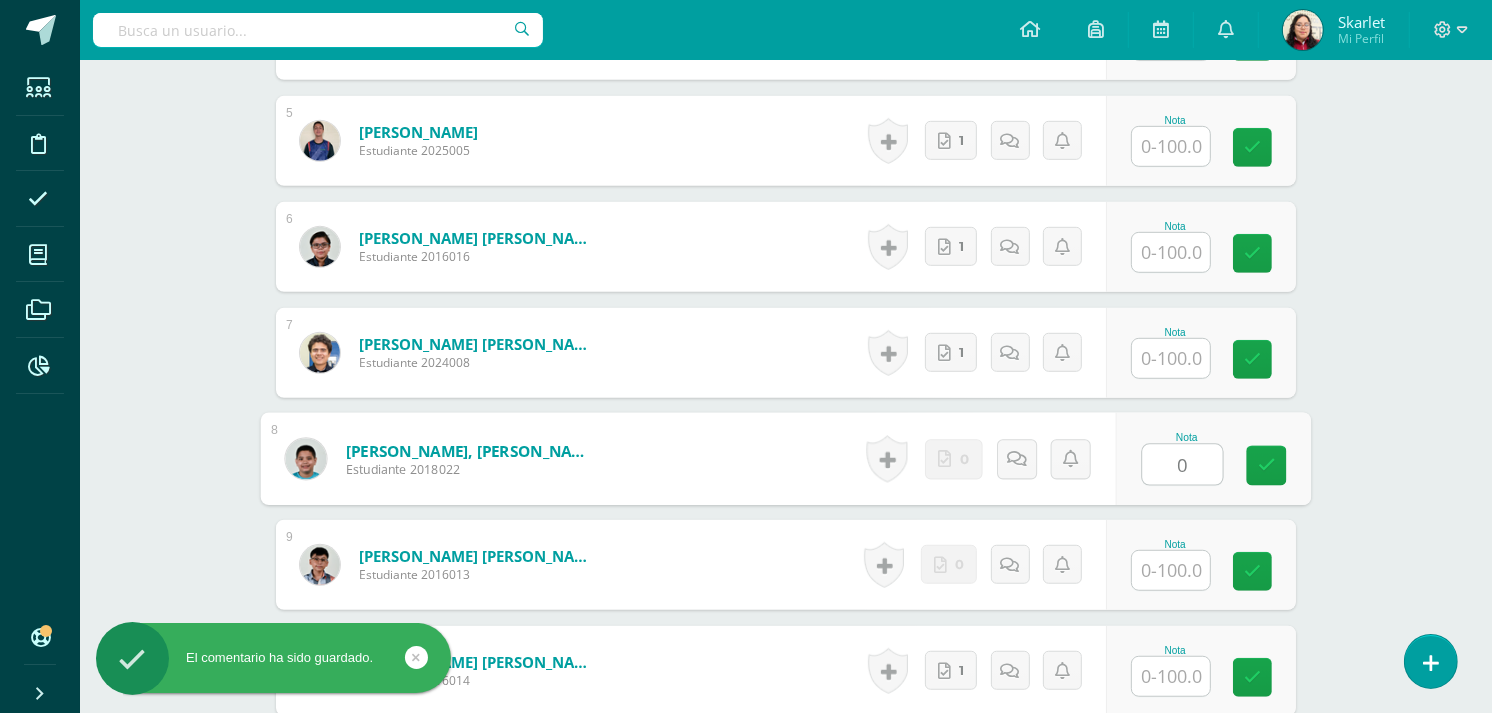 type on "0" 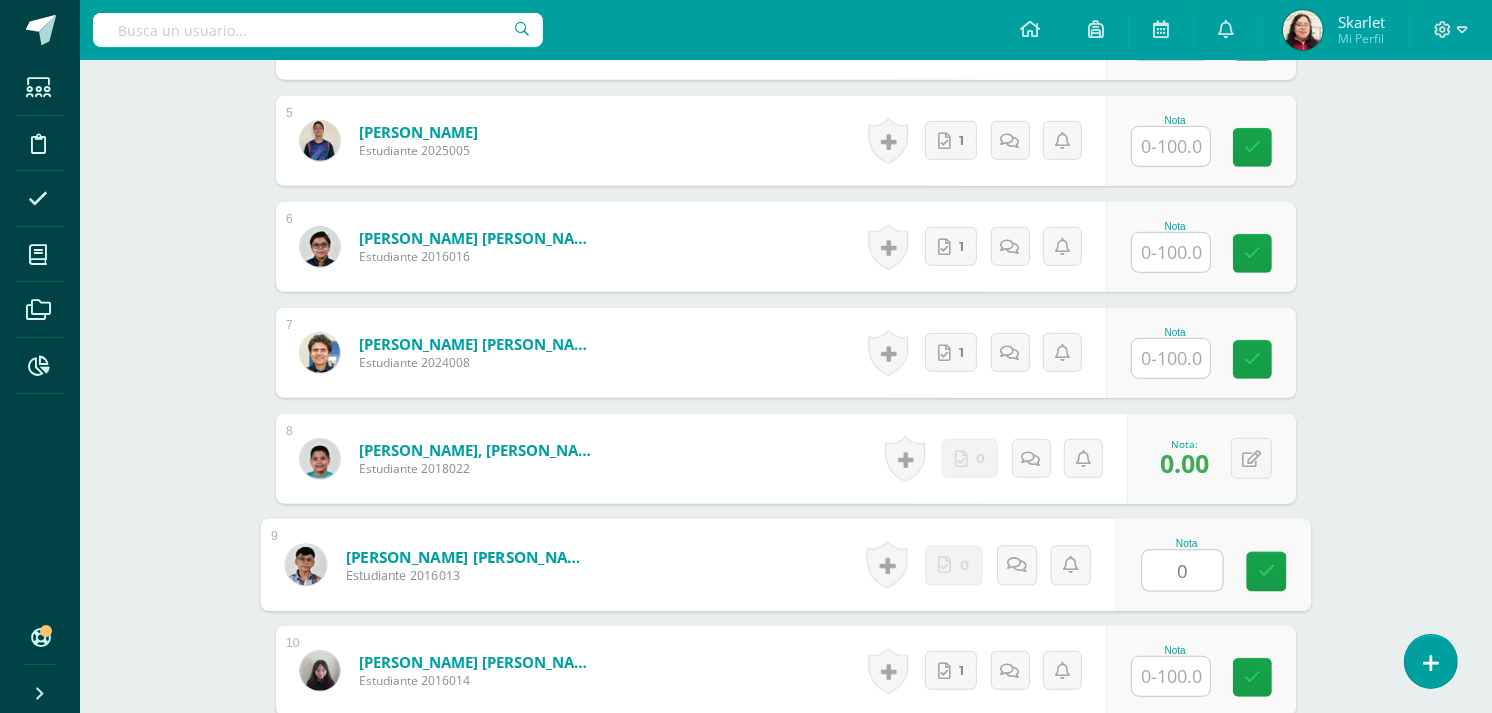 type on "0" 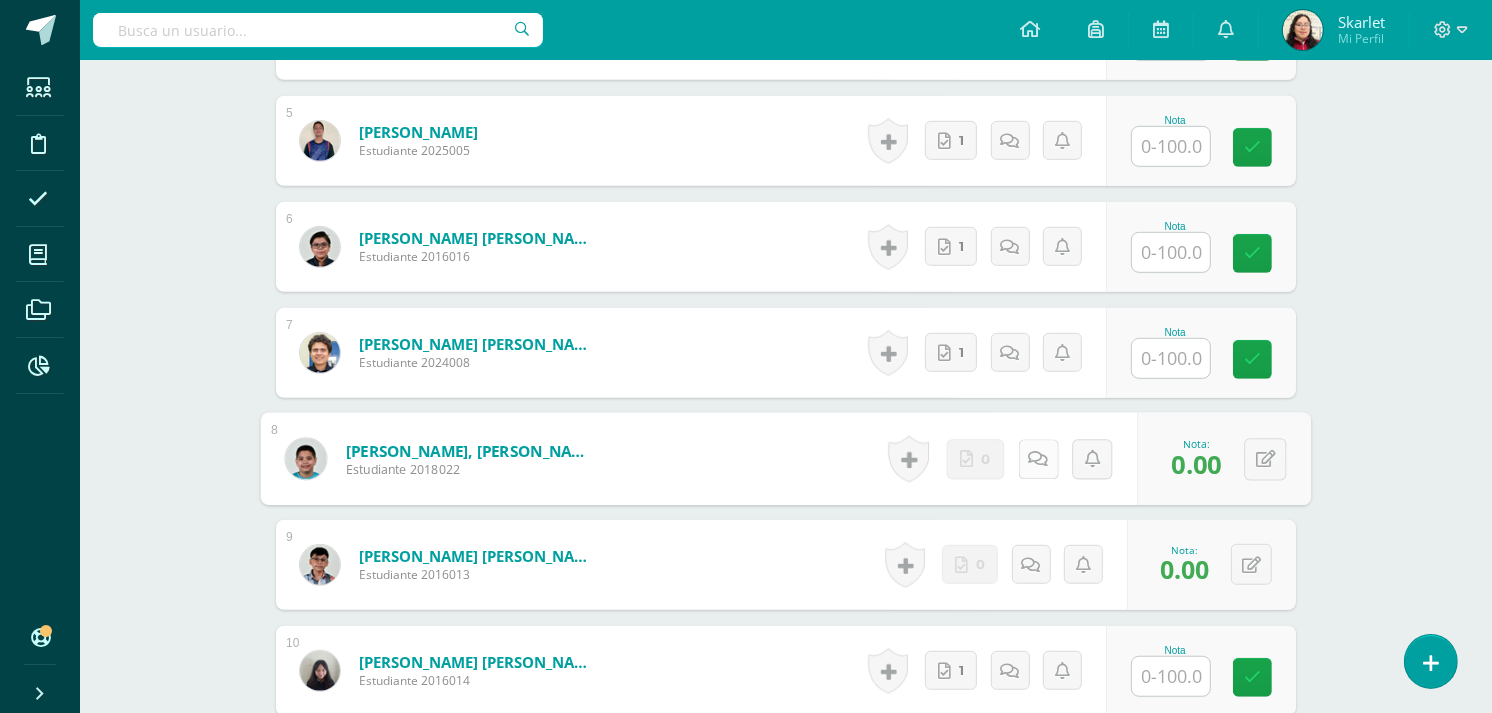 click at bounding box center [1039, 458] 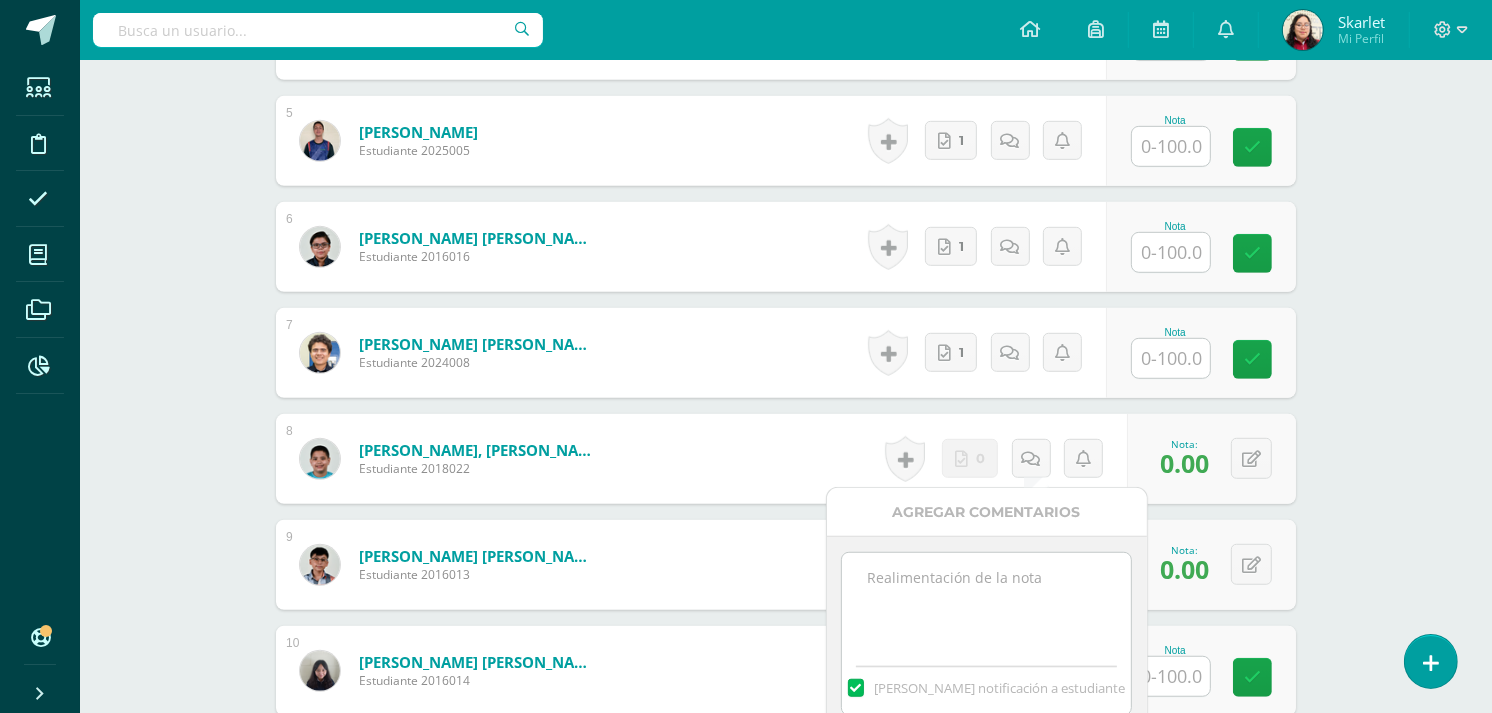 click at bounding box center (986, 603) 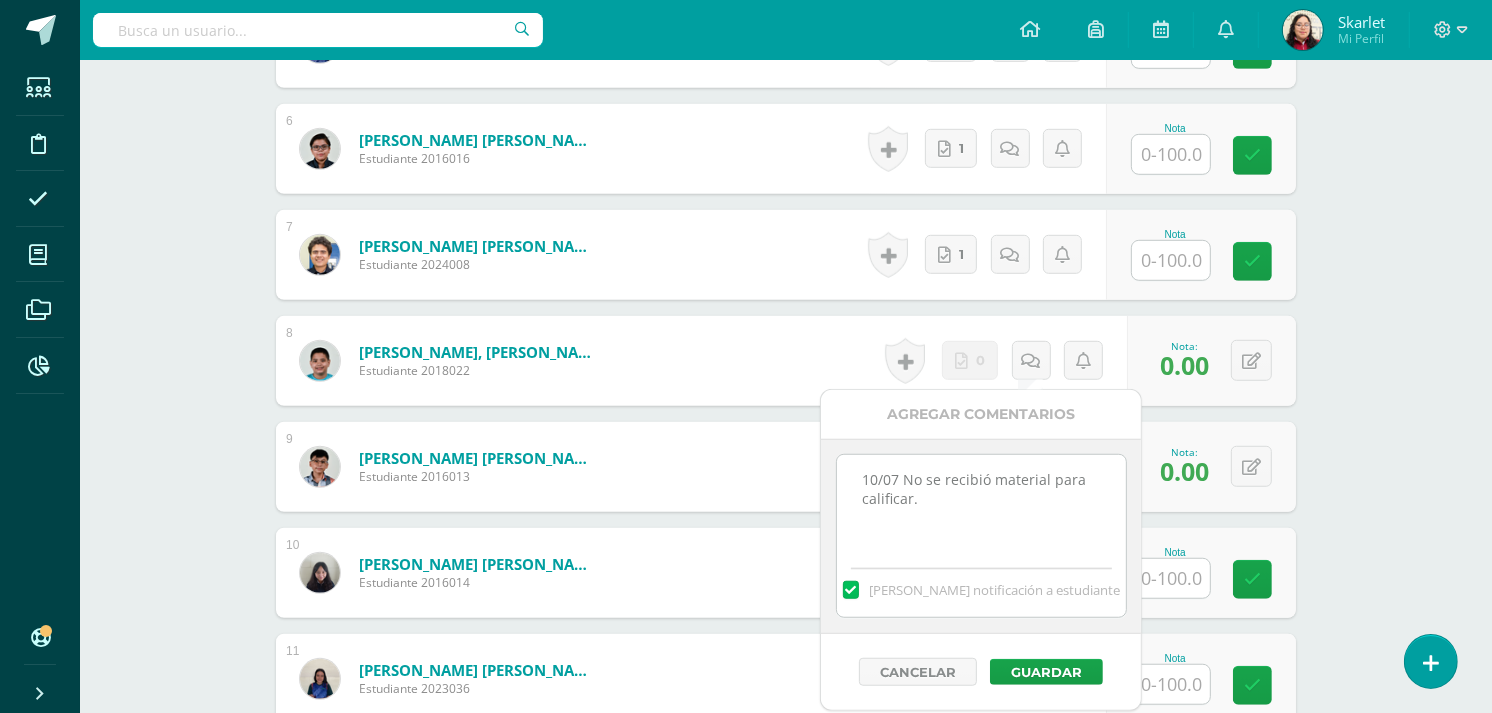 scroll, scrollTop: 1122, scrollLeft: 0, axis: vertical 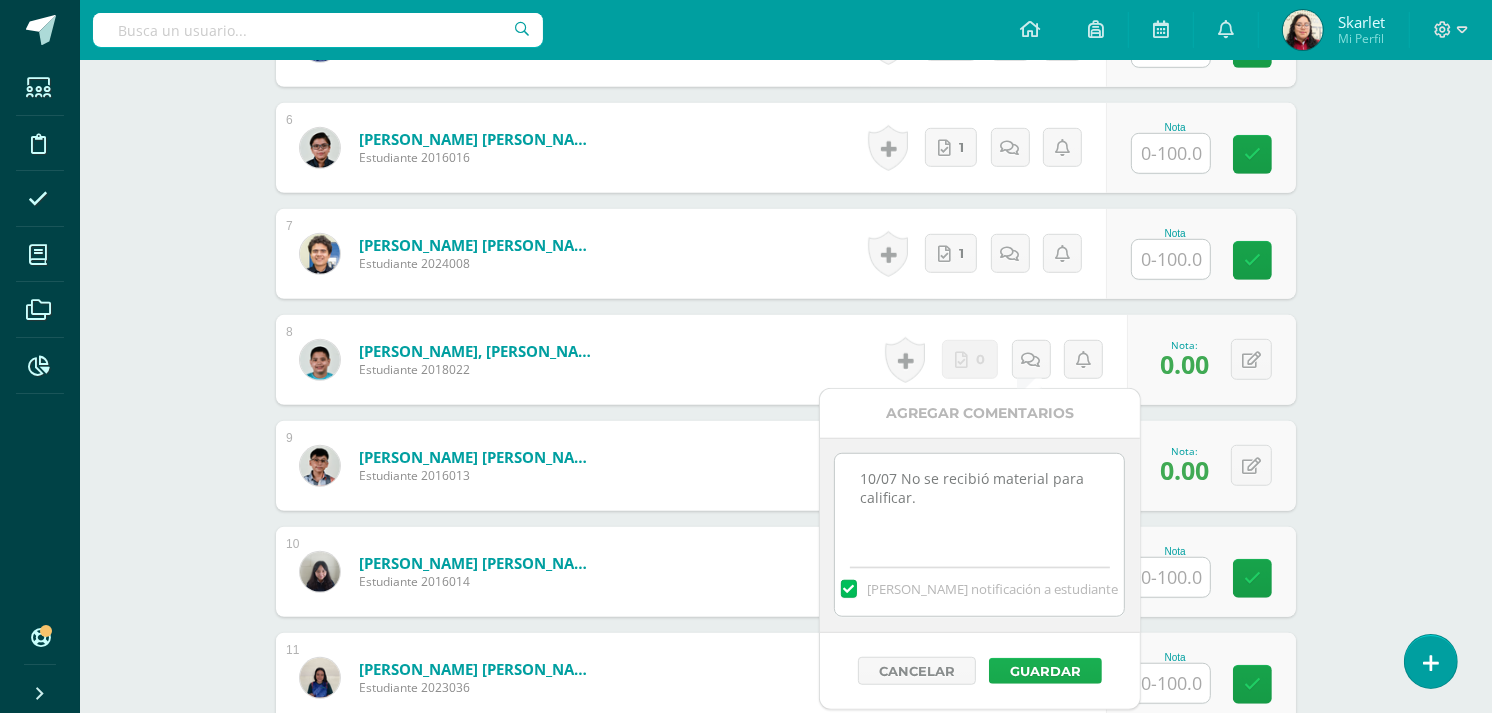 type on "10/07 No se recibió material para calificar." 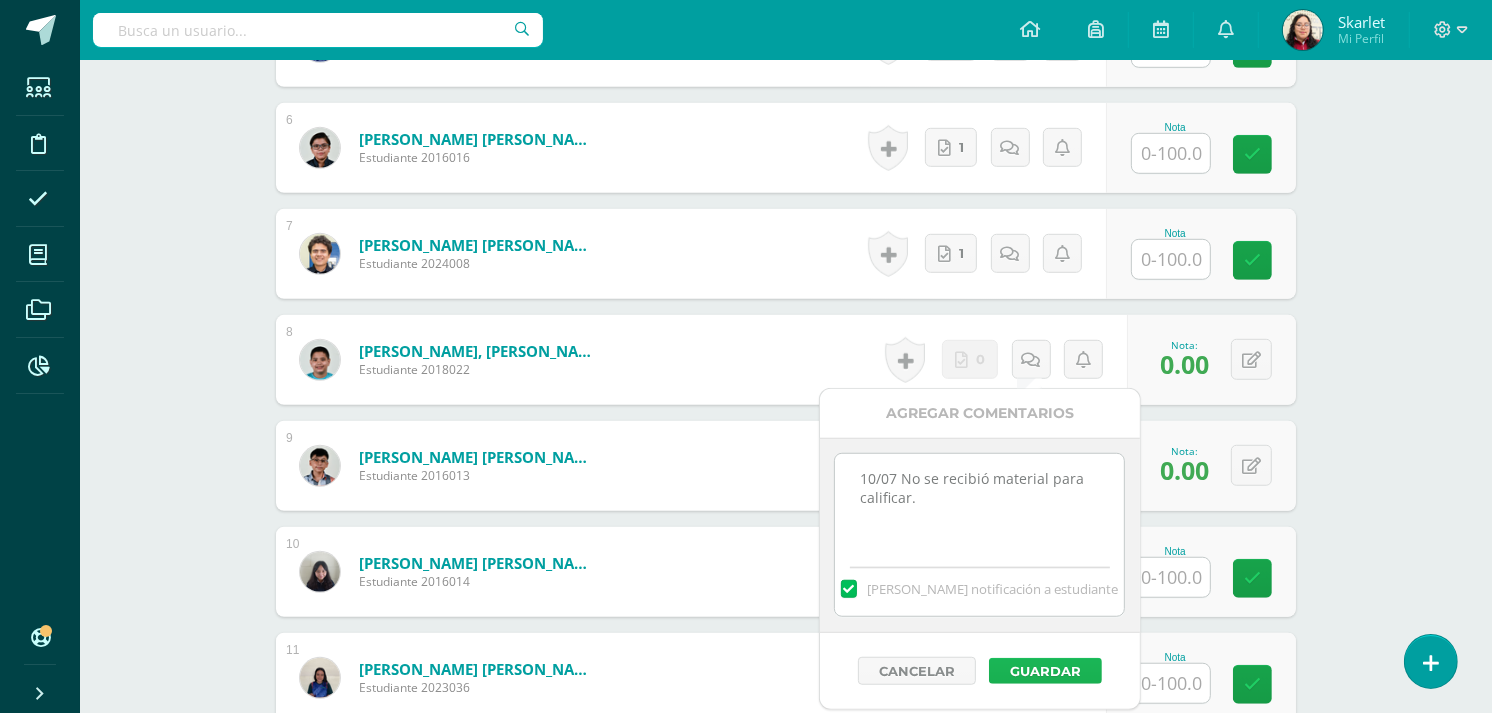 click on "Guardar" at bounding box center (1045, 671) 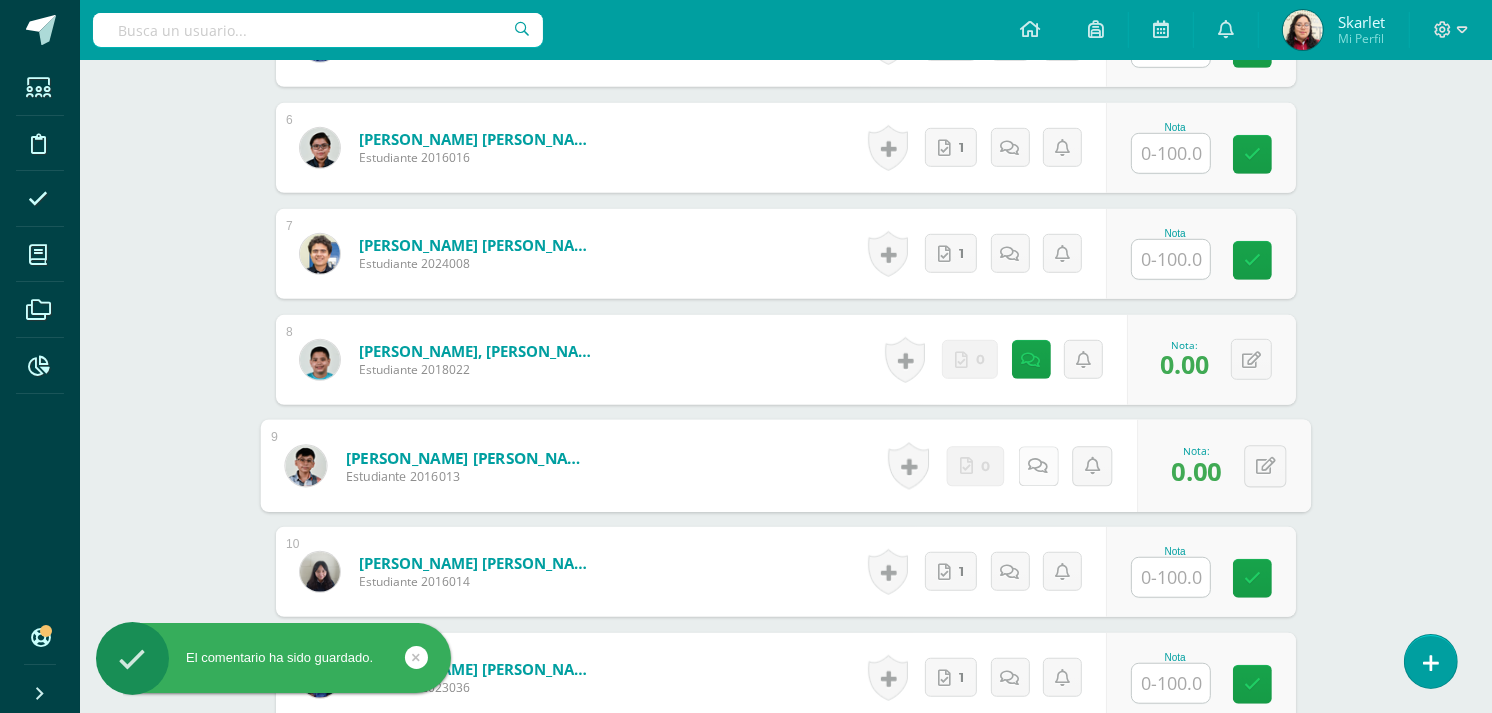 click at bounding box center (1039, 465) 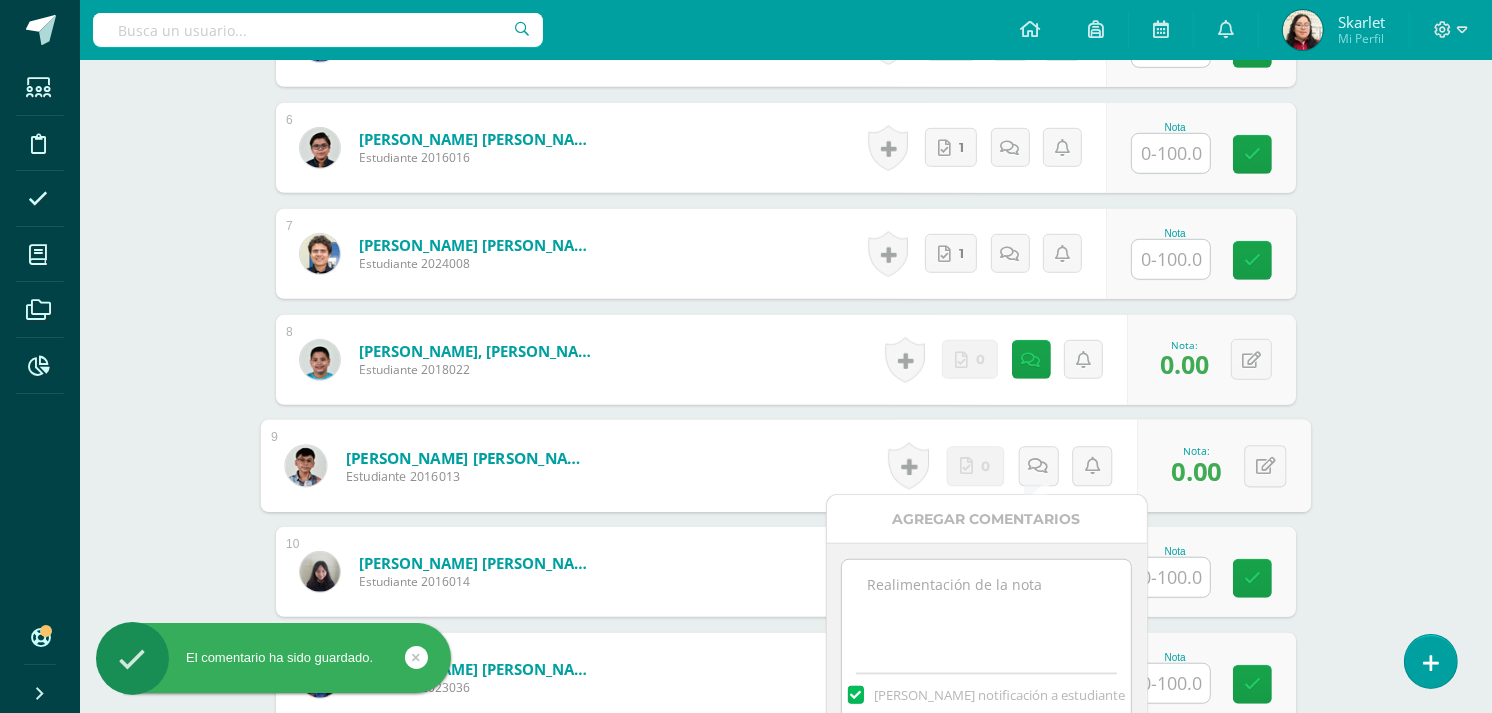 click at bounding box center [986, 610] 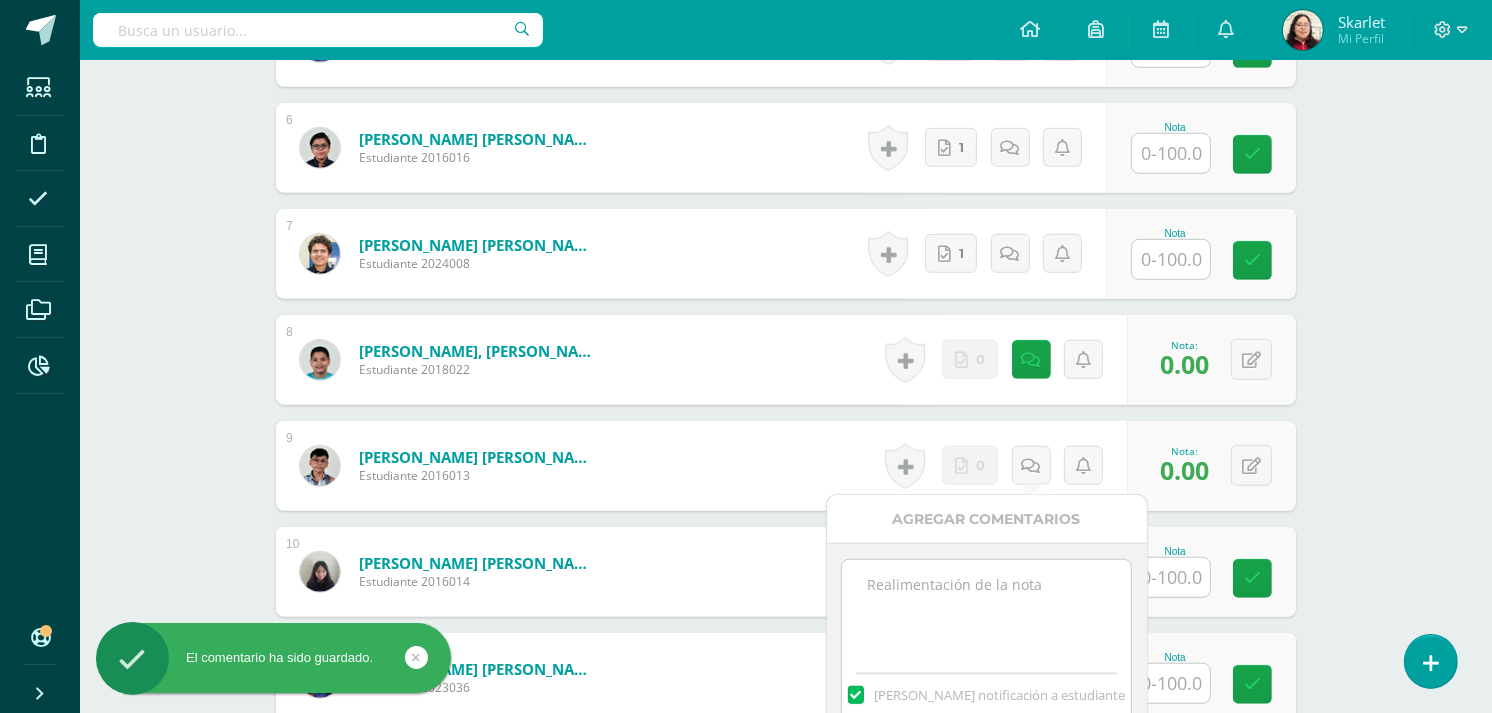 paste on "10/07 No se recibió material para calificar." 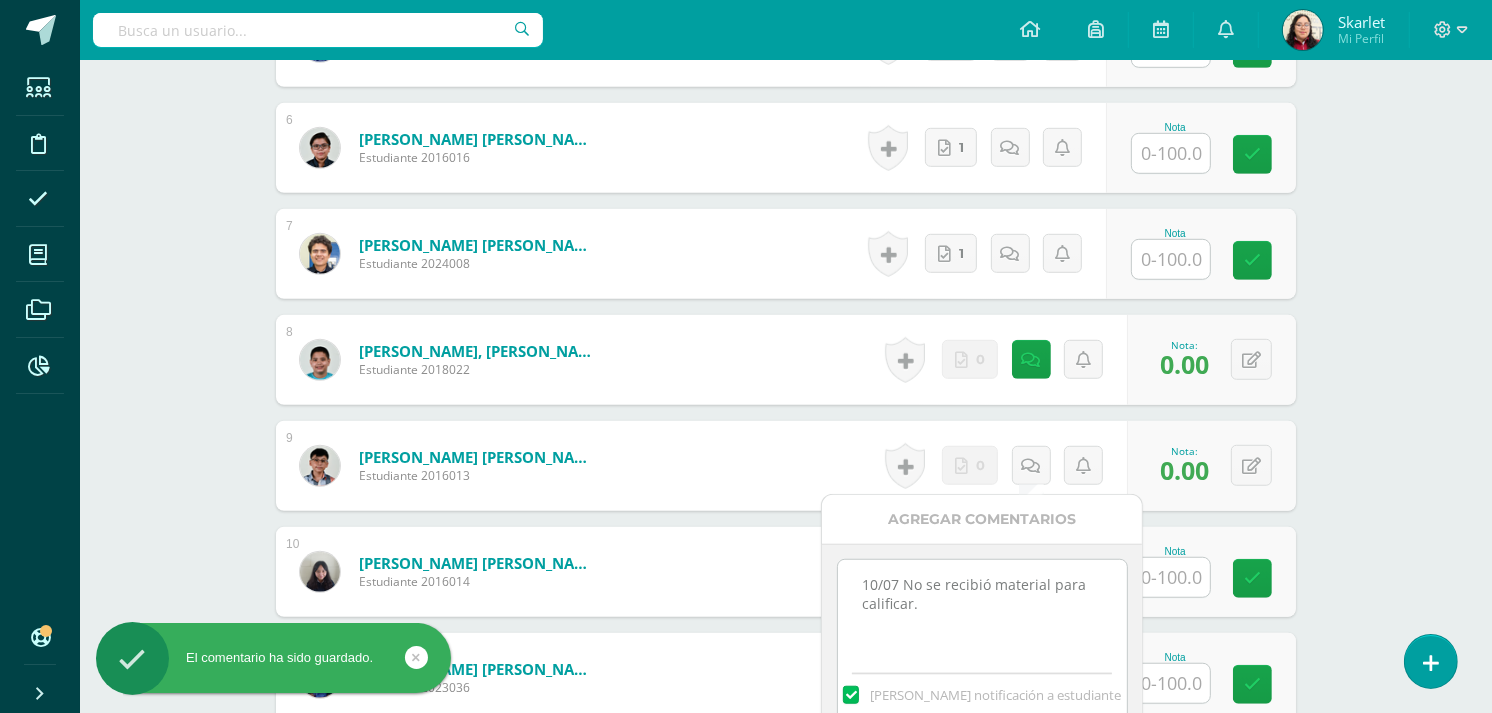 scroll, scrollTop: 1245, scrollLeft: 0, axis: vertical 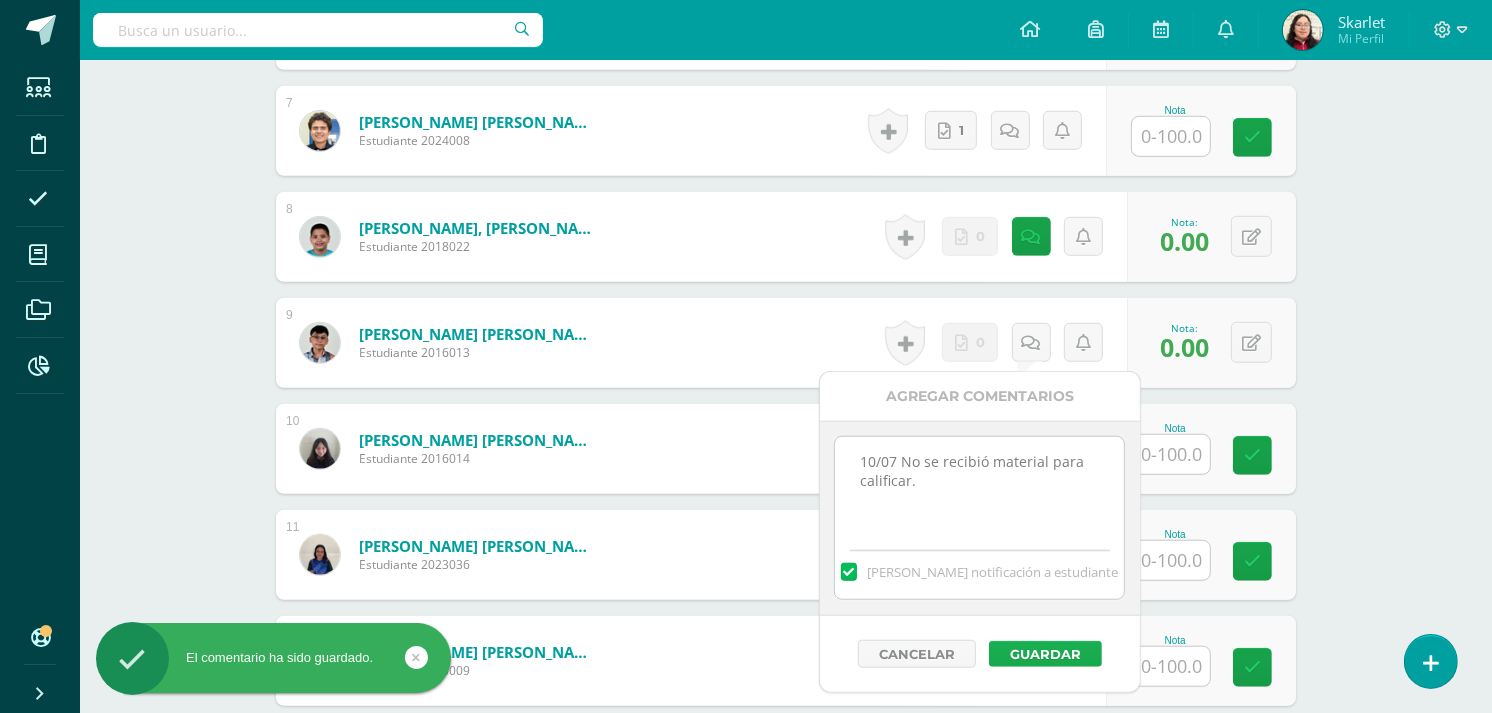 type on "10/07 No se recibió material para calificar." 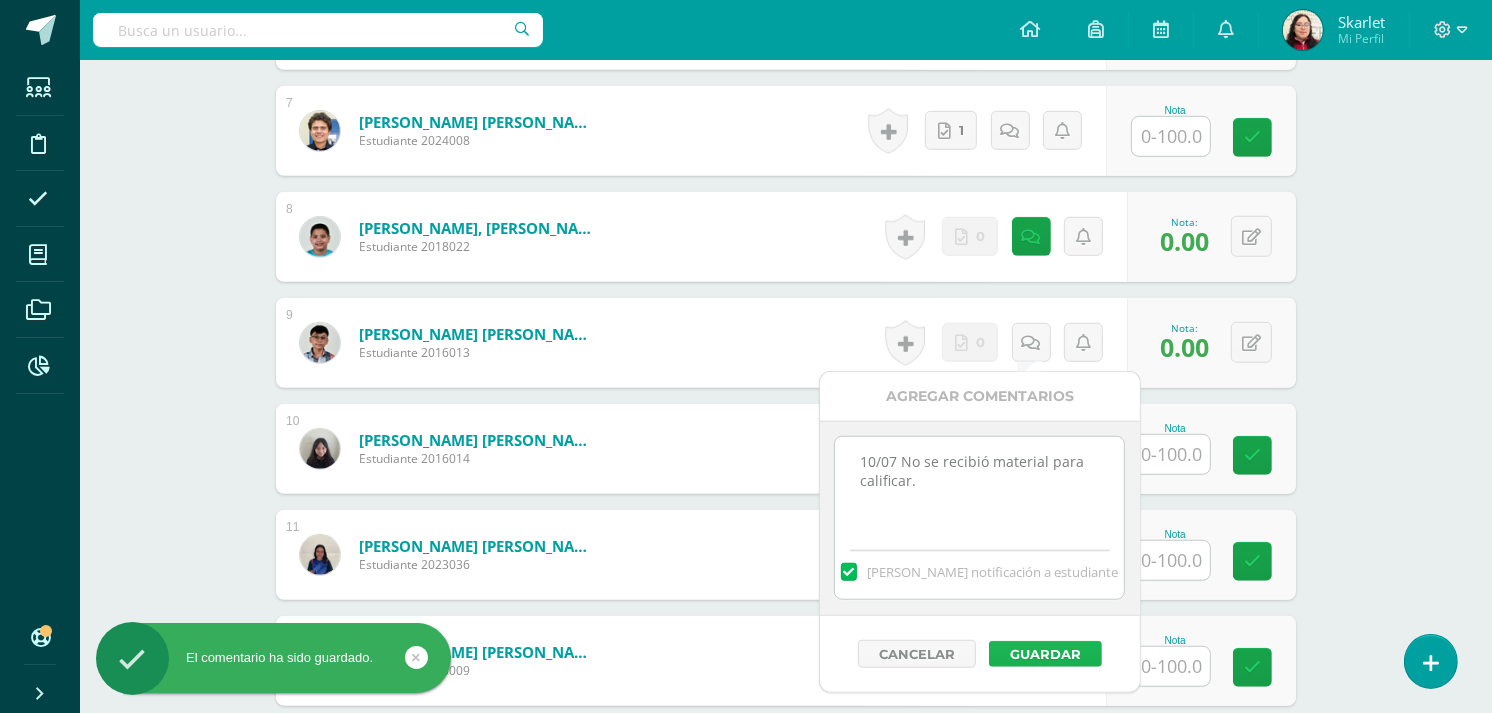 click on "Guardar" at bounding box center (1045, 654) 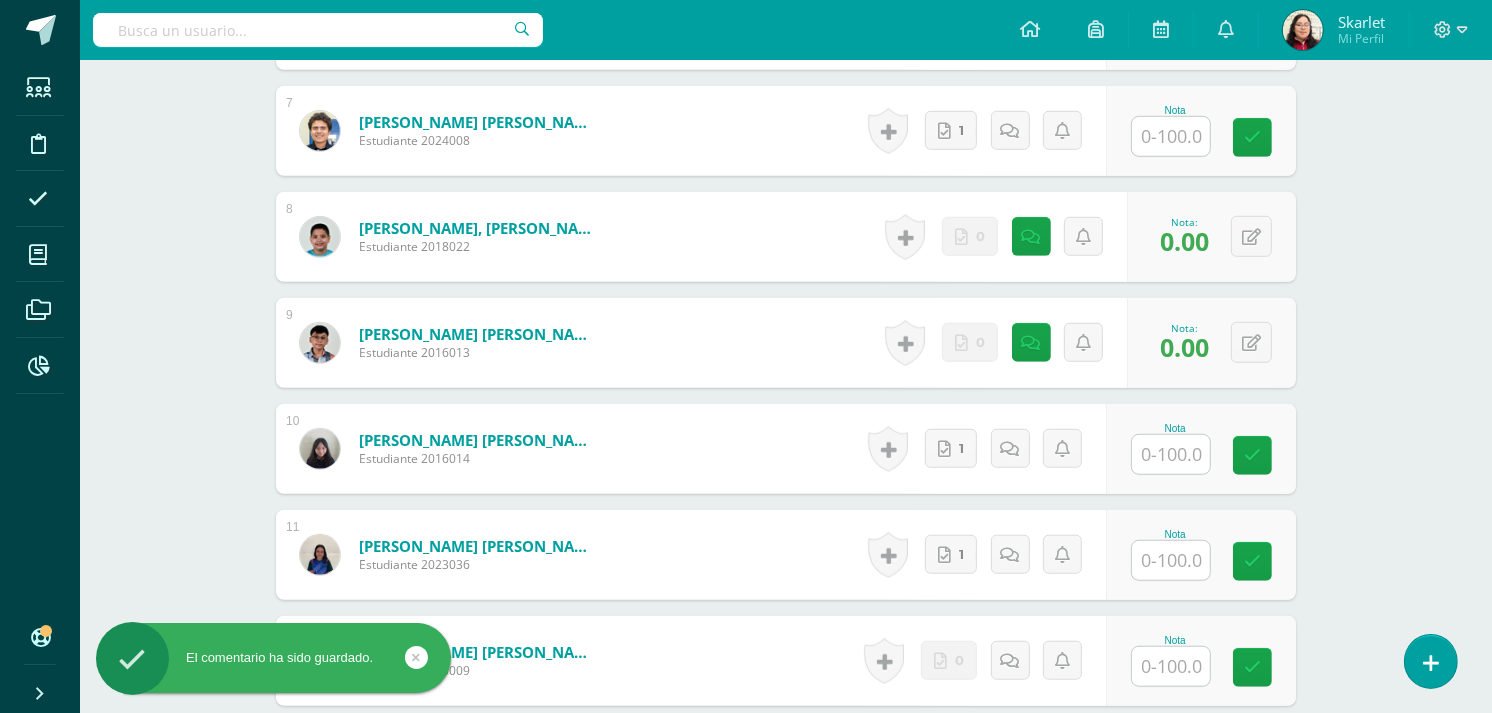 scroll, scrollTop: 1451, scrollLeft: 0, axis: vertical 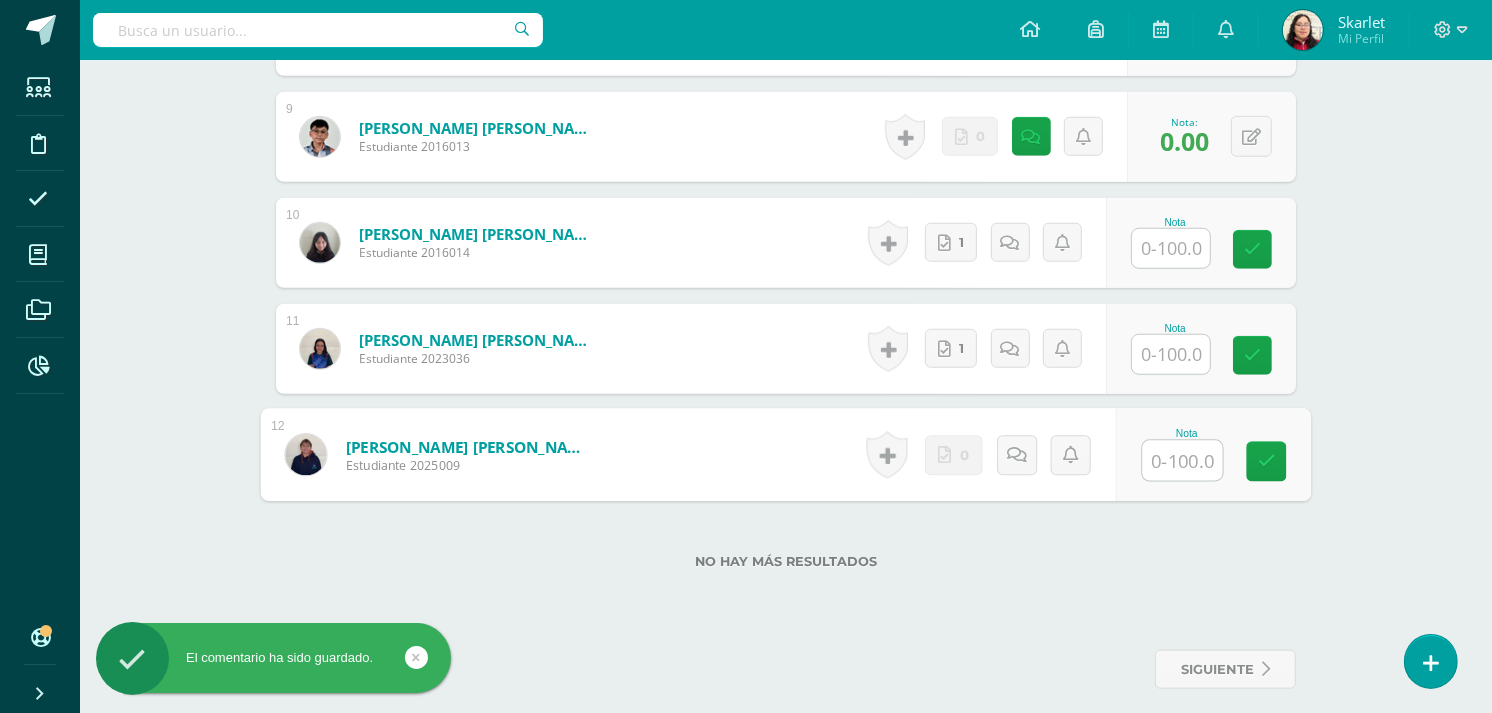 click at bounding box center [1183, 461] 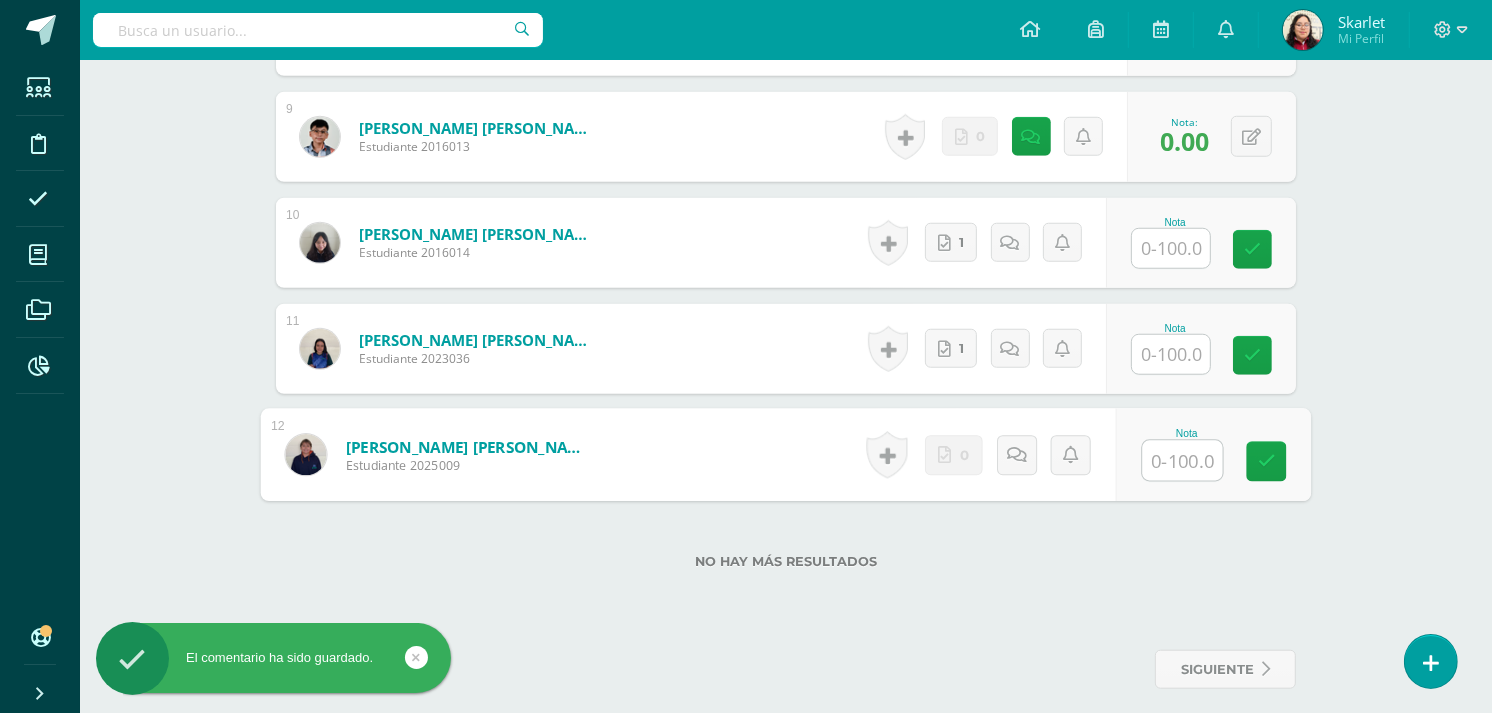 type on "0" 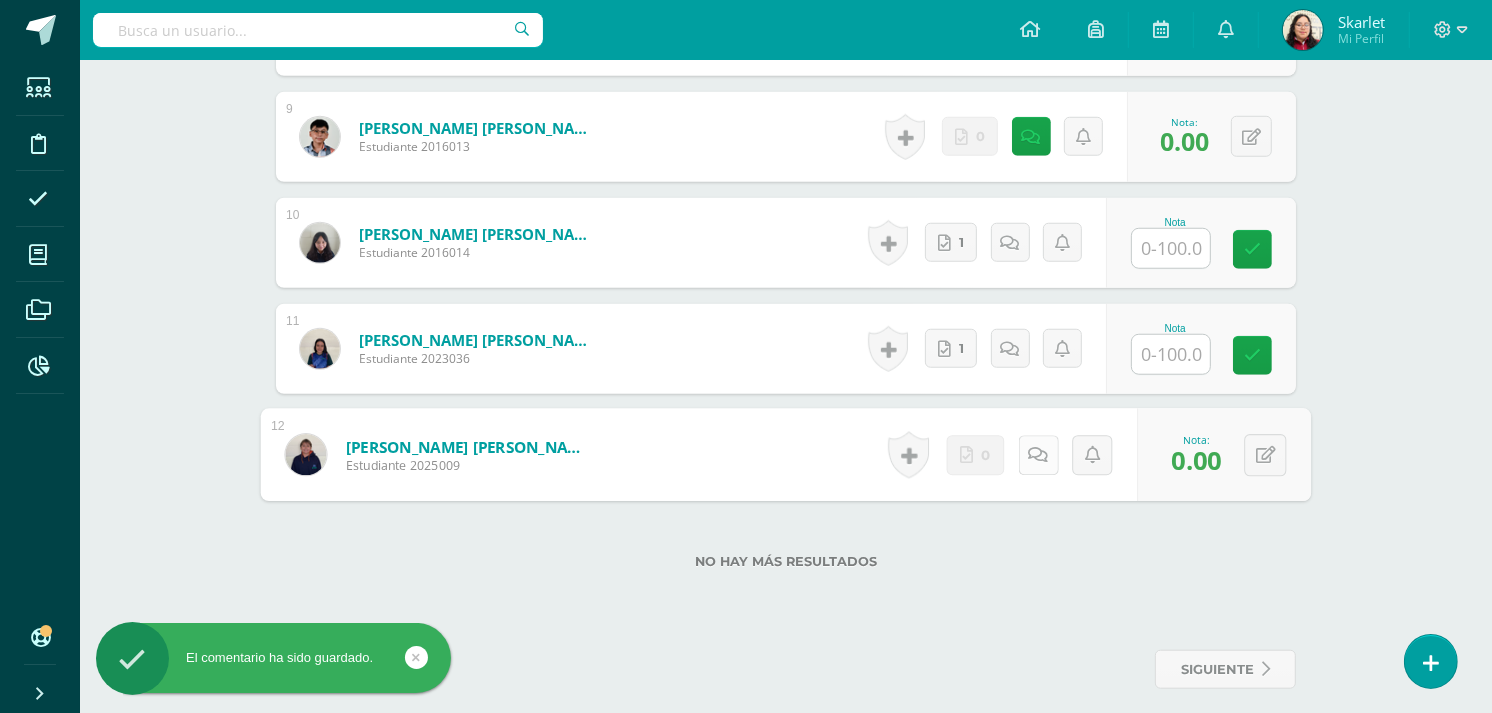 click at bounding box center [1038, 455] 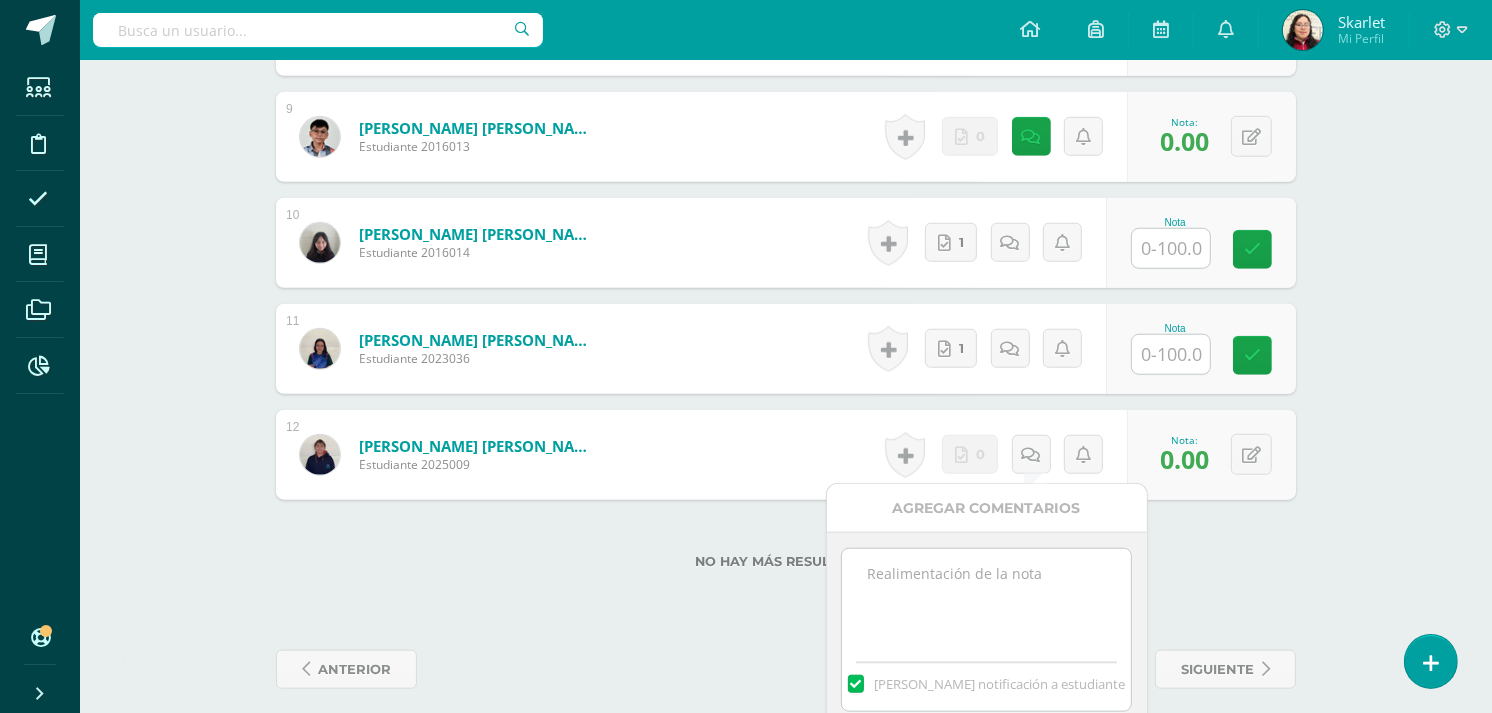 click at bounding box center [986, 599] 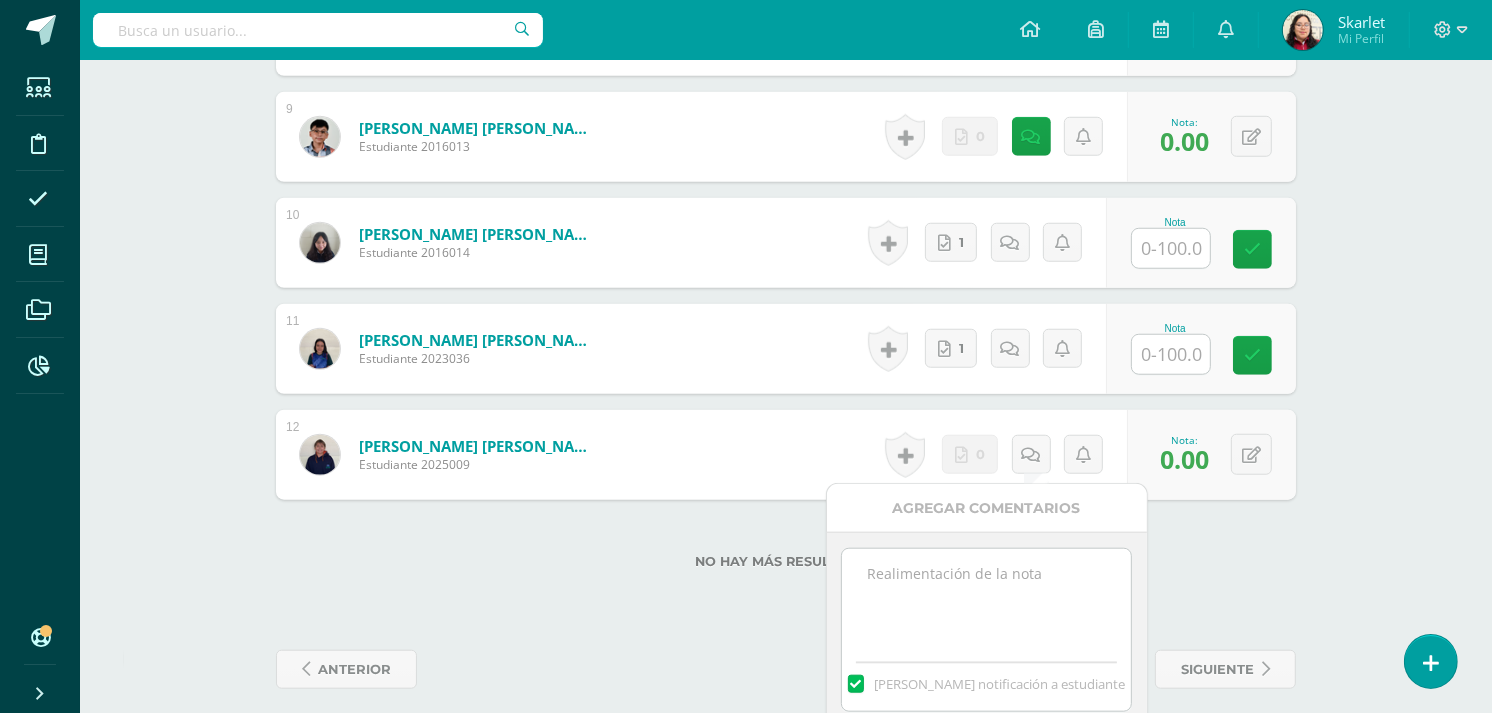 paste on "10/07 No se recibió material para calificar." 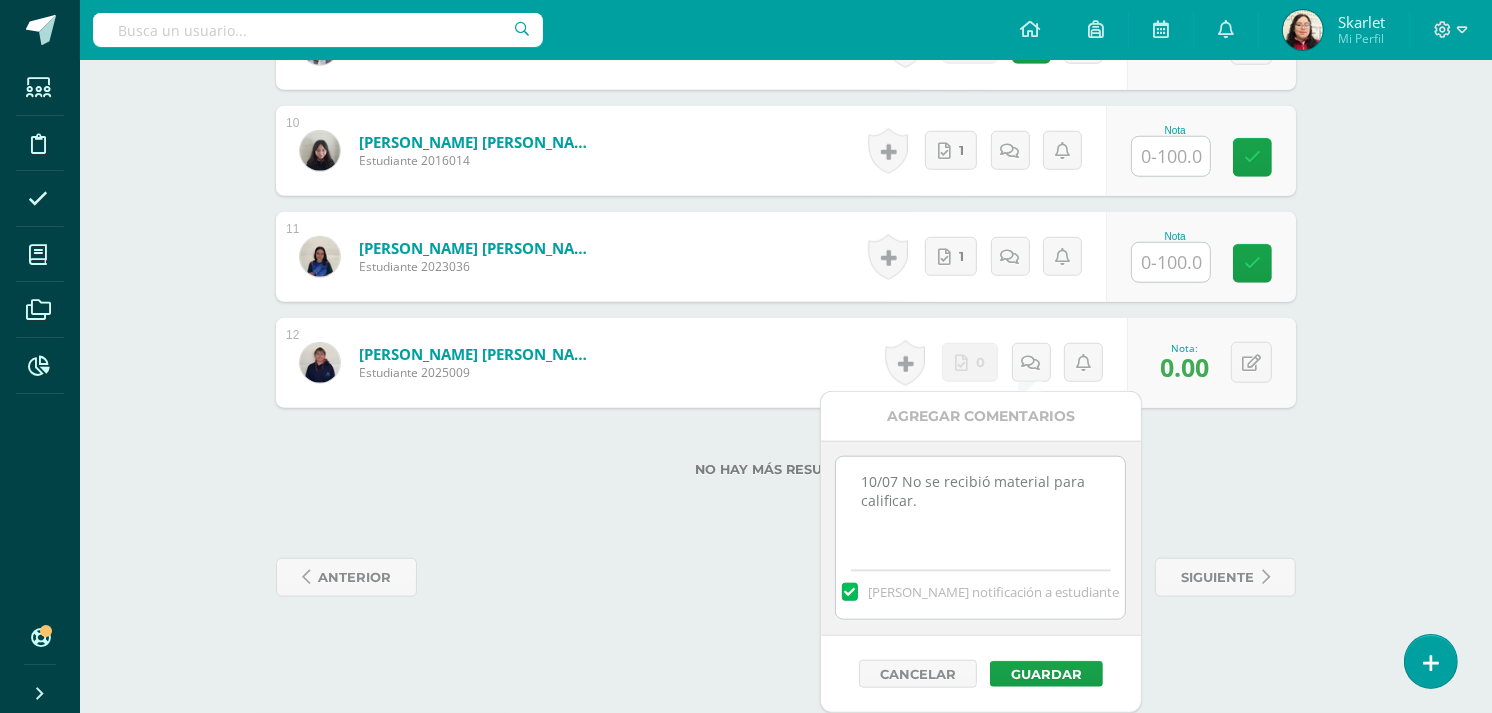 scroll, scrollTop: 1544, scrollLeft: 0, axis: vertical 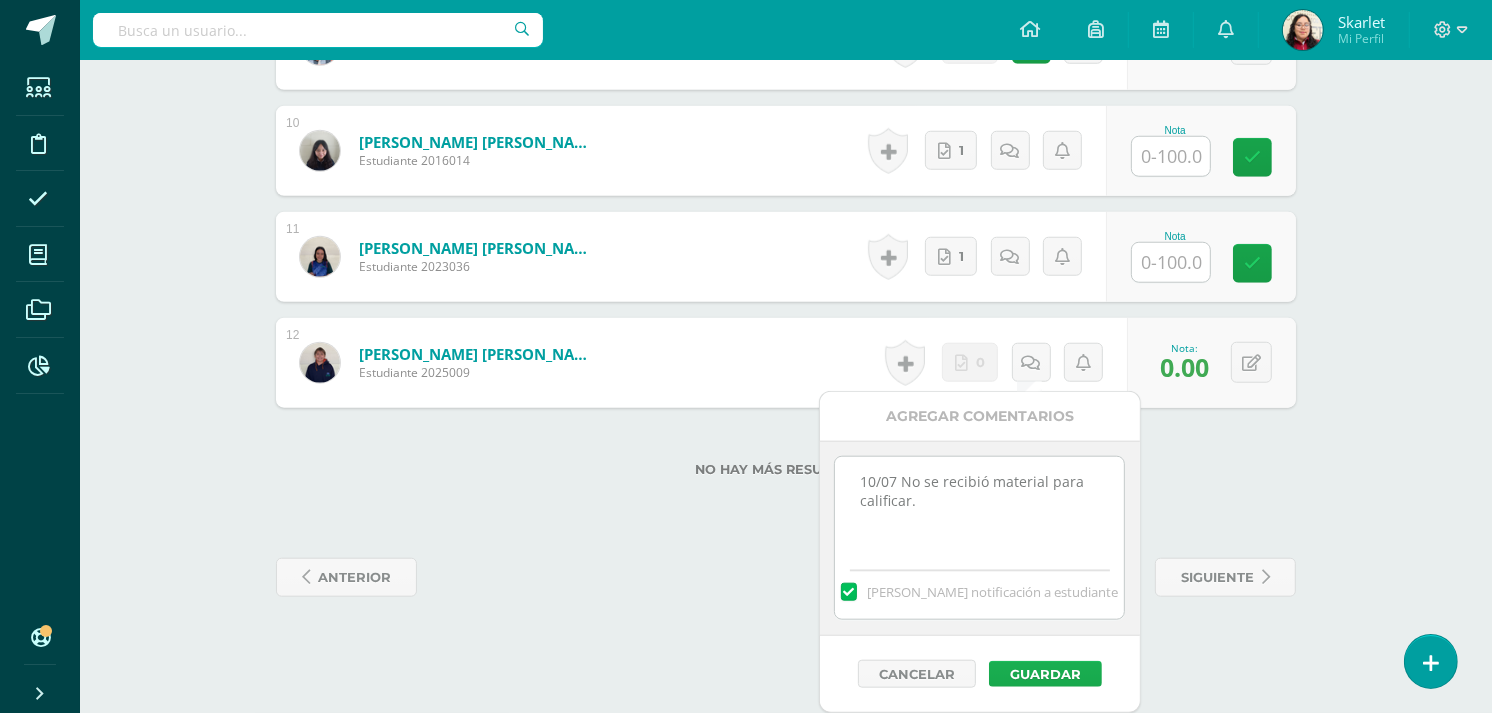 type on "10/07 No se recibió material para calificar." 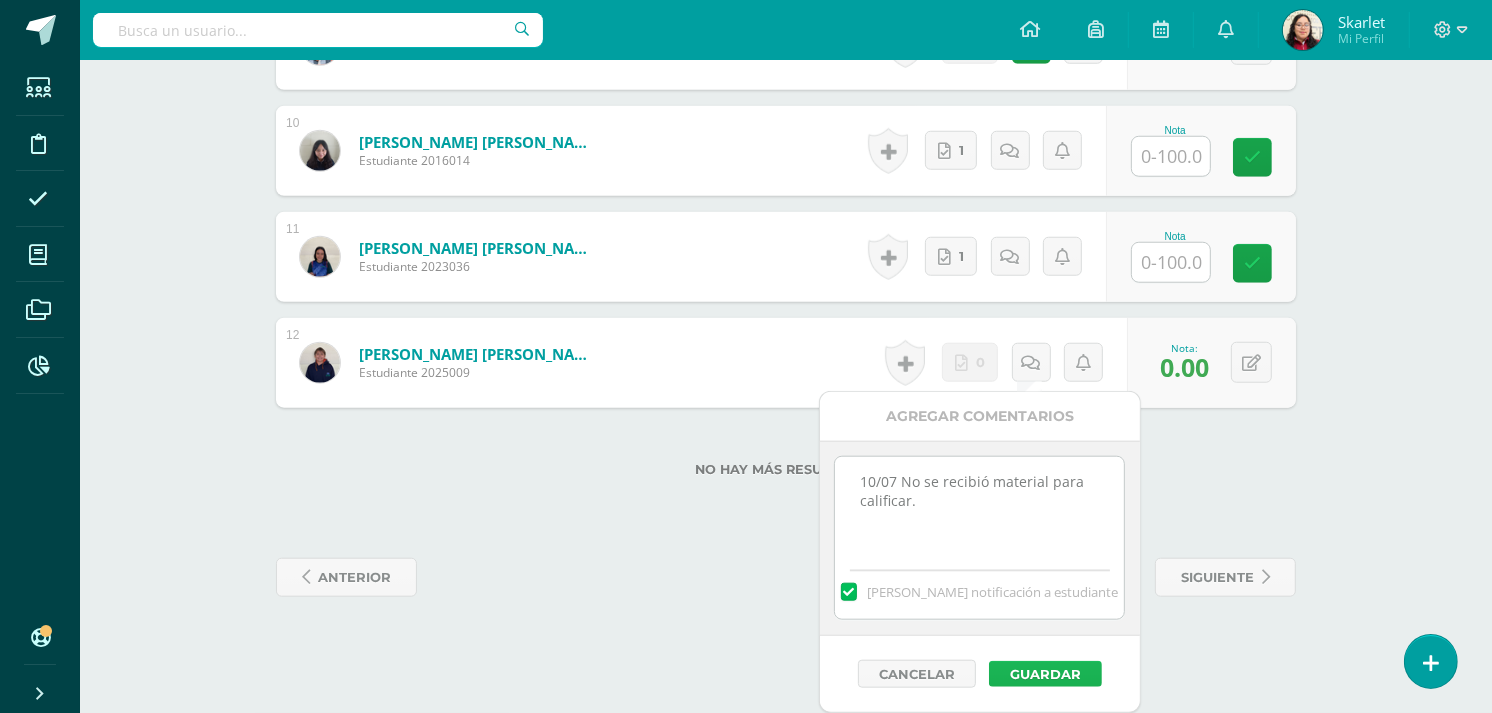 click on "Guardar" at bounding box center (1045, 674) 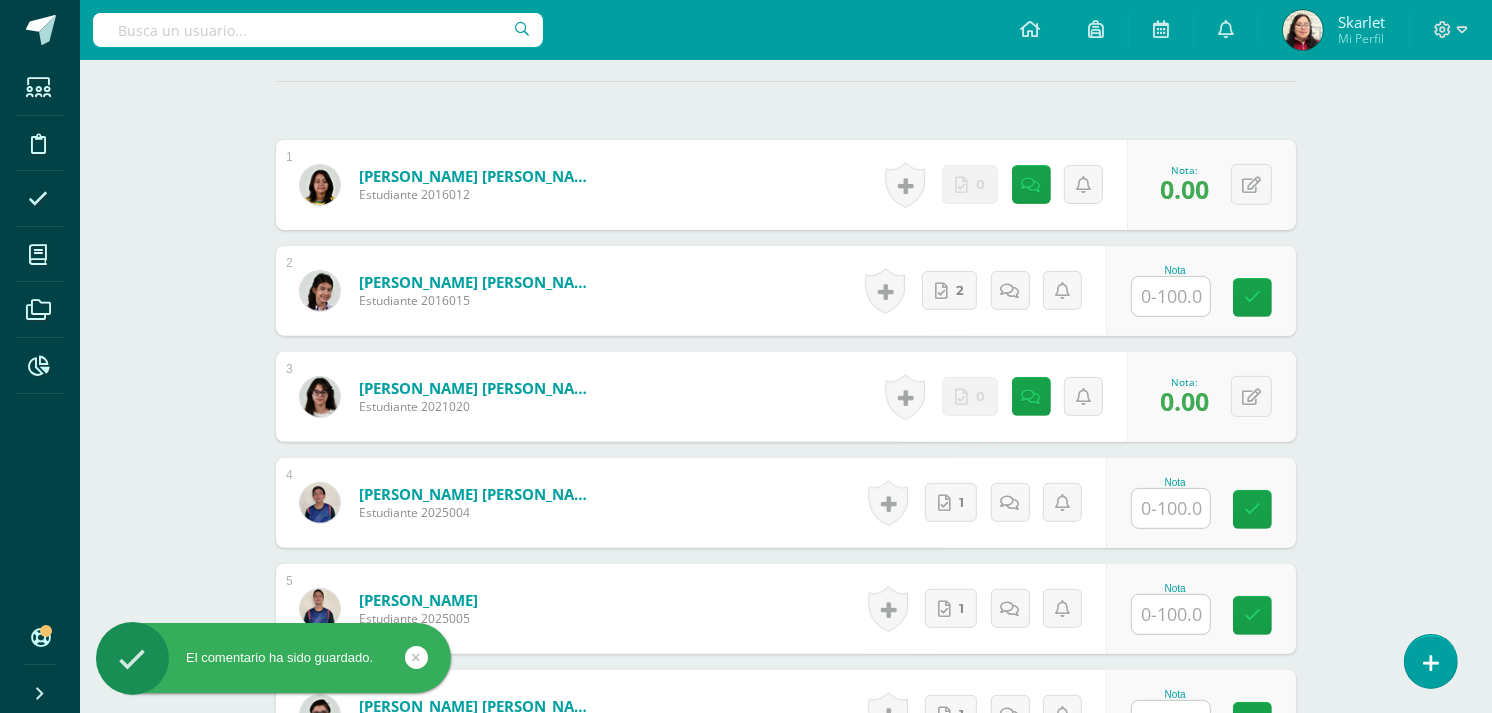 scroll, scrollTop: 406, scrollLeft: 0, axis: vertical 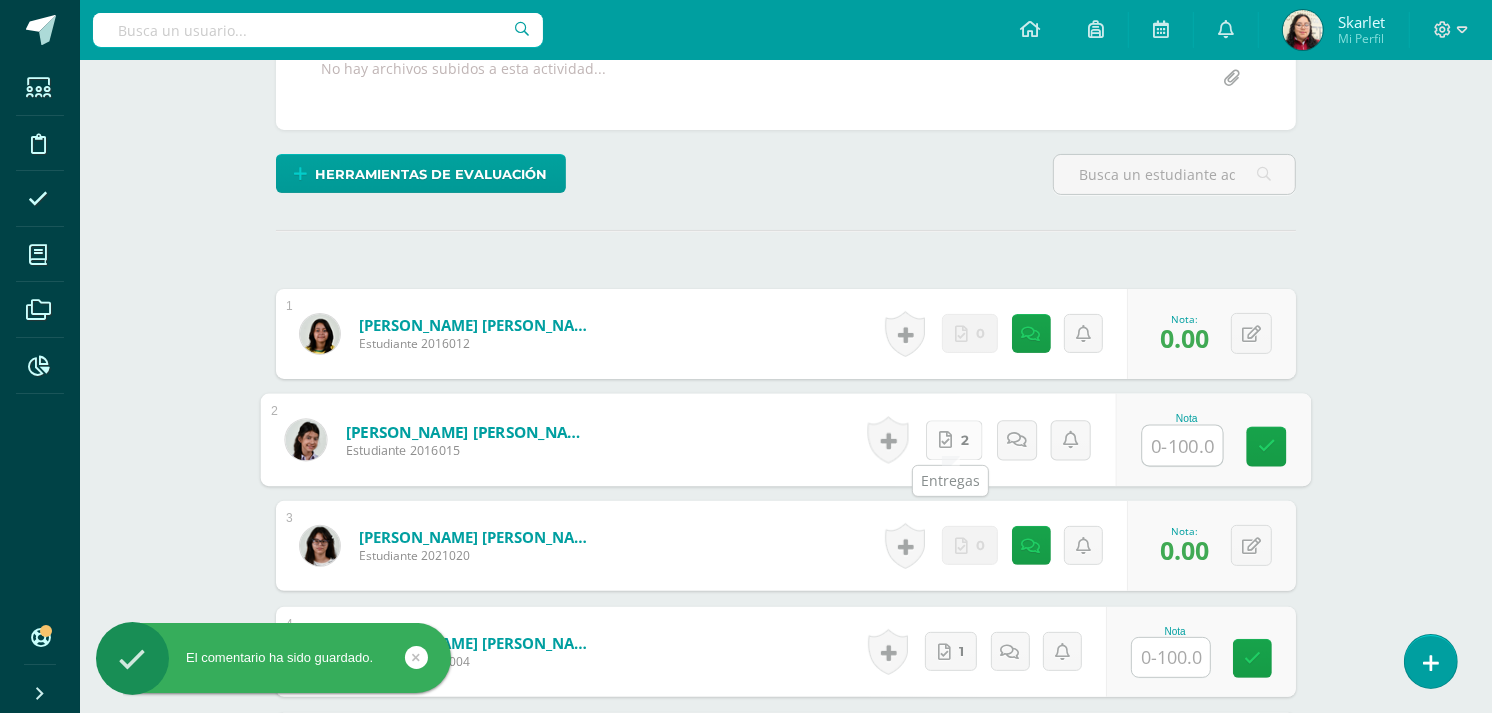 click on "2" at bounding box center [954, 440] 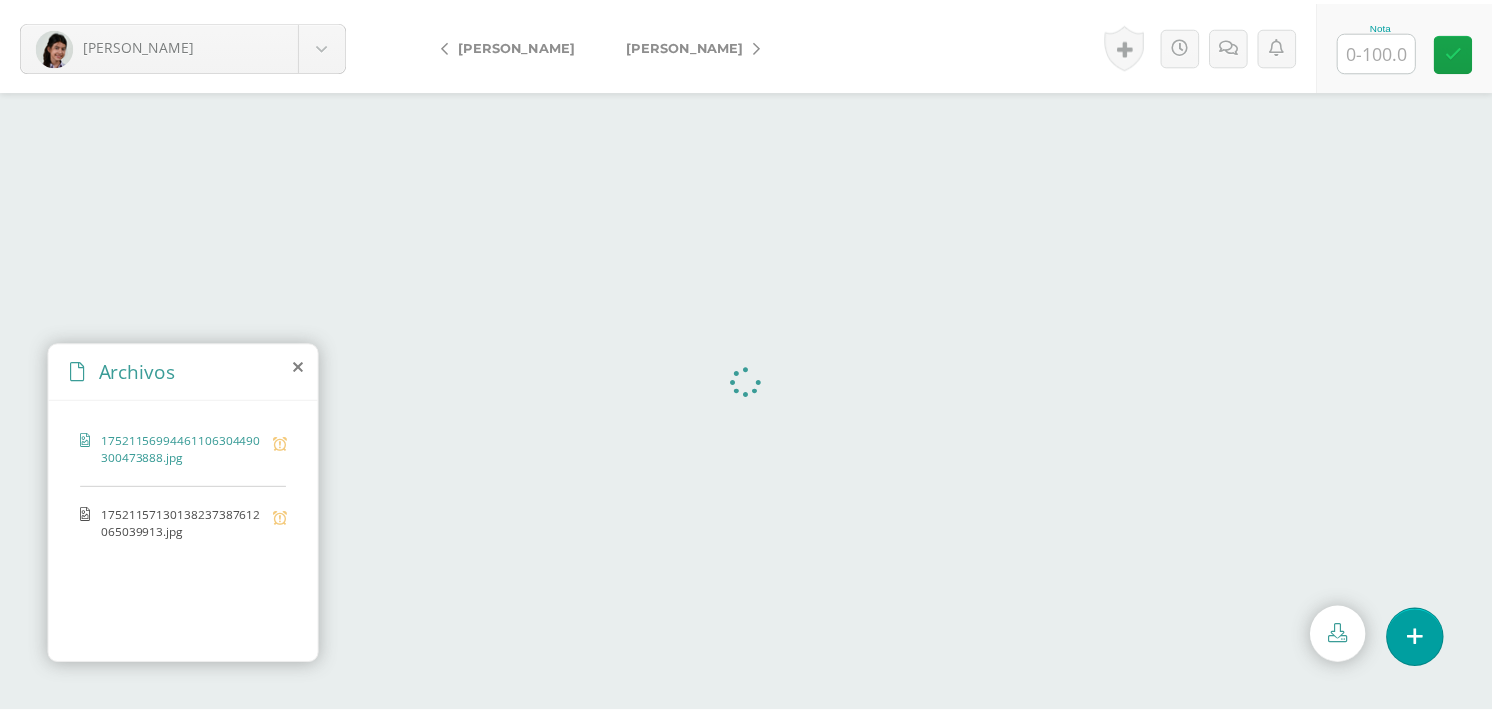 scroll, scrollTop: 0, scrollLeft: 0, axis: both 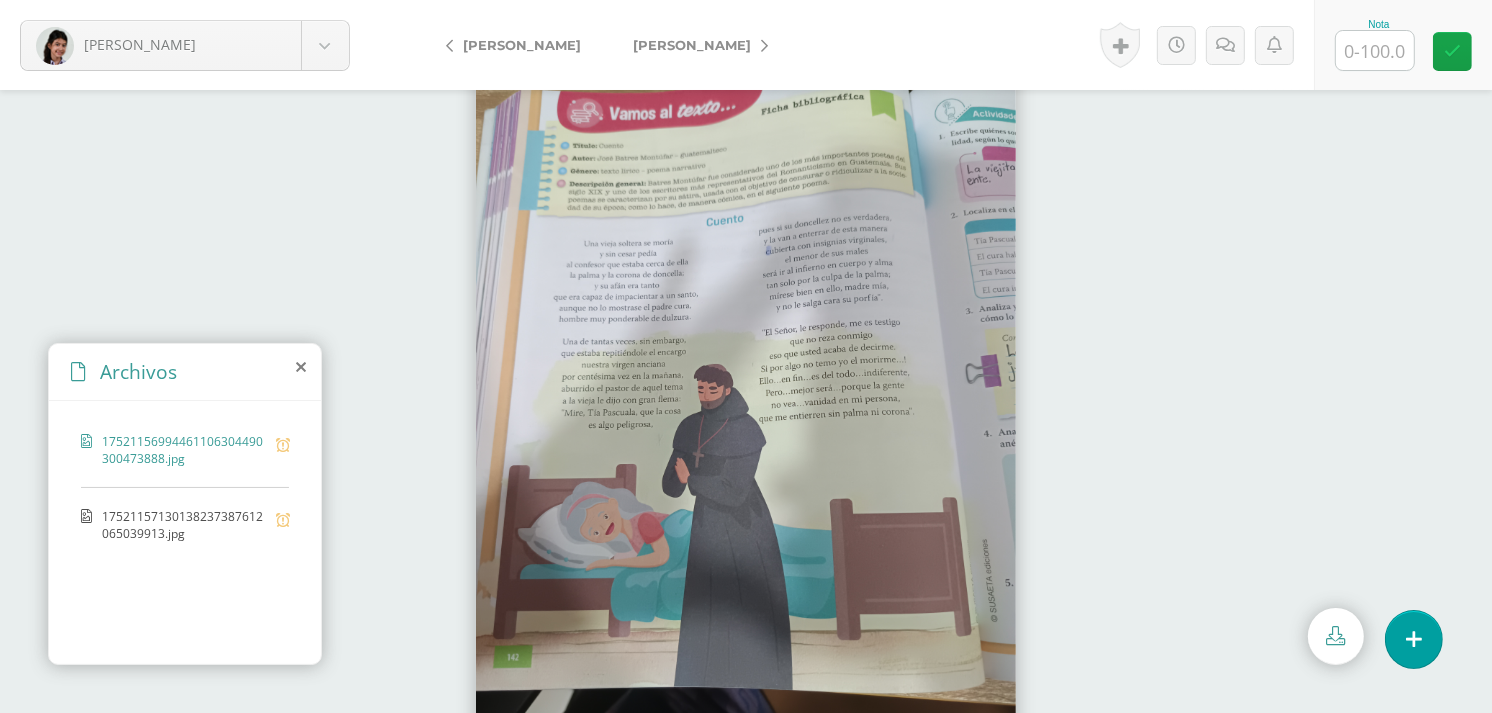 click on "17521157130138237387612065039913.jpg" at bounding box center [184, 525] 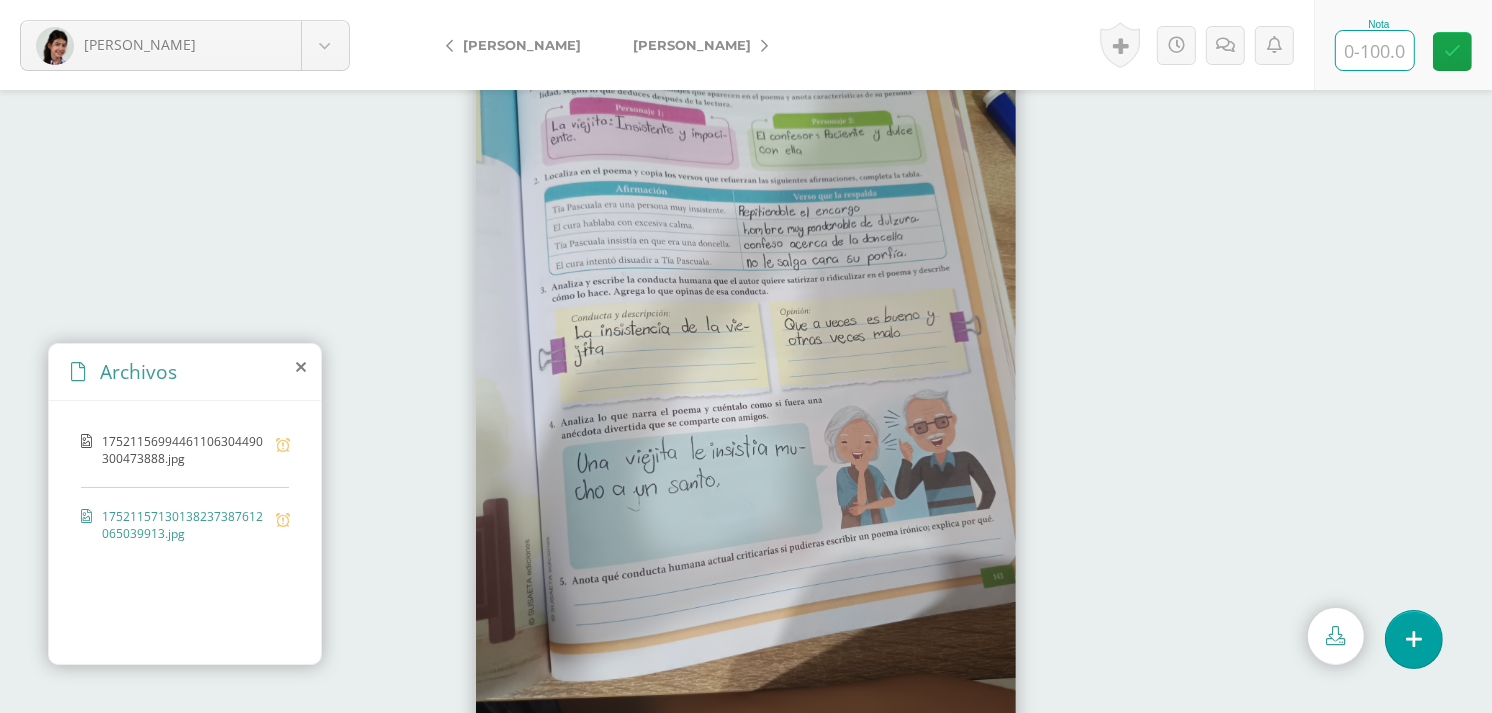 click at bounding box center (1375, 50) 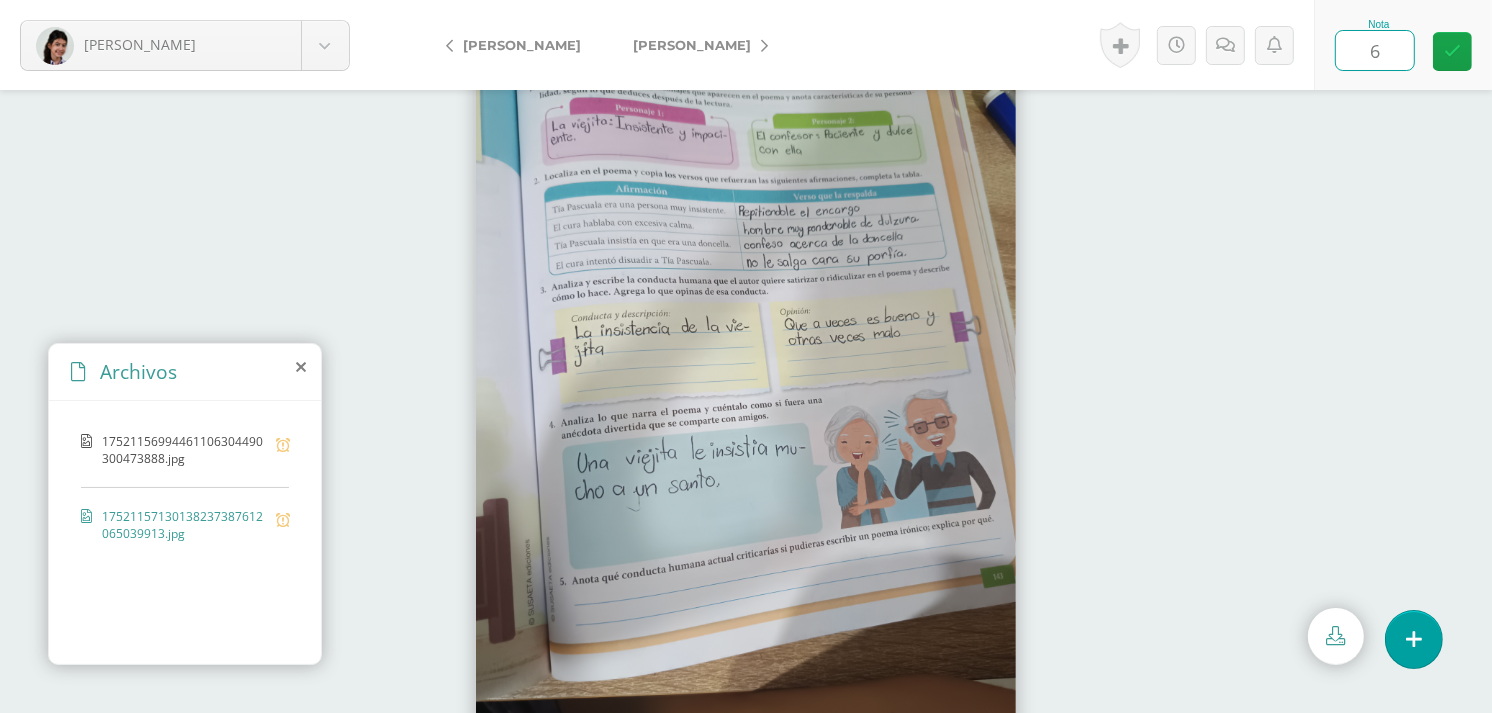 type on "65" 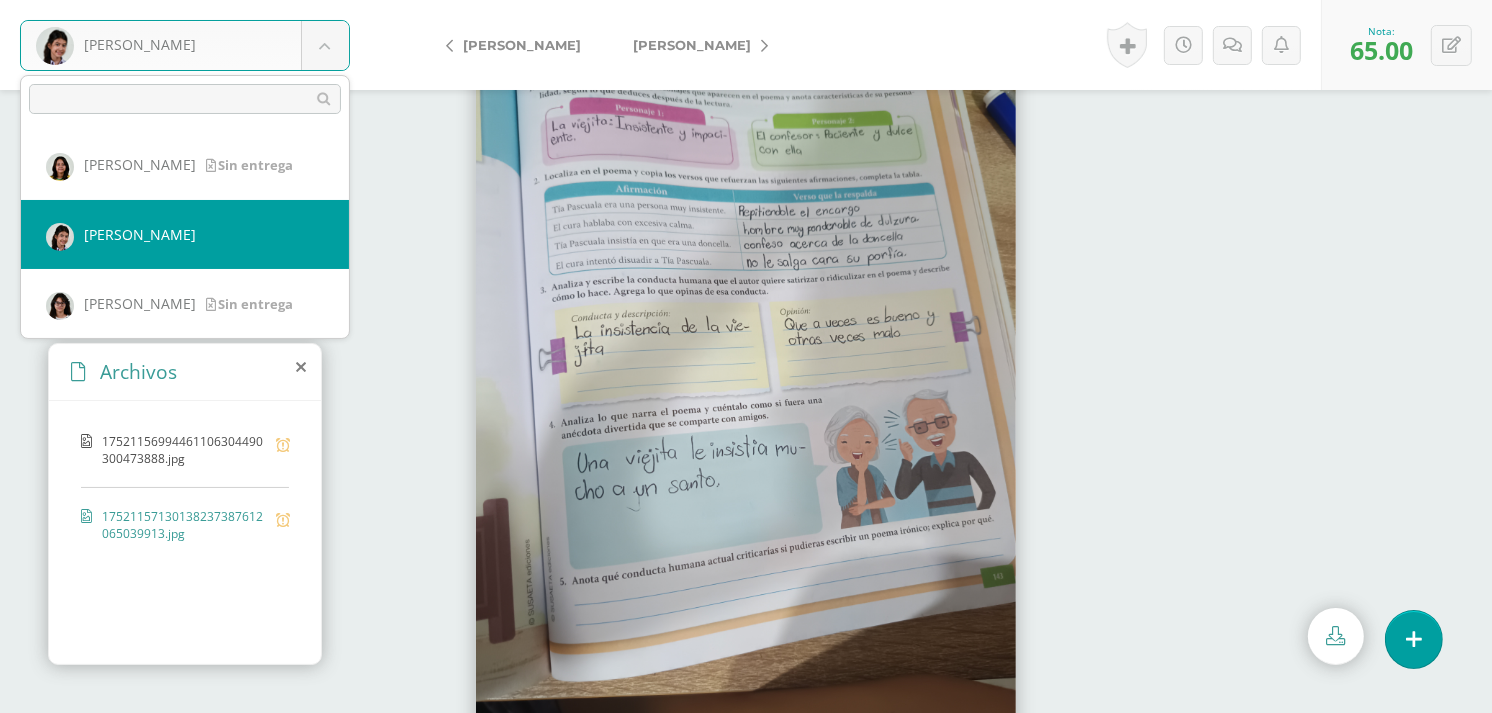 click on "Contreras, Frida
Bravo, Isabella
Contreras, Frida
Jiménez, Andrea
Lutin, Liam
Maldonado, Esteban
Morales, Emilio
Ordóñez, Jimmy
Orozco, Juan
Pacheco, Dilan
Pérez, Sara
Pérez, Jenny
Rosales, Gabriel
65.00 1" at bounding box center (746, 0) 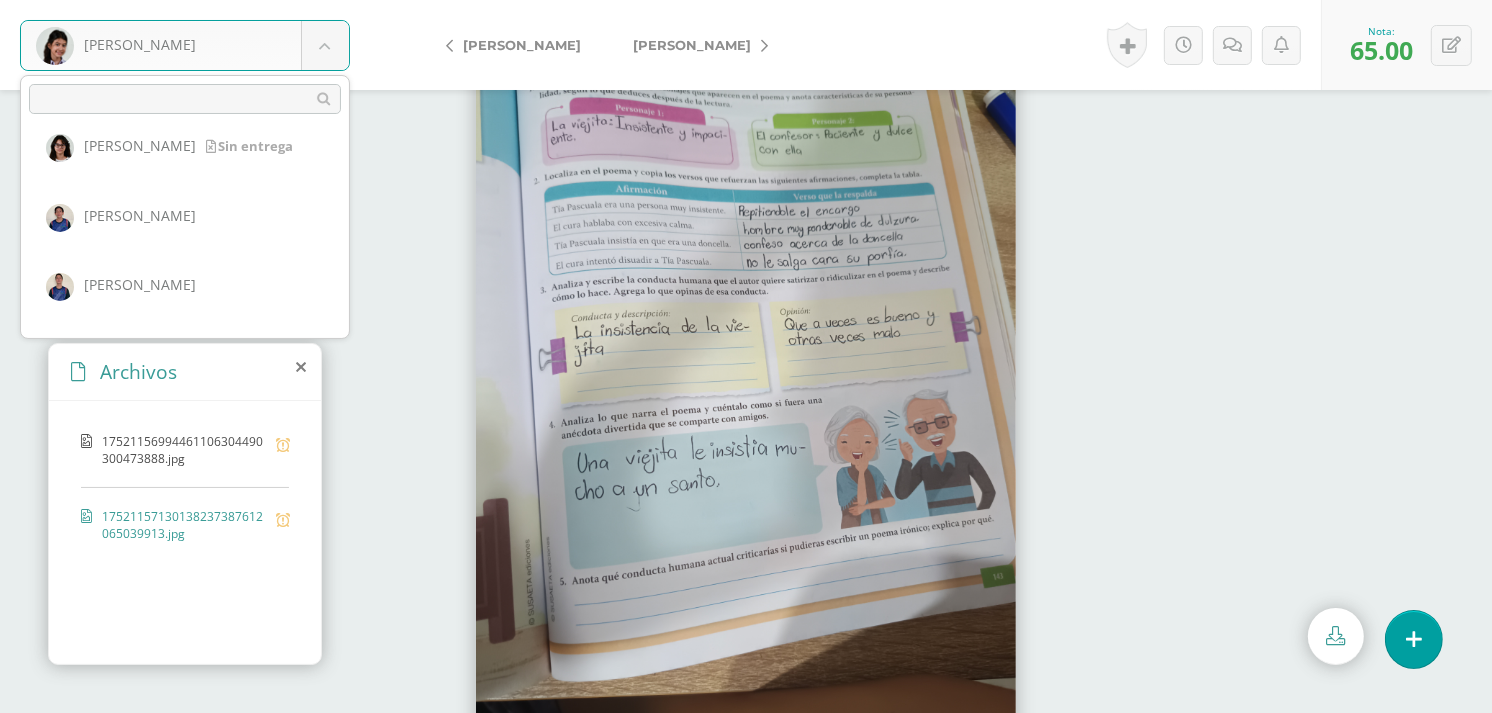 scroll, scrollTop: 188, scrollLeft: 0, axis: vertical 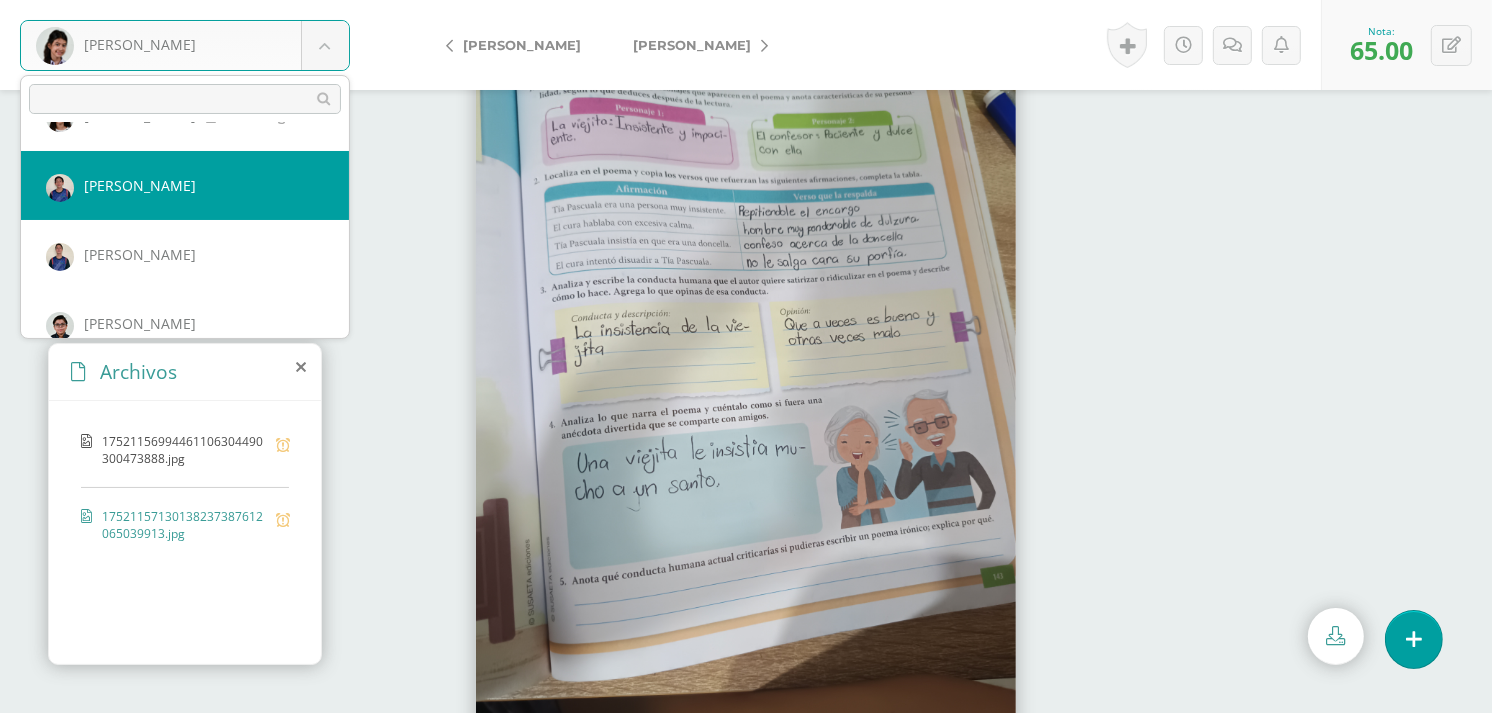 select on "592" 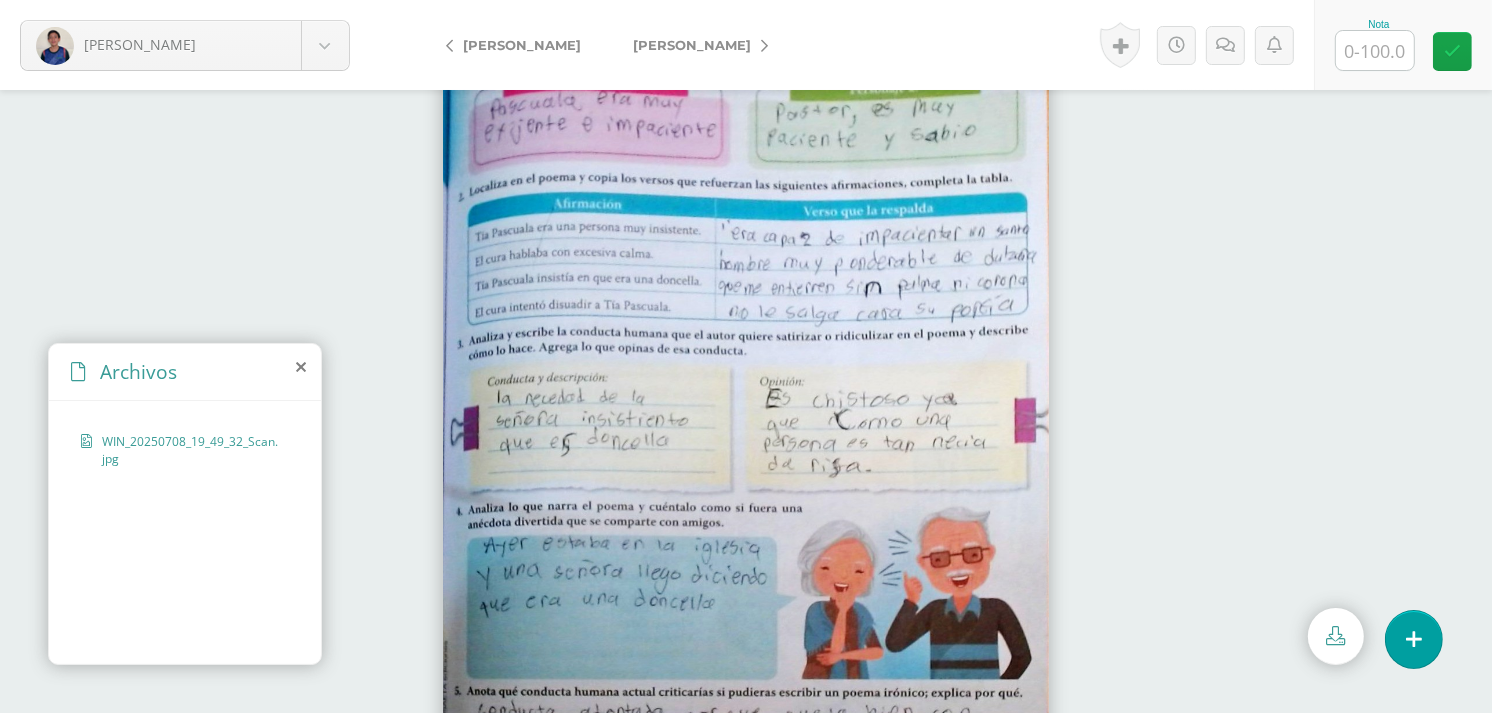 scroll, scrollTop: 48, scrollLeft: 0, axis: vertical 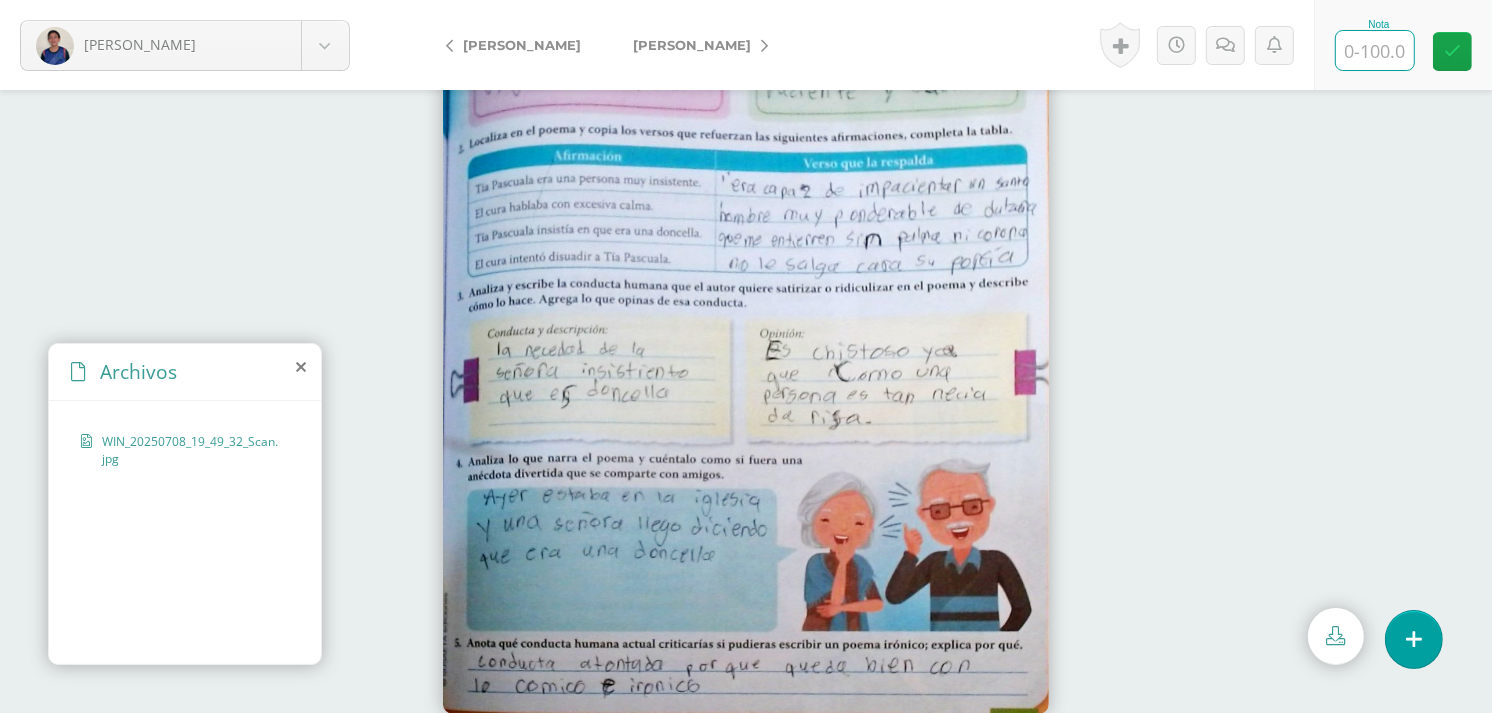 click at bounding box center (1375, 50) 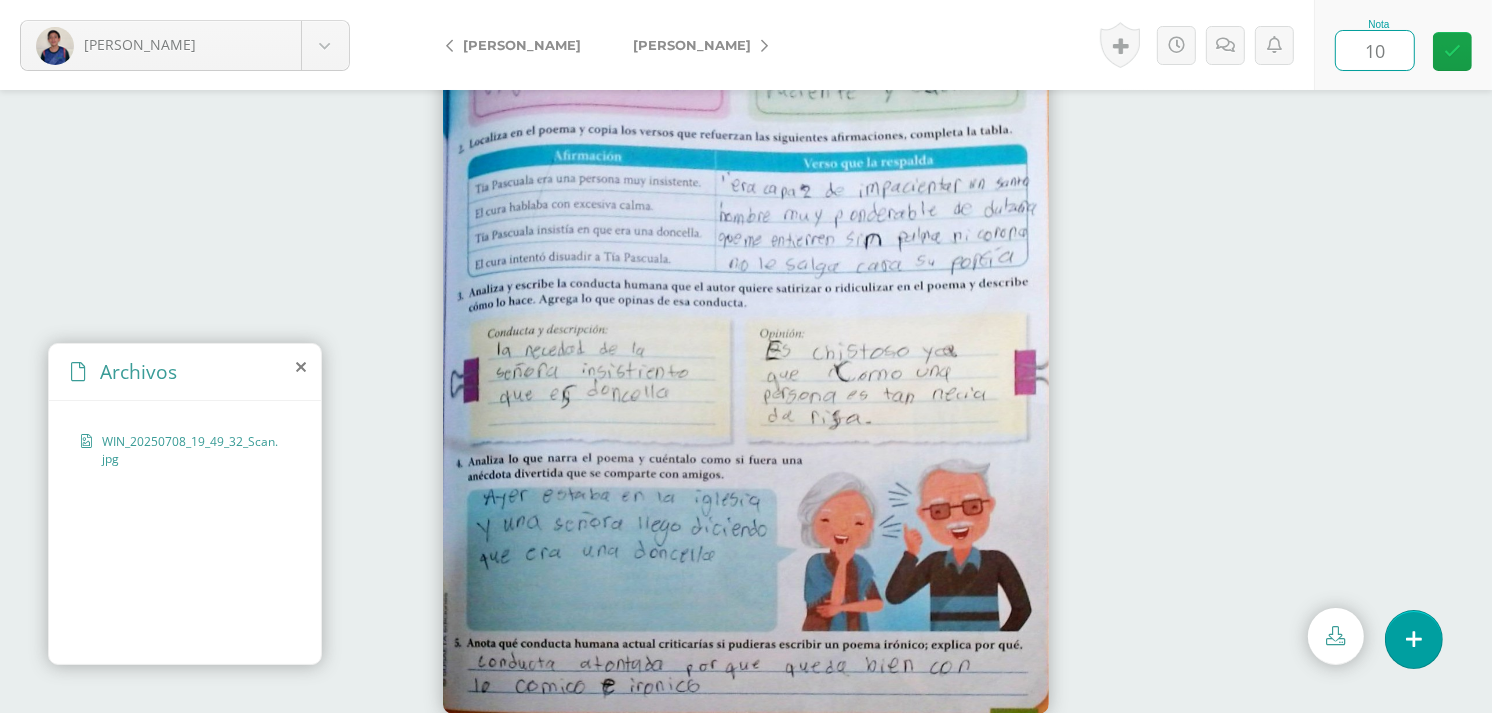 type on "100" 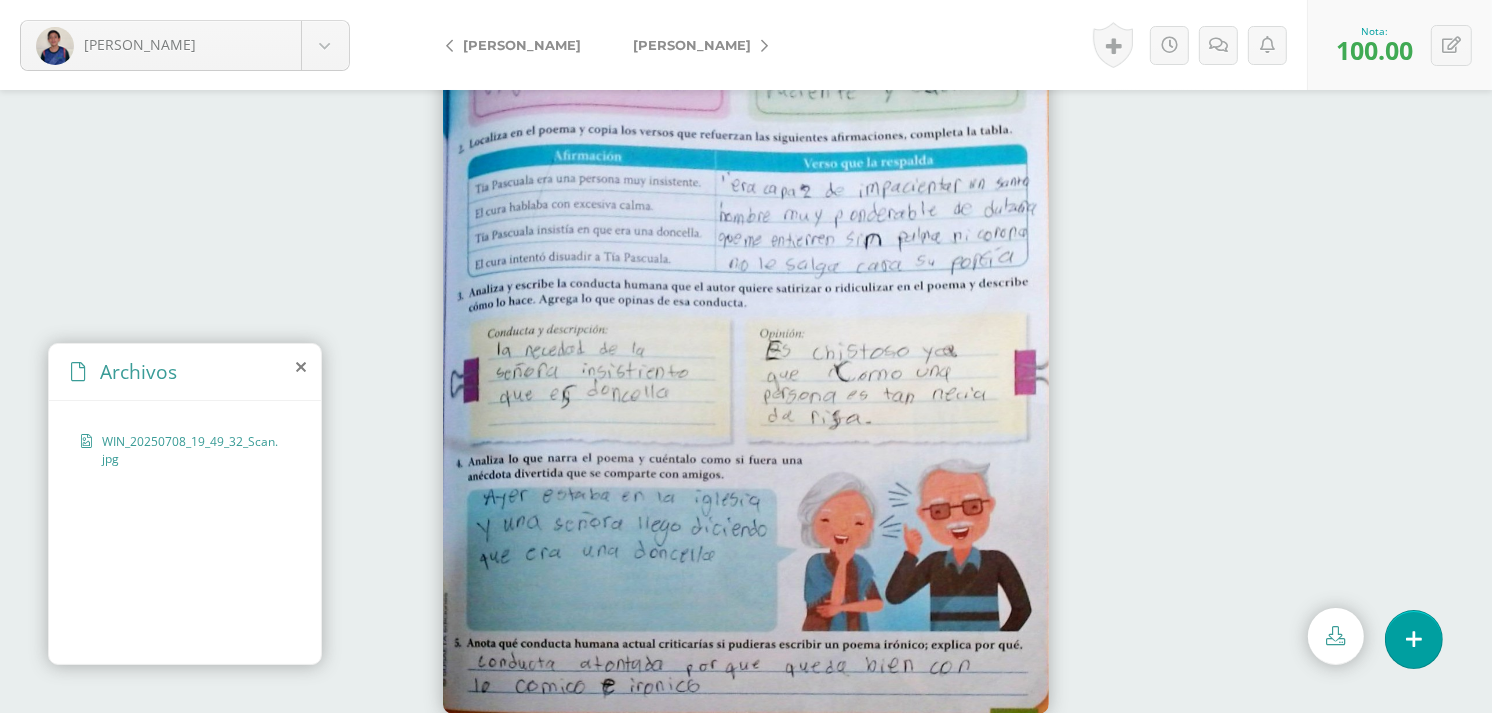 click on "[PERSON_NAME]" at bounding box center [692, 45] 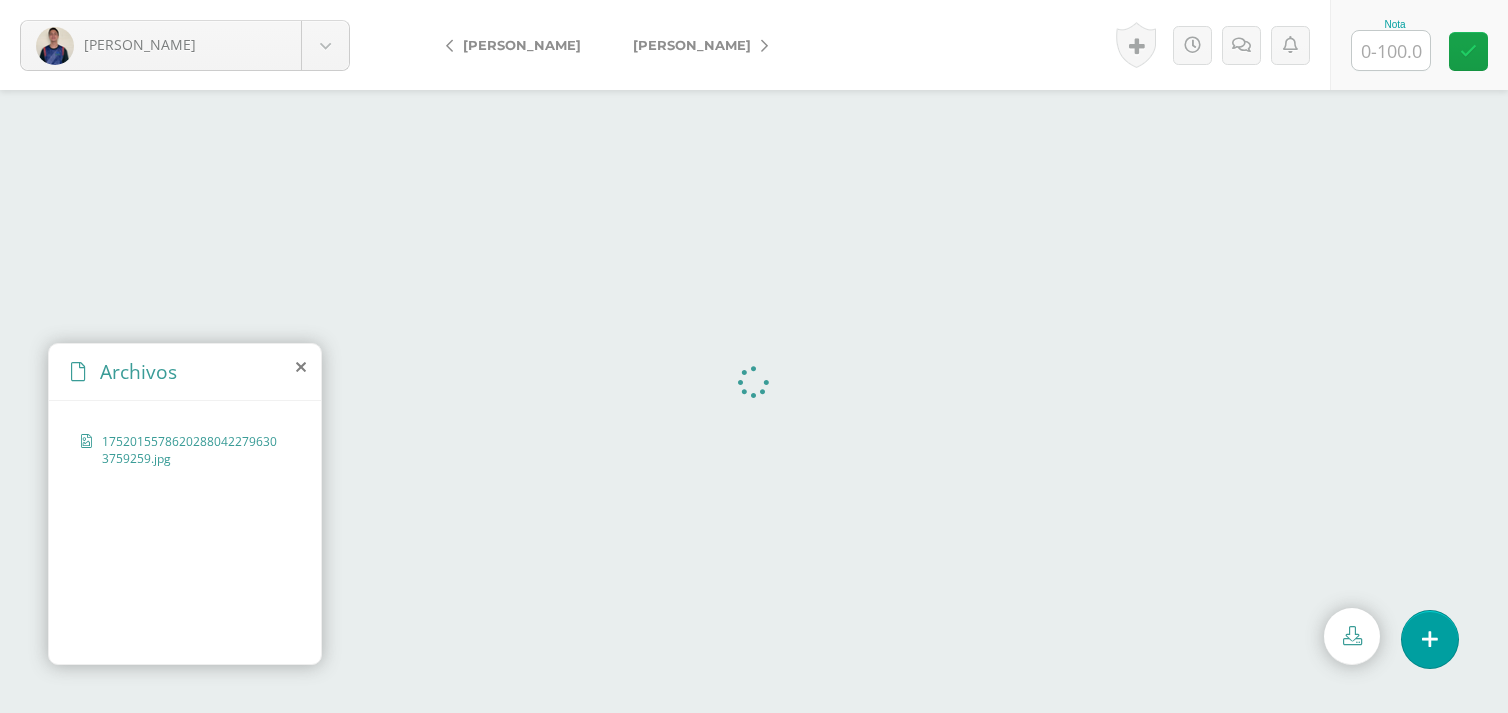 scroll, scrollTop: 0, scrollLeft: 0, axis: both 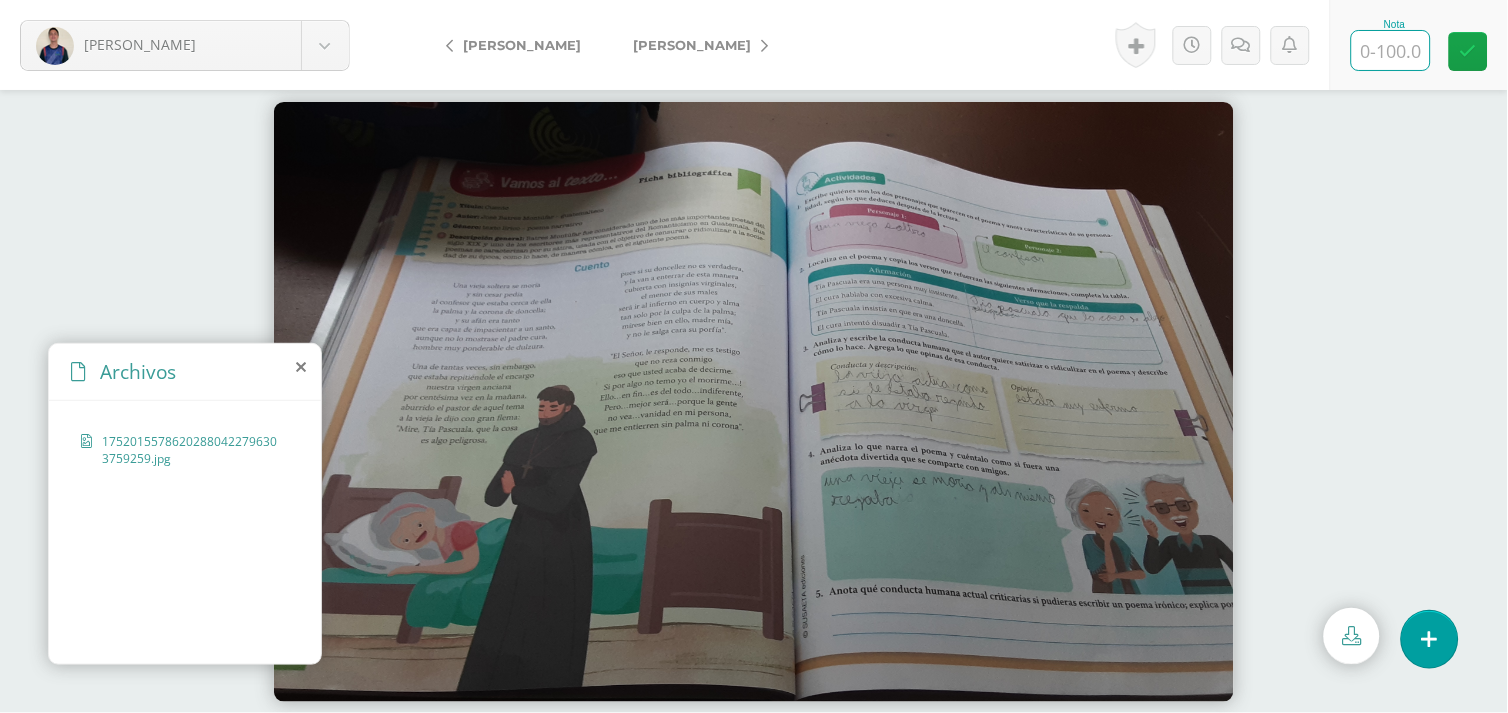 click at bounding box center (1391, 50) 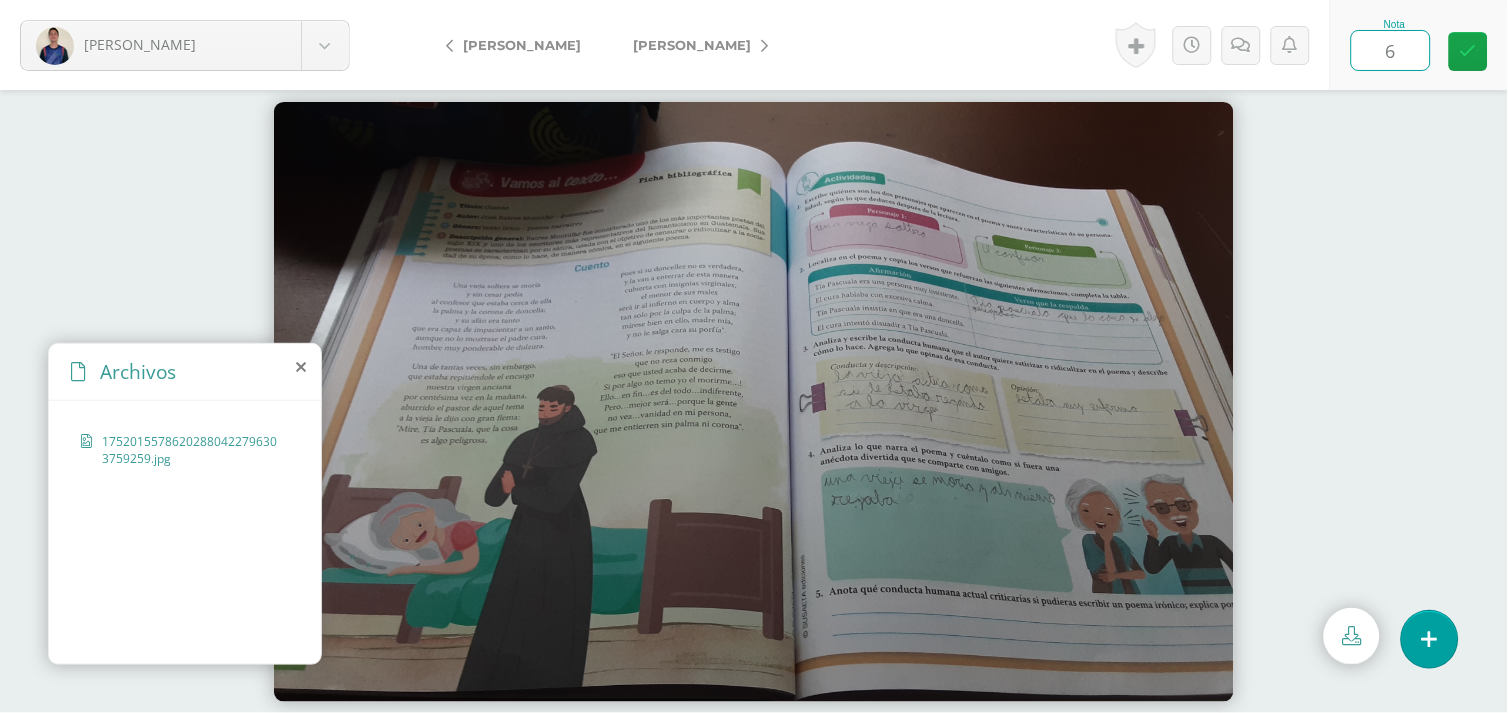 type on "65" 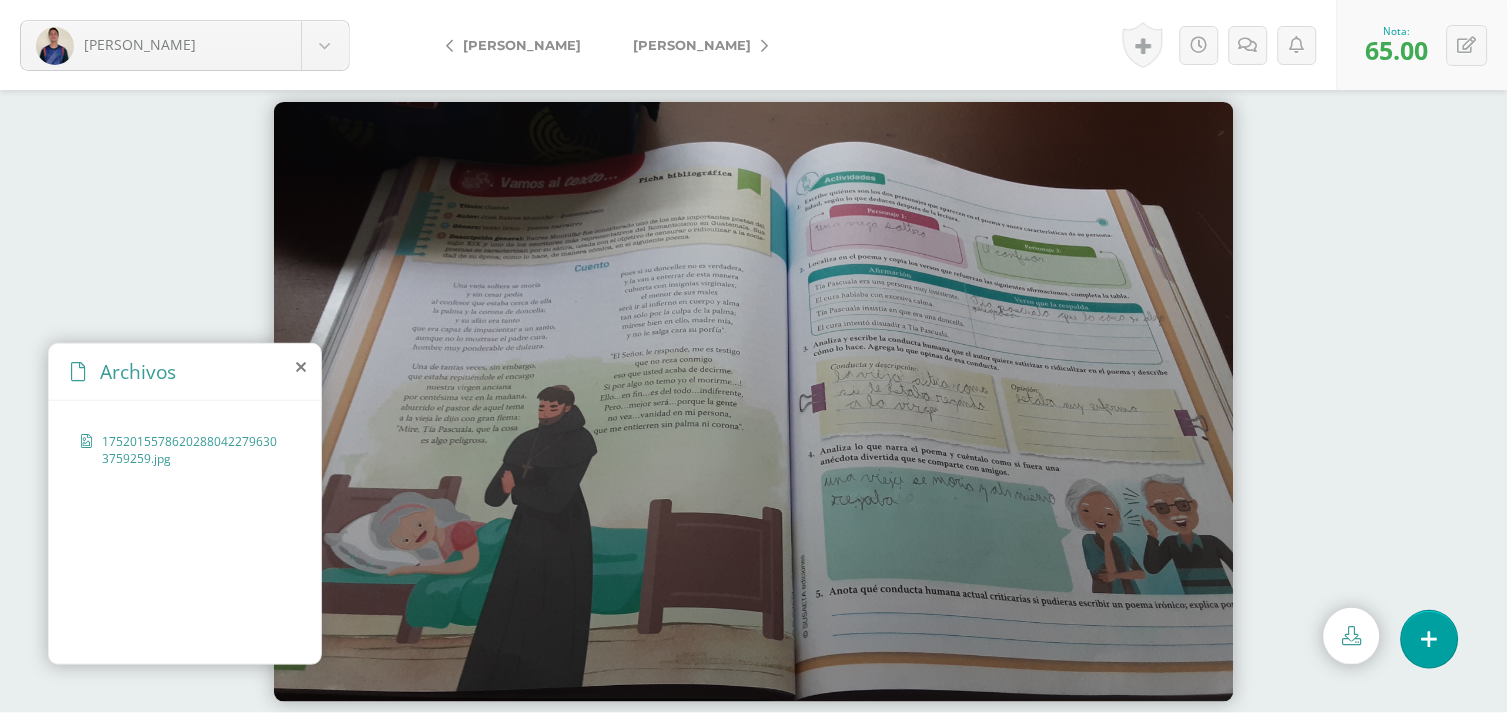 click on "[PERSON_NAME]" at bounding box center (692, 45) 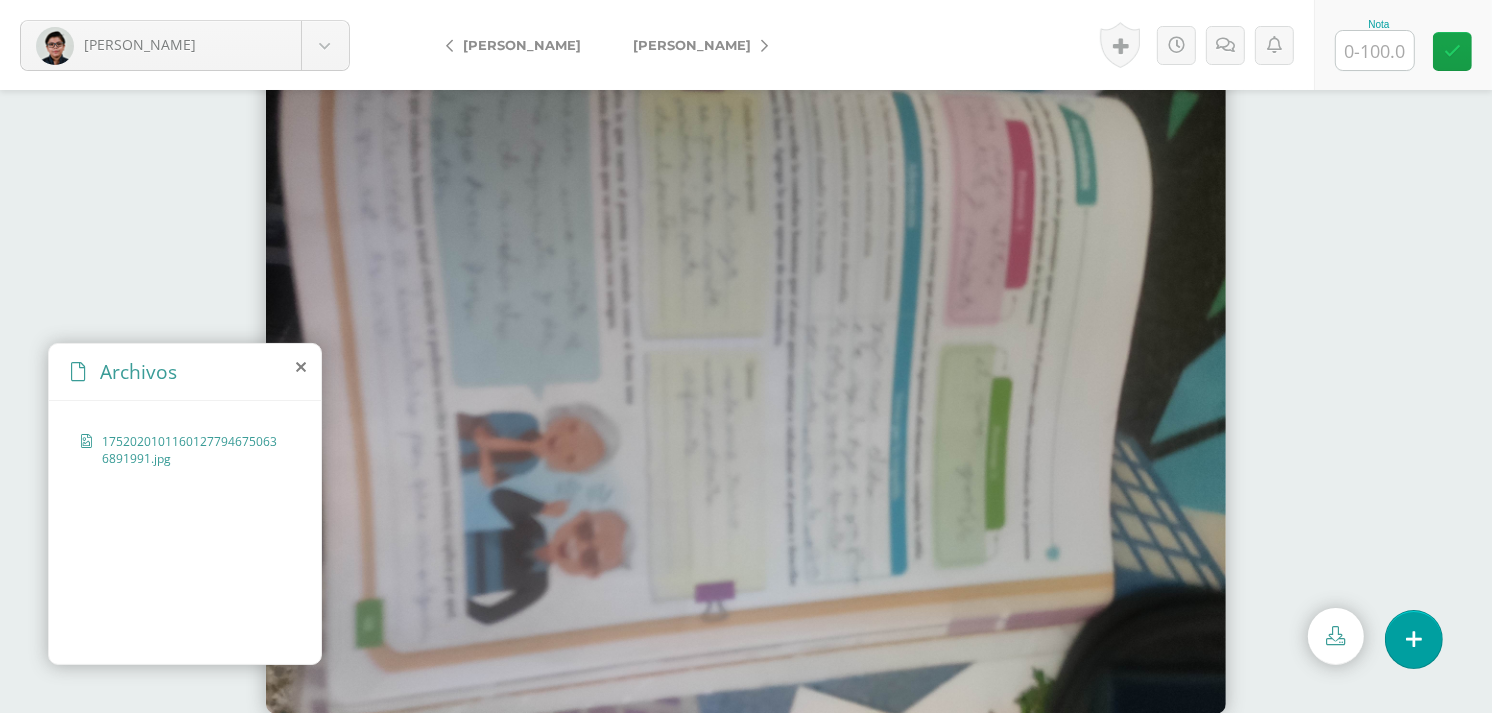 scroll, scrollTop: 0, scrollLeft: 0, axis: both 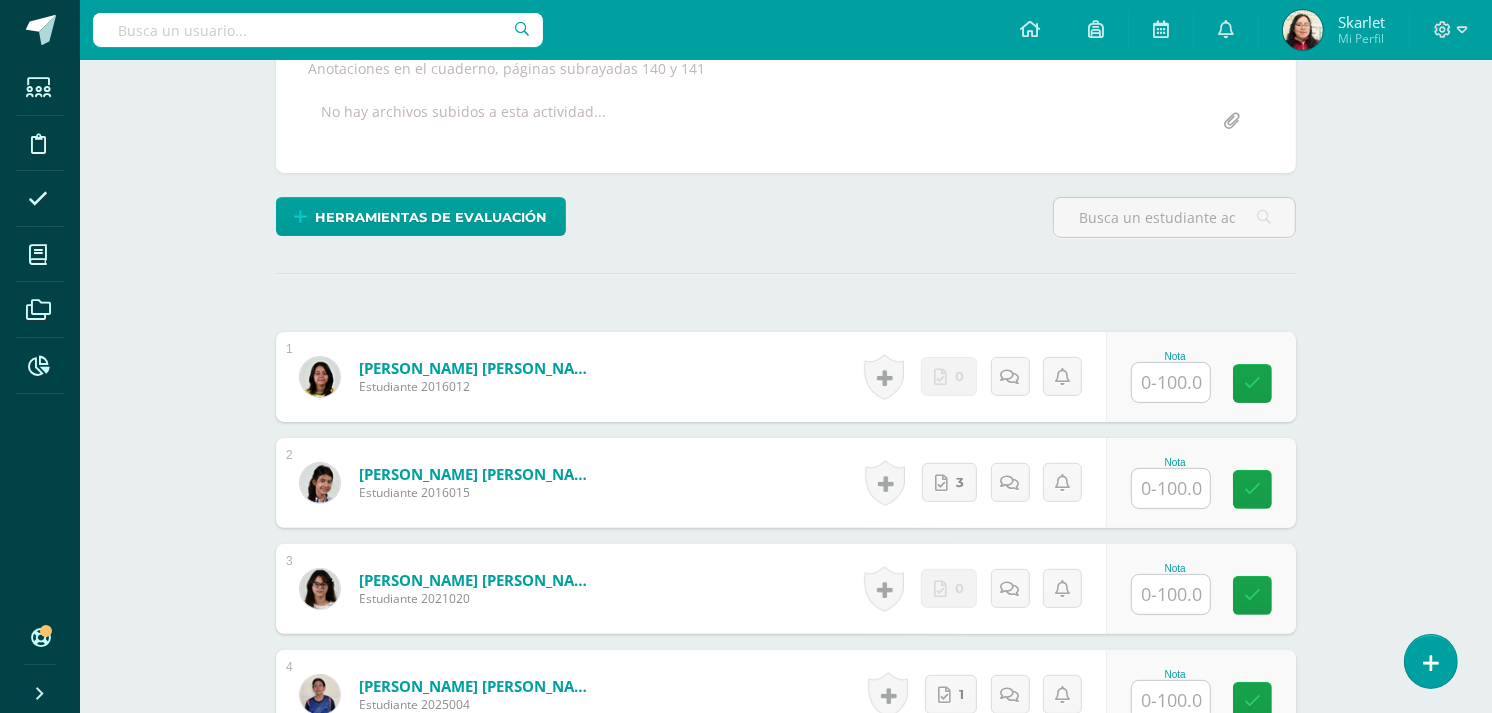 click on "[PERSON_NAME] [PERSON_NAME]
Estudiante  2016012
Nota
0
[GEOGRAPHIC_DATA]" at bounding box center [786, 377] 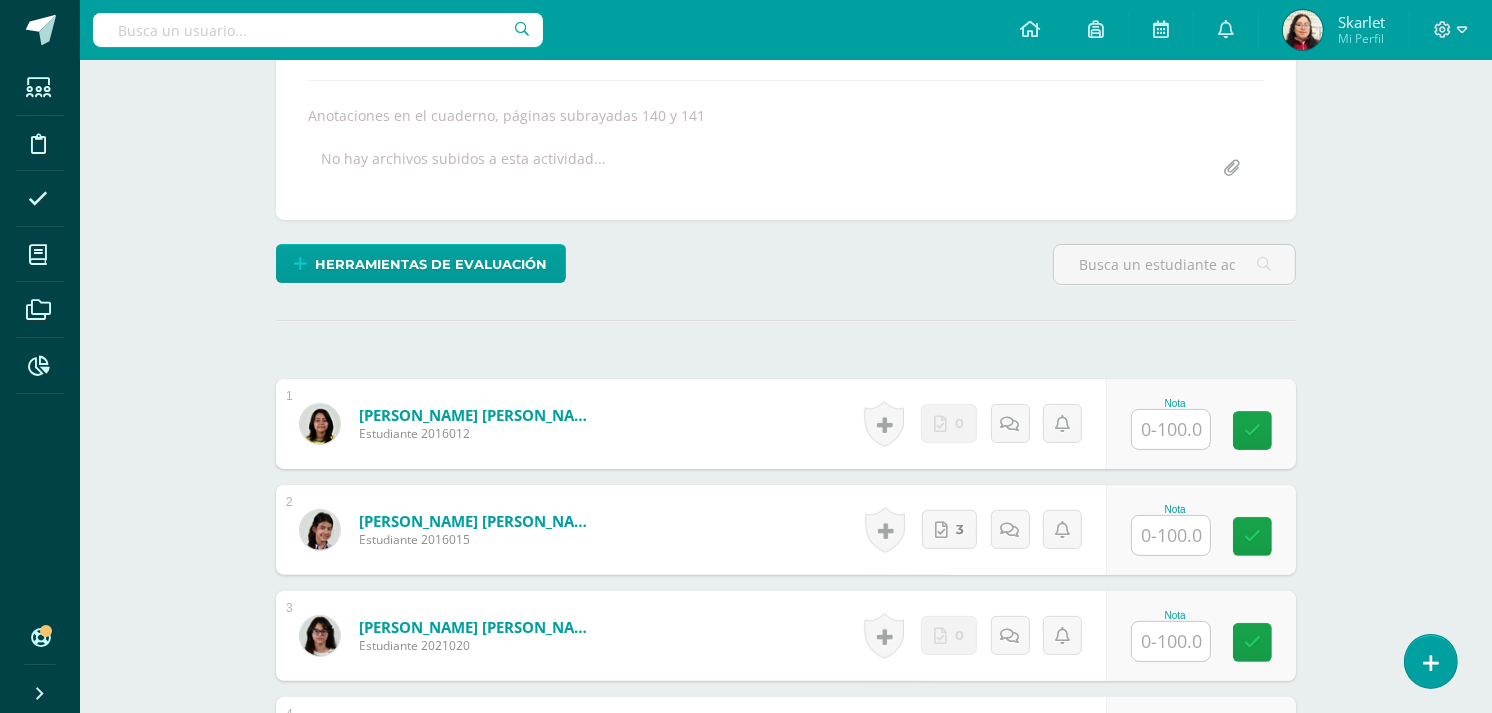 scroll, scrollTop: 338, scrollLeft: 0, axis: vertical 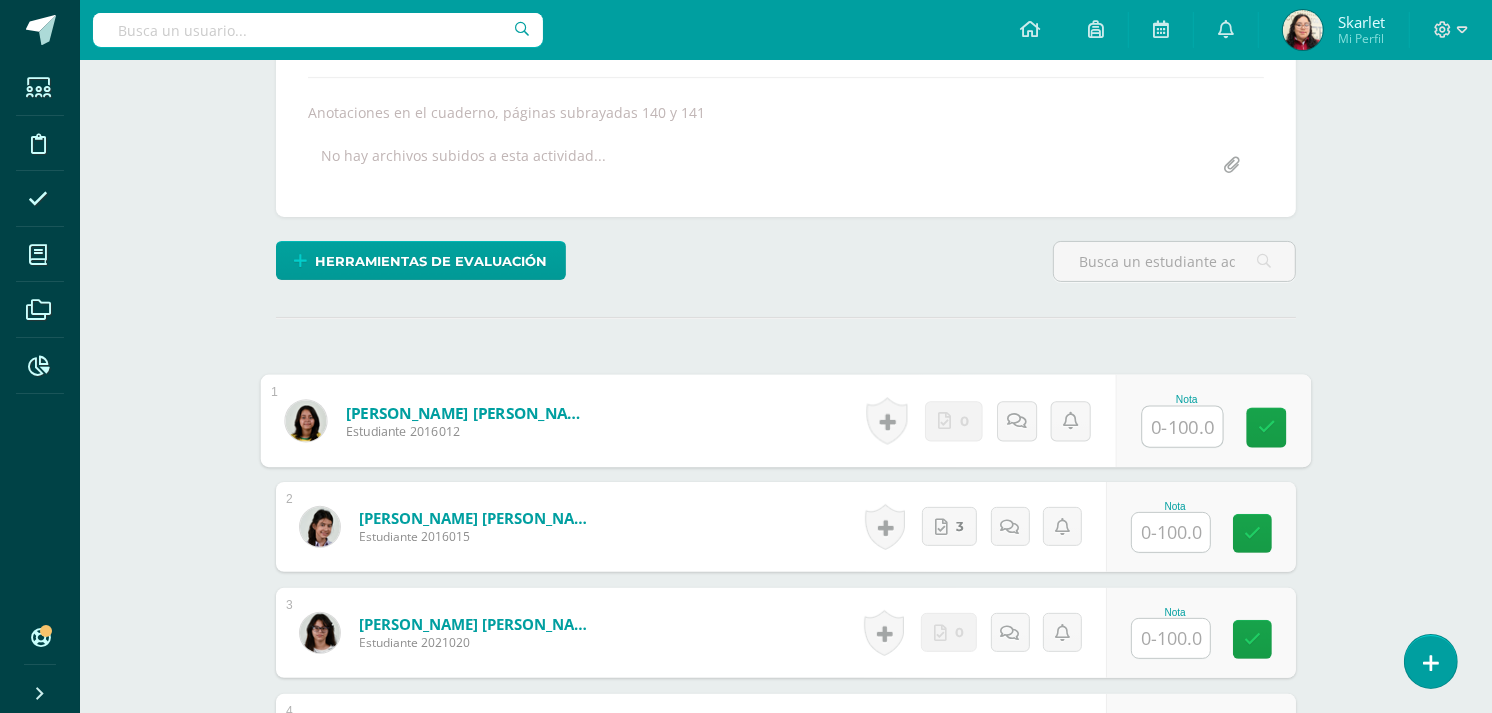click at bounding box center [1183, 427] 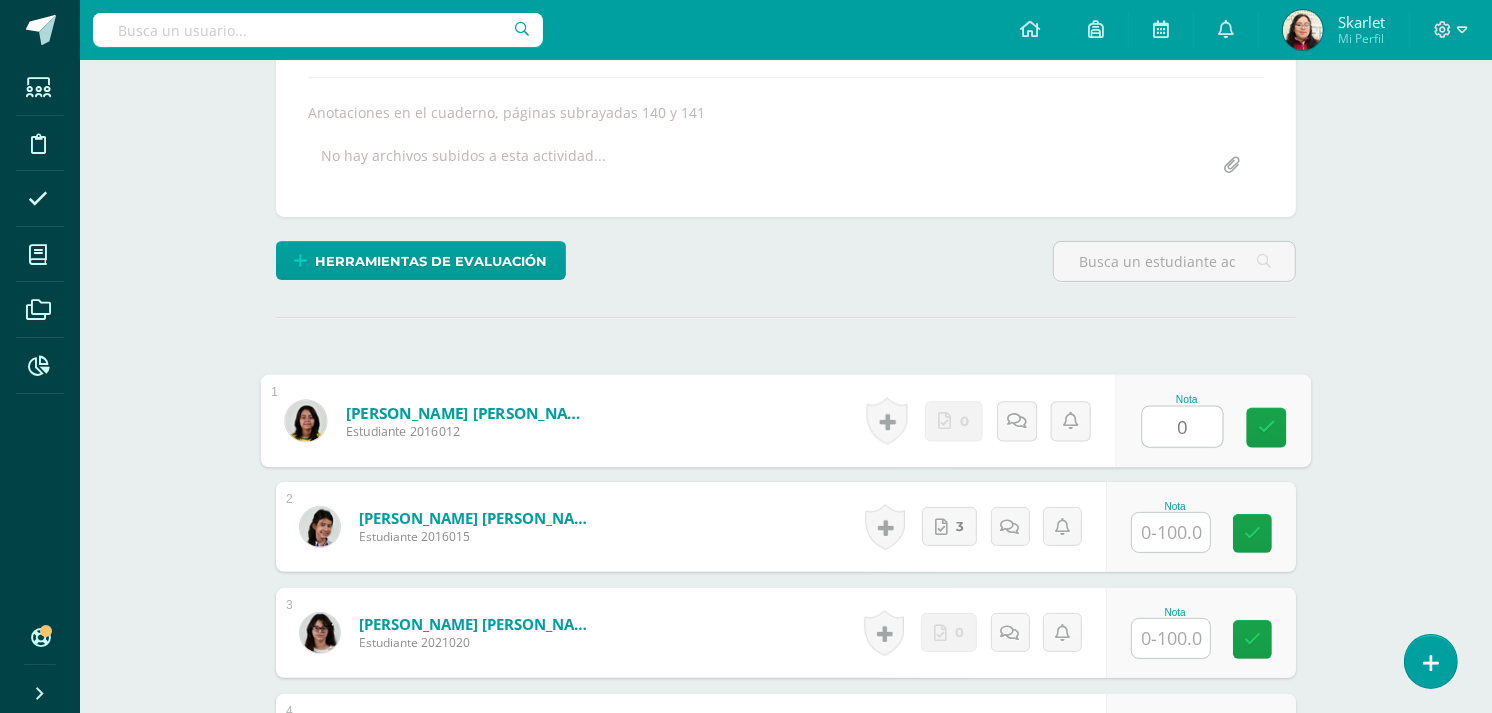 type on "0" 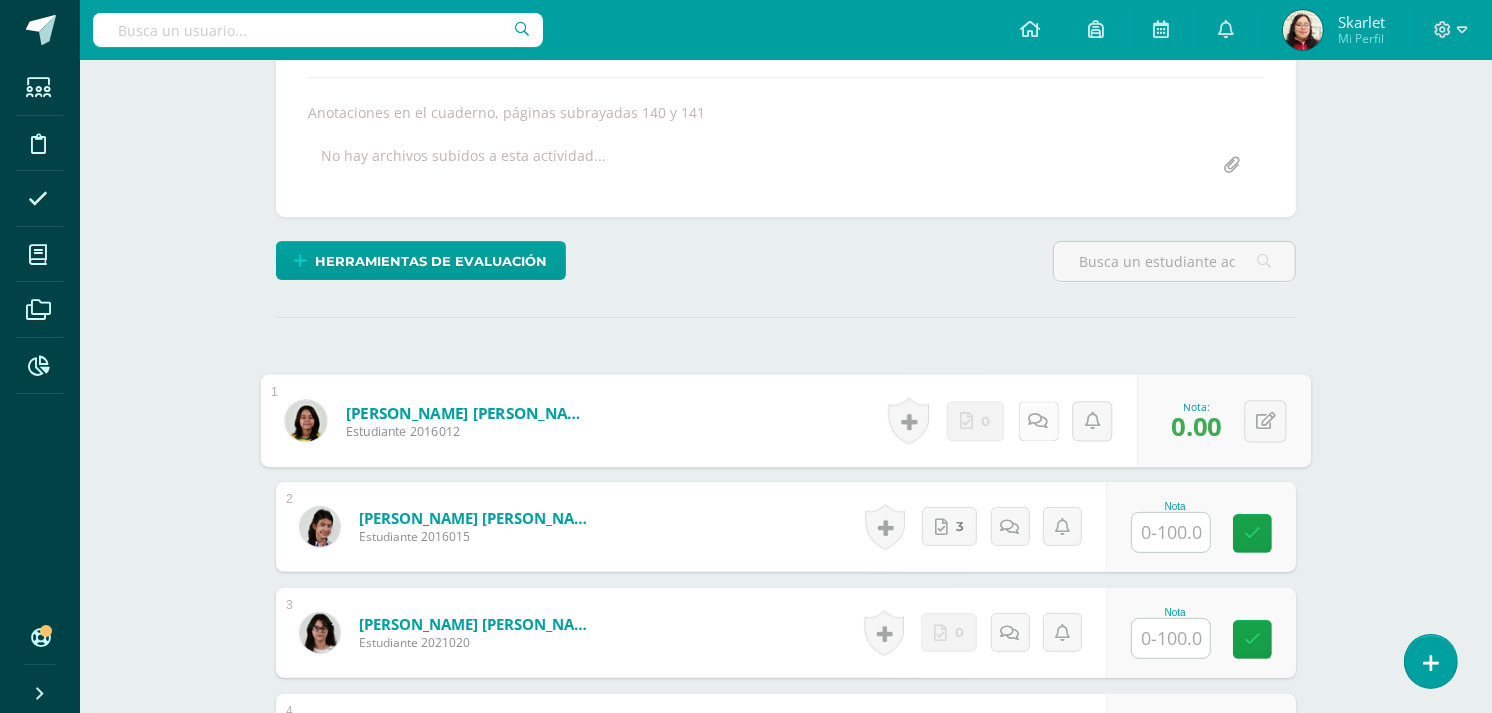 click at bounding box center (1038, 421) 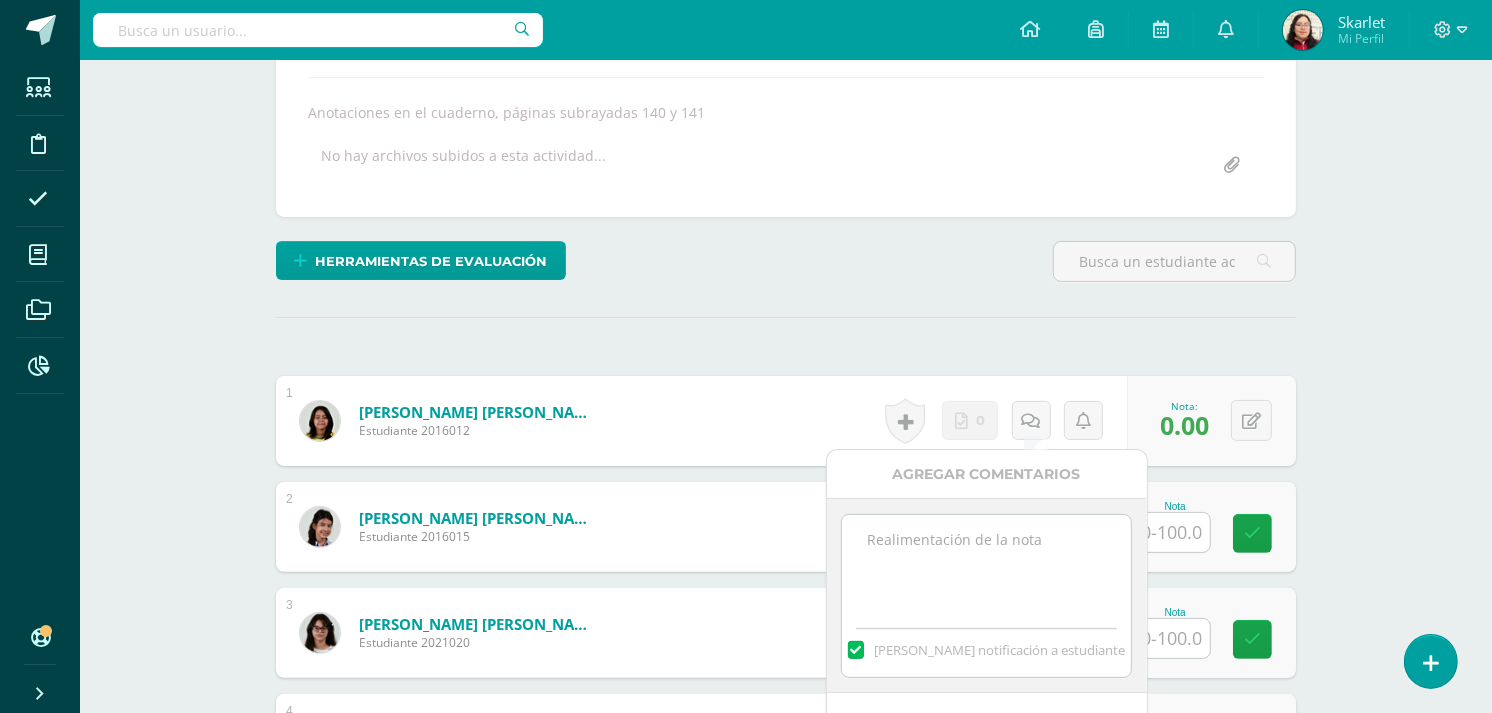 click at bounding box center [986, 565] 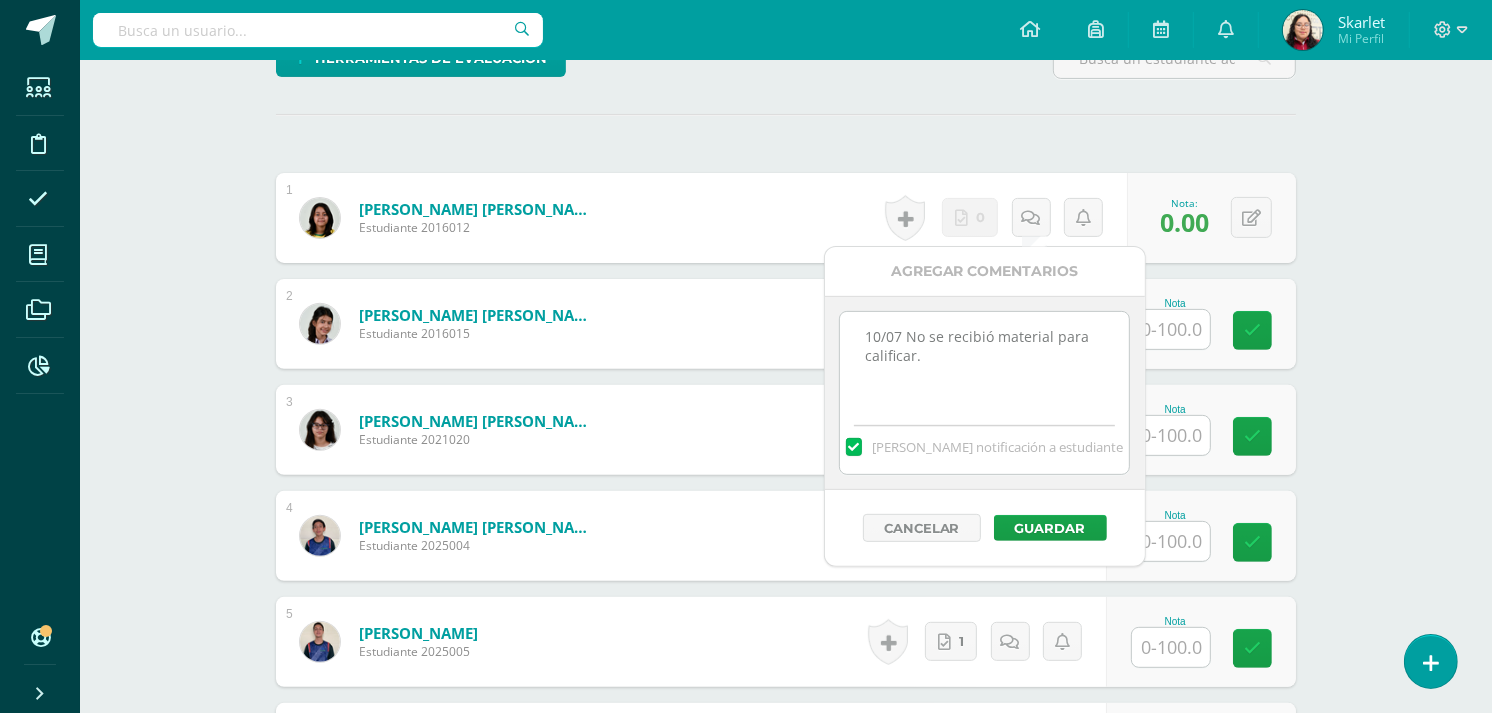 scroll, scrollTop: 561, scrollLeft: 0, axis: vertical 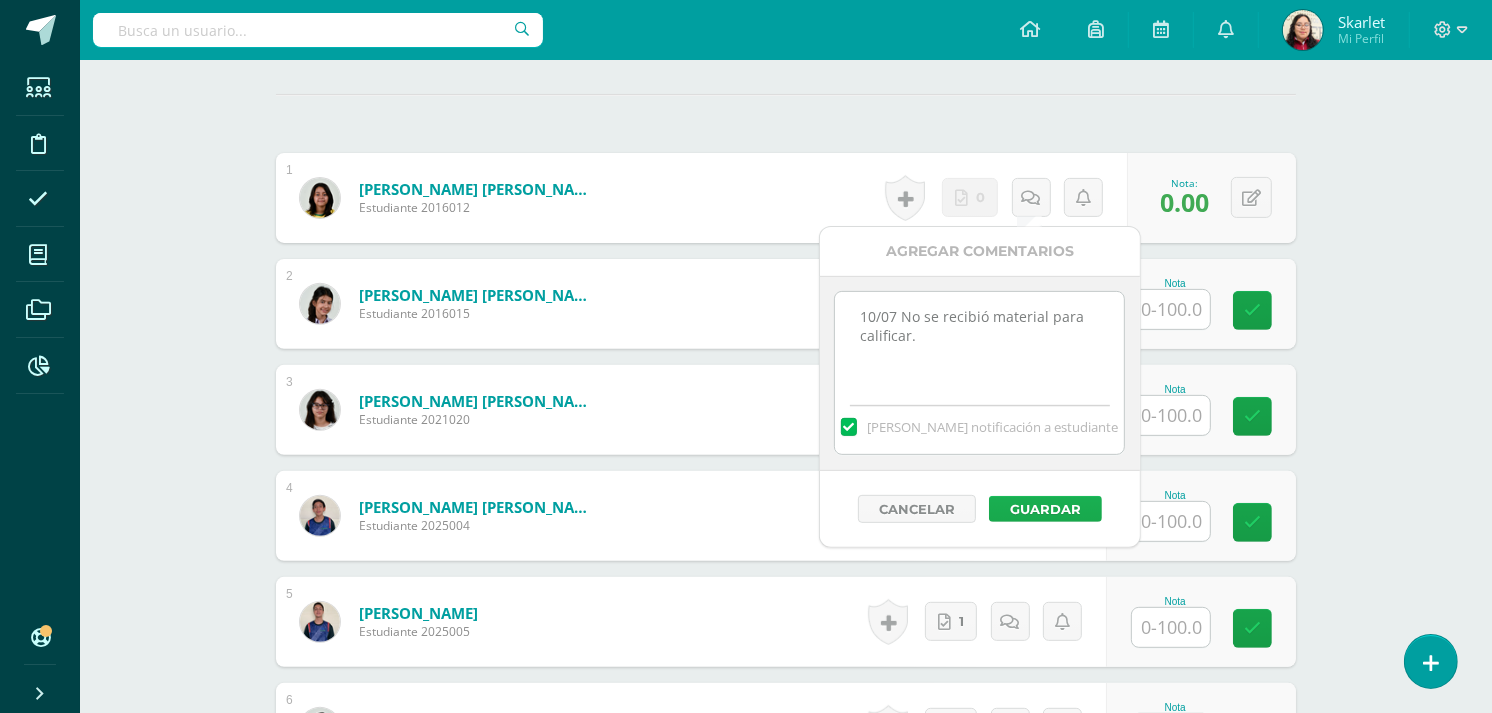 type on "10/07 No se recibió material para calificar." 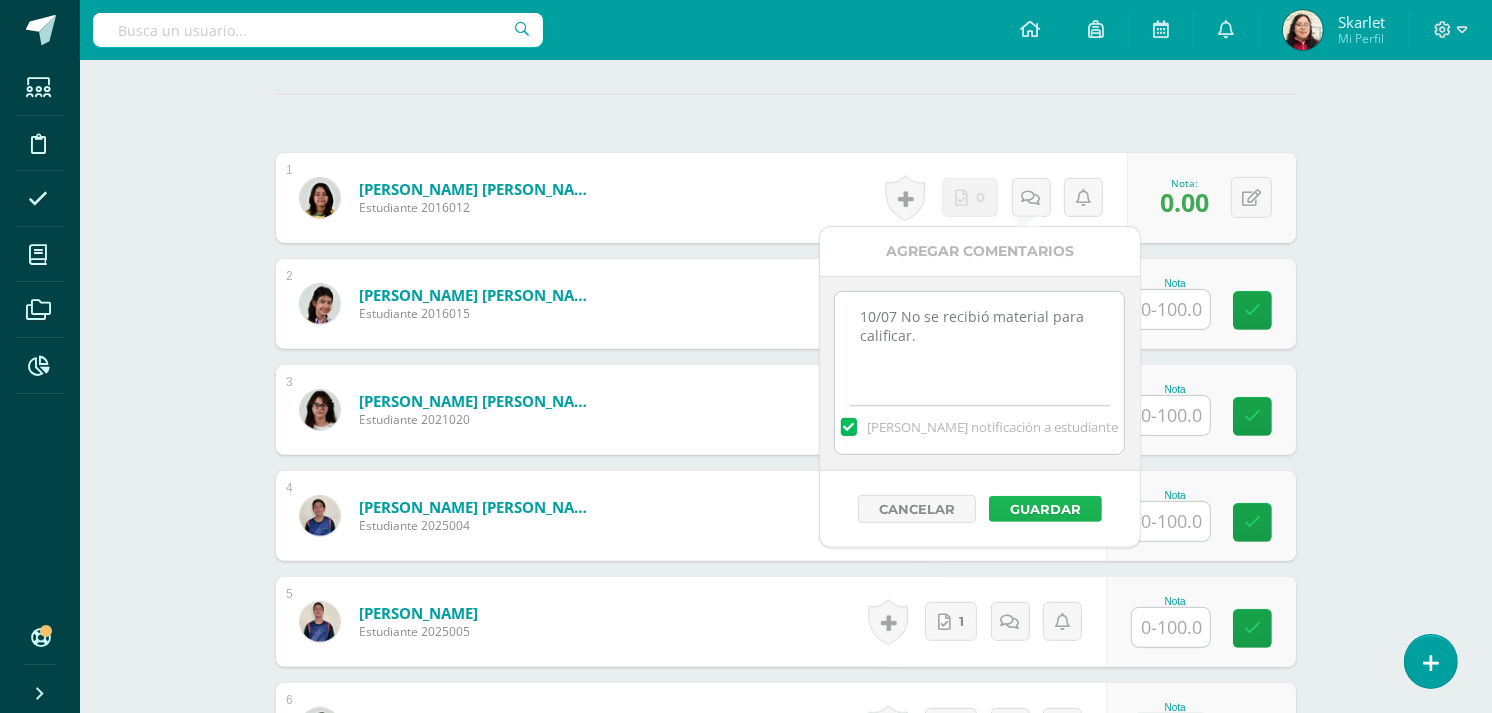 click on "Guardar" at bounding box center [1045, 509] 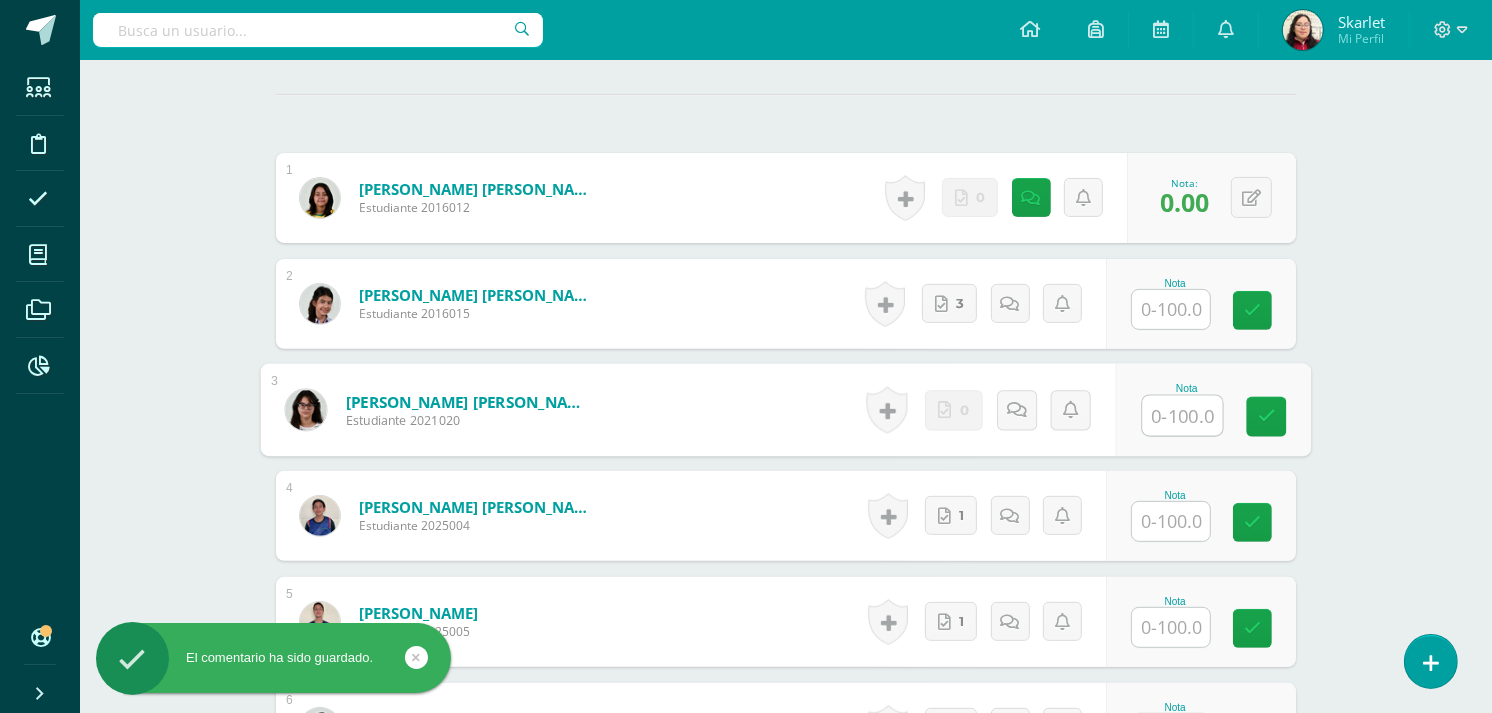 click at bounding box center (1183, 416) 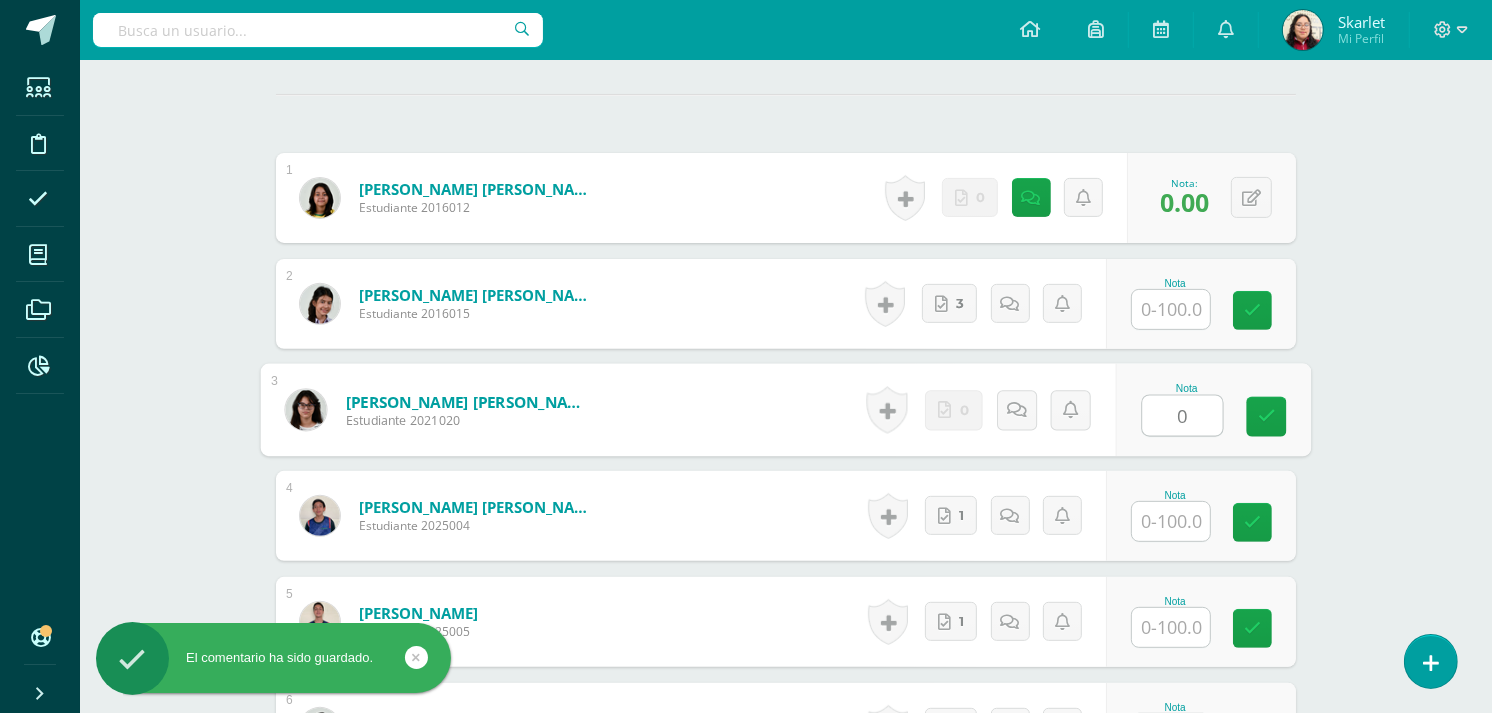 type on "0" 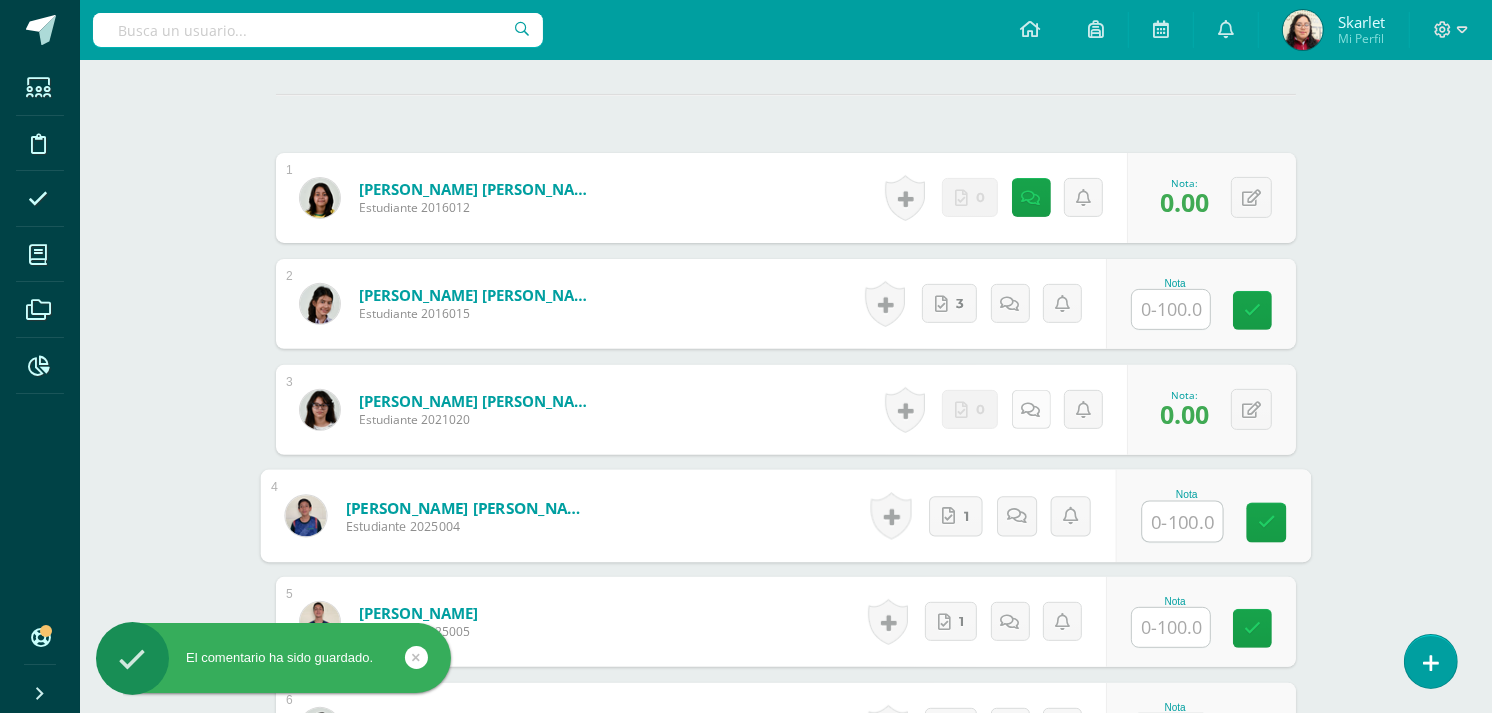 click at bounding box center (1031, 409) 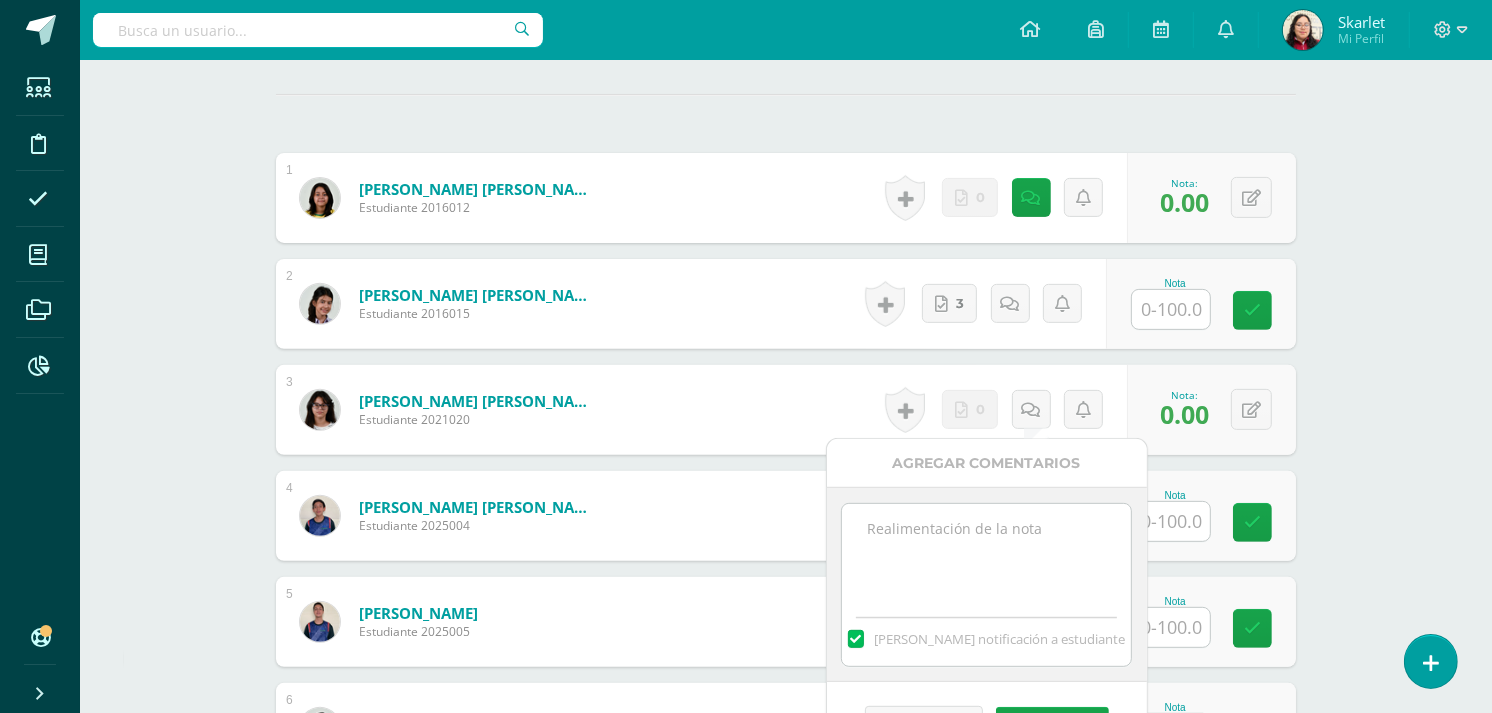 click at bounding box center [986, 554] 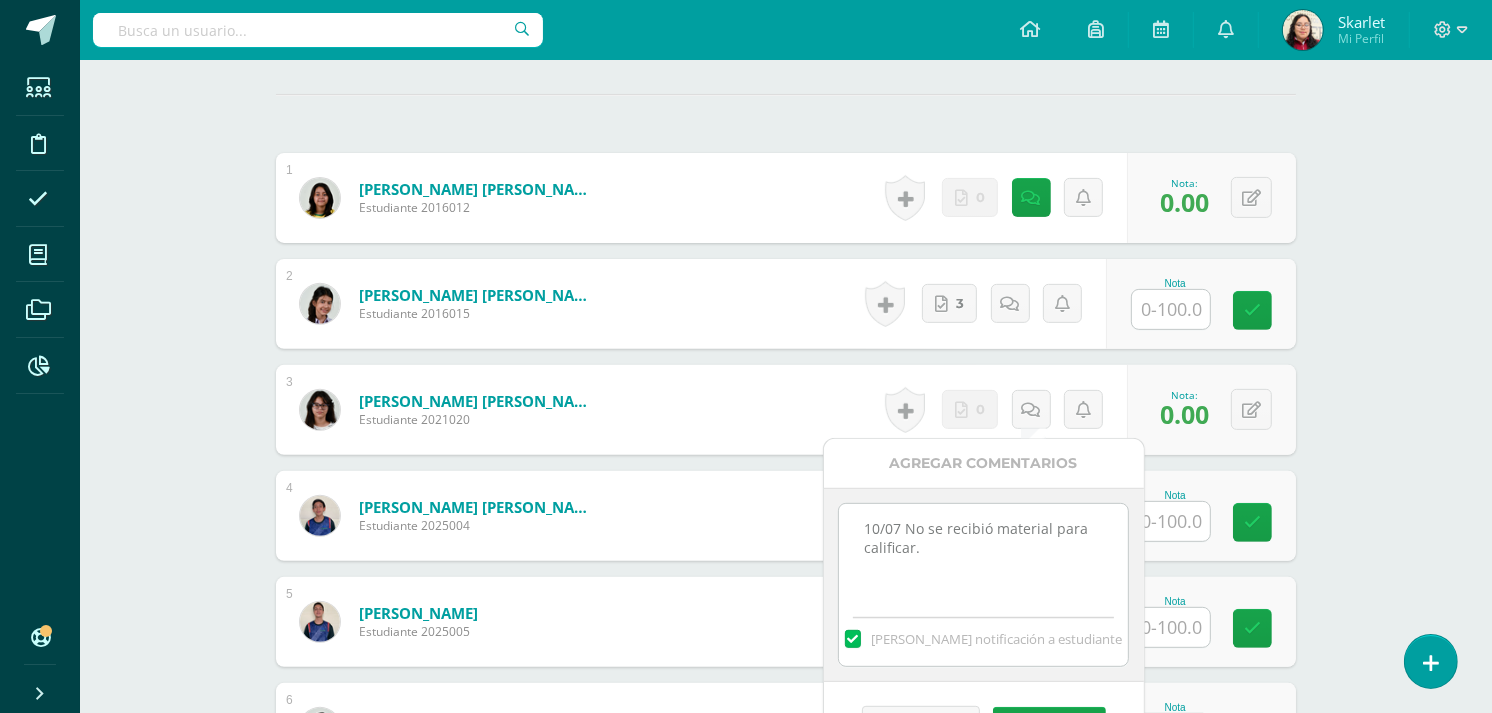scroll, scrollTop: 845, scrollLeft: 0, axis: vertical 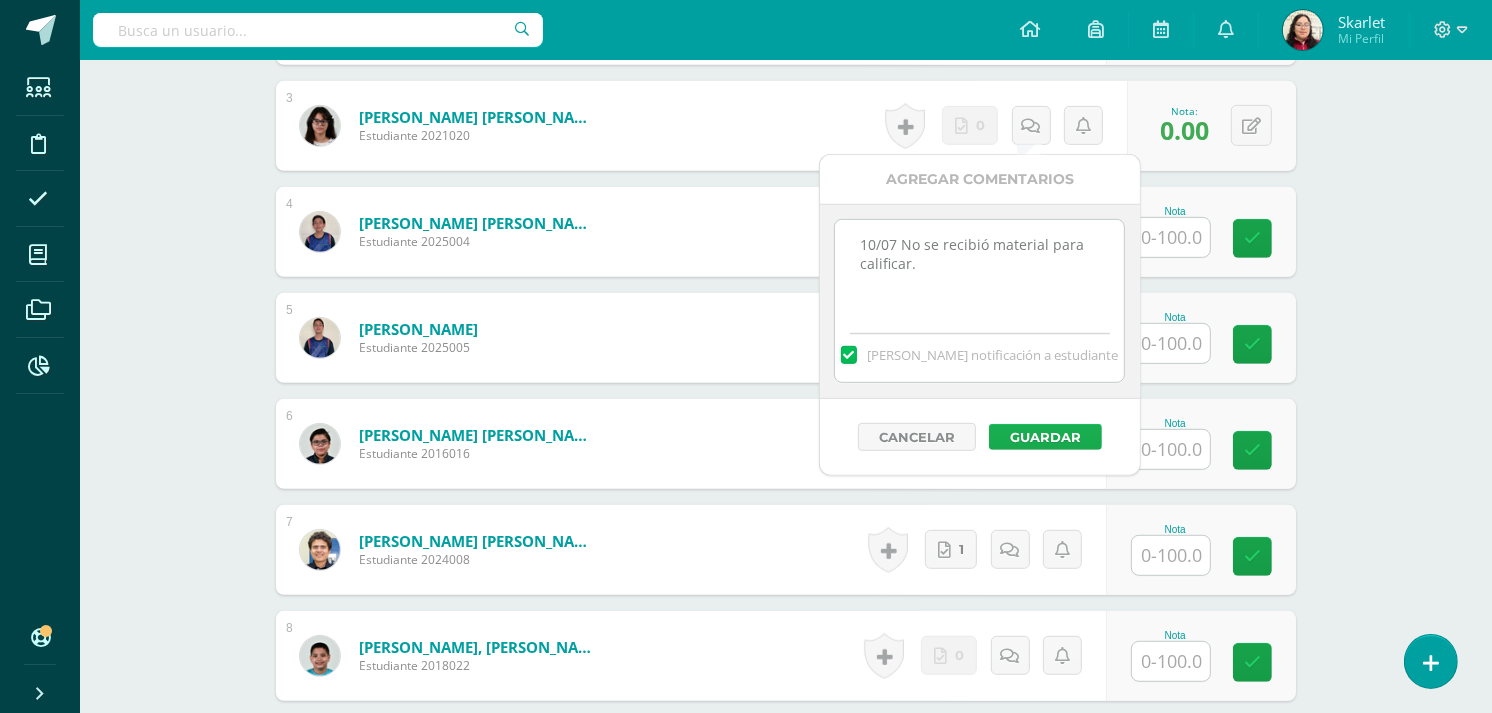 type on "10/07 No se recibió material para calificar." 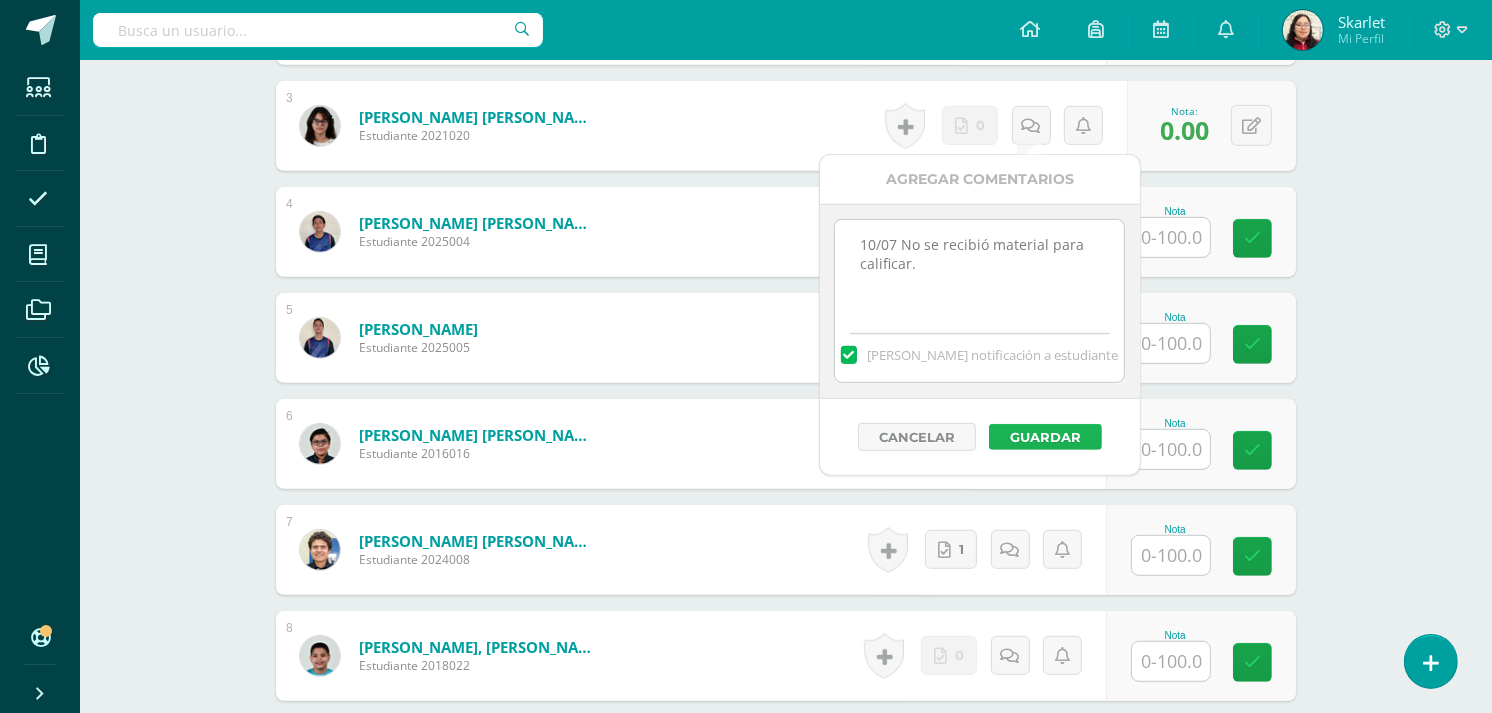 click on "Guardar" at bounding box center [1045, 437] 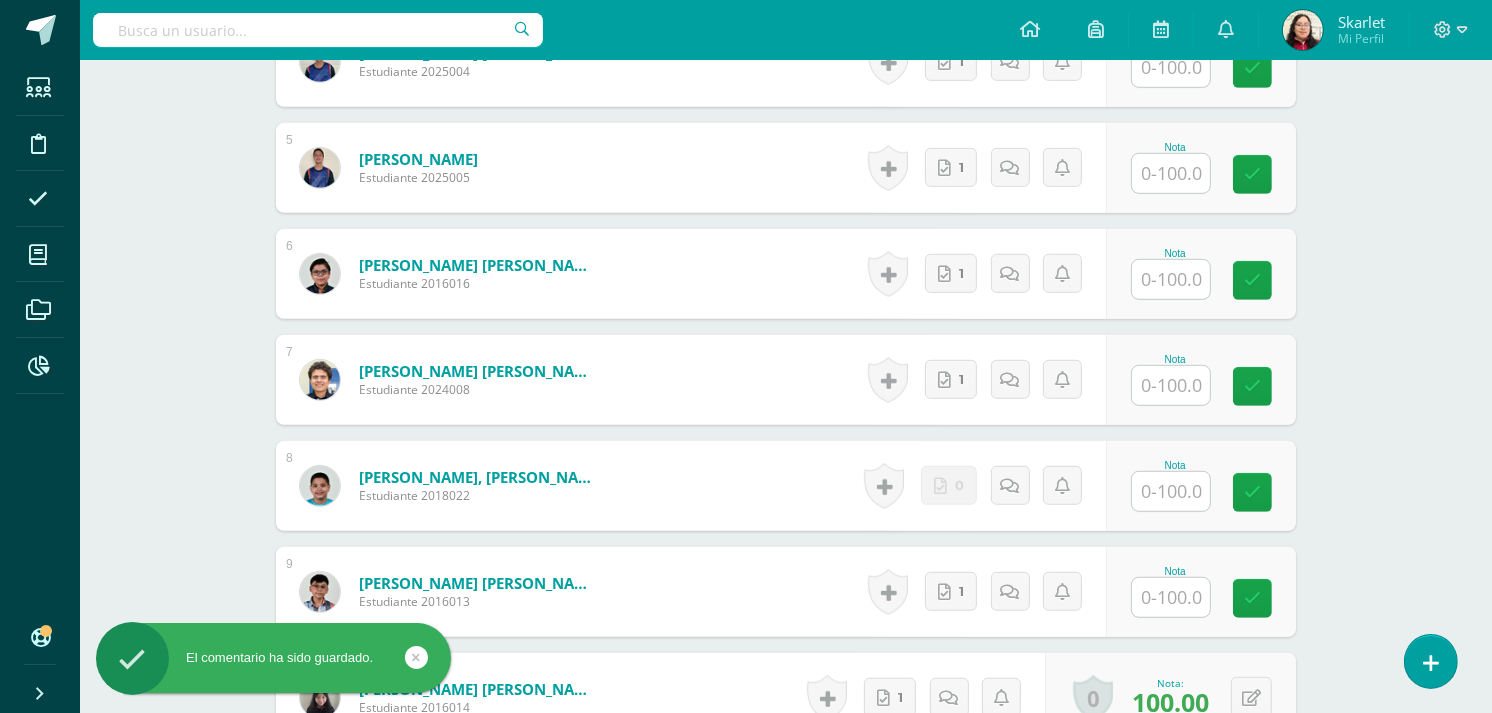 scroll, scrollTop: 1016, scrollLeft: 0, axis: vertical 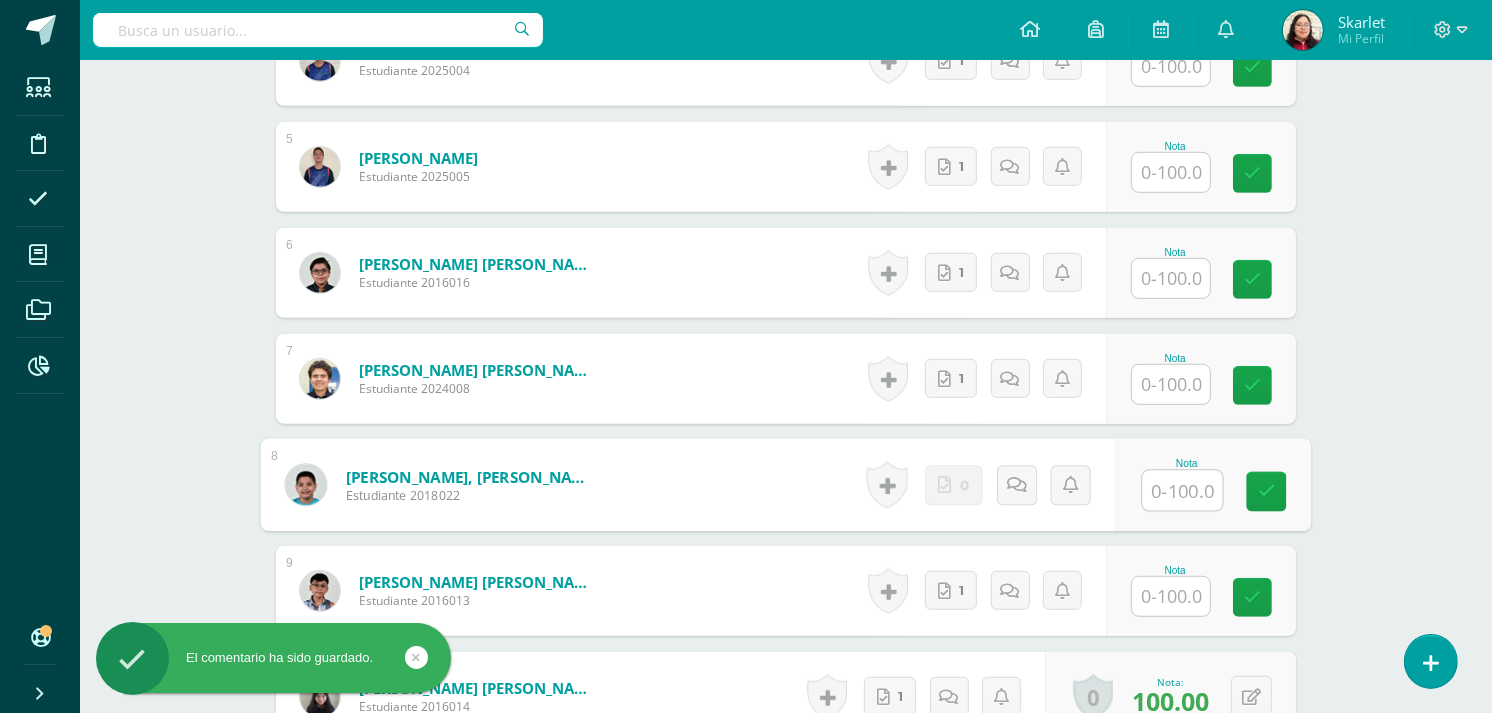 click at bounding box center (1183, 491) 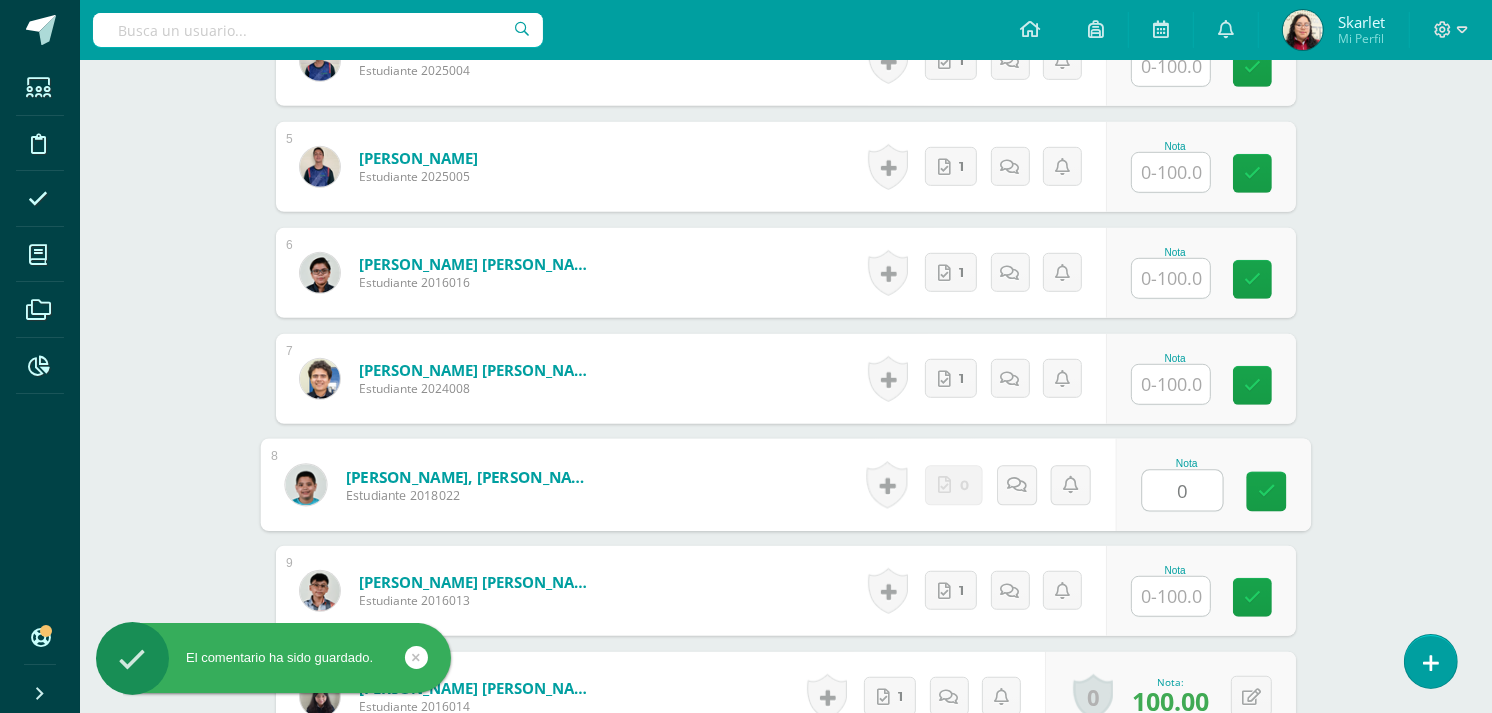 type on "0" 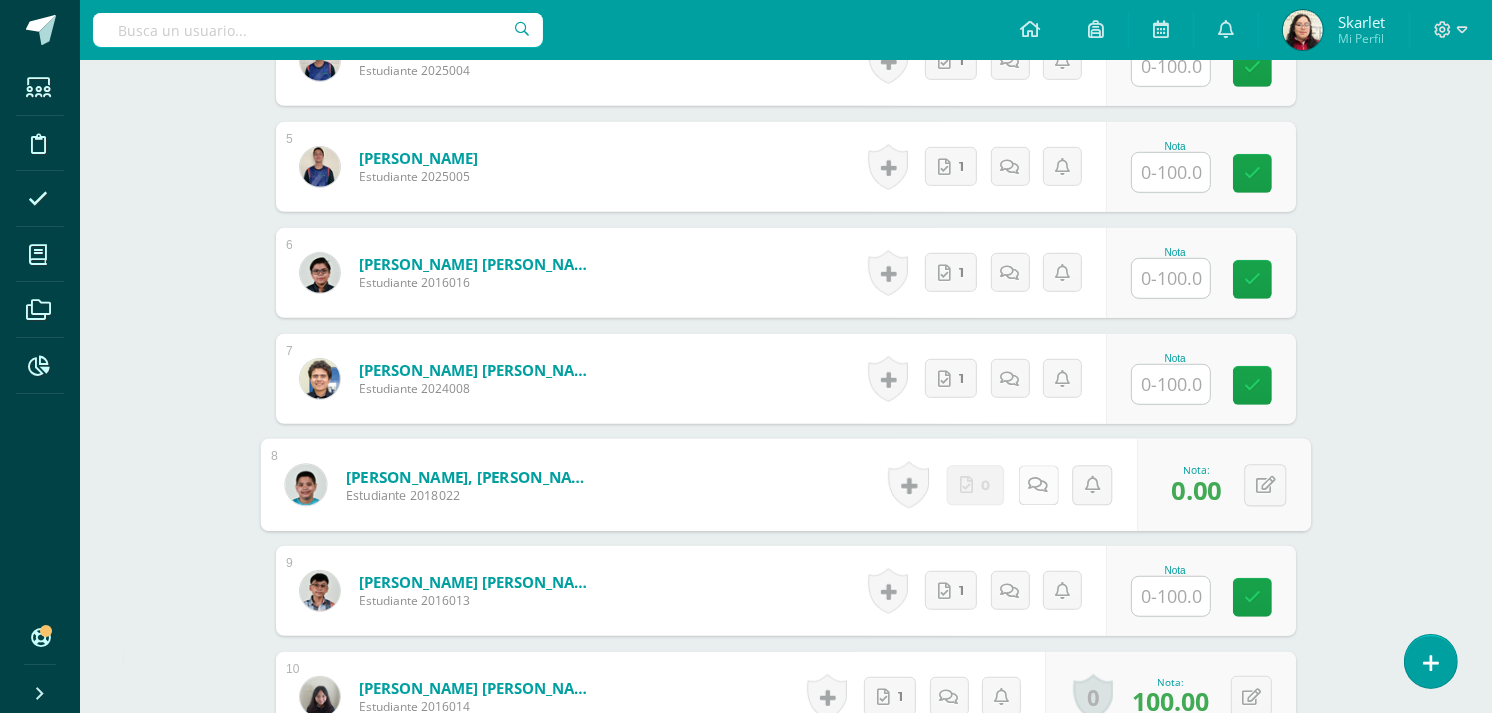 click at bounding box center (1038, 485) 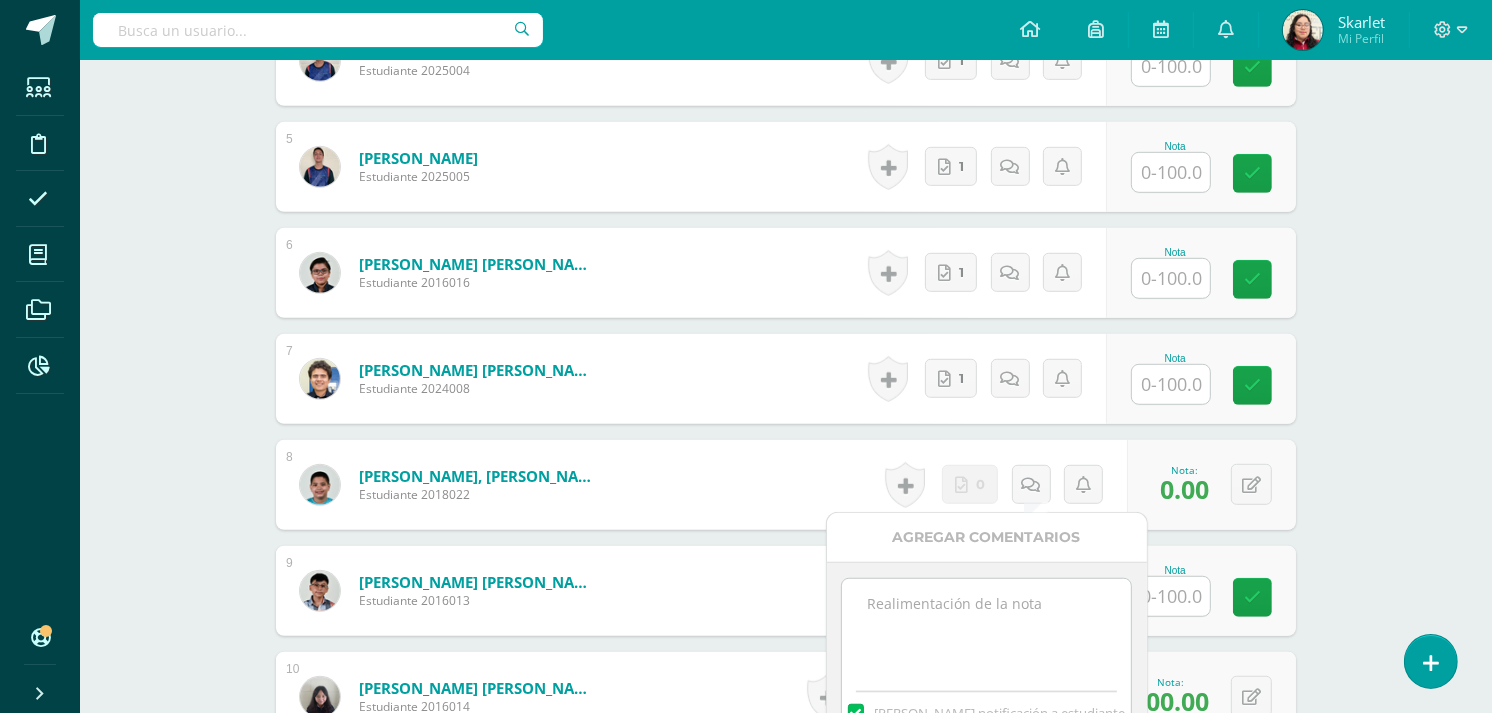 click at bounding box center [986, 629] 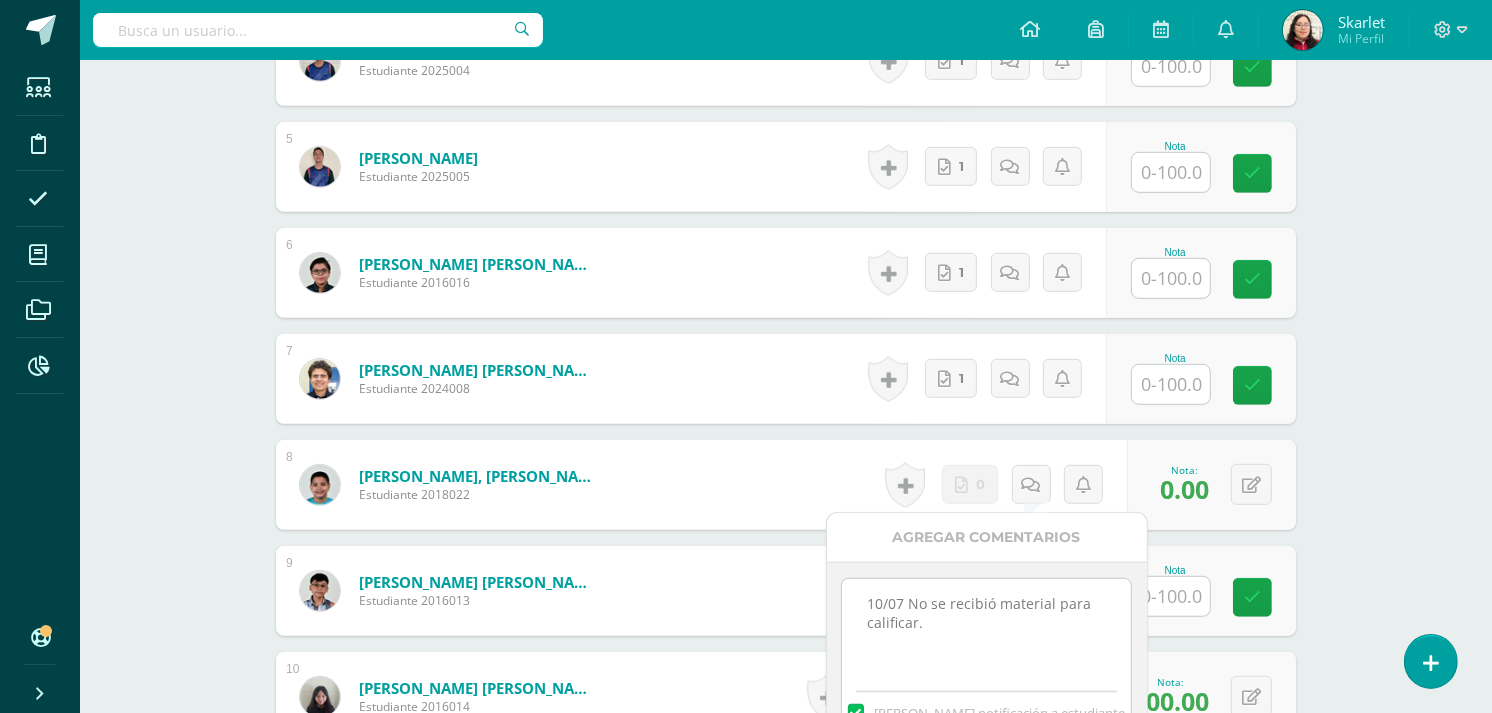 scroll, scrollTop: 5, scrollLeft: 0, axis: vertical 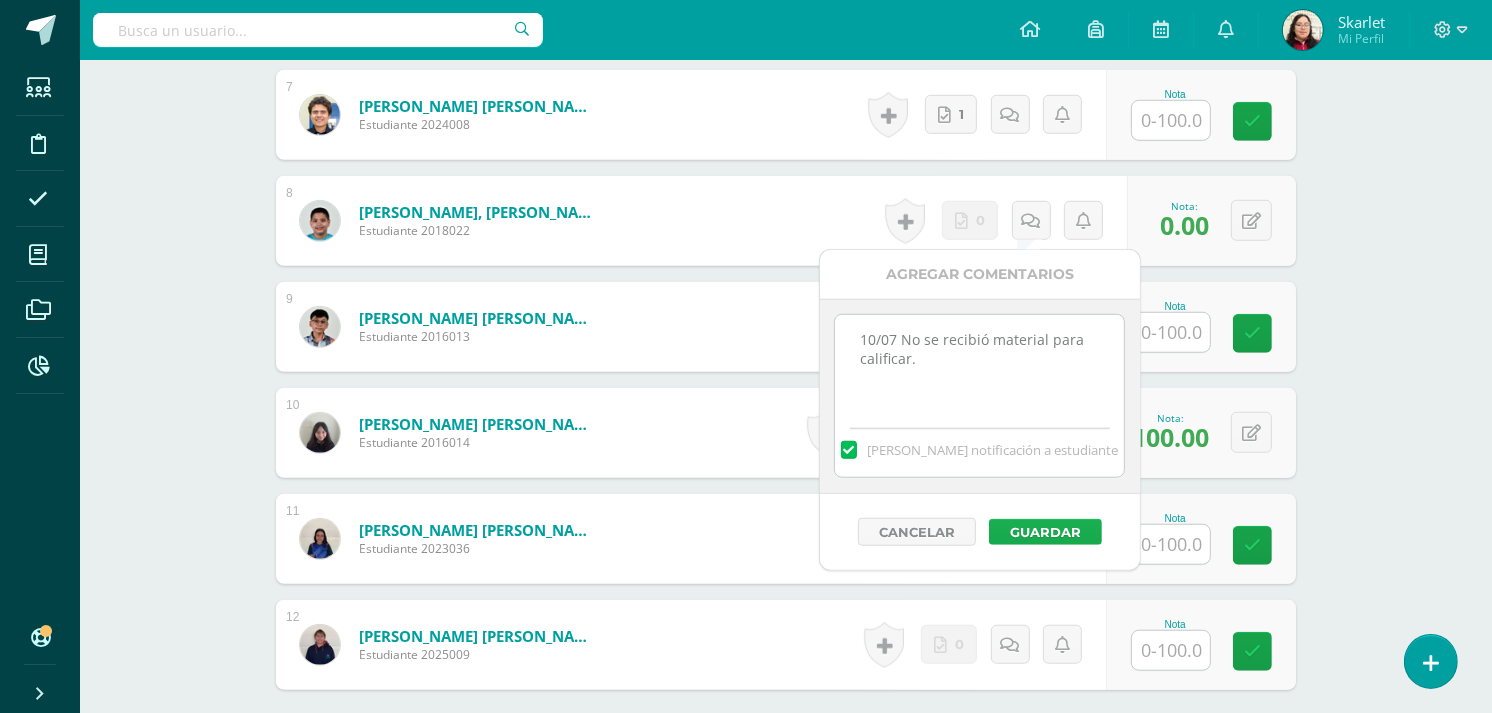 type on "10/07 No se recibió material para calificar." 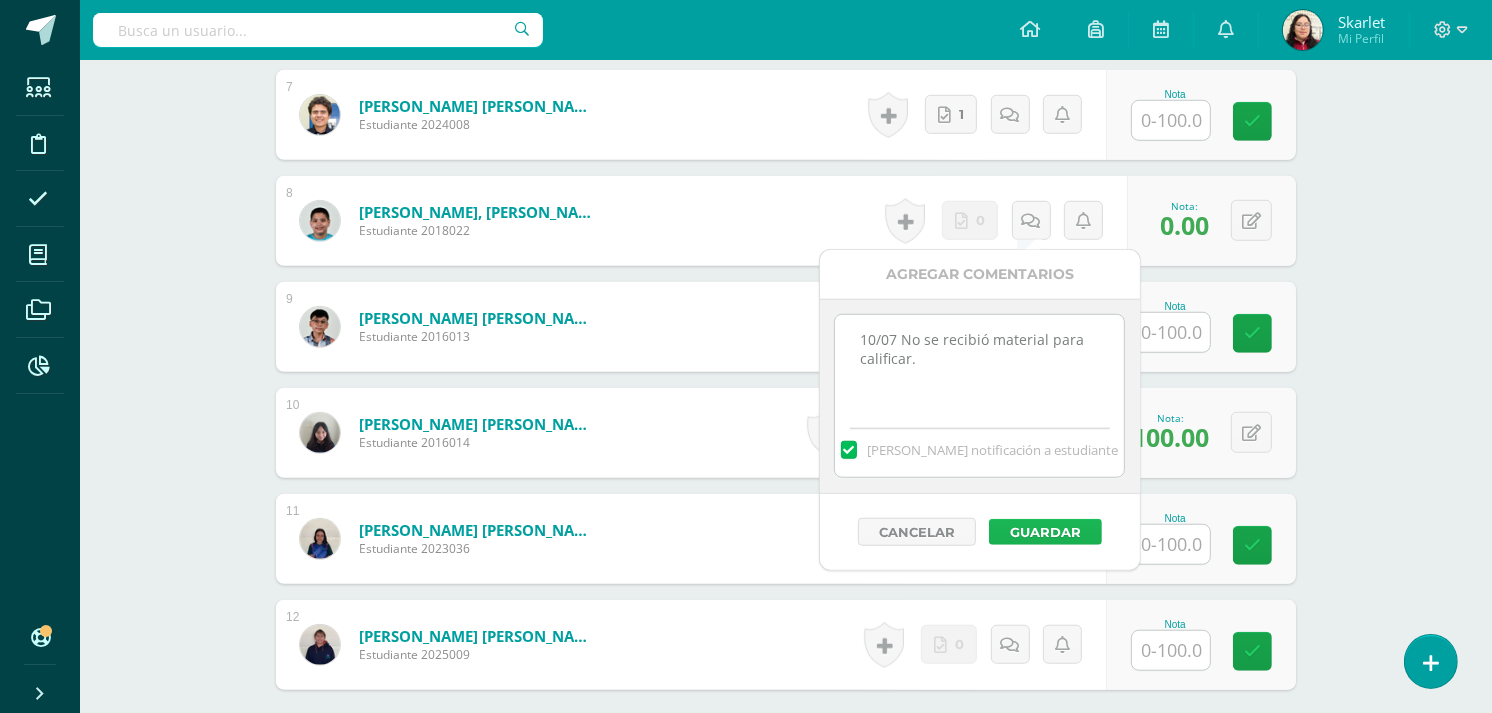 click on "Guardar" at bounding box center (1045, 532) 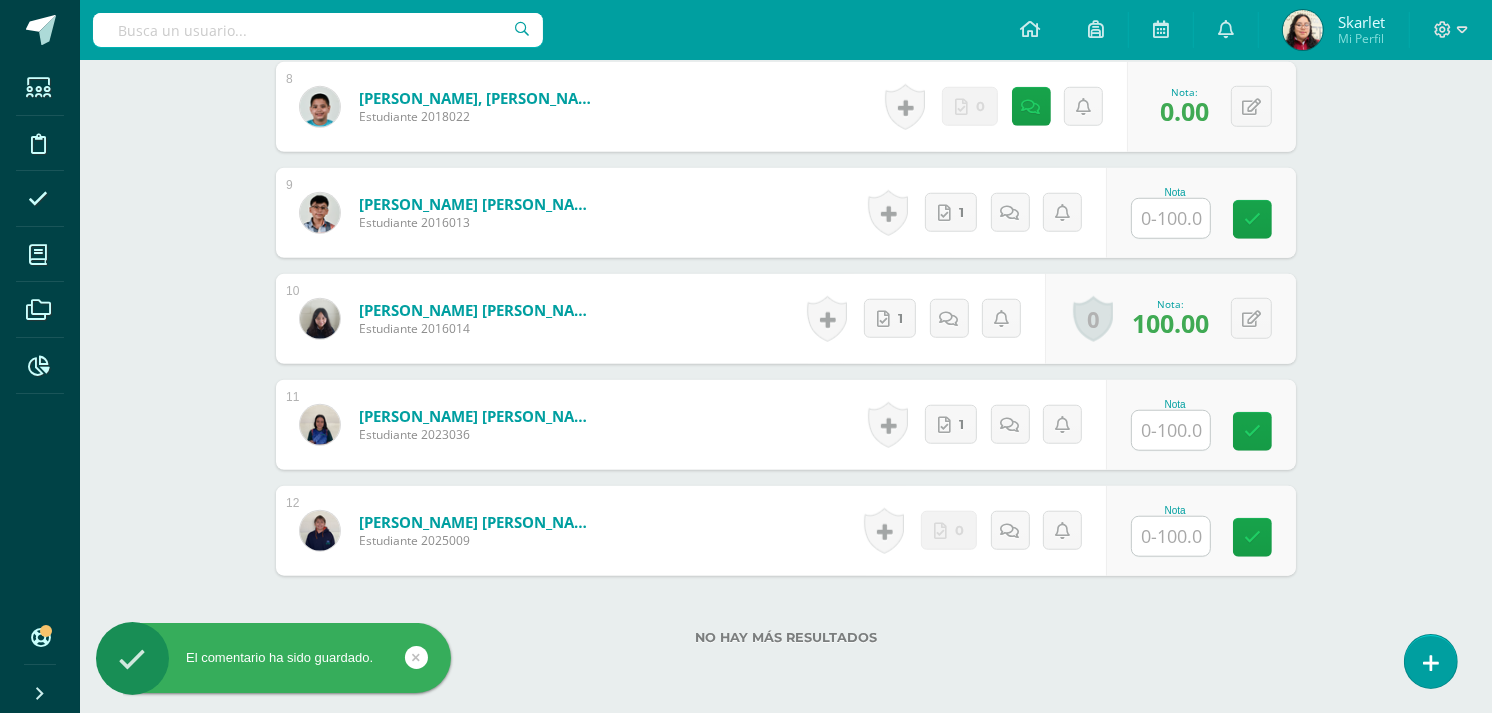 scroll, scrollTop: 1397, scrollLeft: 0, axis: vertical 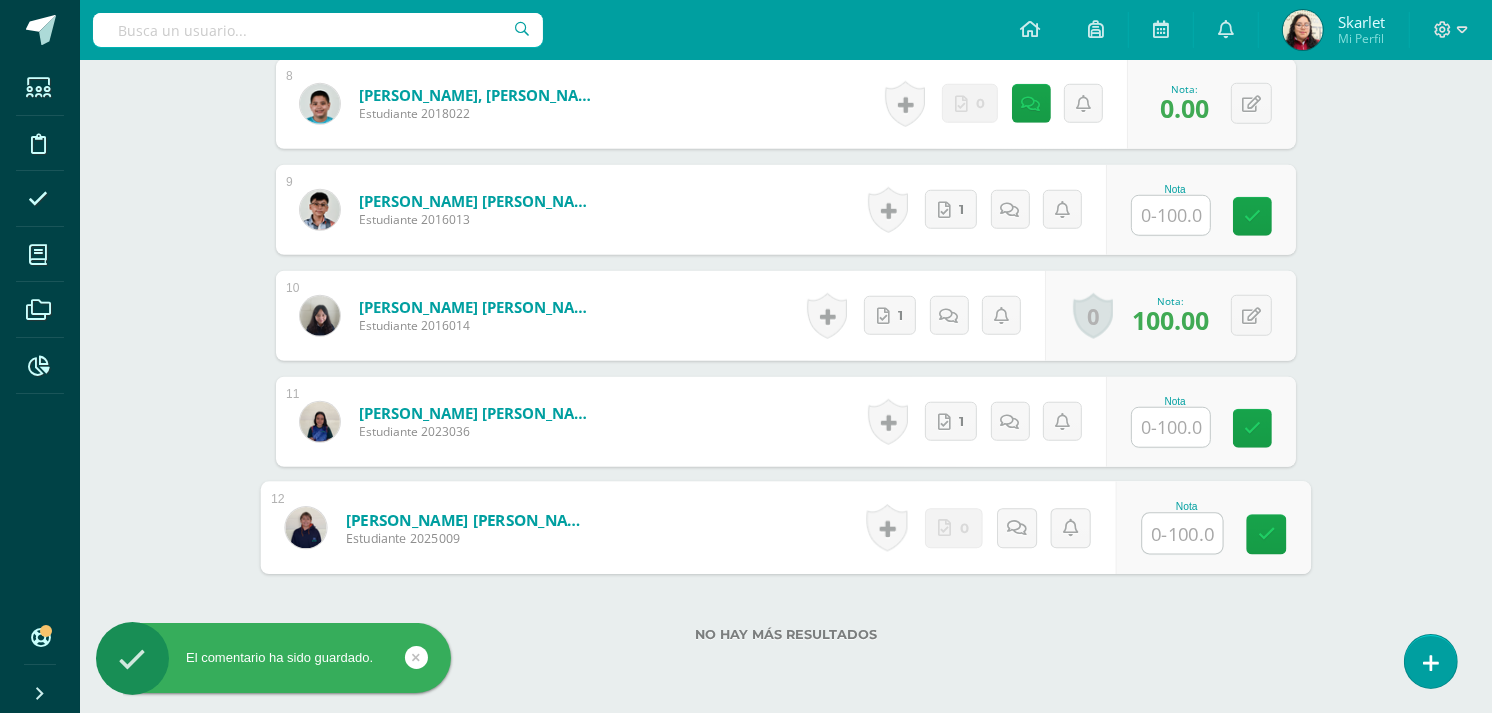 click at bounding box center (1183, 534) 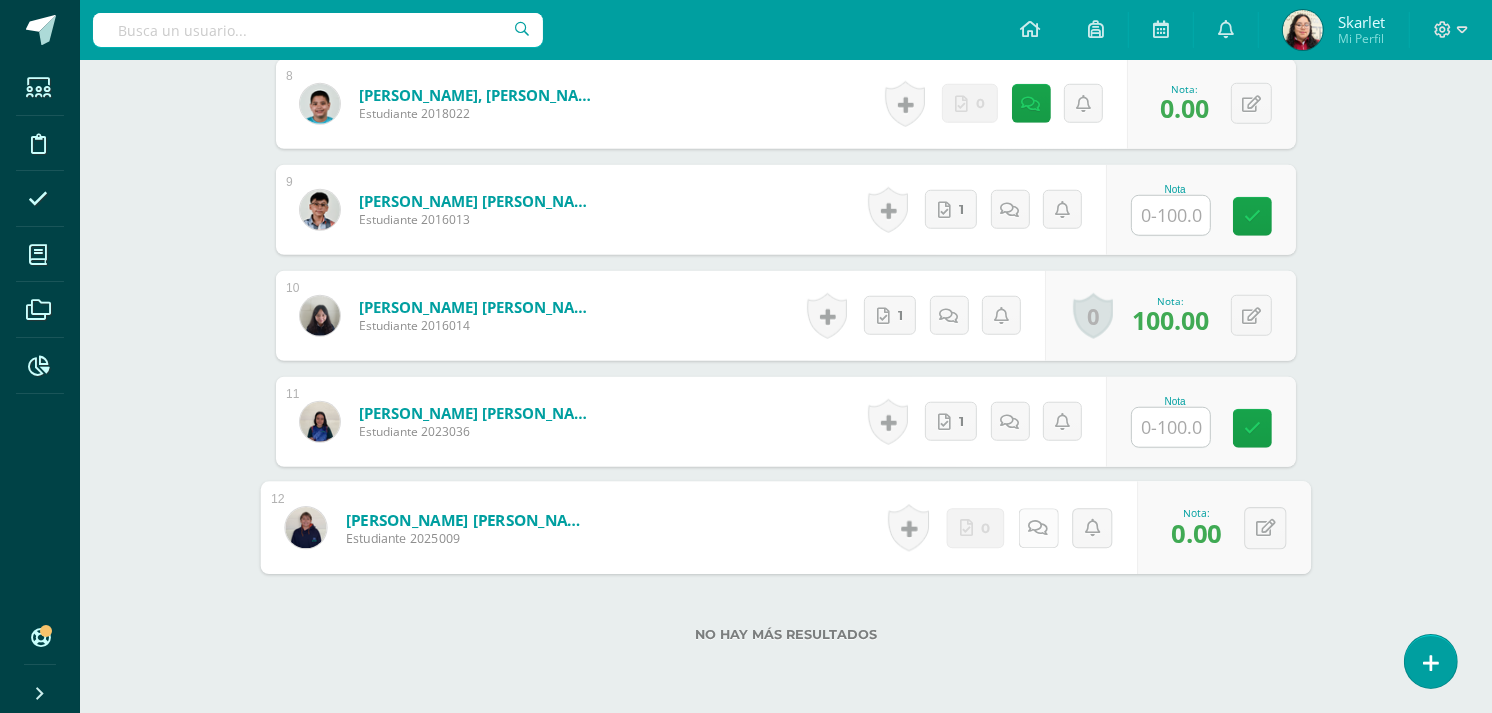 click at bounding box center (1038, 528) 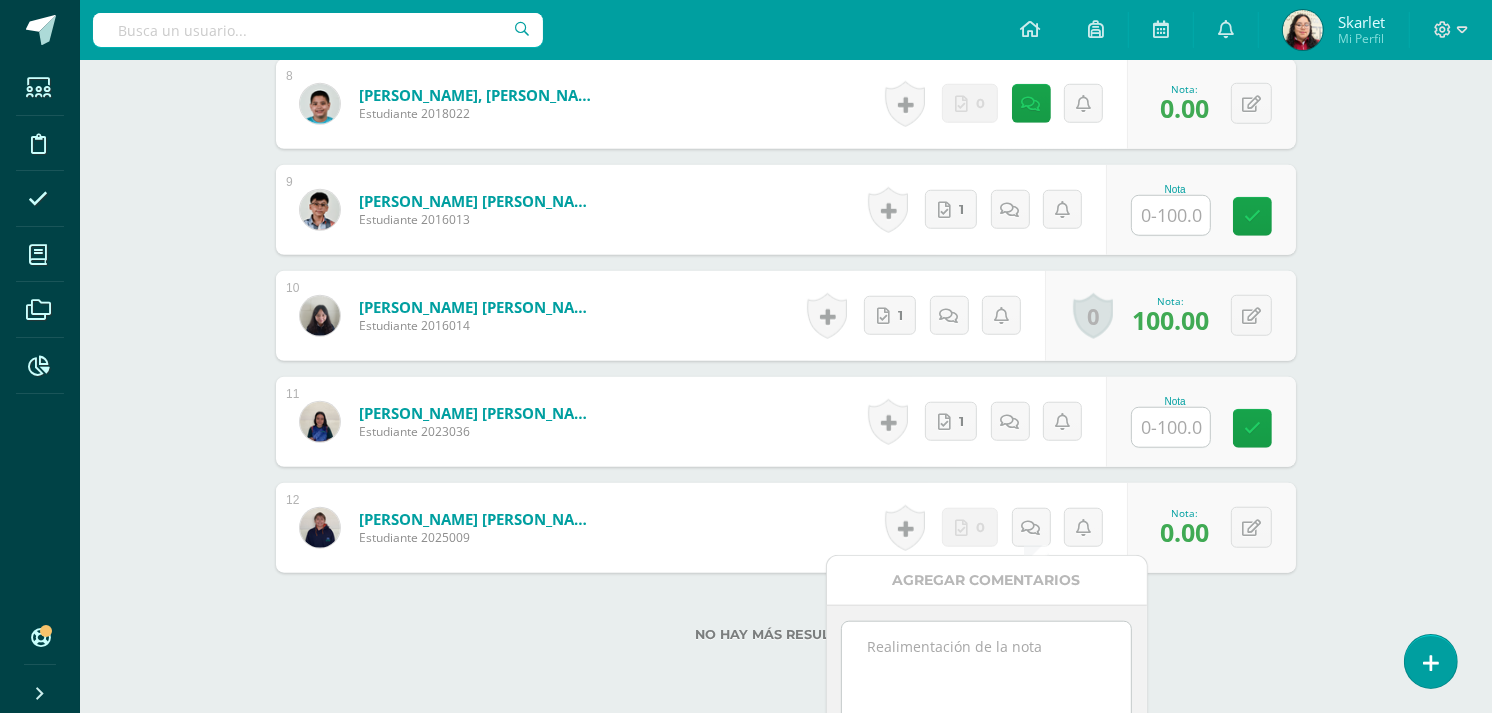 click at bounding box center (986, 672) 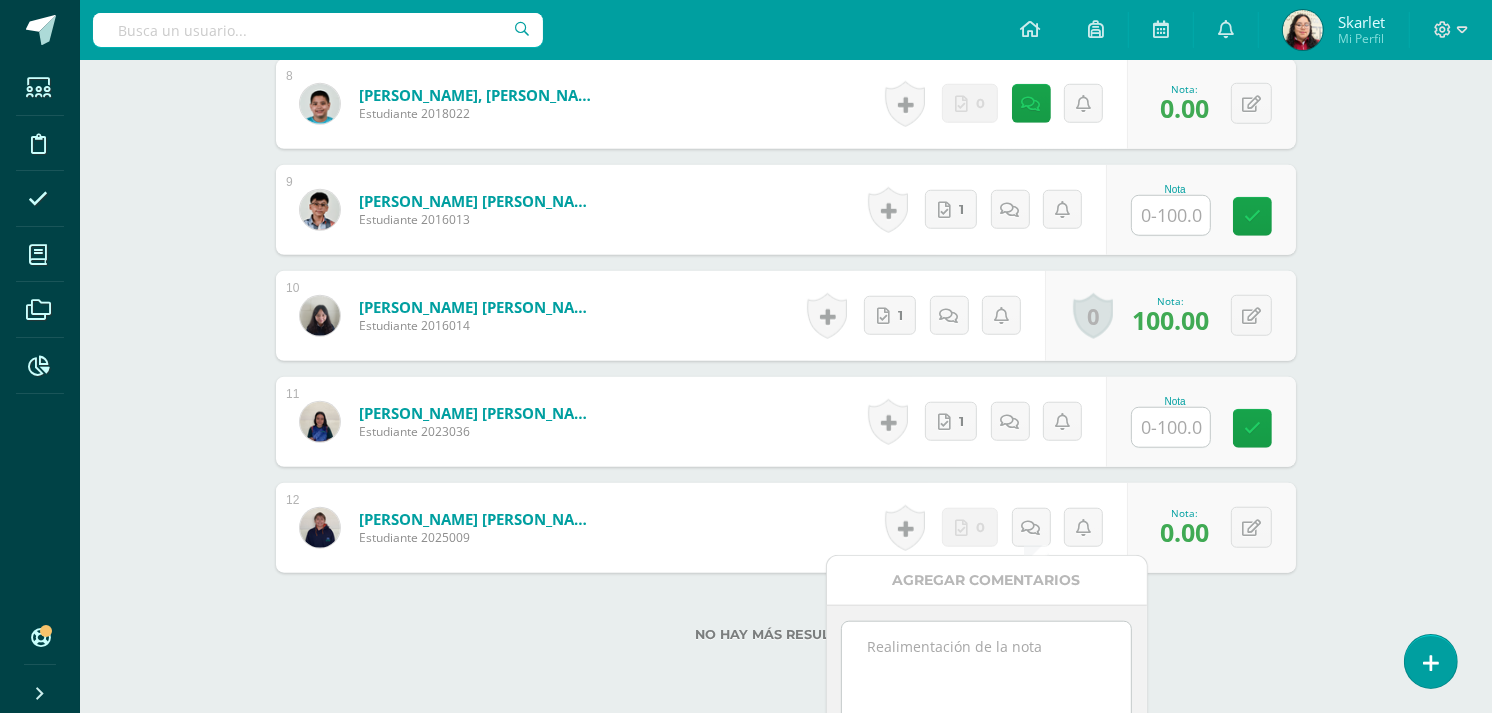 paste on "10/07 No se recibió material para calificar." 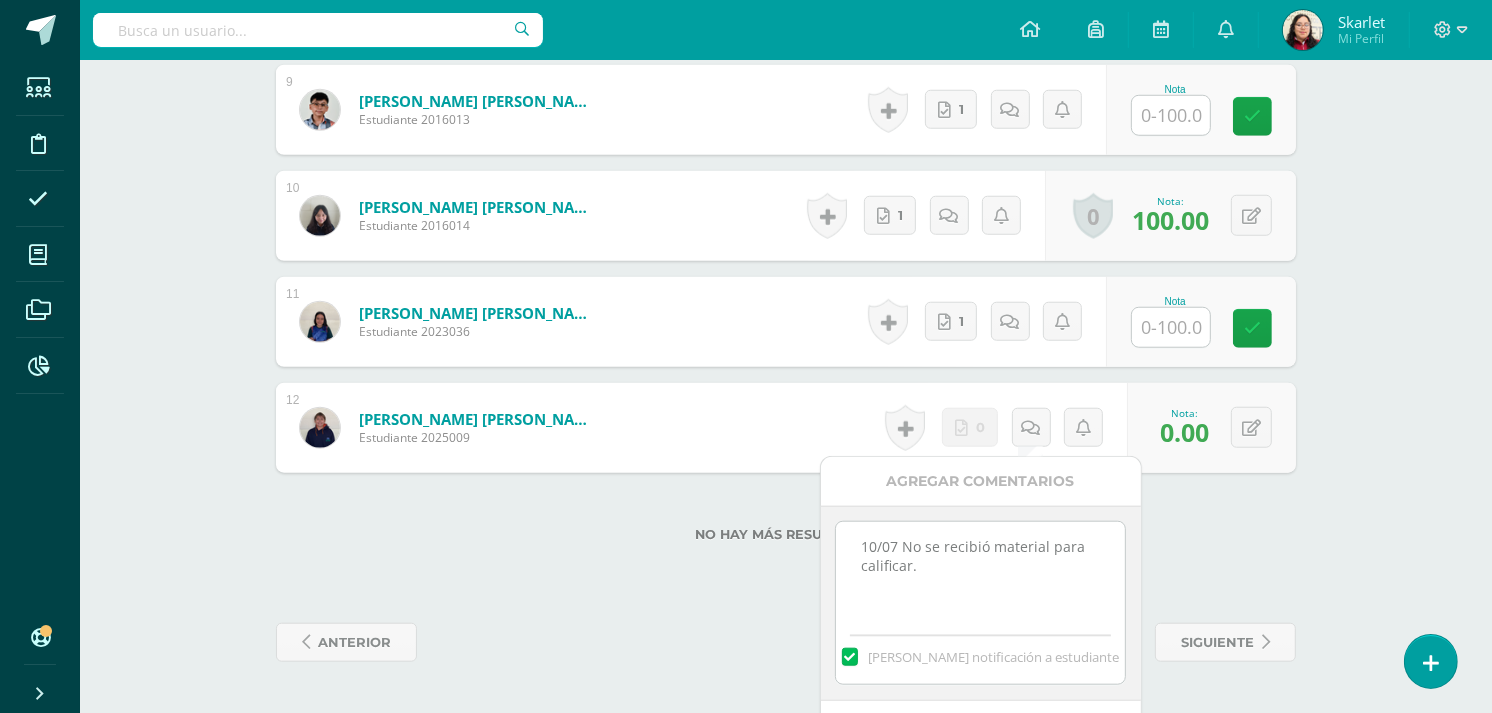 scroll, scrollTop: 1563, scrollLeft: 0, axis: vertical 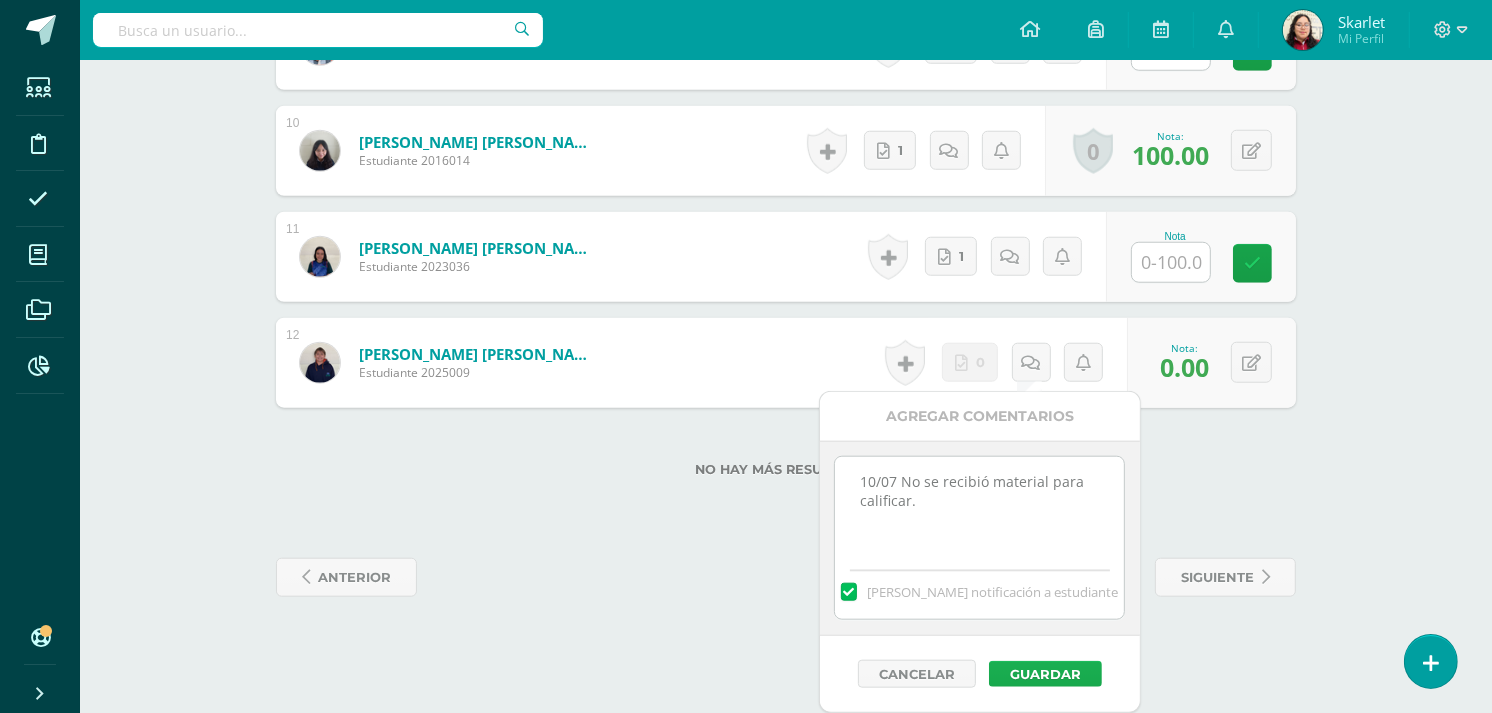 type on "10/07 No se recibió material para calificar." 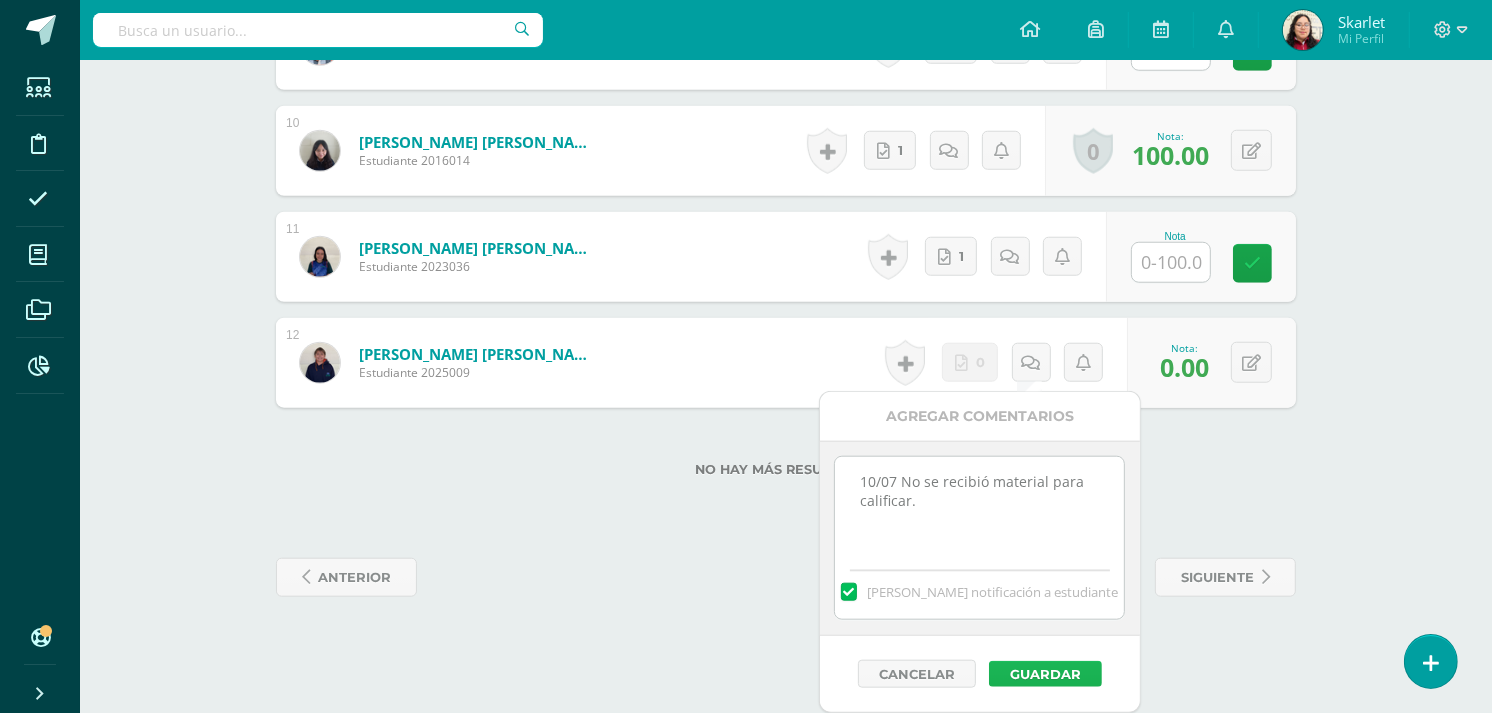 click on "Guardar" at bounding box center (1045, 674) 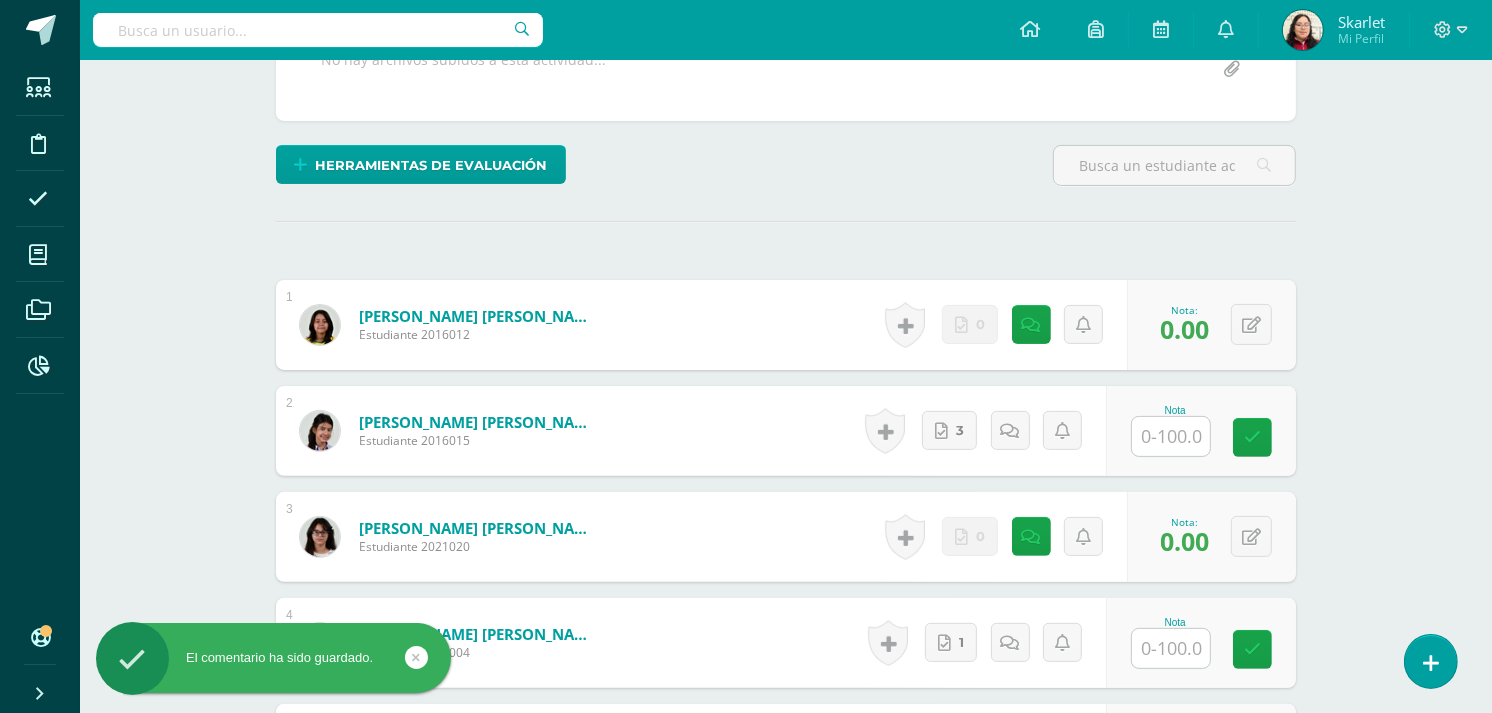 scroll, scrollTop: 431, scrollLeft: 0, axis: vertical 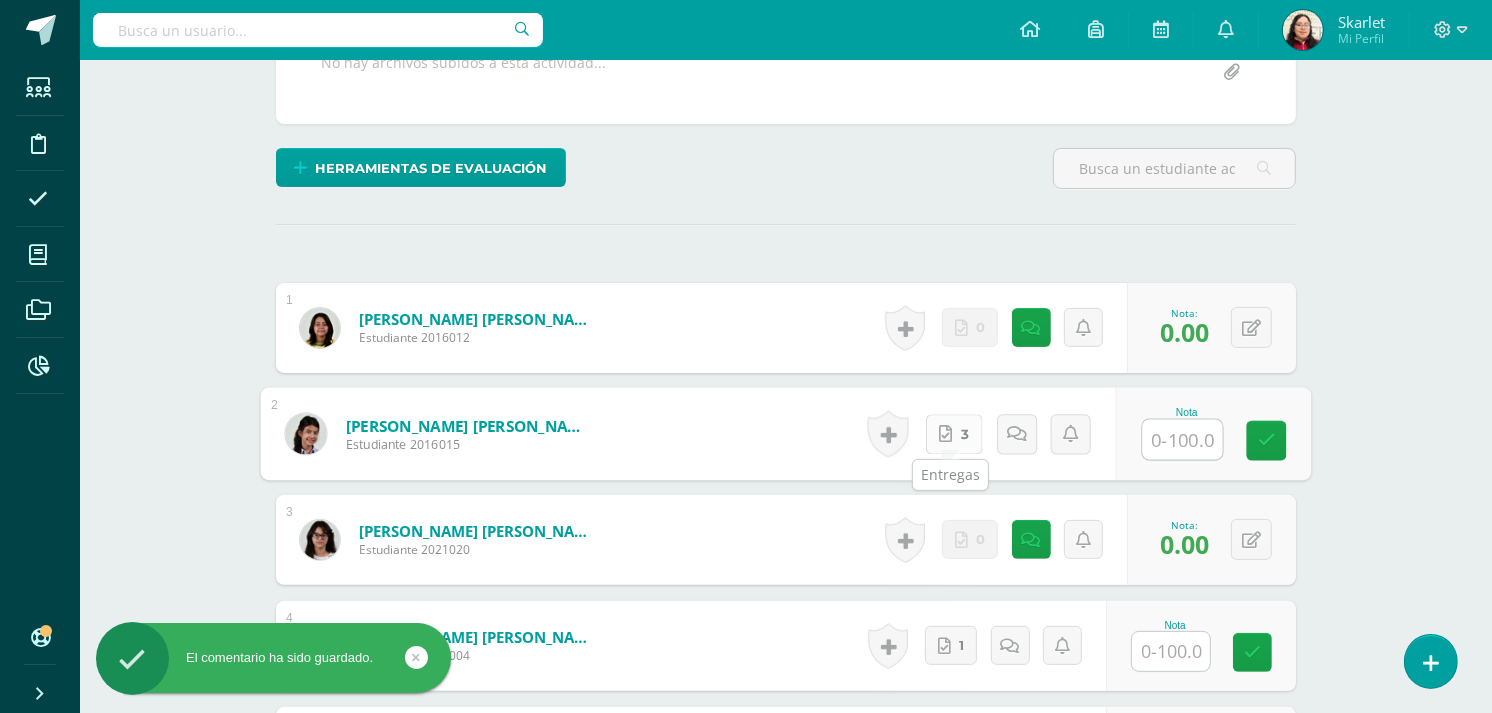 click on "3" at bounding box center [965, 434] 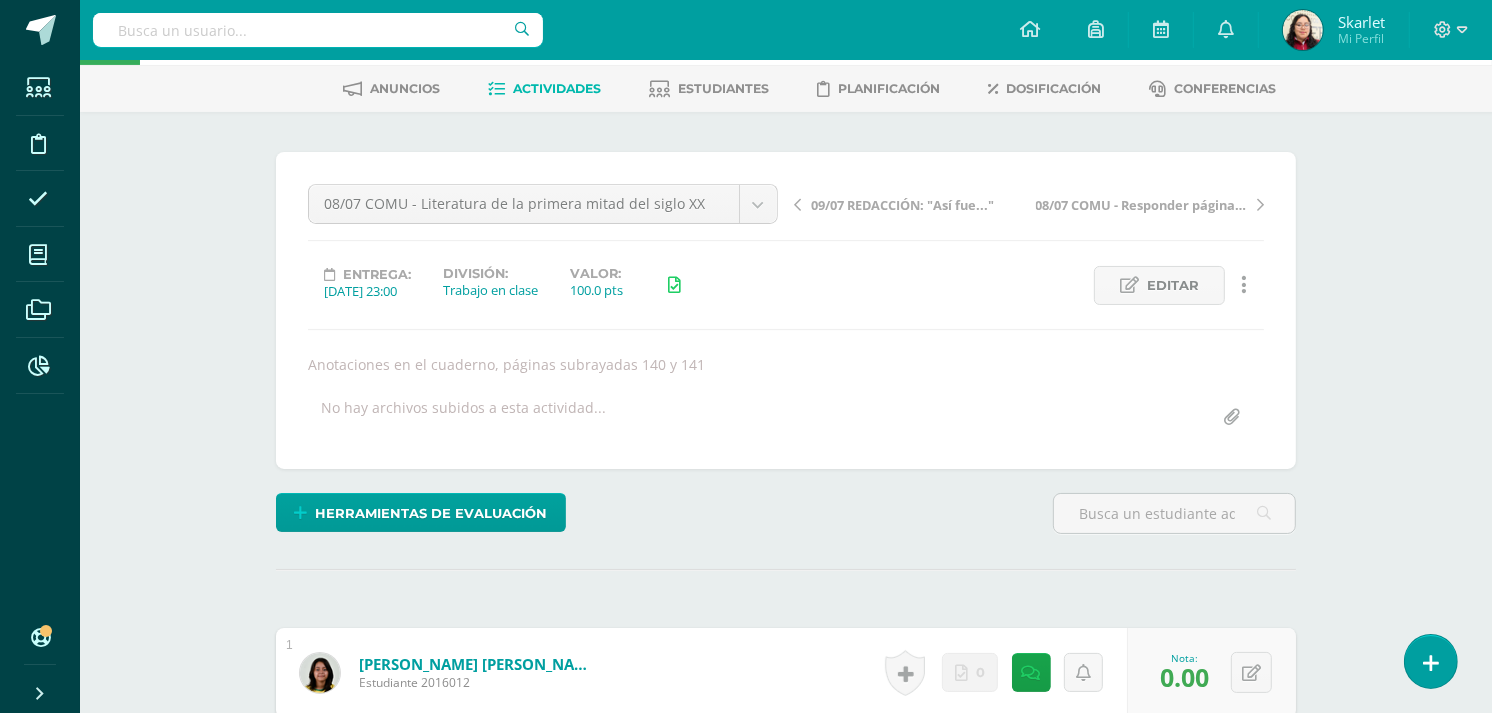 scroll, scrollTop: 0, scrollLeft: 0, axis: both 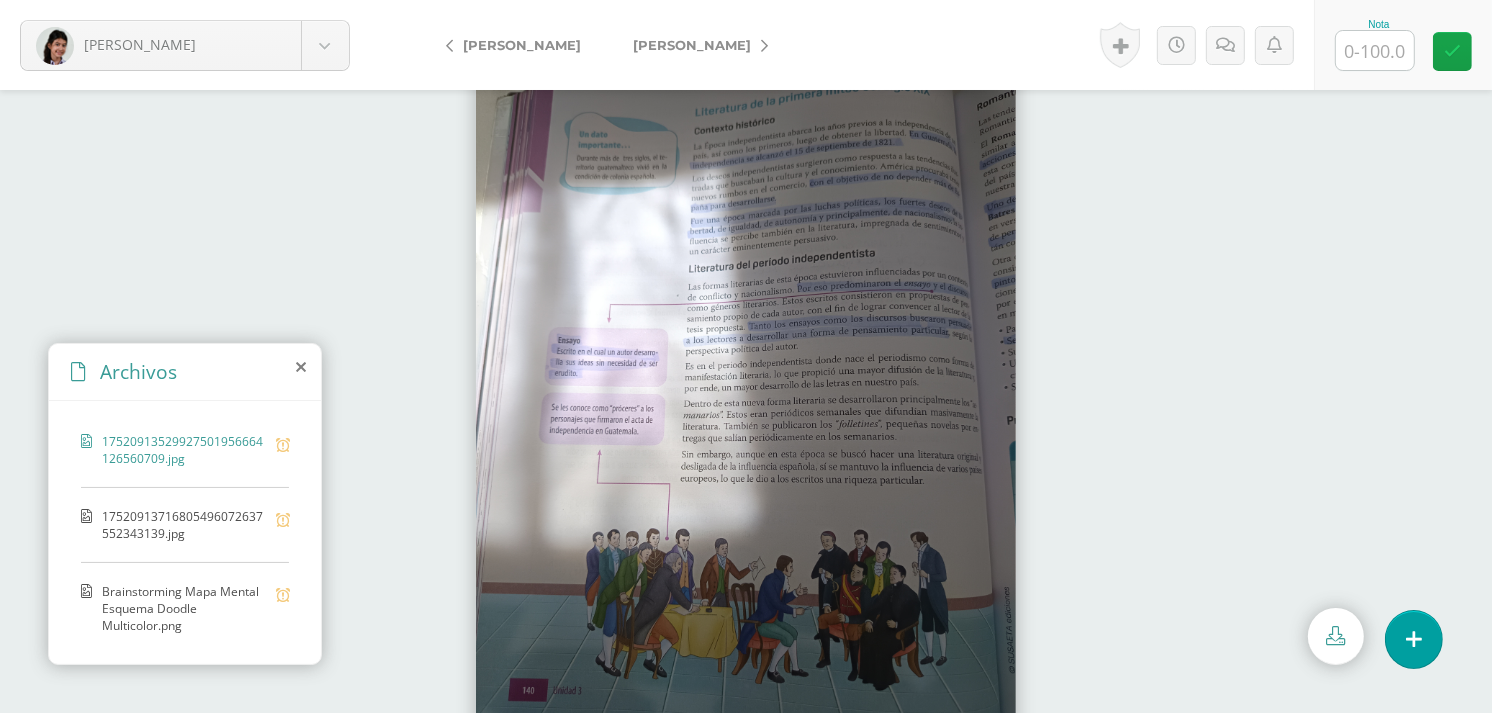 click on "17520913716805496072637552343139.jpg" at bounding box center [184, 525] 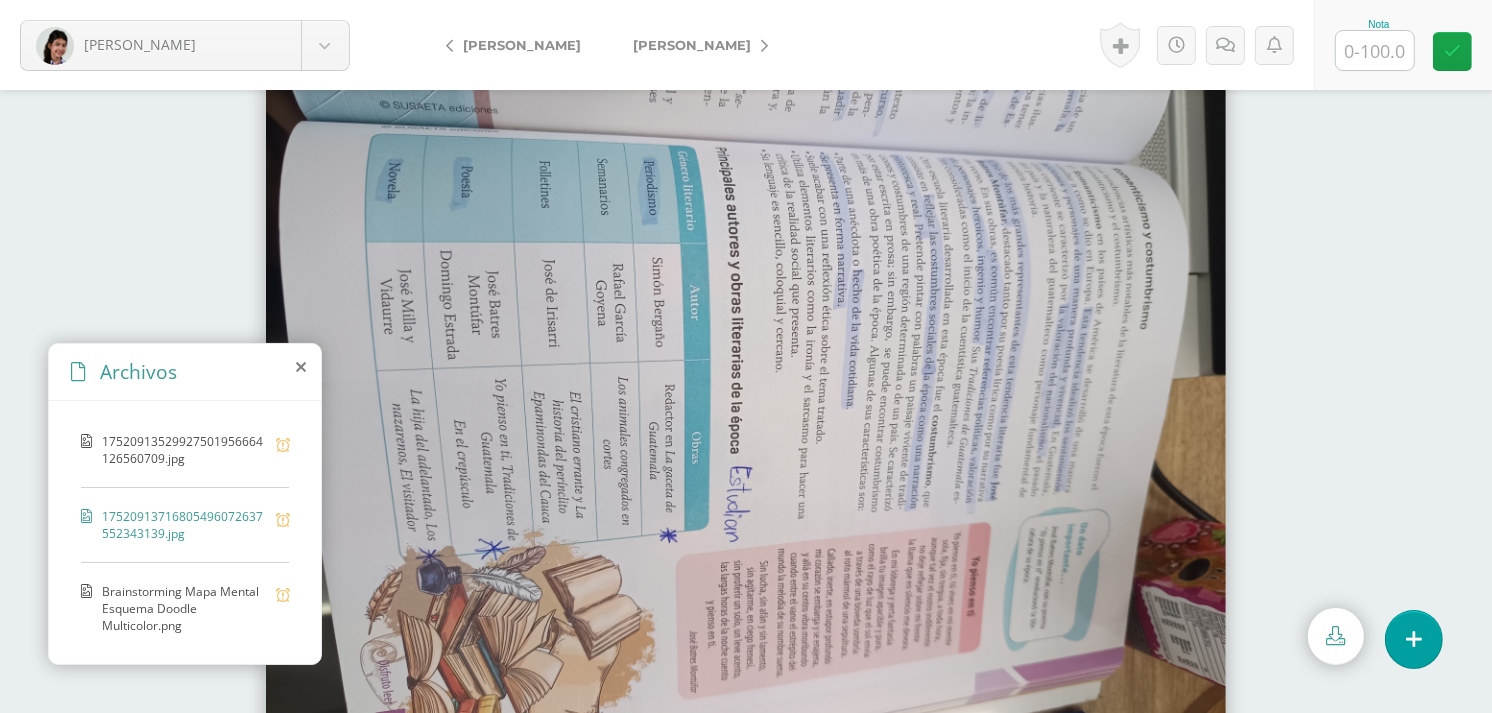 click on "Brainstorming Mapa Mental Esquema Doodle Multicolor.png" at bounding box center (184, 608) 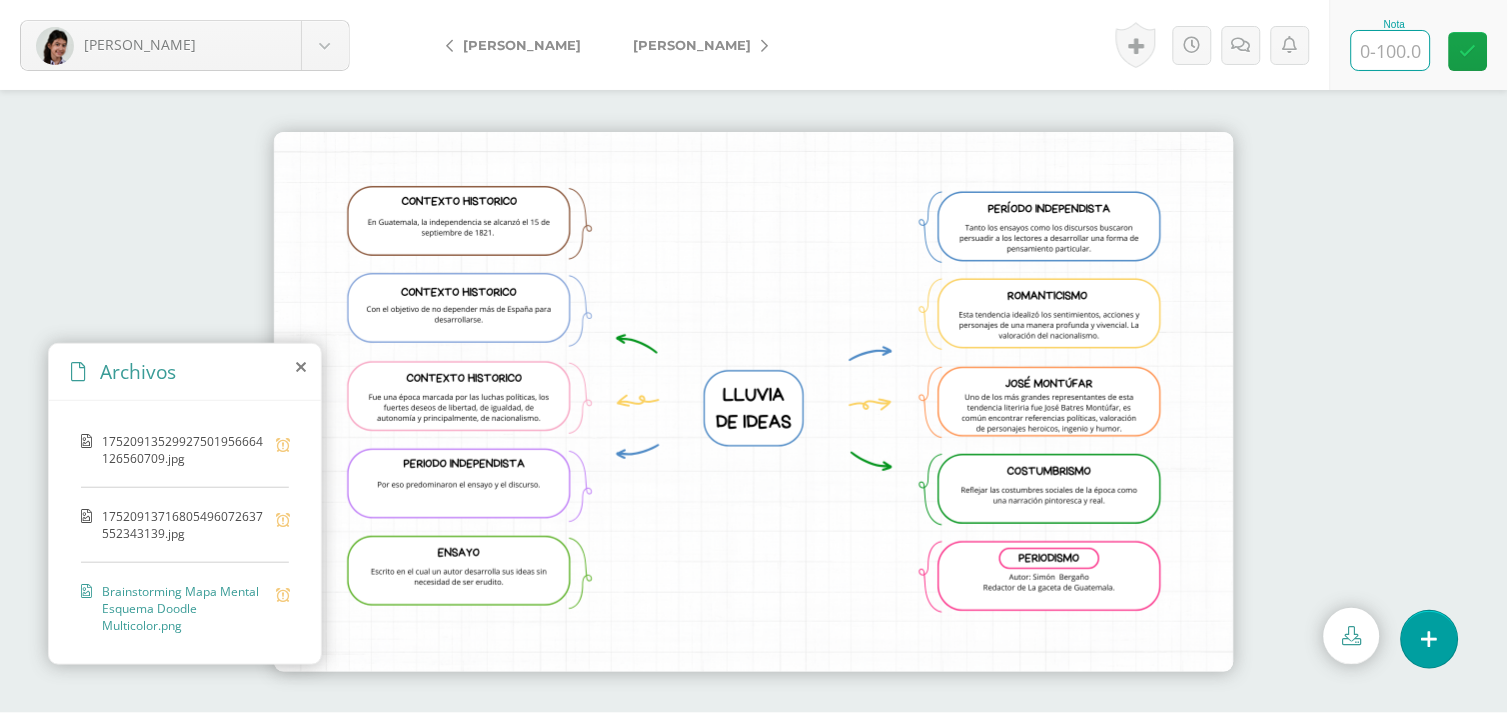click at bounding box center [1391, 50] 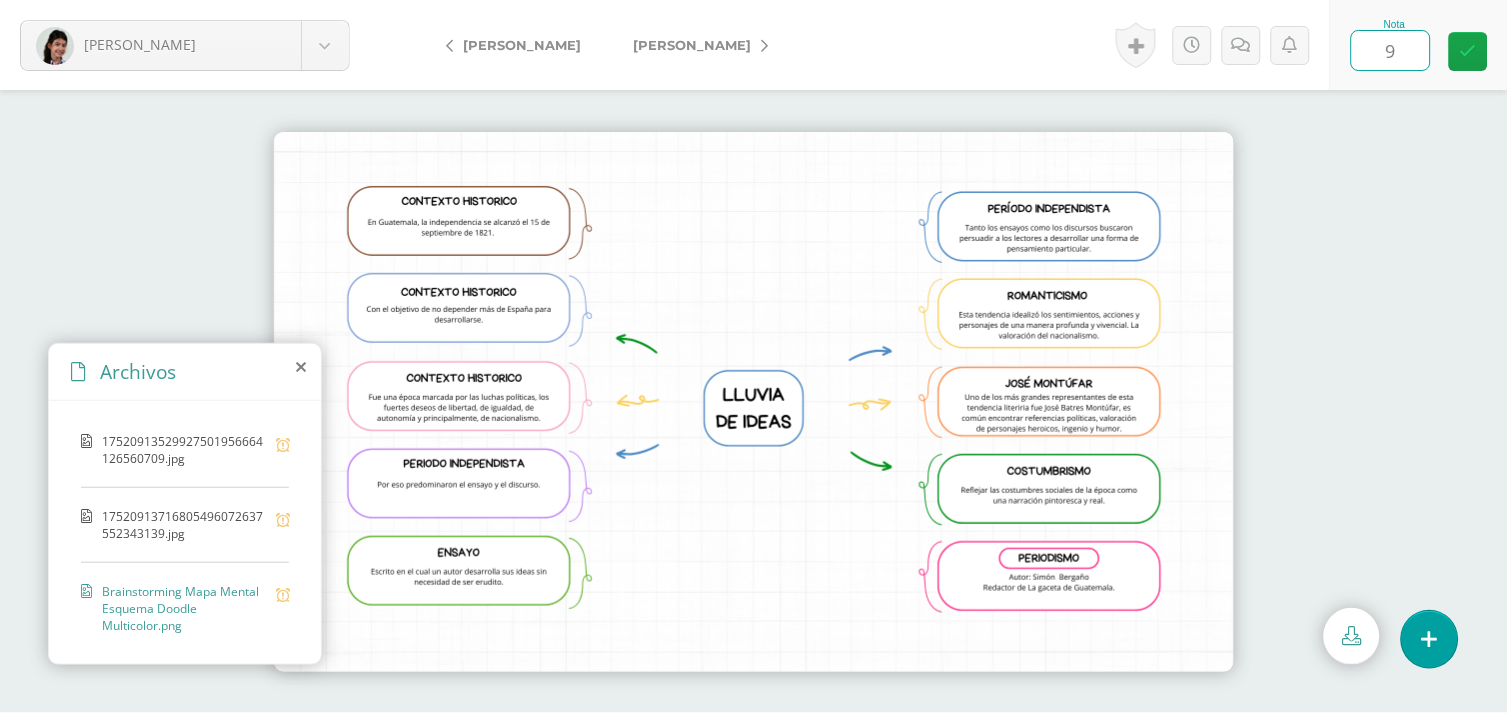 type on "95" 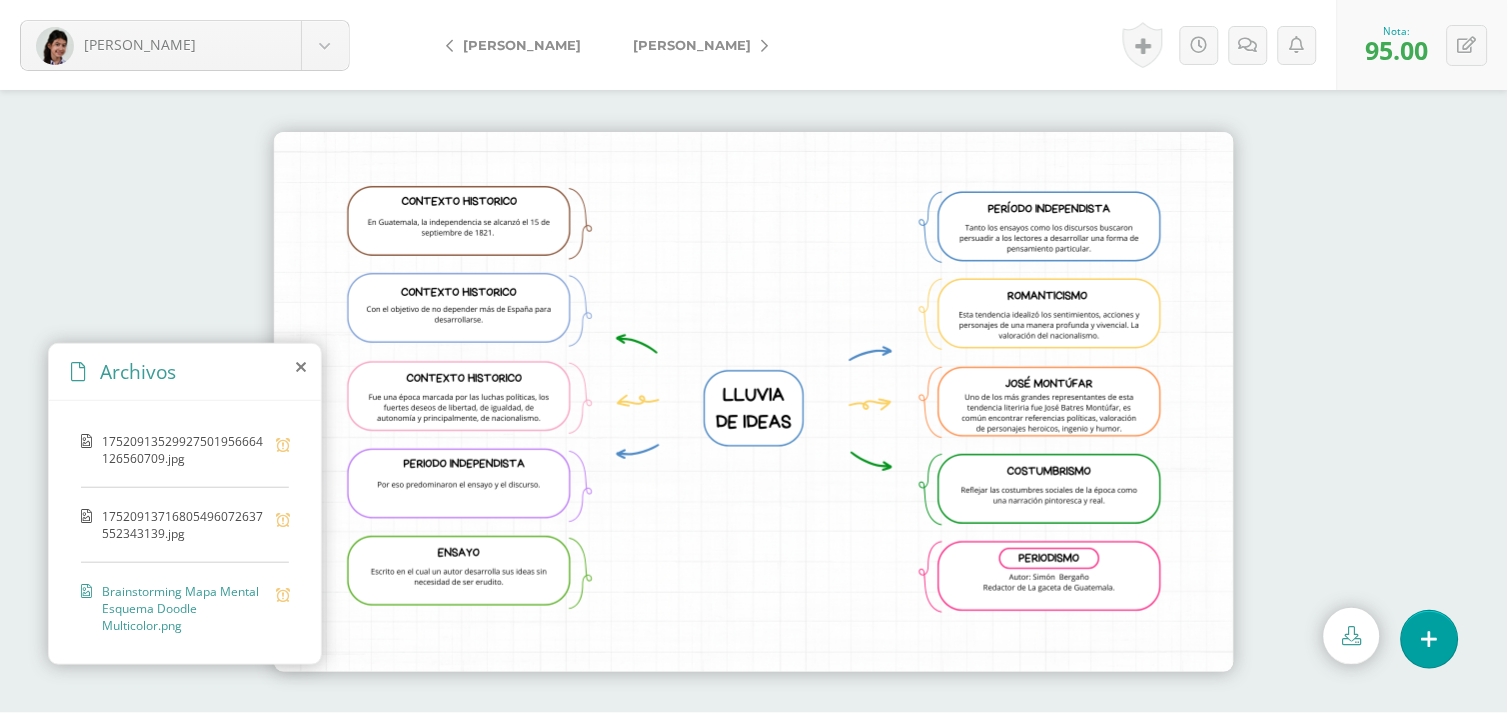 click on "[PERSON_NAME]" at bounding box center (692, 45) 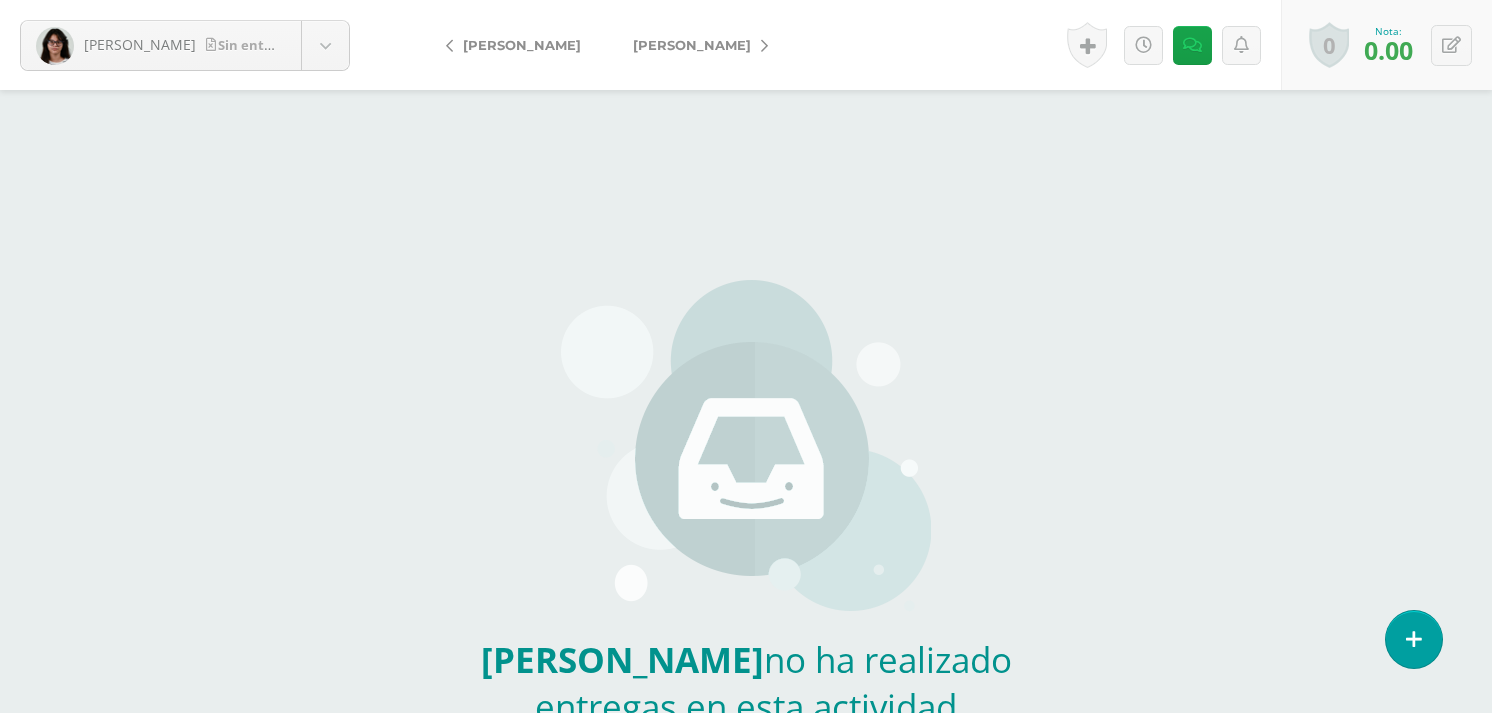 scroll, scrollTop: 0, scrollLeft: 0, axis: both 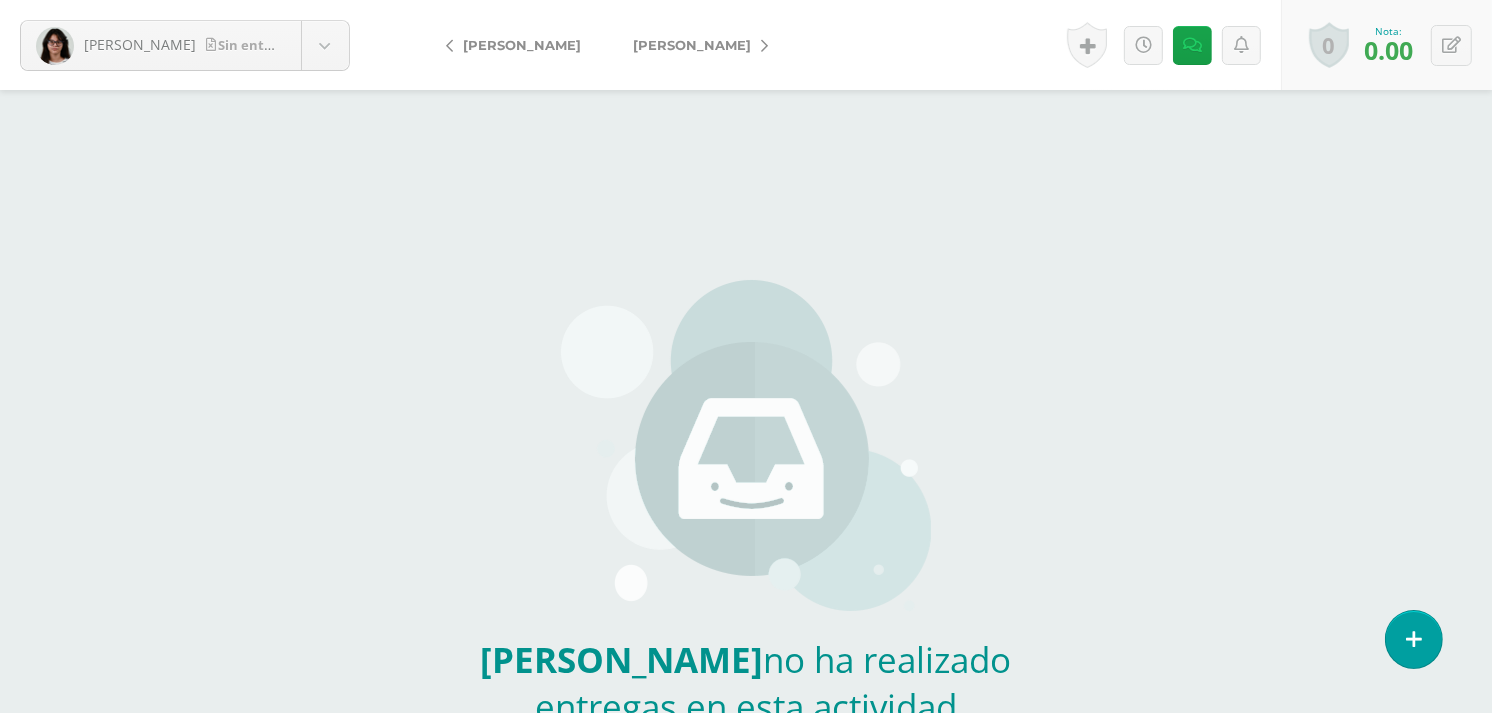 click on "[PERSON_NAME]" at bounding box center (695, 45) 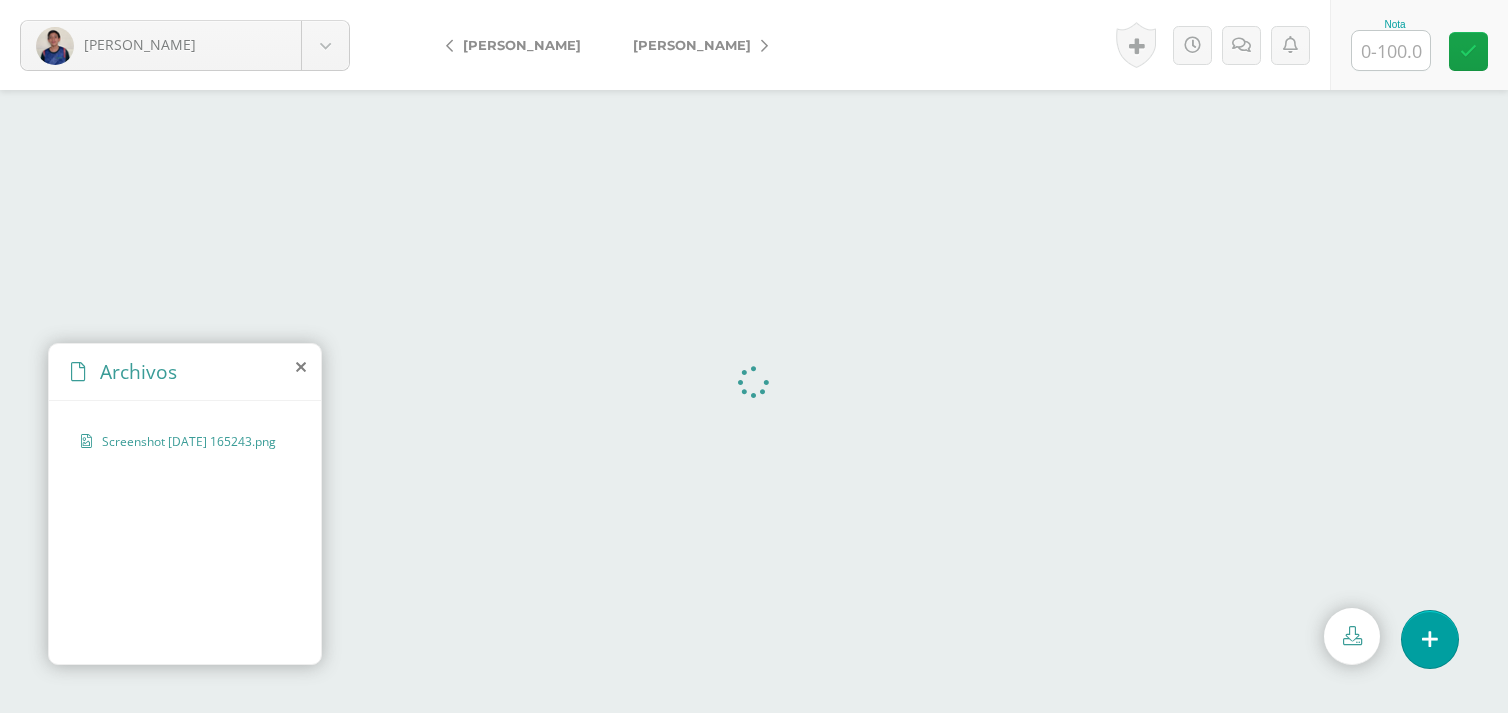 scroll, scrollTop: 0, scrollLeft: 0, axis: both 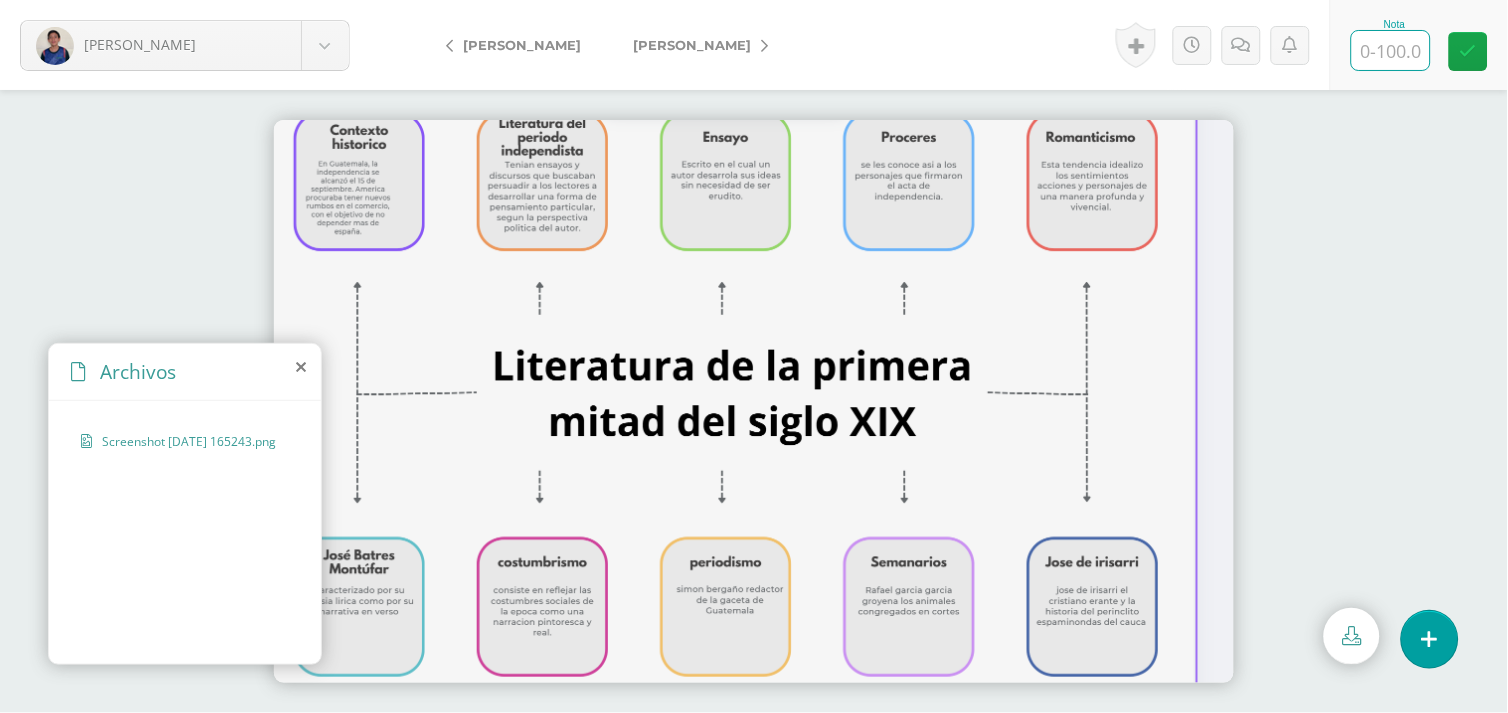click at bounding box center [1391, 50] 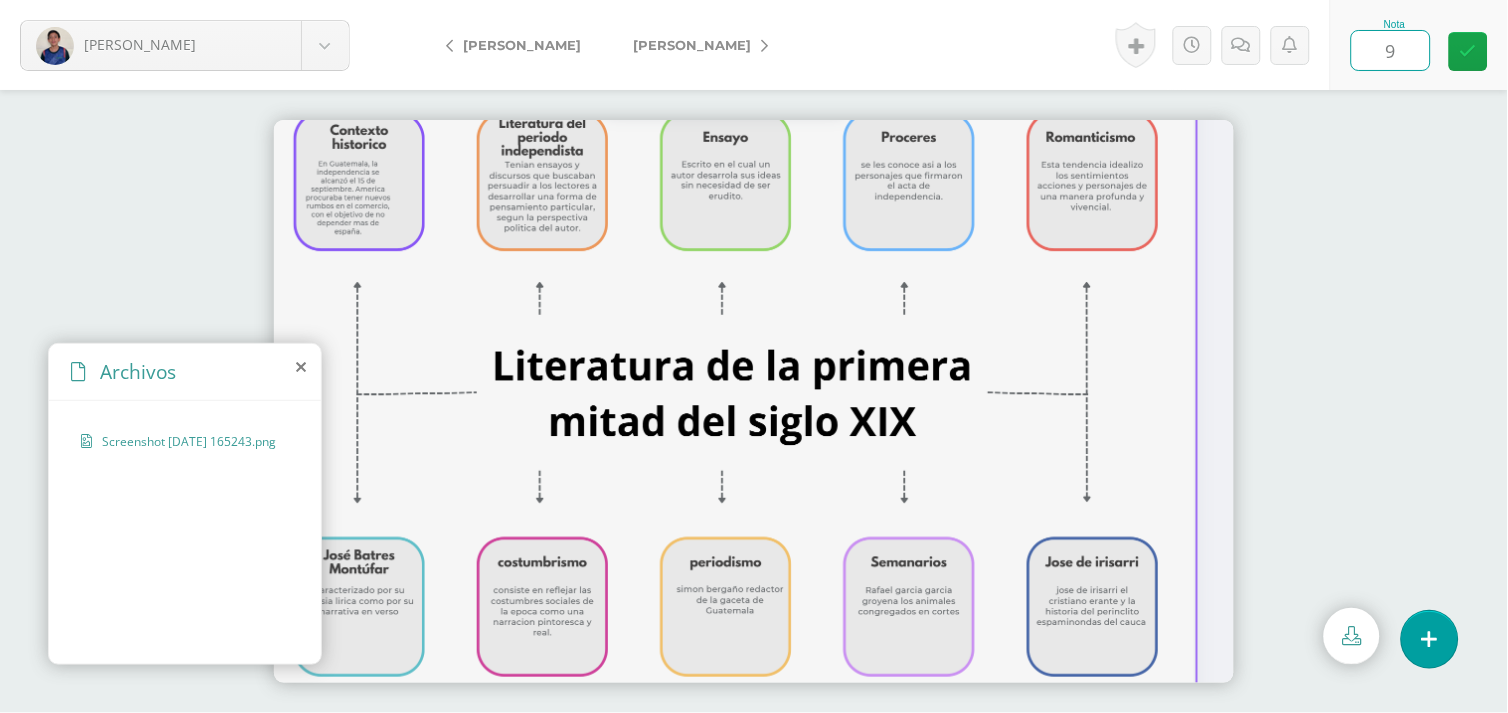 type on "90" 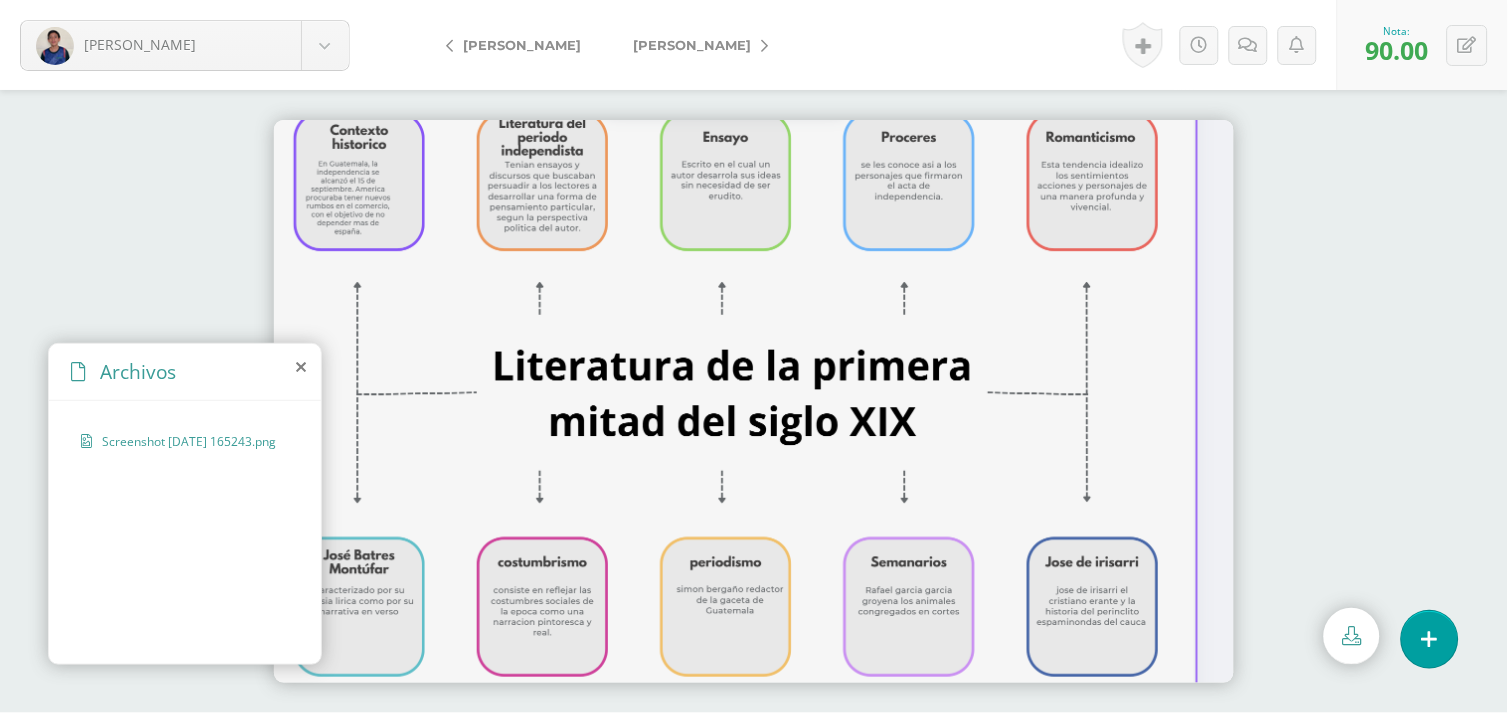 click on "[PERSON_NAME]" at bounding box center (692, 45) 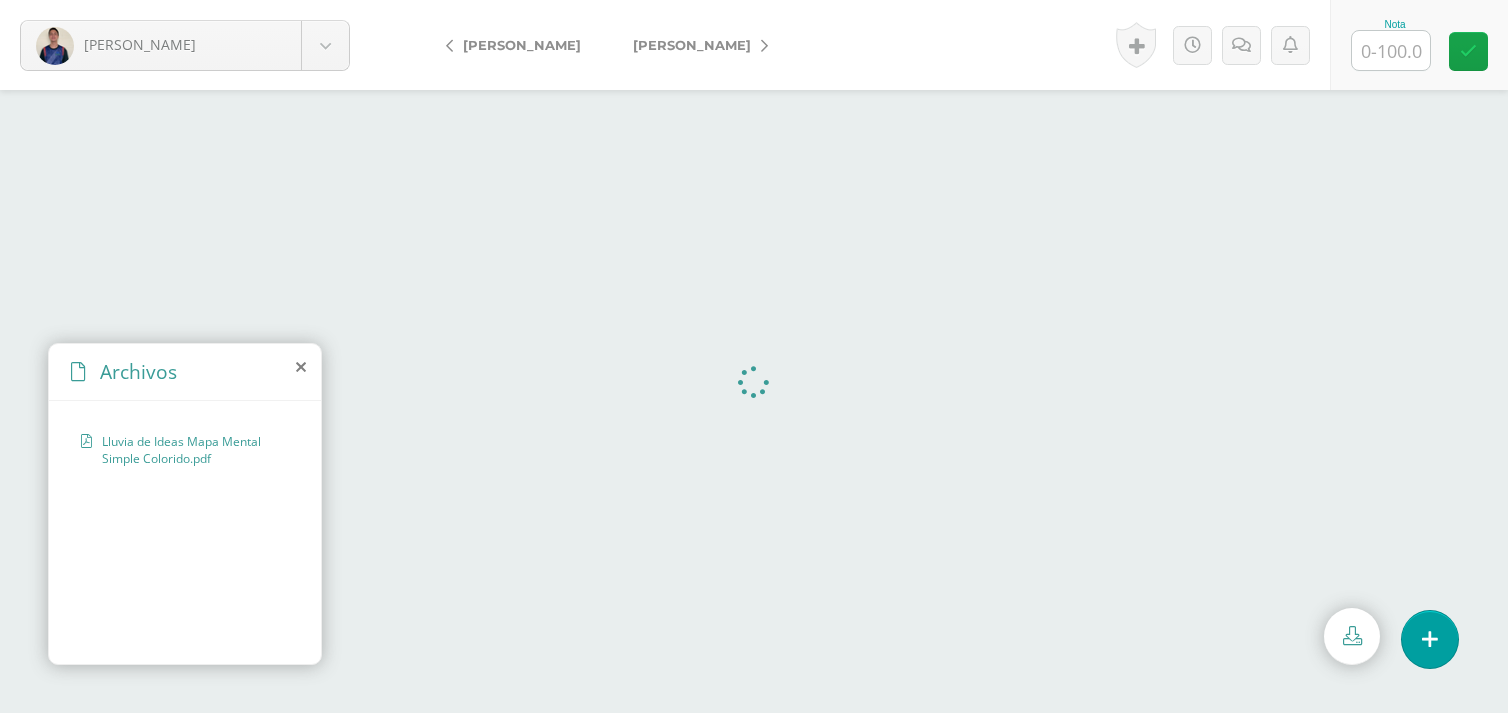scroll, scrollTop: 0, scrollLeft: 0, axis: both 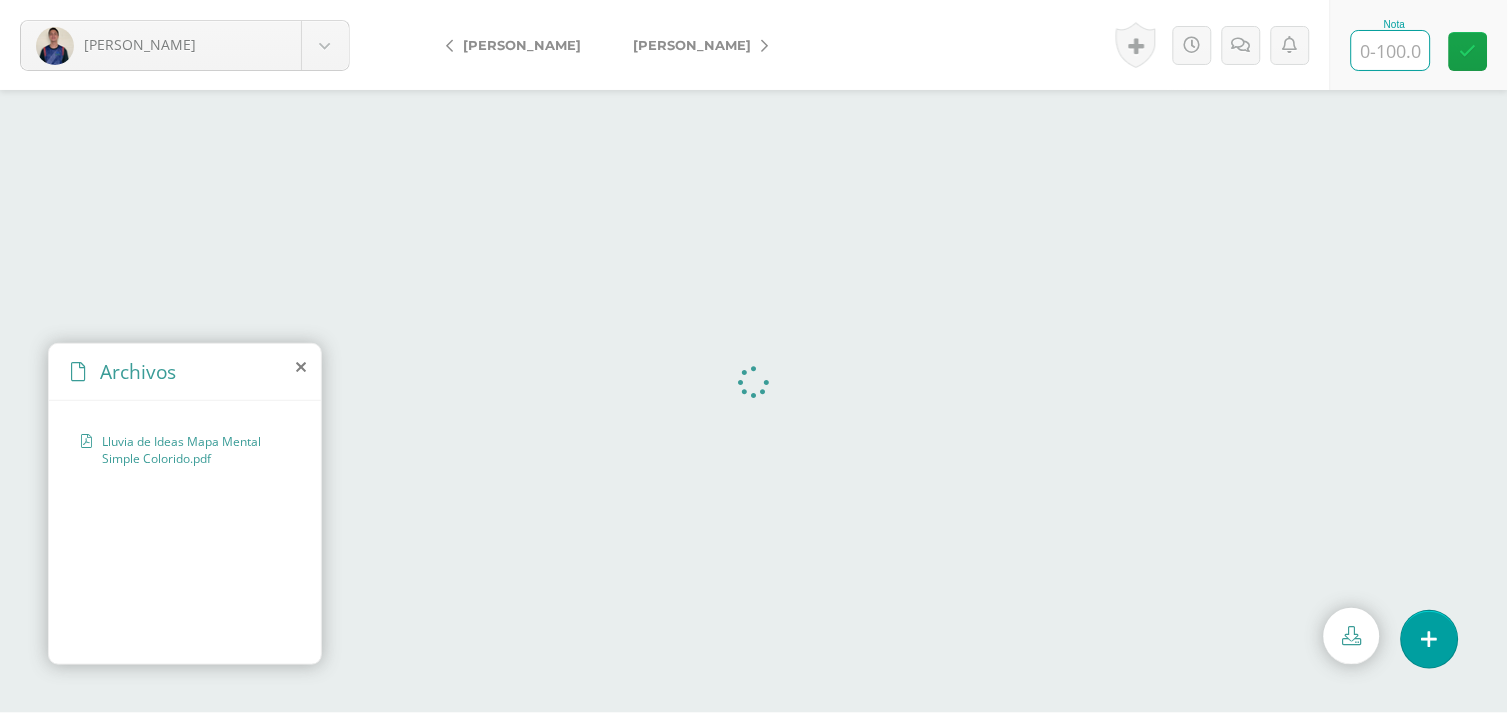 click at bounding box center [1391, 50] 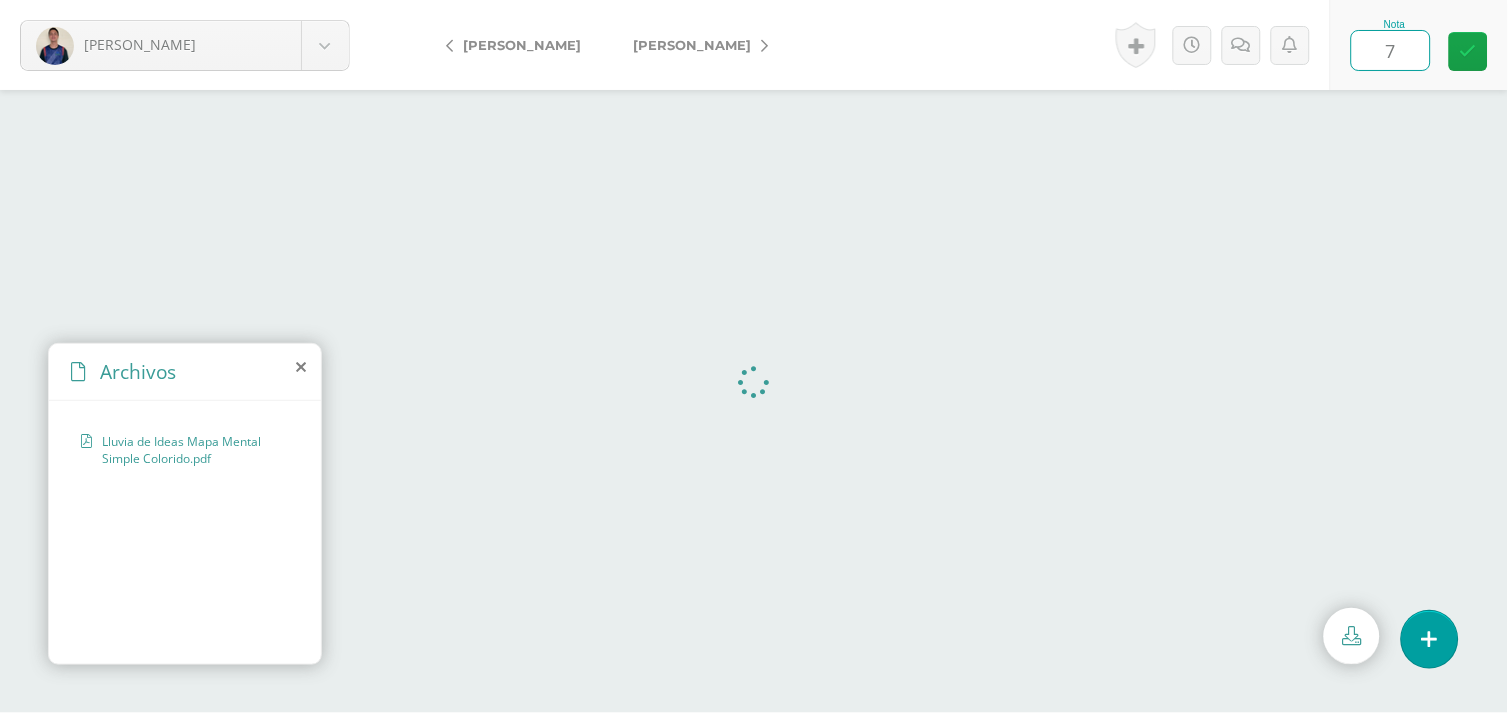 type on "75" 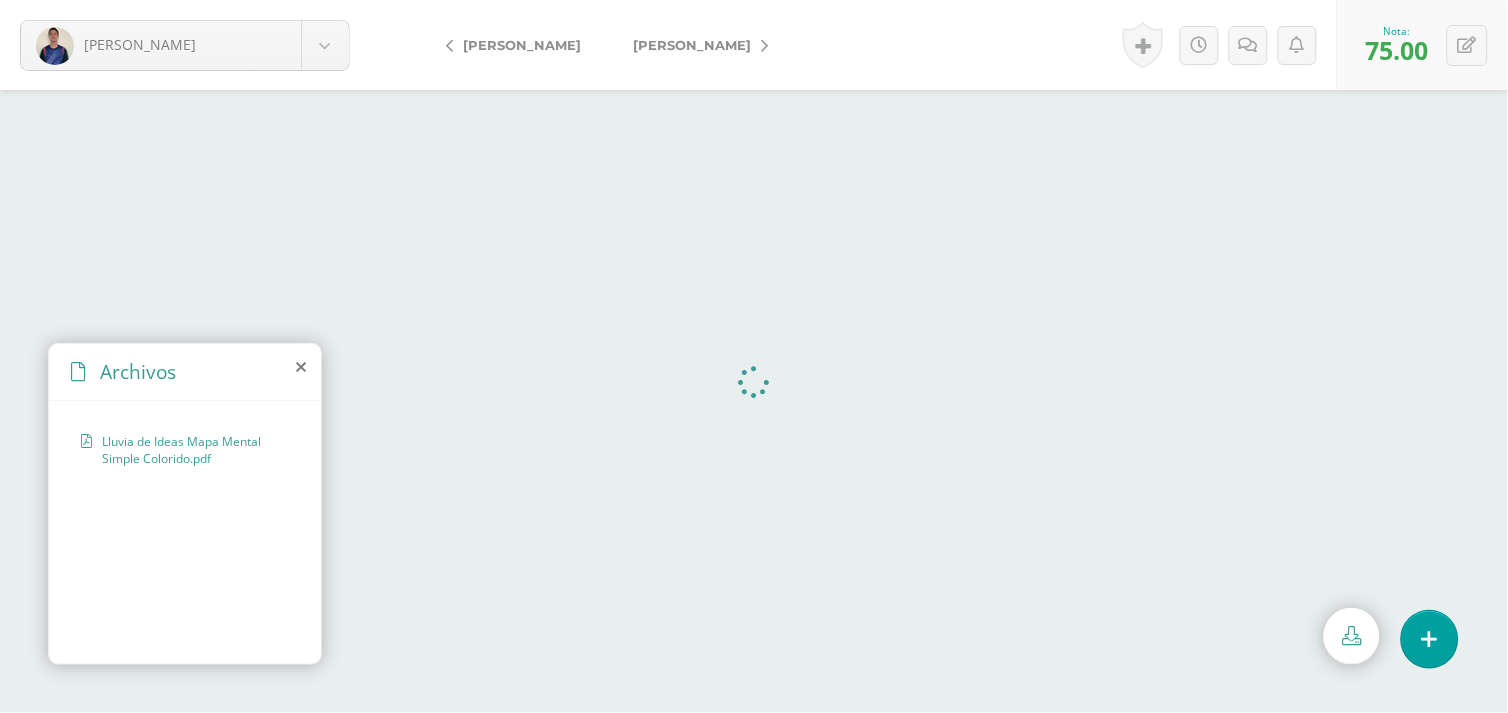 click on "[PERSON_NAME]" at bounding box center (695, 45) 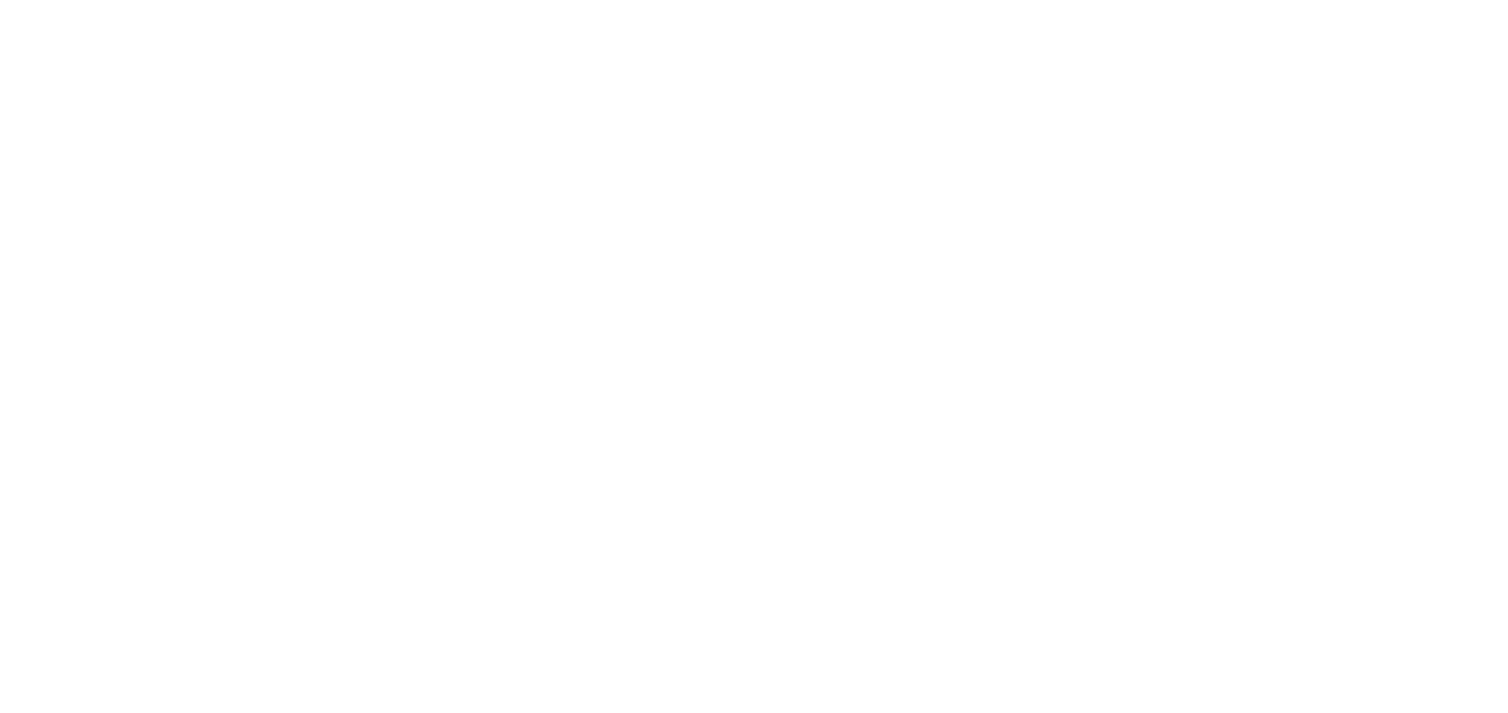 scroll, scrollTop: 0, scrollLeft: 0, axis: both 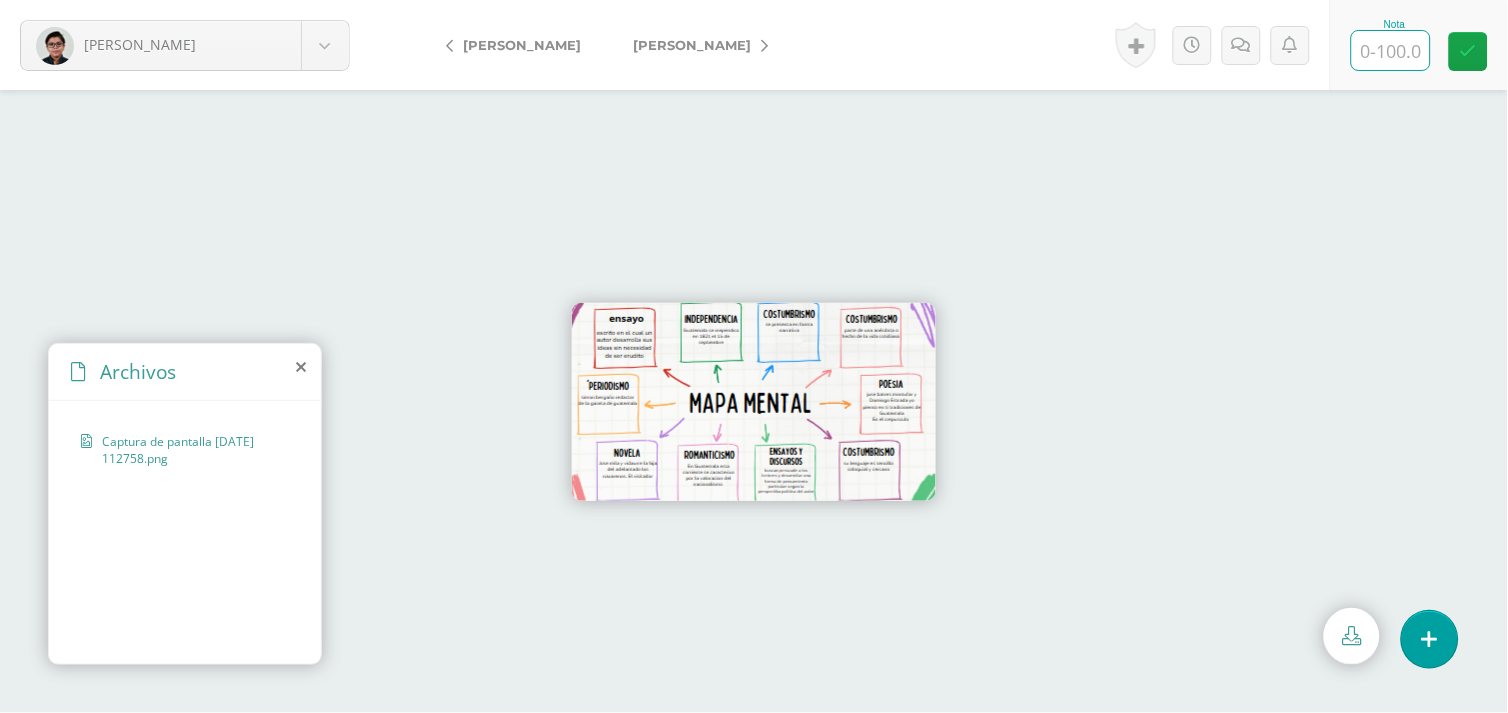 click at bounding box center (1391, 50) 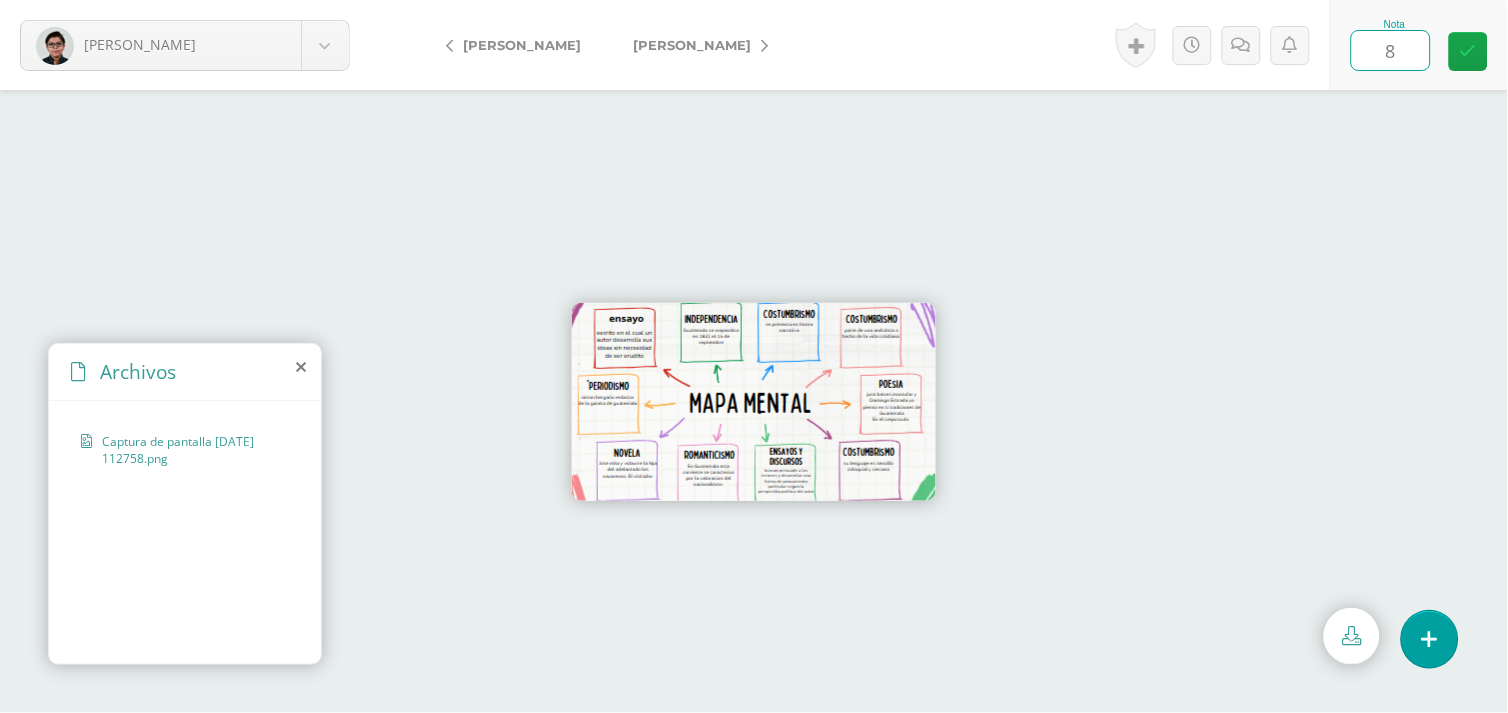 type on "85" 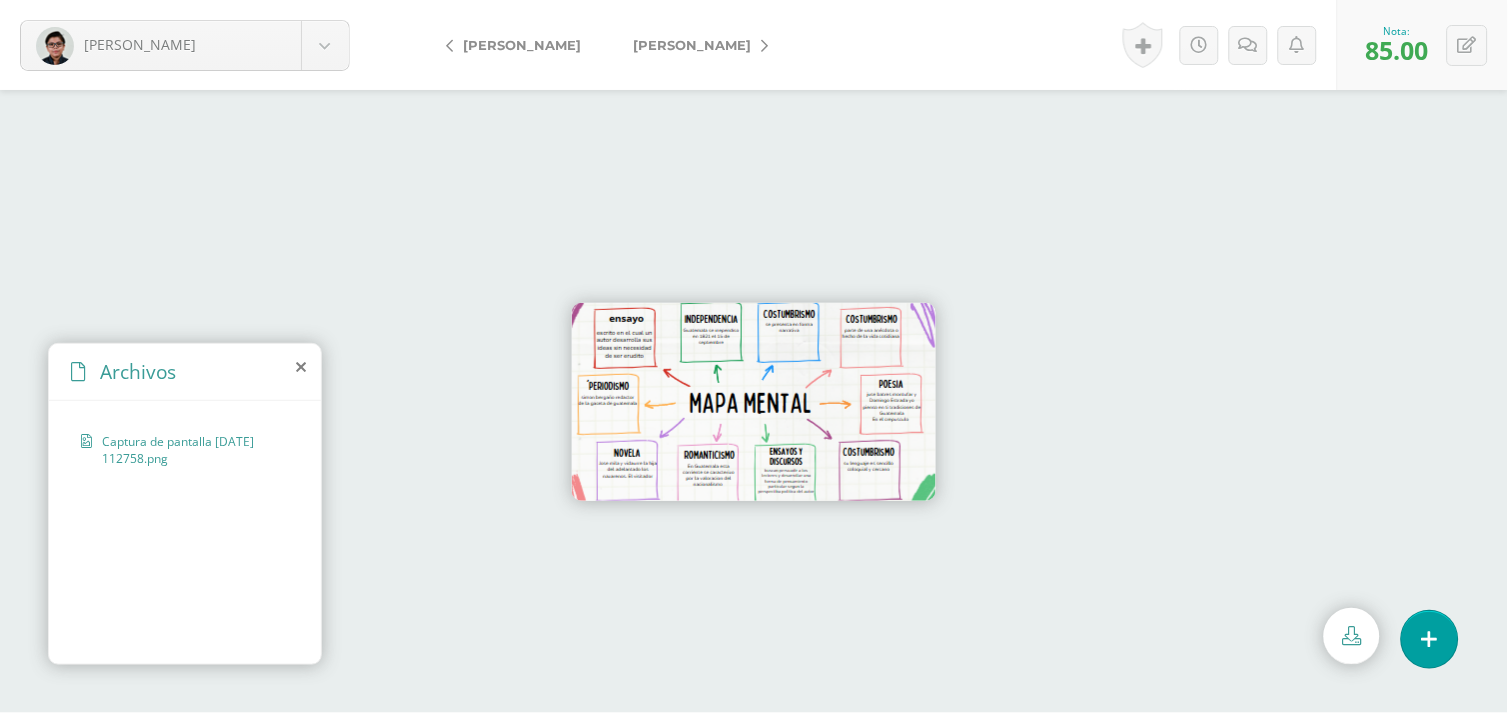 click on "[PERSON_NAME]" at bounding box center [692, 45] 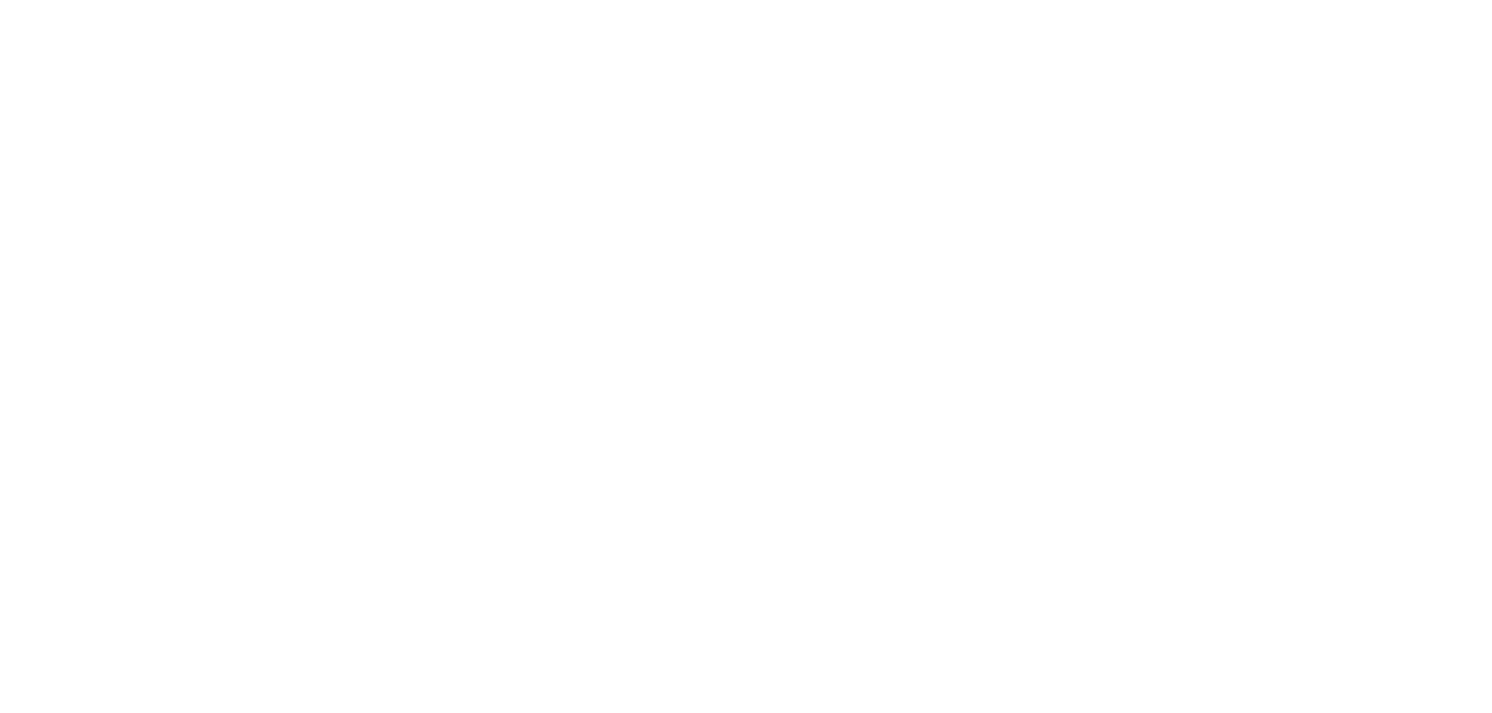 scroll, scrollTop: 0, scrollLeft: 0, axis: both 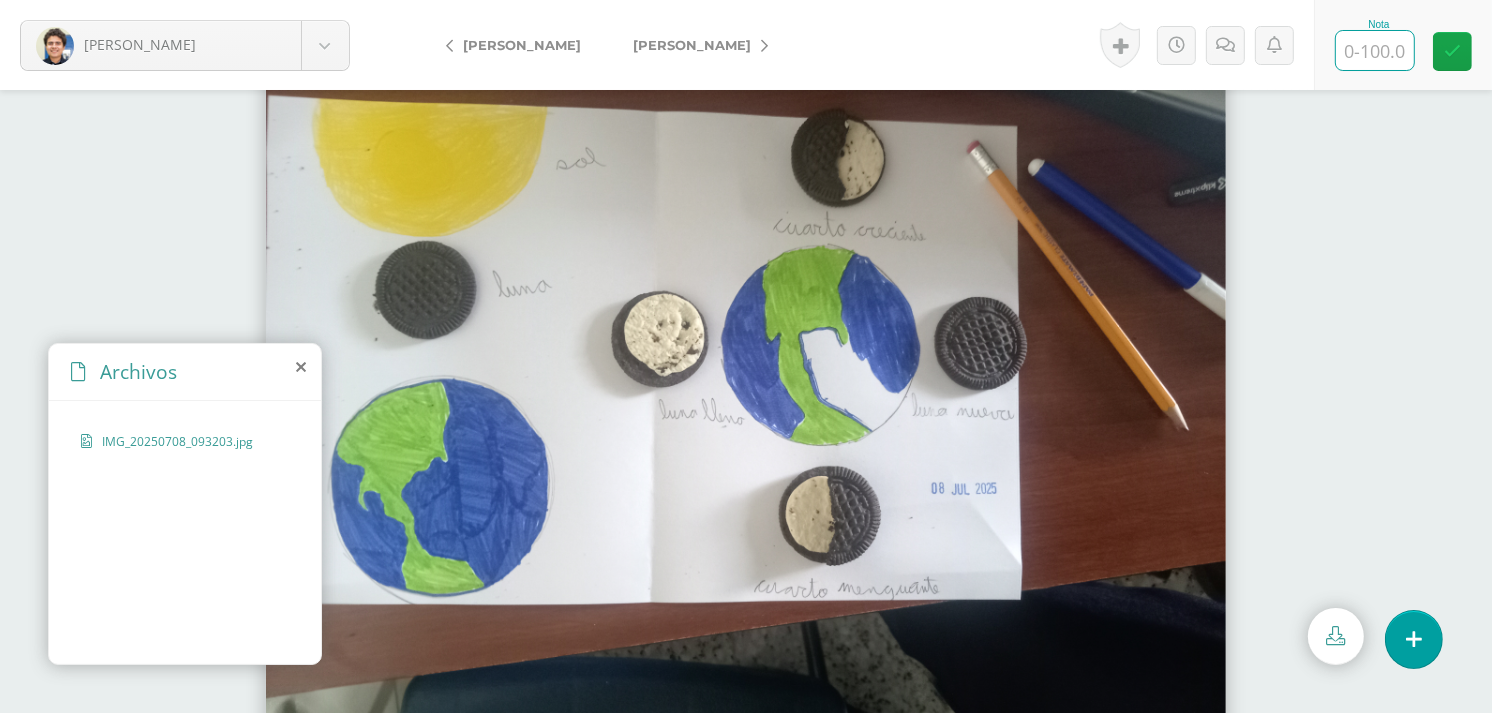 click at bounding box center (1375, 50) 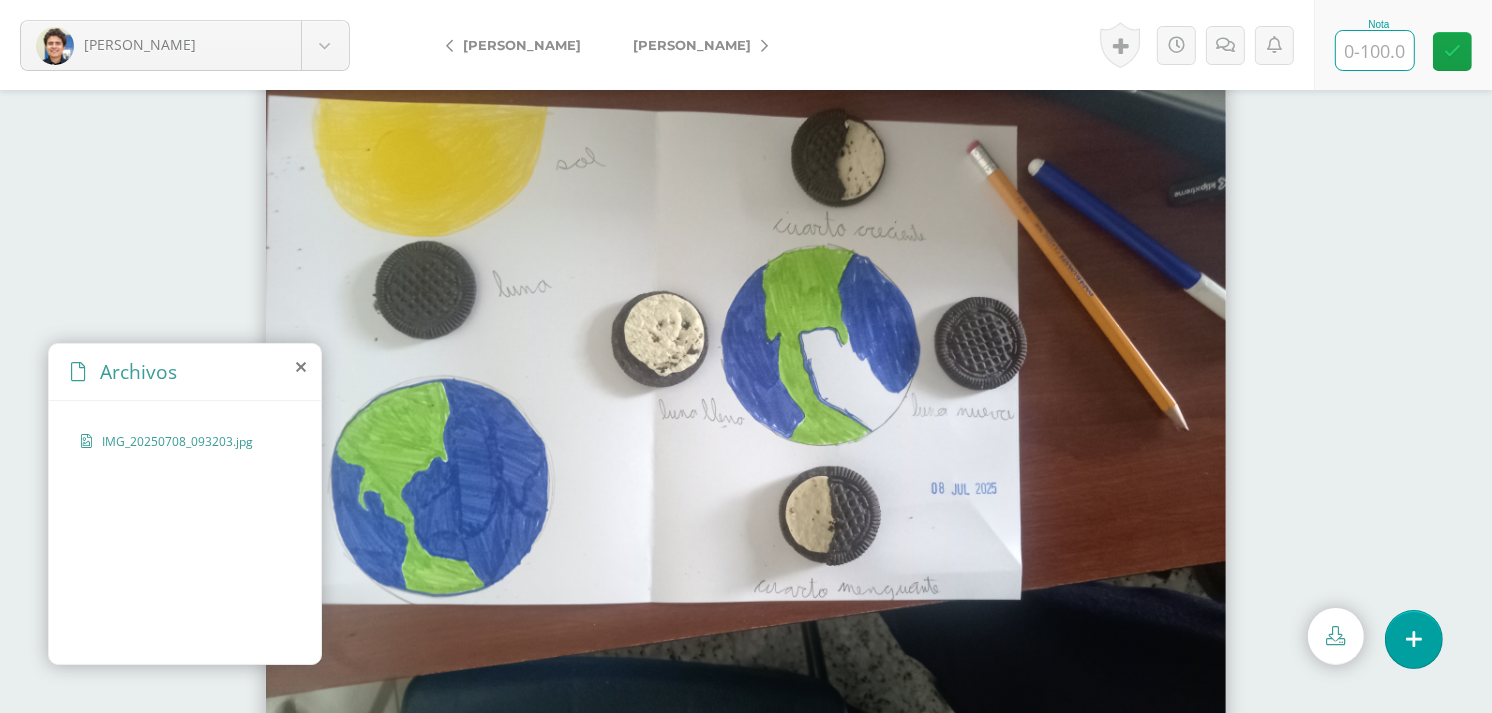 type on "0" 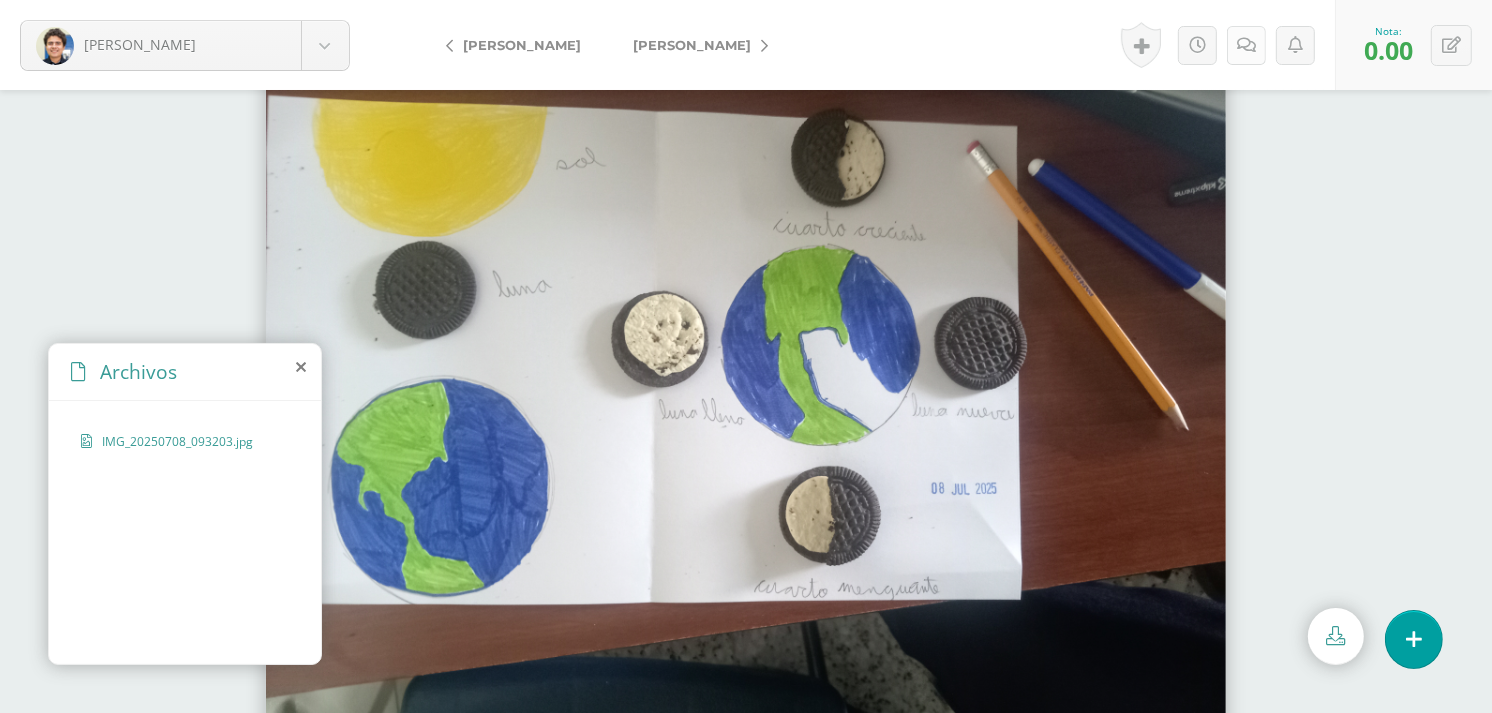 click at bounding box center (1246, 45) 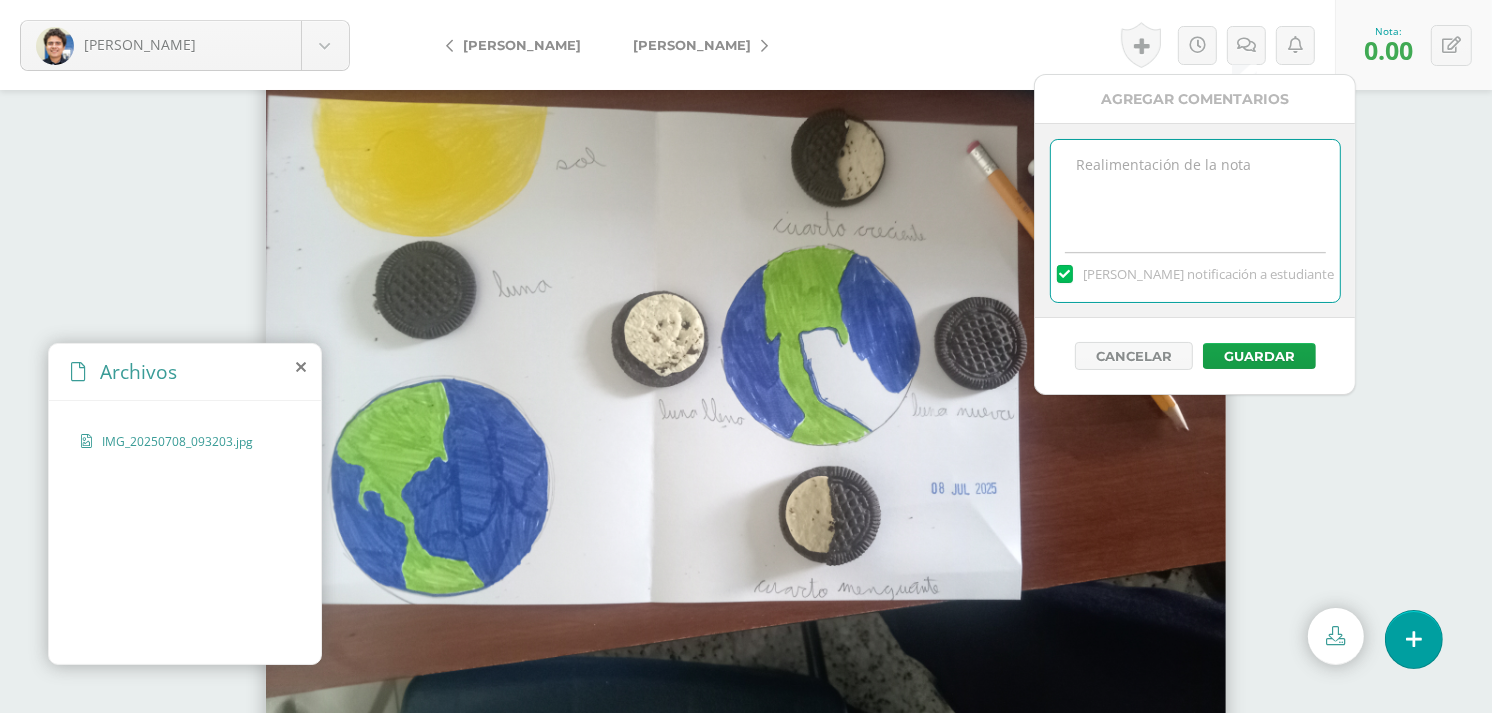 click at bounding box center [1195, 190] 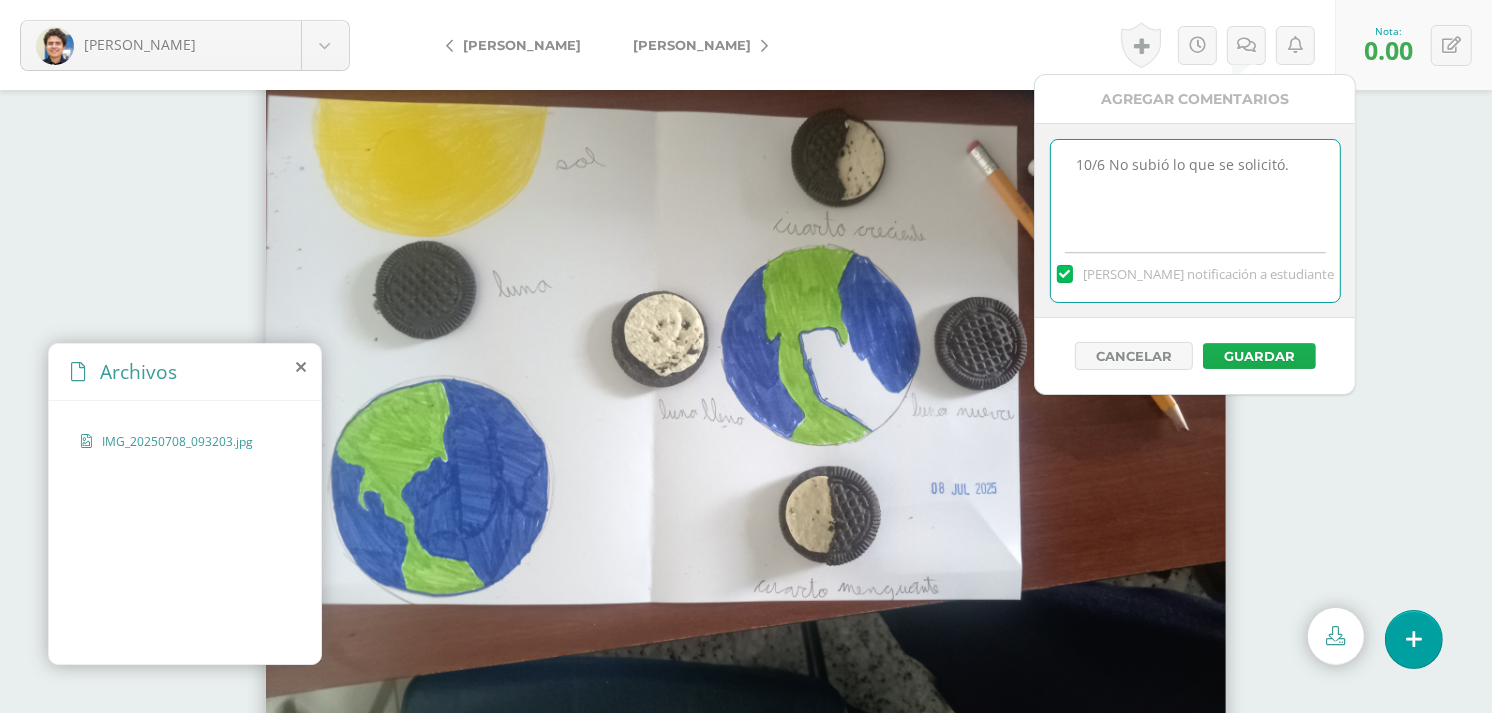 type on "10/6 No subió lo que se solicitó." 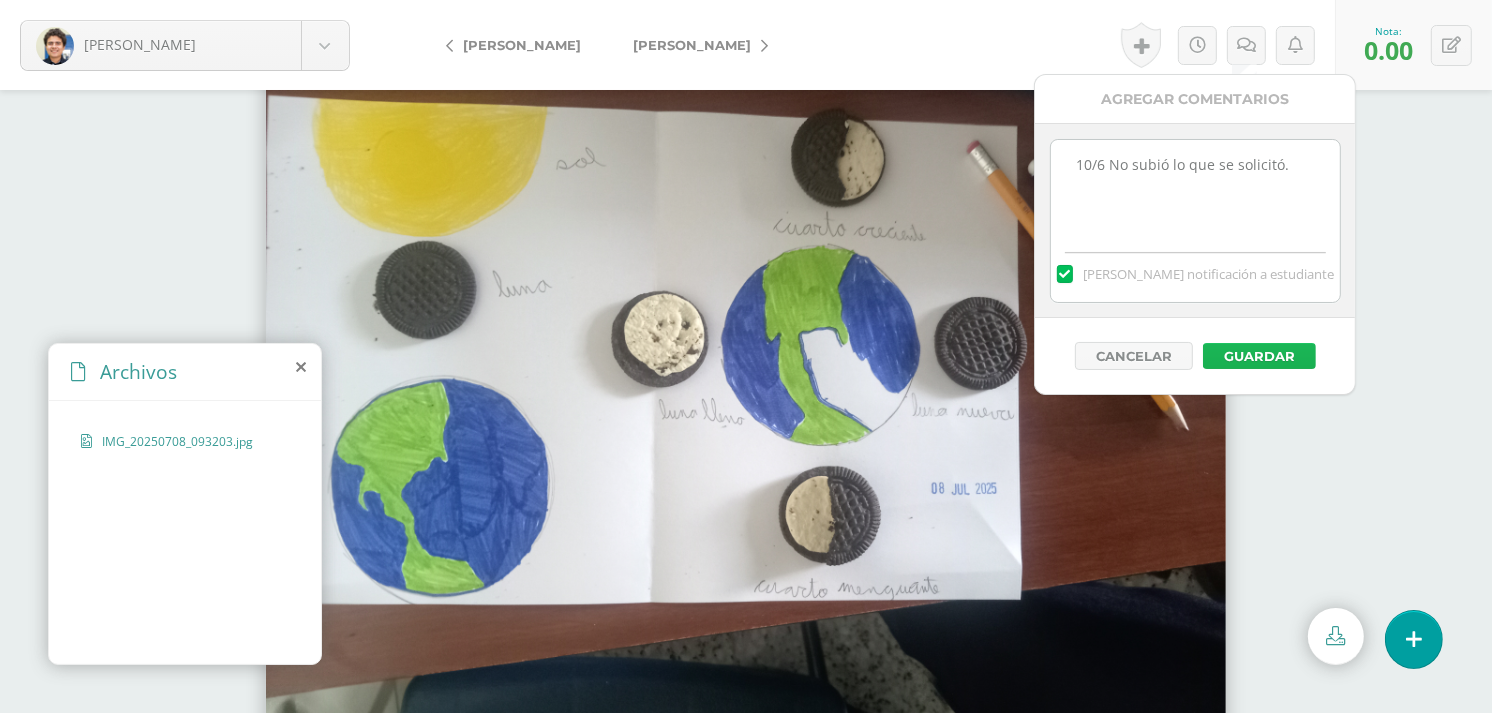 click on "Guardar" at bounding box center [1259, 356] 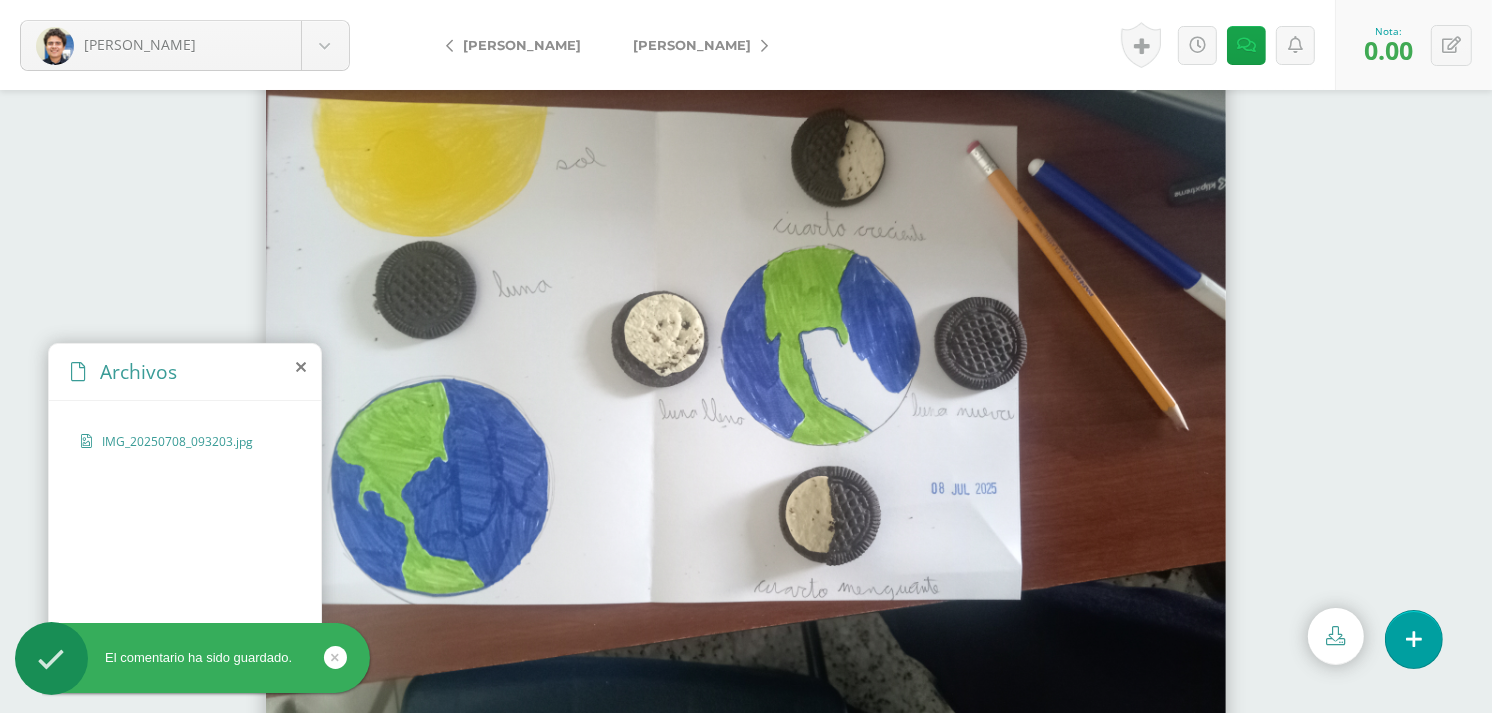 click on "[PERSON_NAME]" at bounding box center (692, 45) 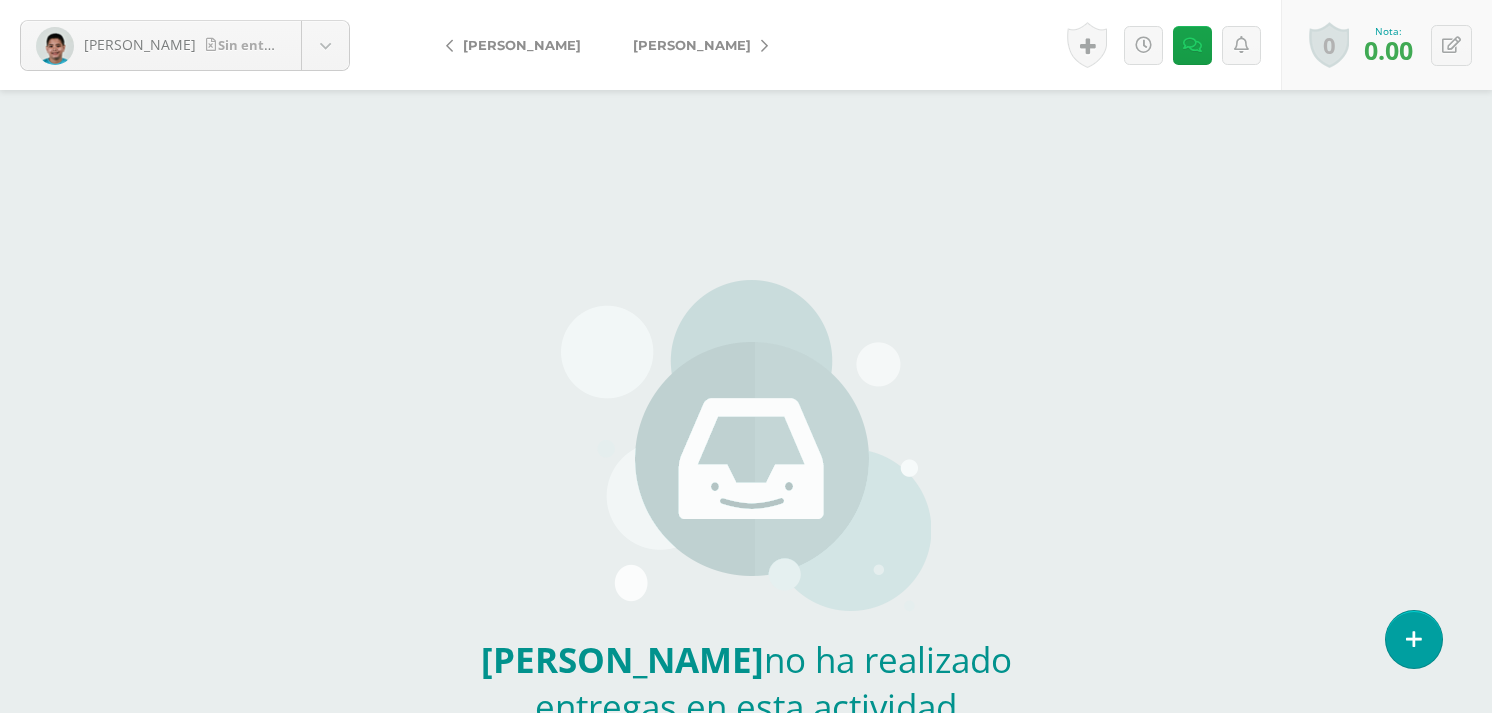 scroll, scrollTop: 0, scrollLeft: 0, axis: both 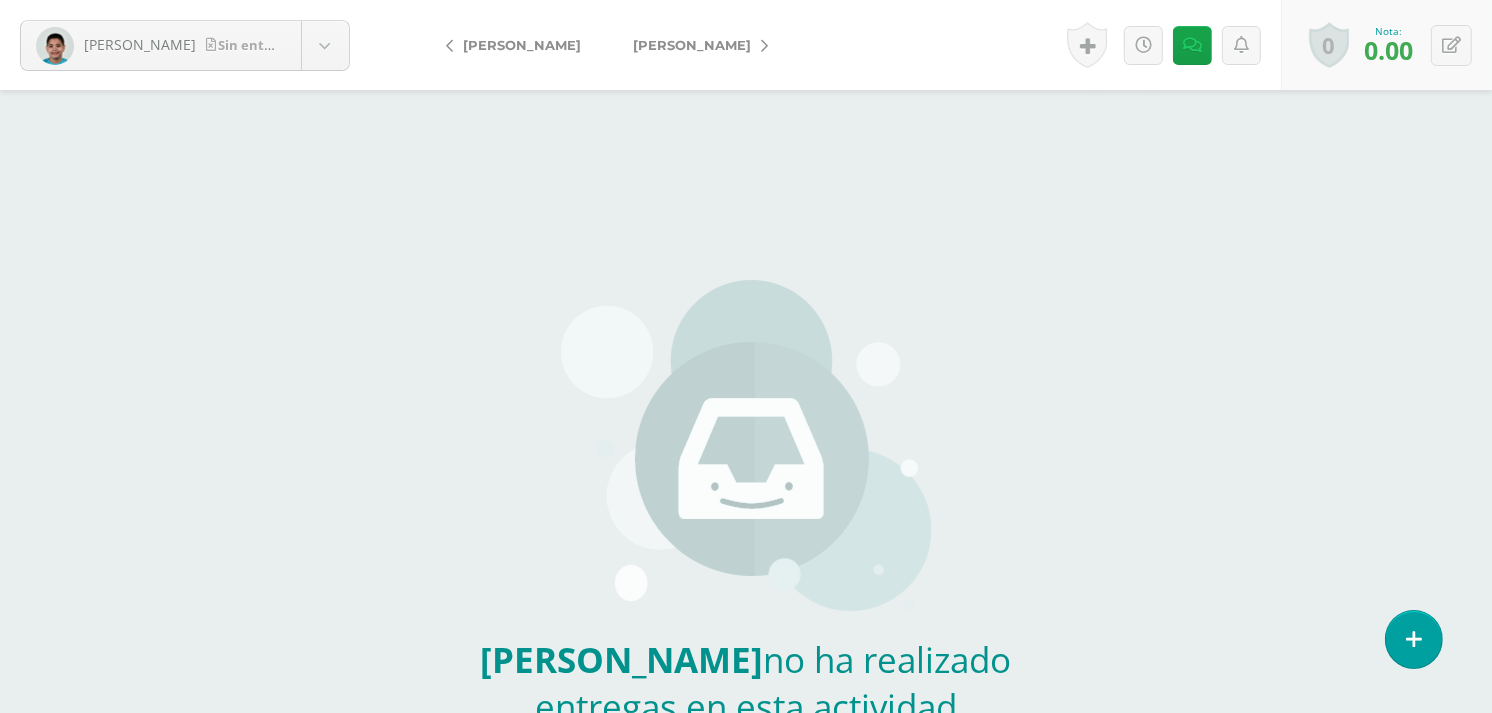 click on "[PERSON_NAME]" at bounding box center [692, 45] 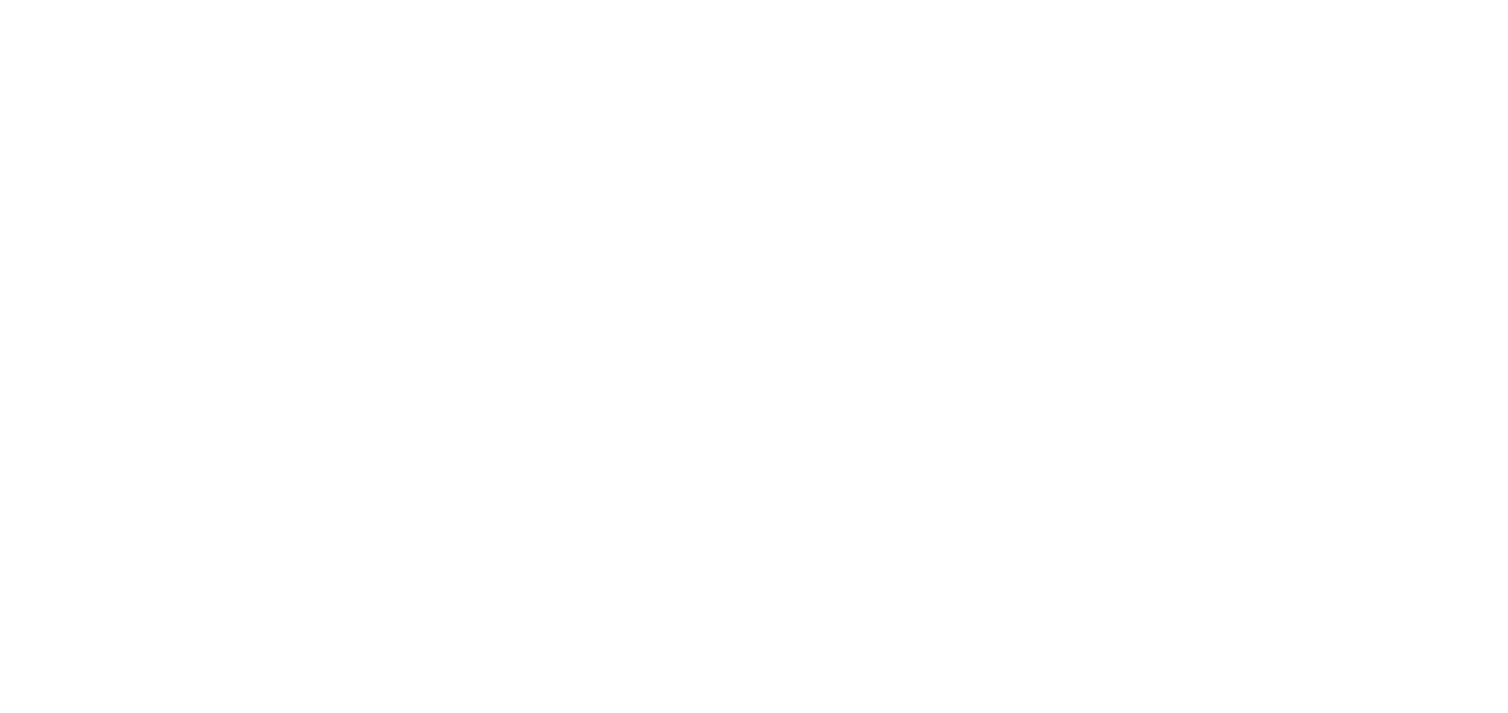 scroll, scrollTop: 0, scrollLeft: 0, axis: both 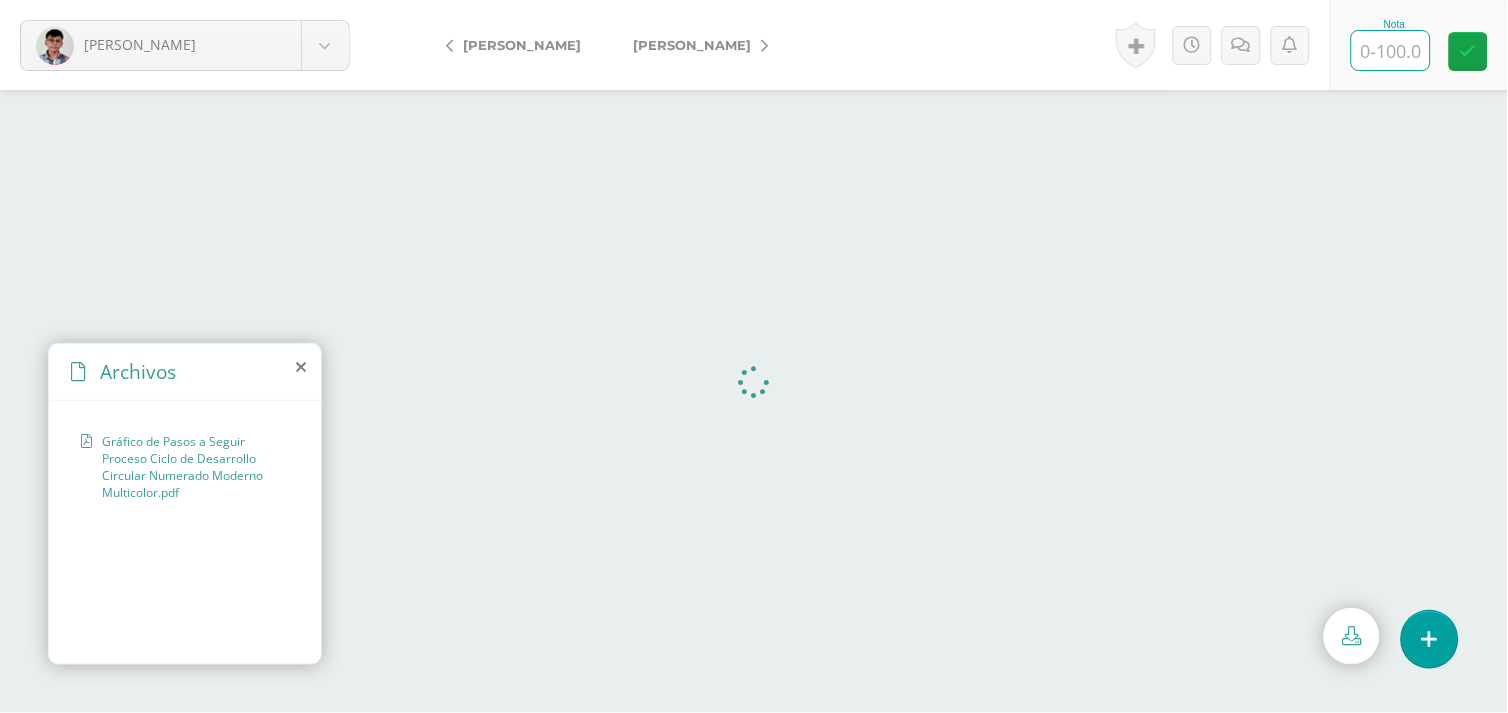 click at bounding box center [1391, 50] 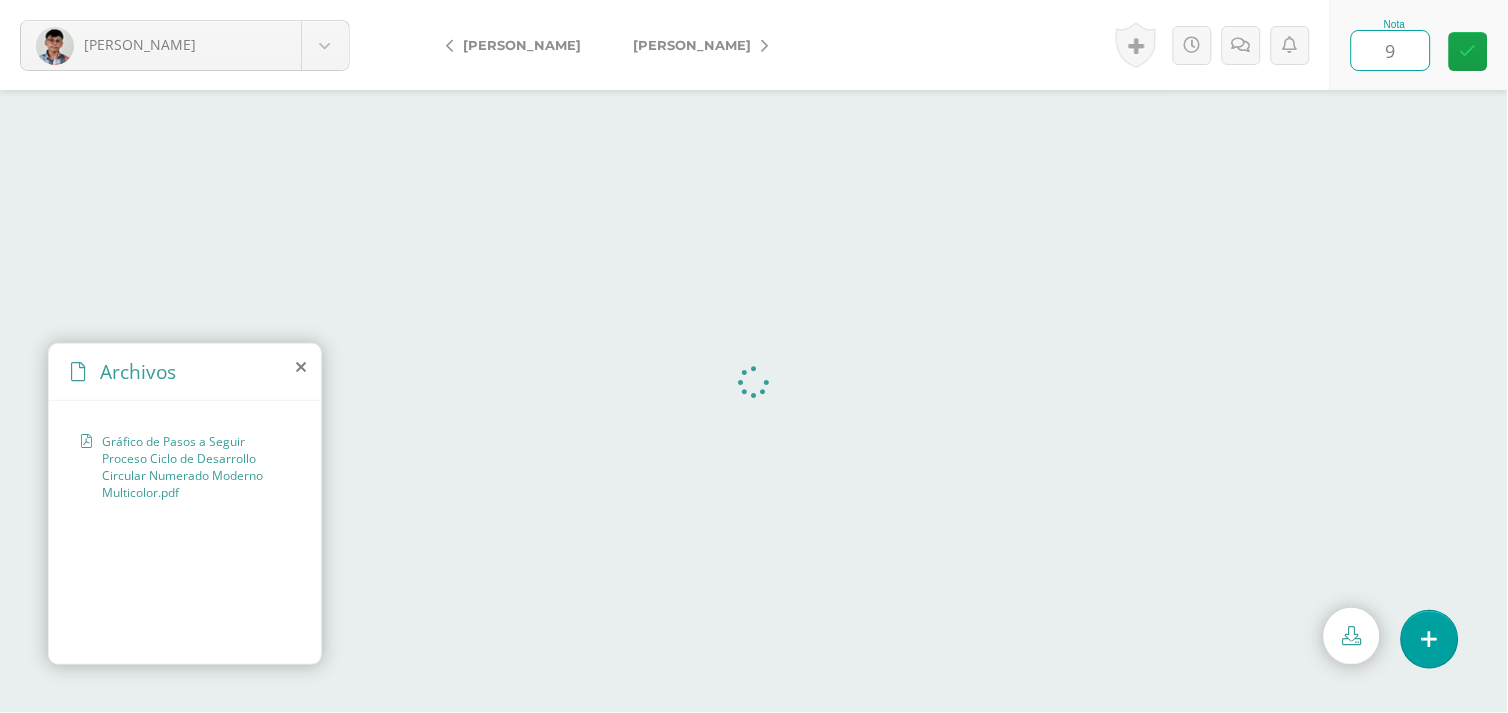 type on "90" 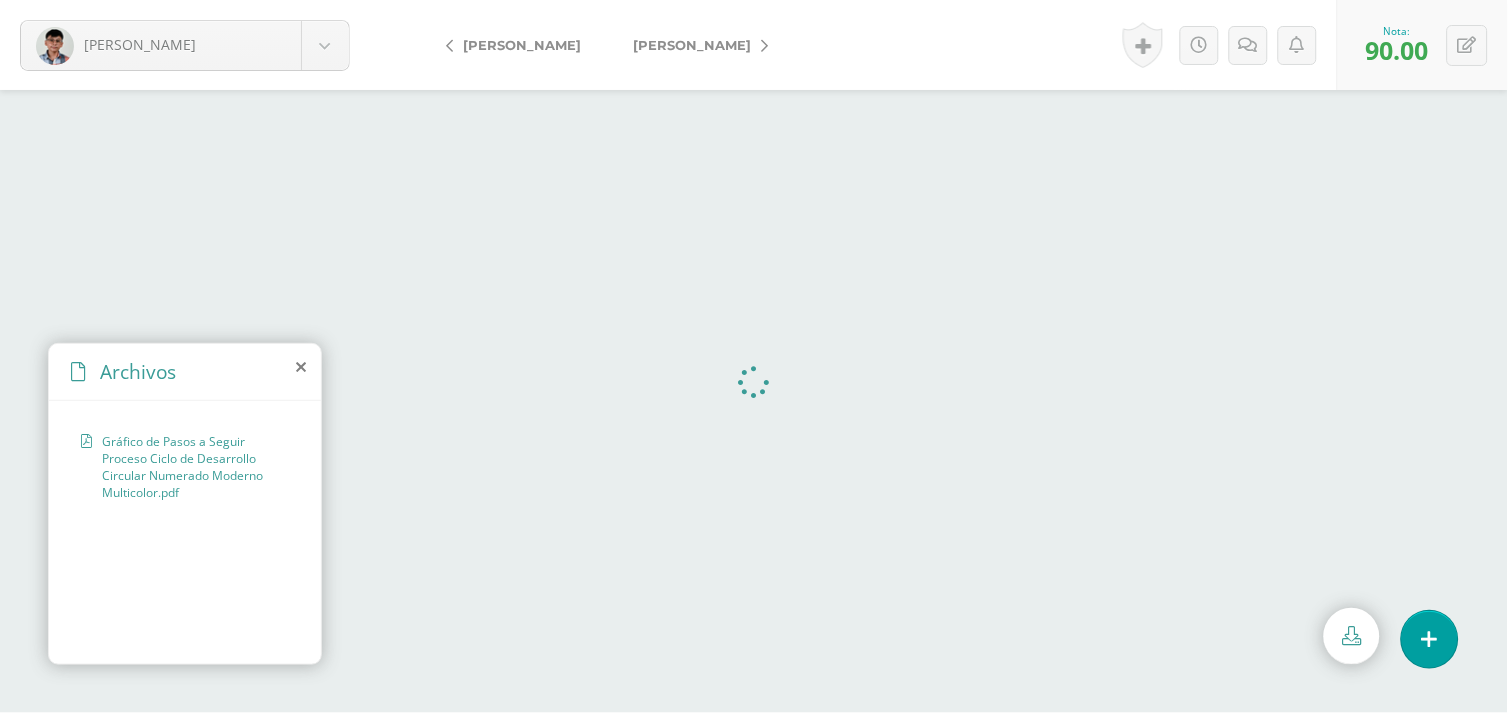 click on "[PERSON_NAME]" at bounding box center [692, 45] 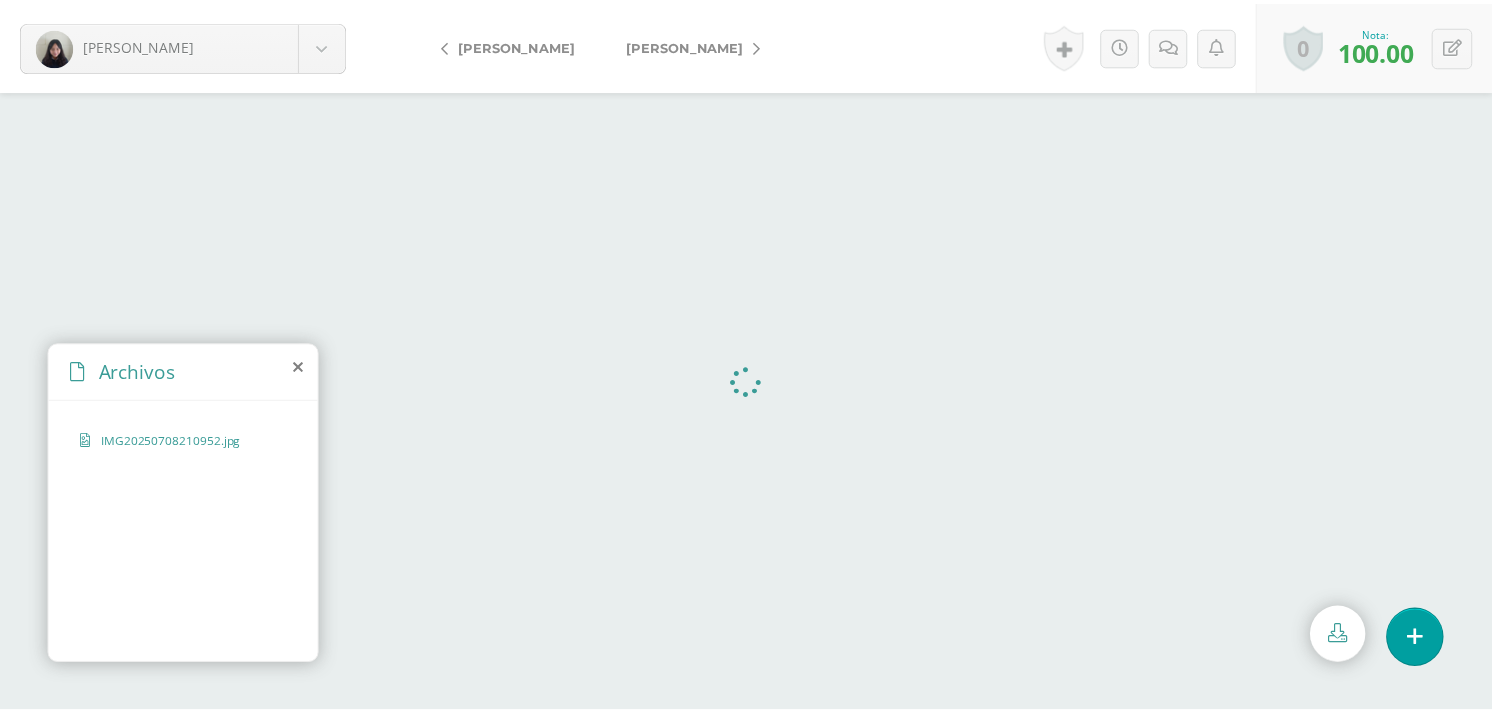 scroll, scrollTop: 0, scrollLeft: 0, axis: both 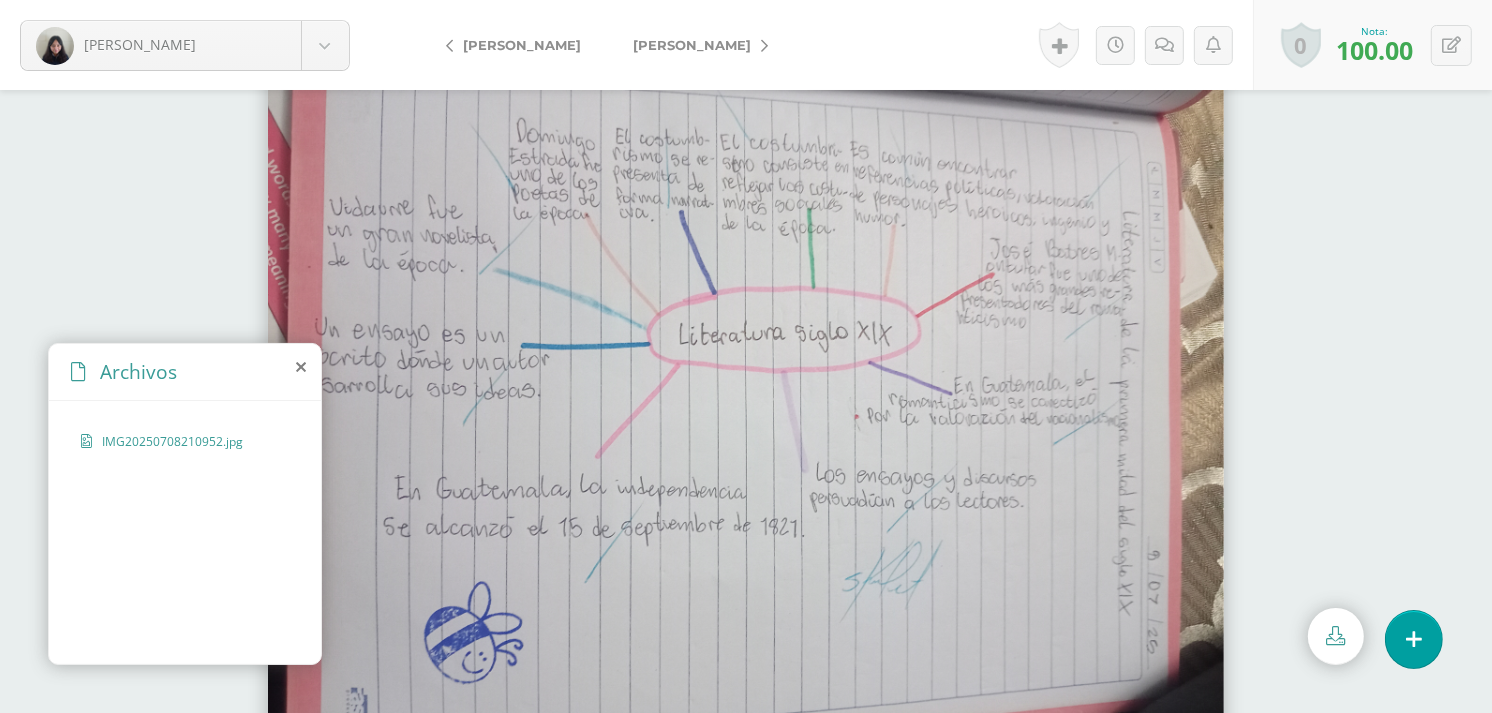 click on "[PERSON_NAME]" at bounding box center [695, 45] 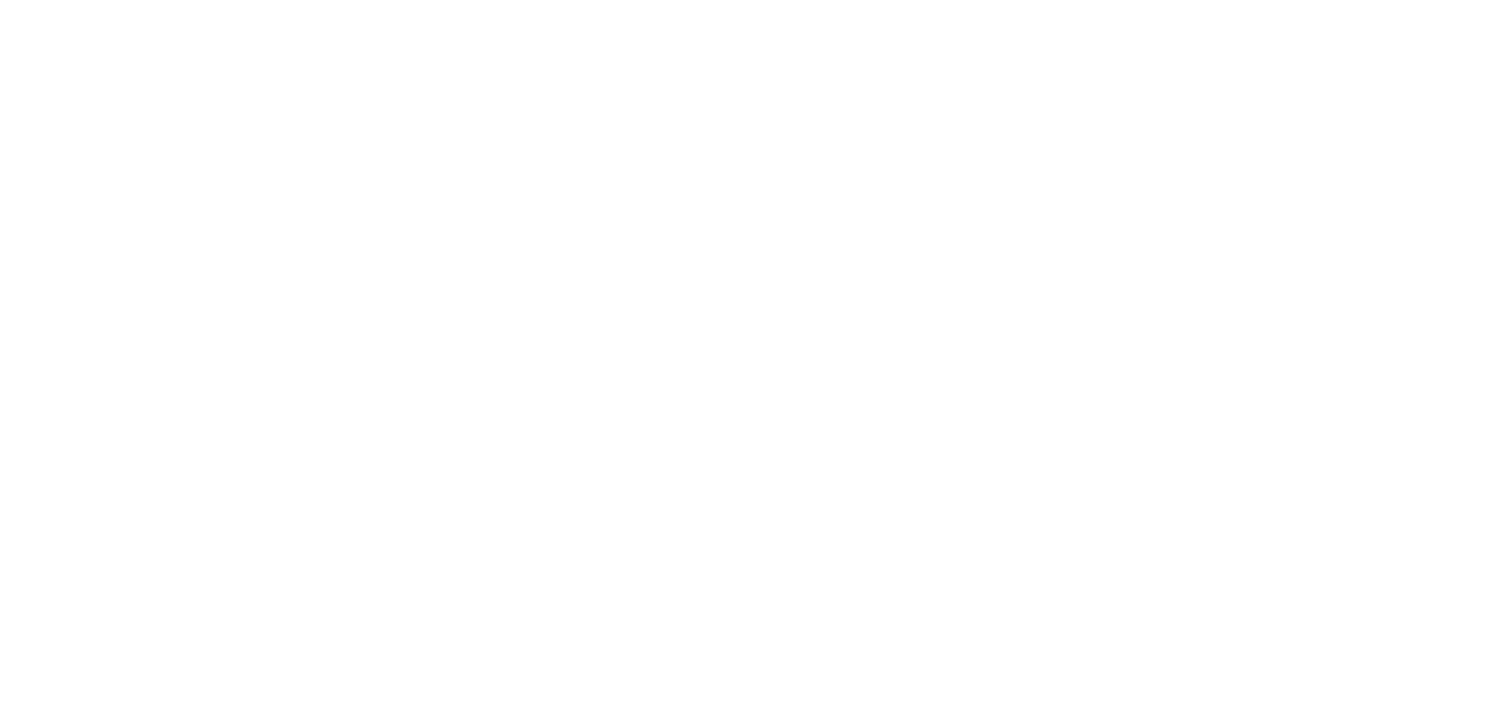scroll, scrollTop: 0, scrollLeft: 0, axis: both 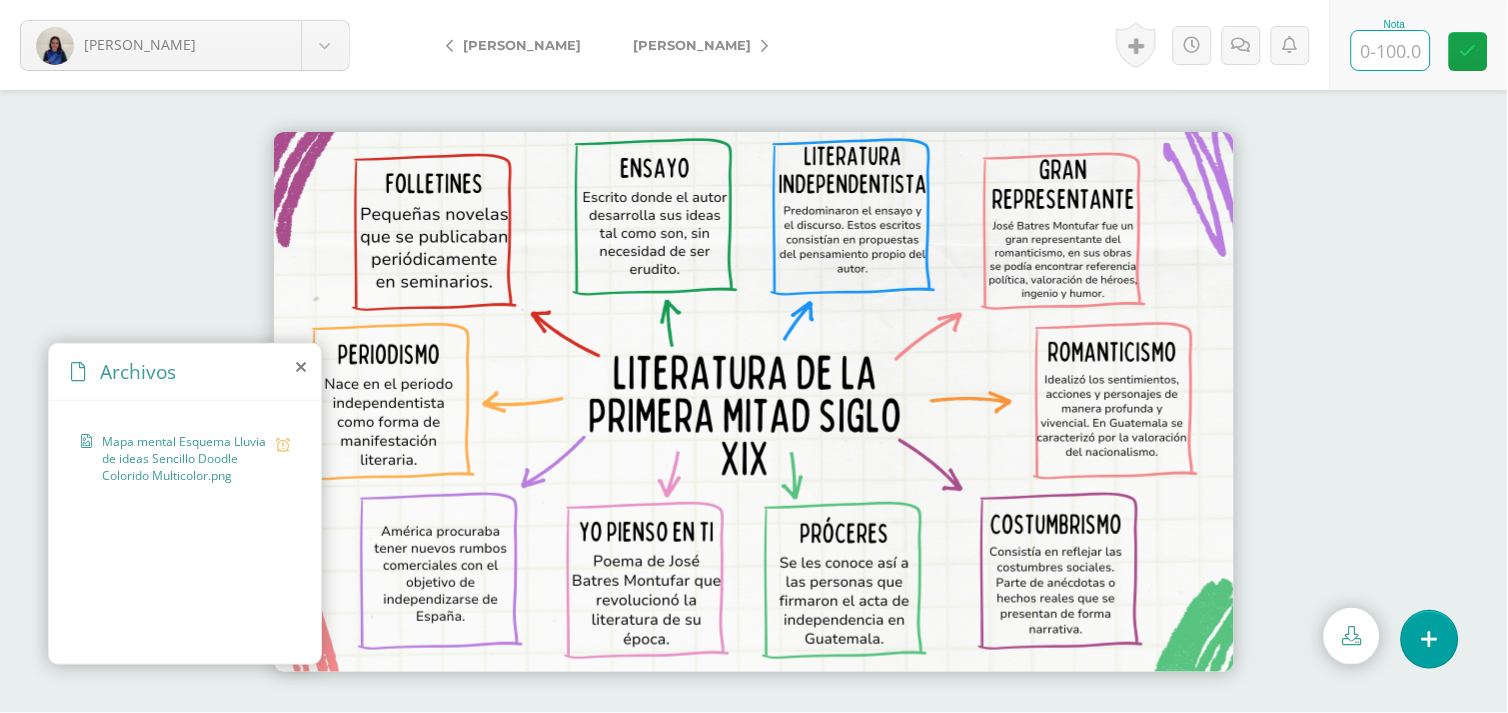 click at bounding box center (1391, 50) 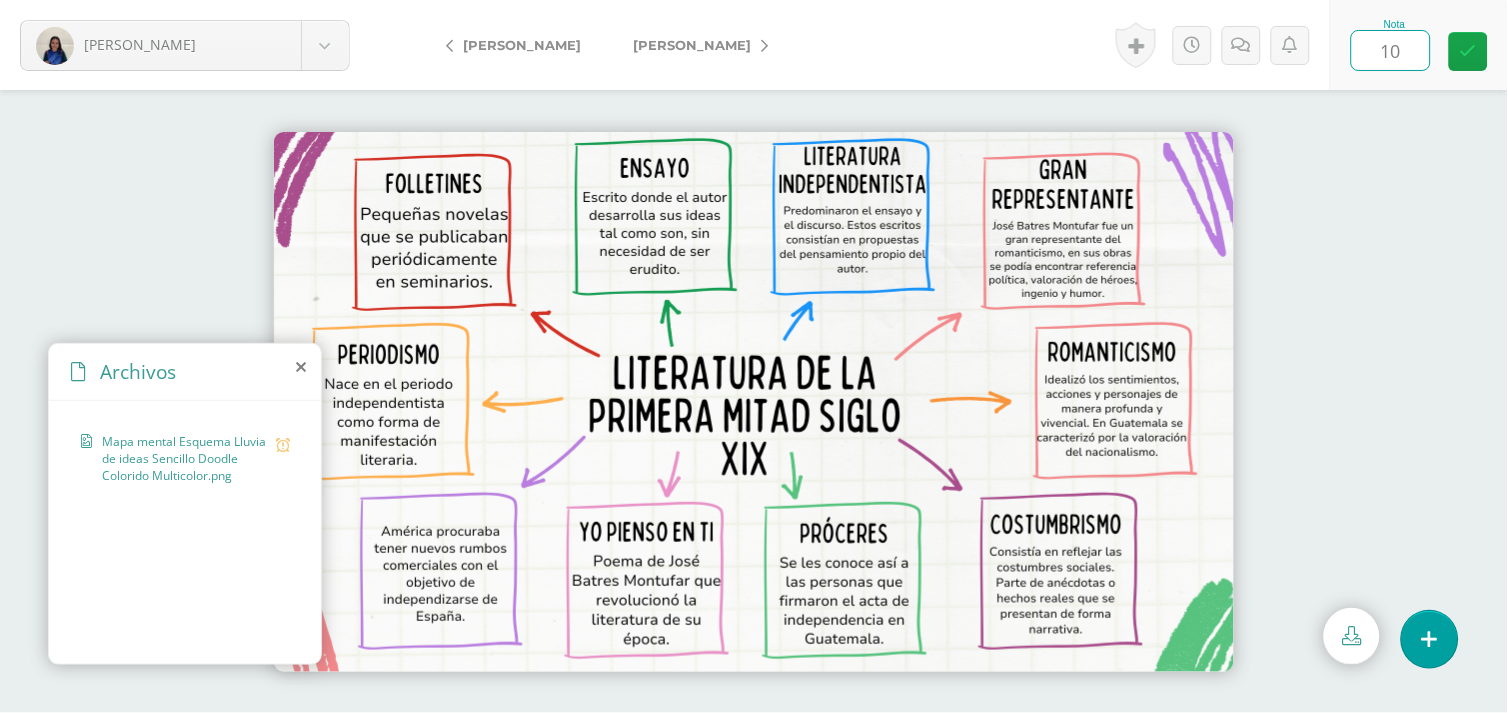 type on "100" 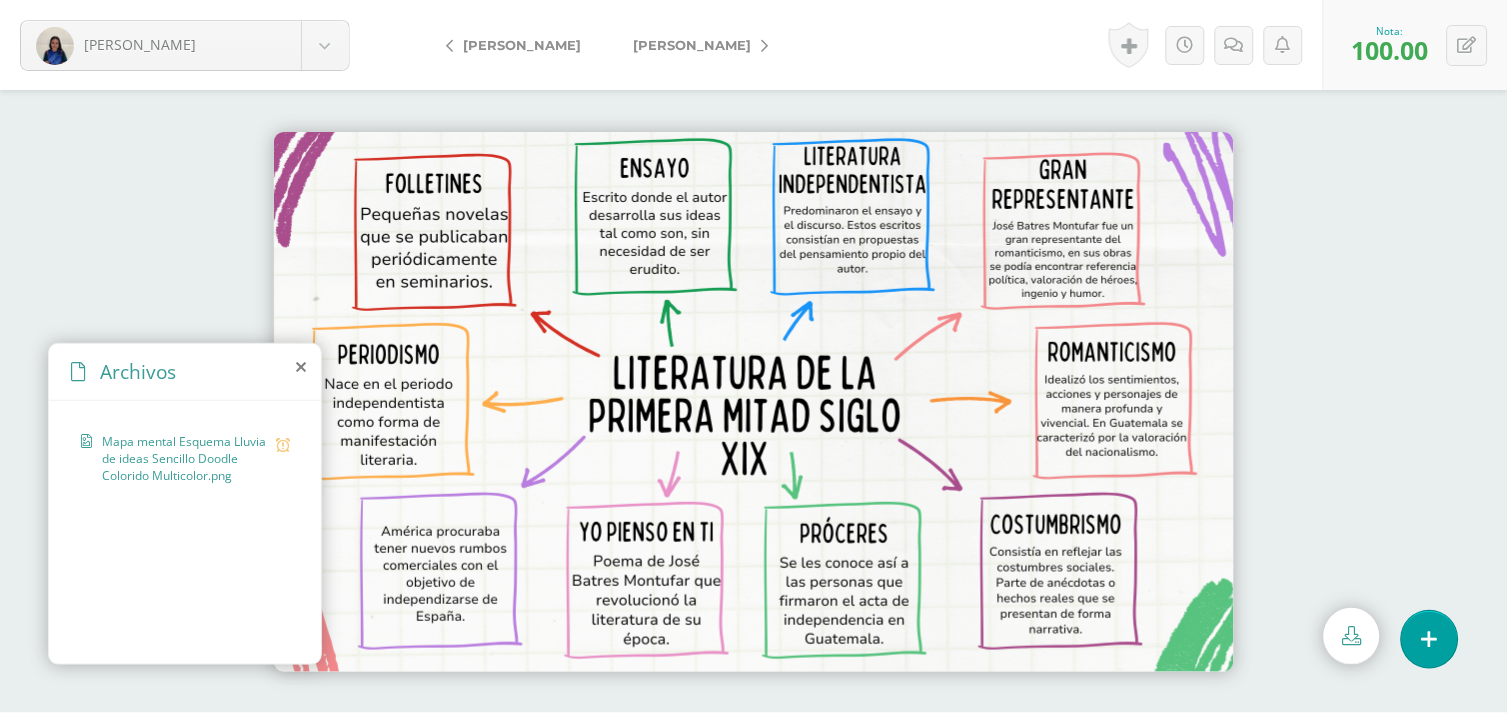 click on "[PERSON_NAME]" at bounding box center (692, 45) 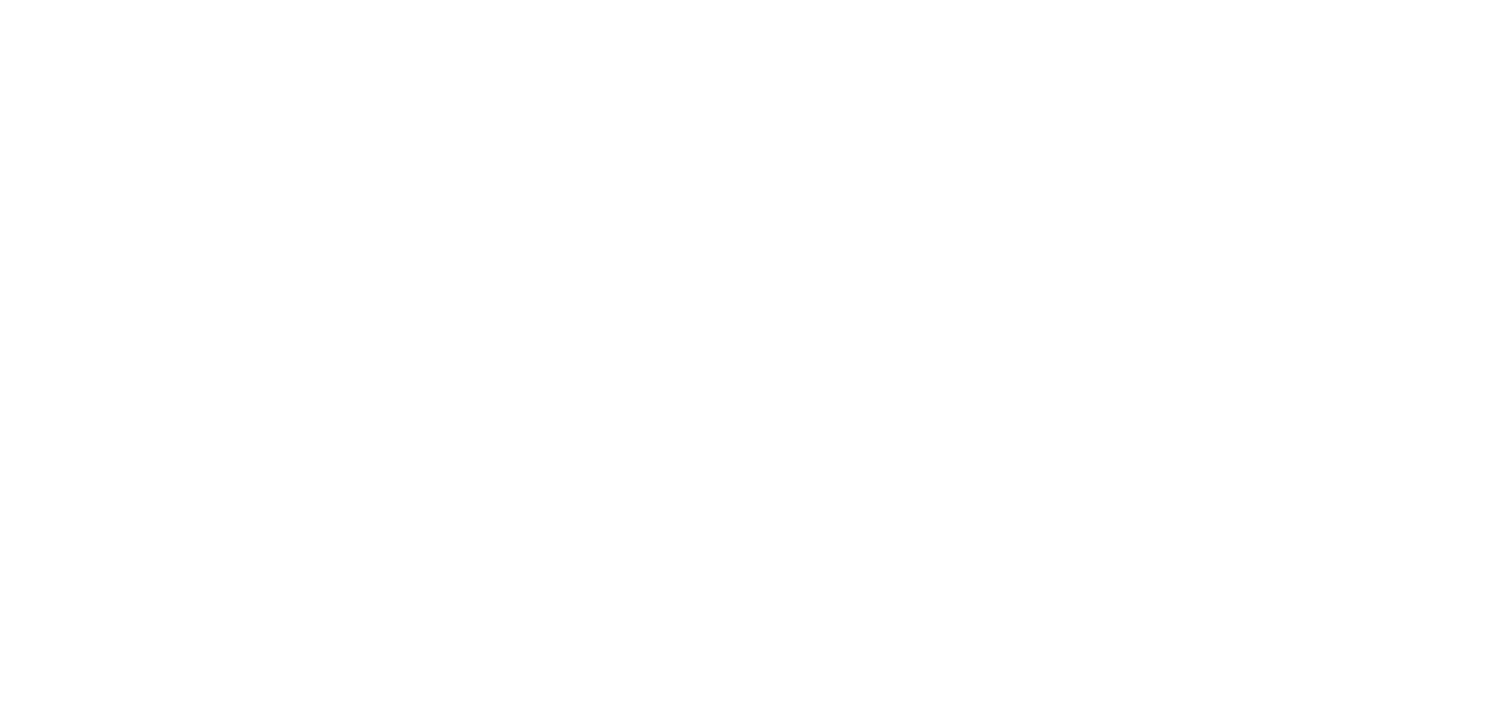 scroll, scrollTop: 0, scrollLeft: 0, axis: both 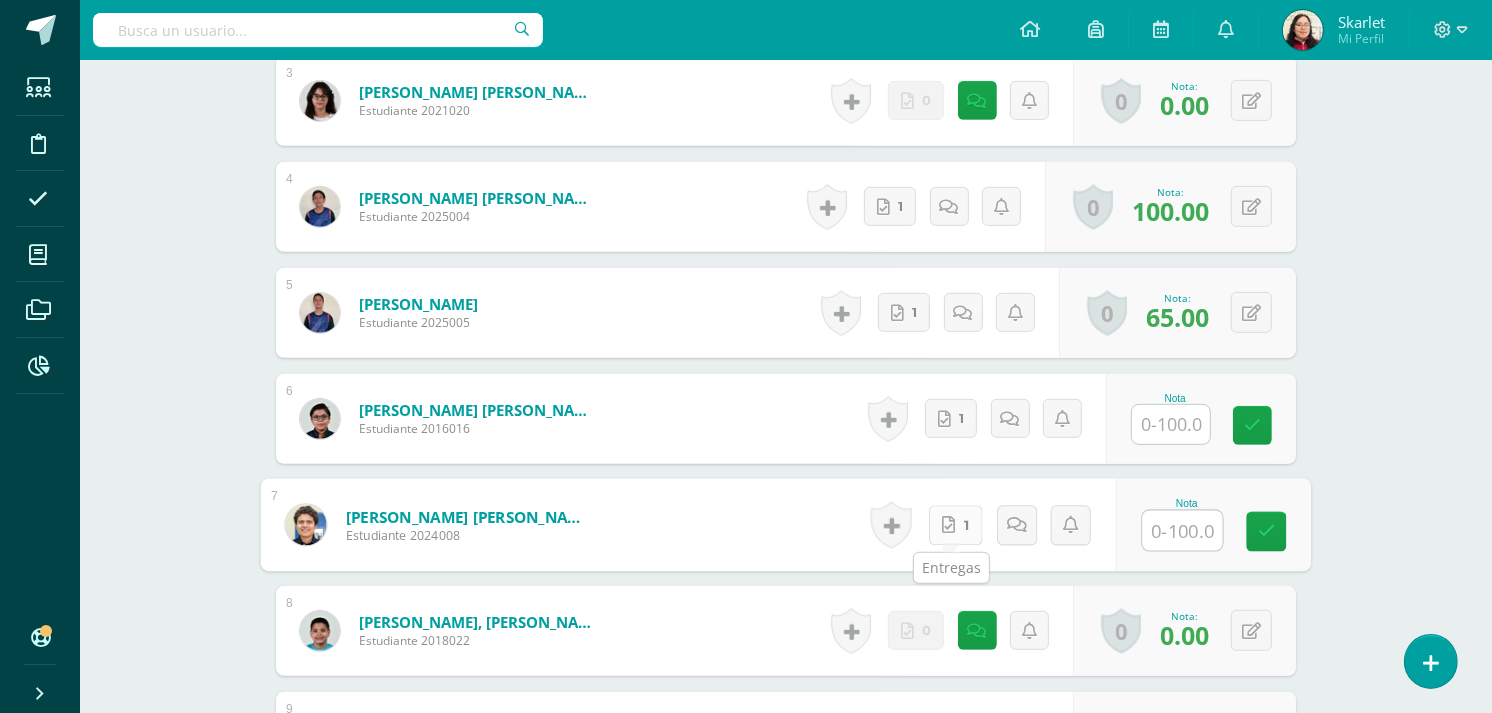 click on "1" at bounding box center (956, 525) 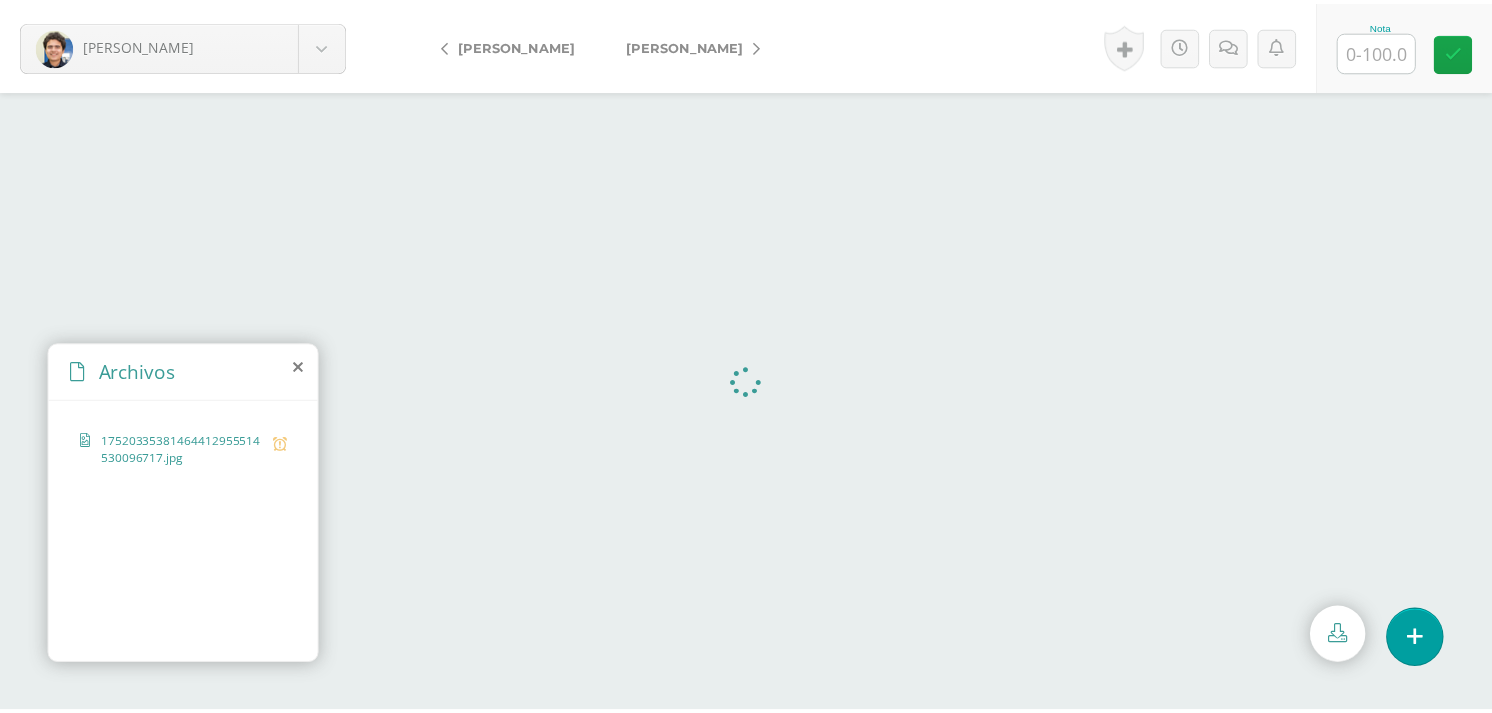 scroll, scrollTop: 0, scrollLeft: 0, axis: both 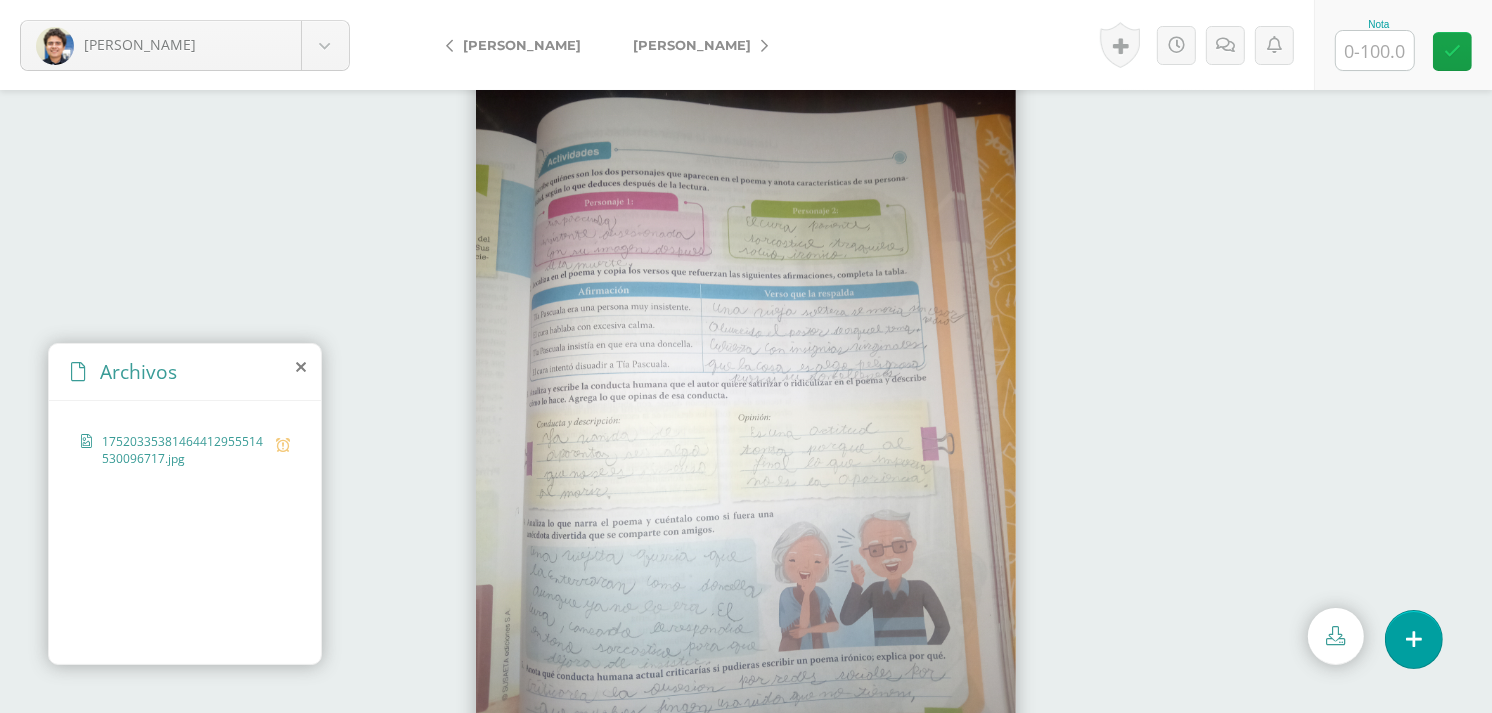 click at bounding box center [1375, 50] 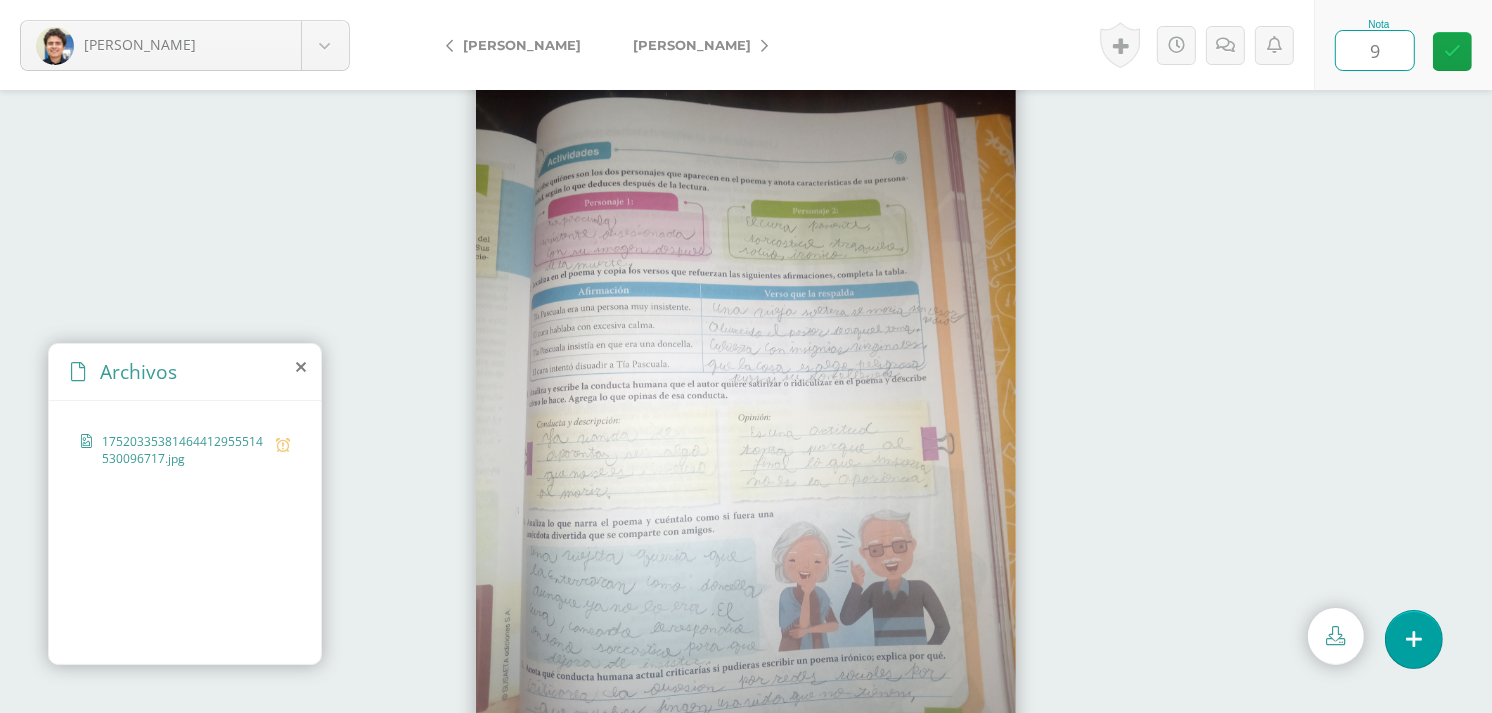 type on "95" 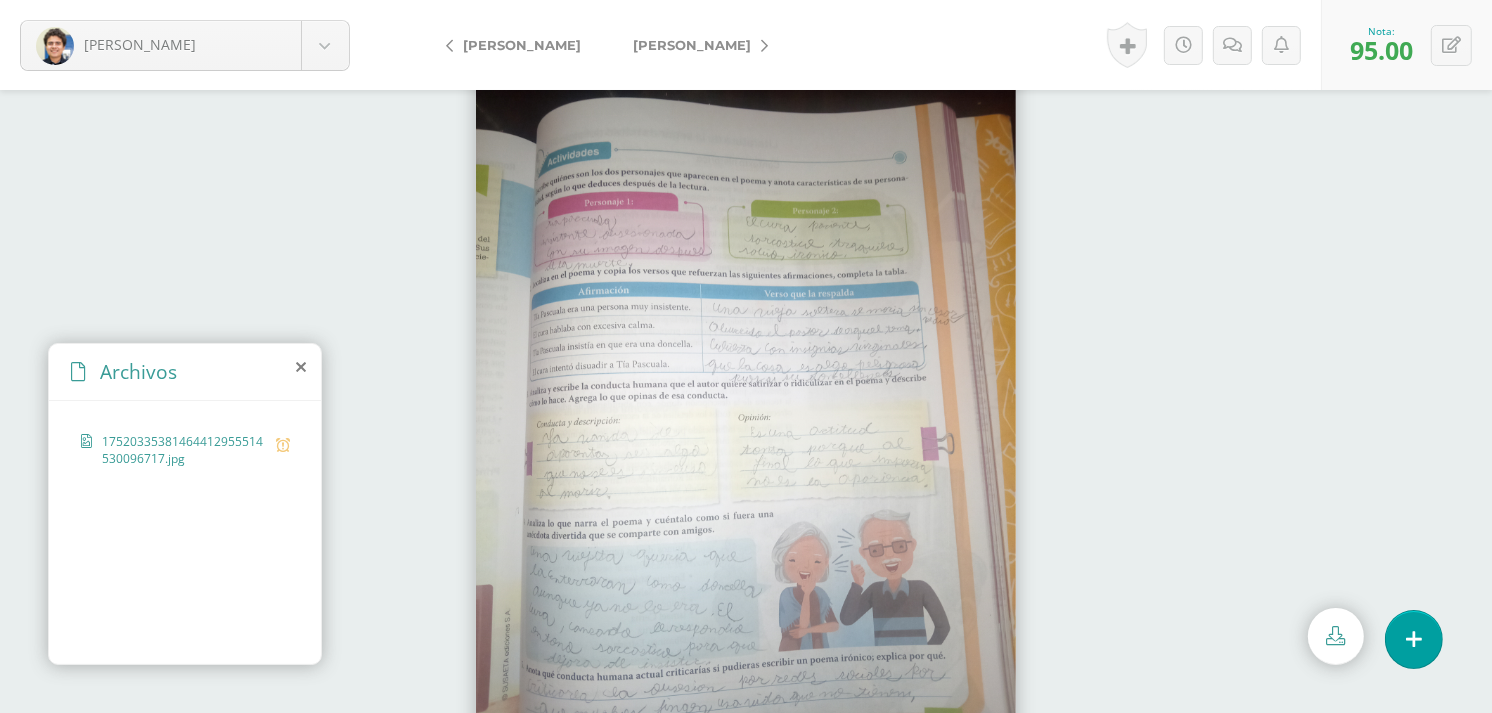 click on "[PERSON_NAME]" at bounding box center [692, 45] 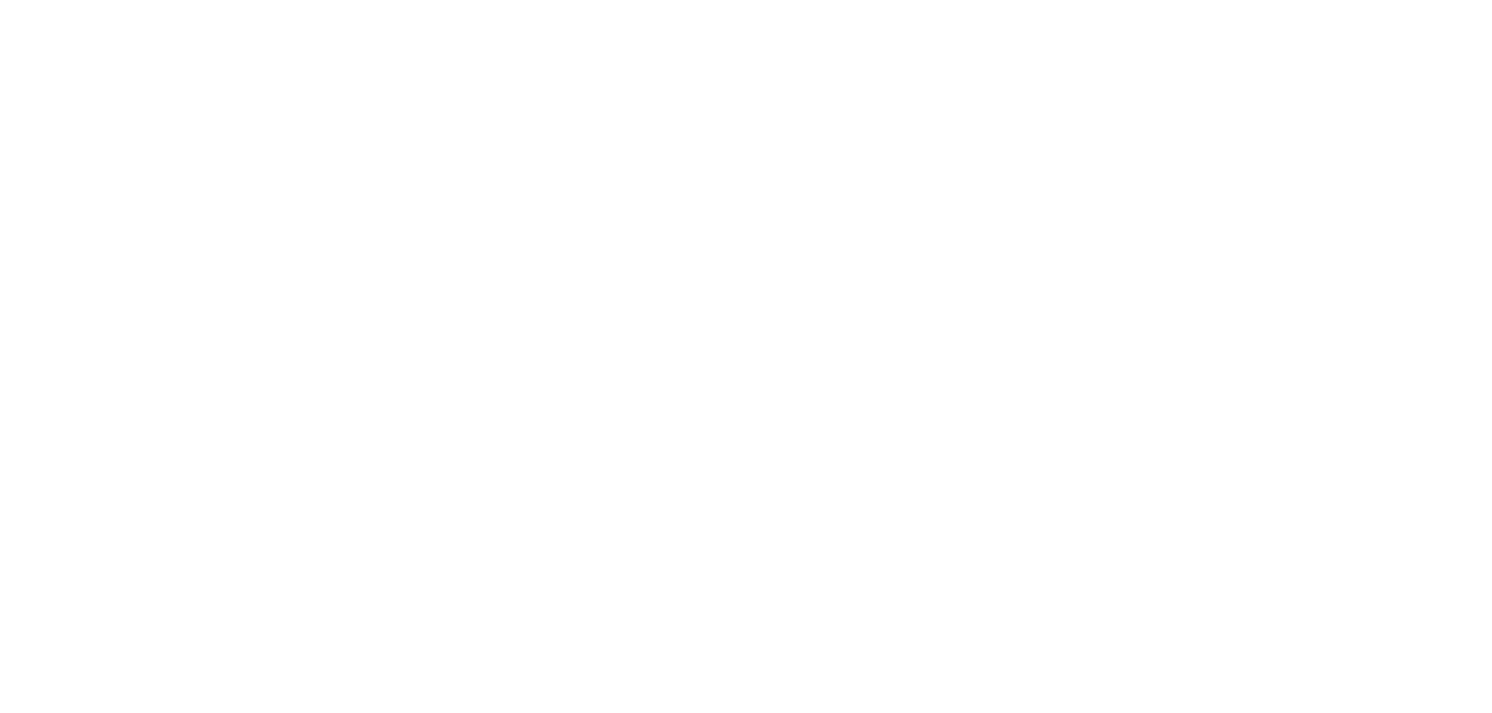 scroll, scrollTop: 0, scrollLeft: 0, axis: both 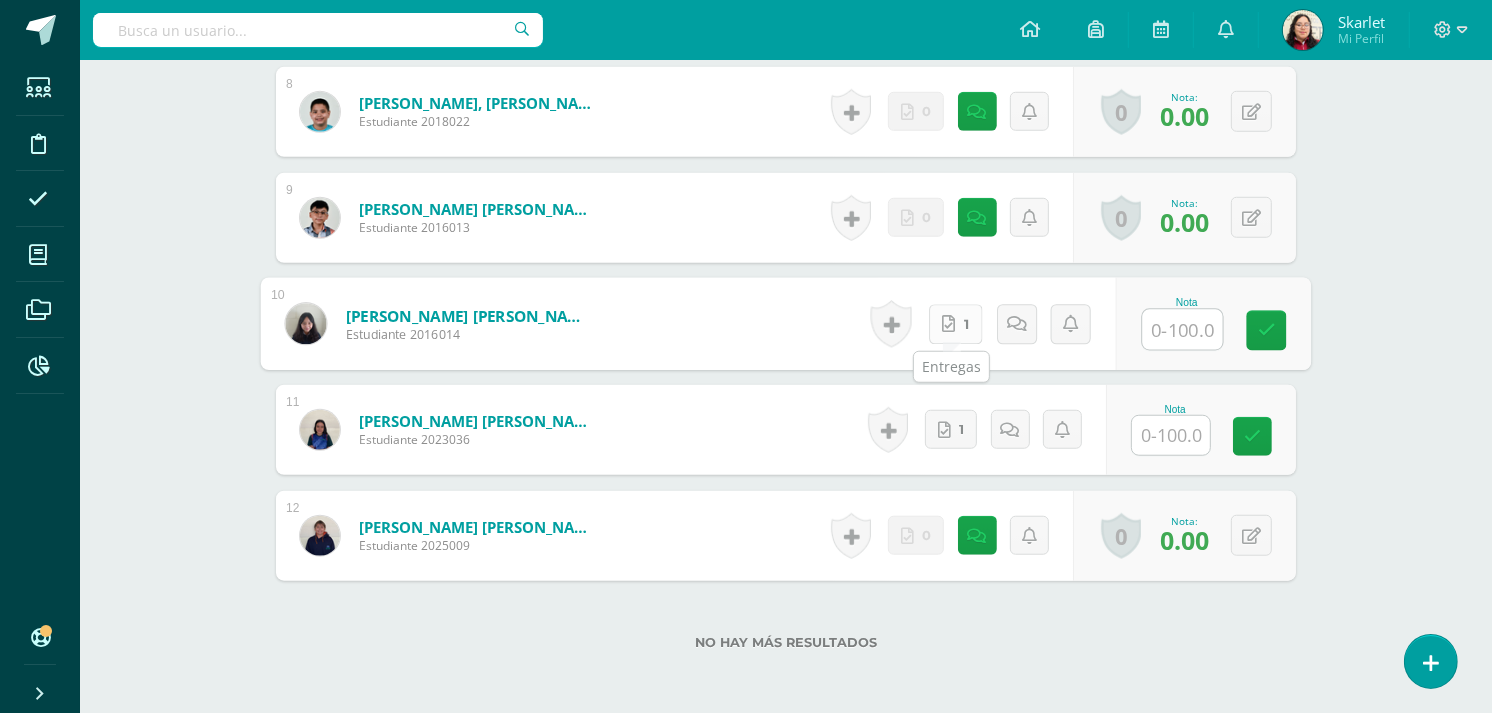 click on "1" at bounding box center [956, 324] 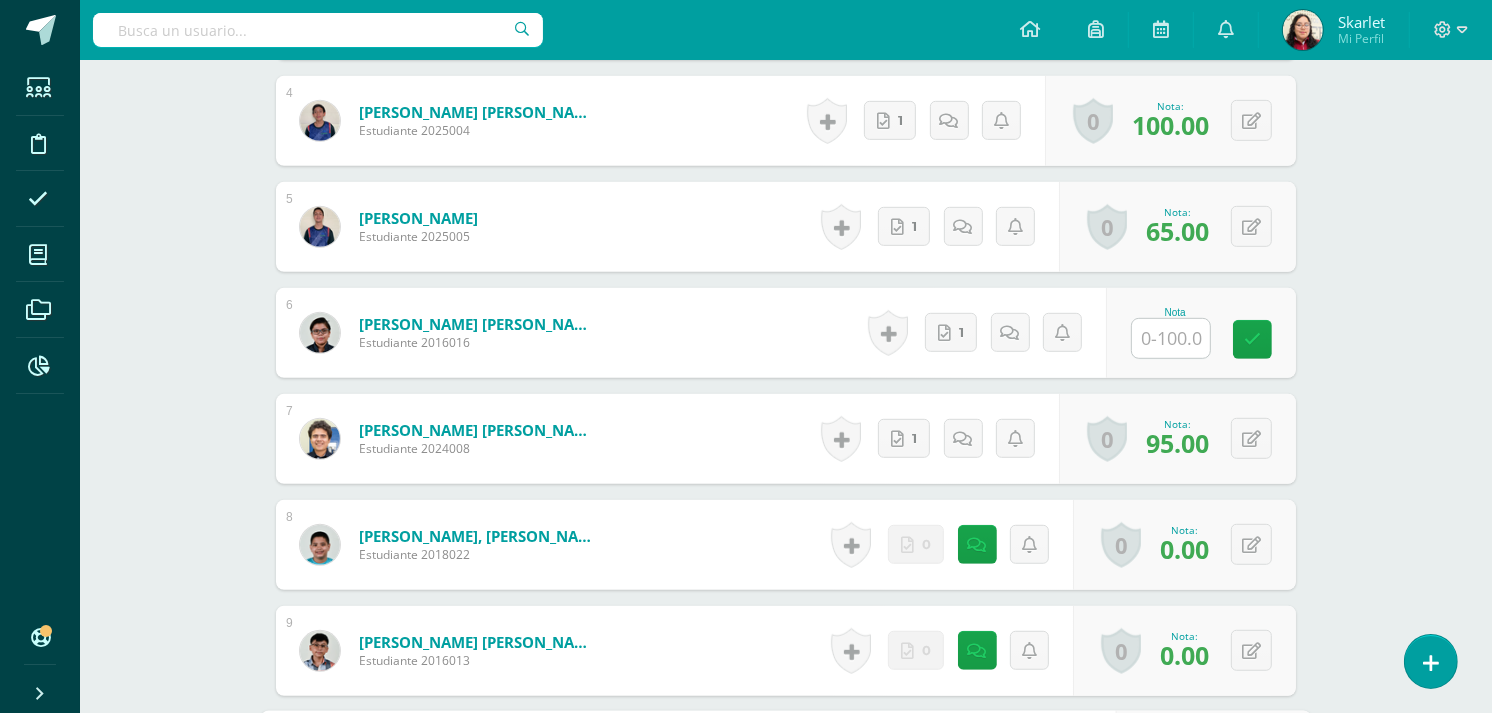 scroll, scrollTop: 931, scrollLeft: 0, axis: vertical 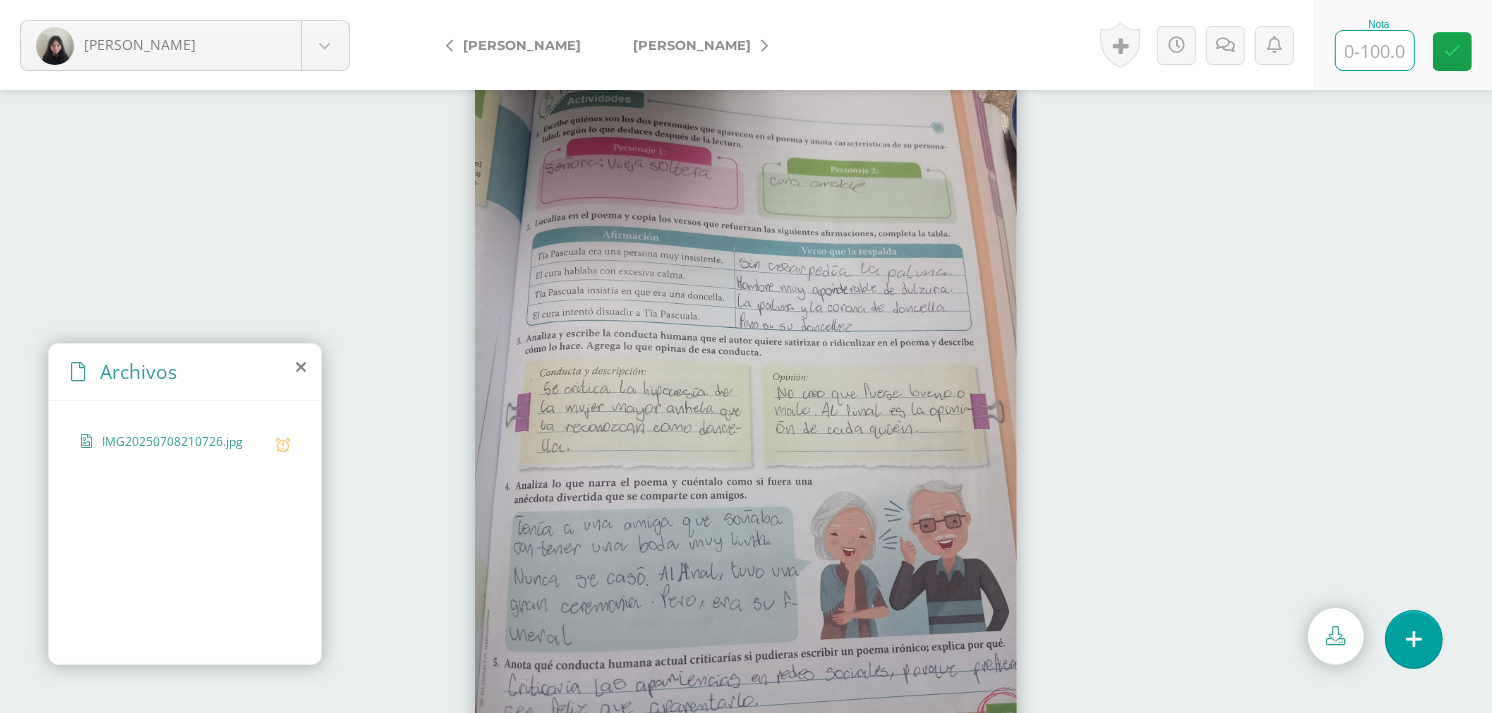 click at bounding box center [1375, 50] 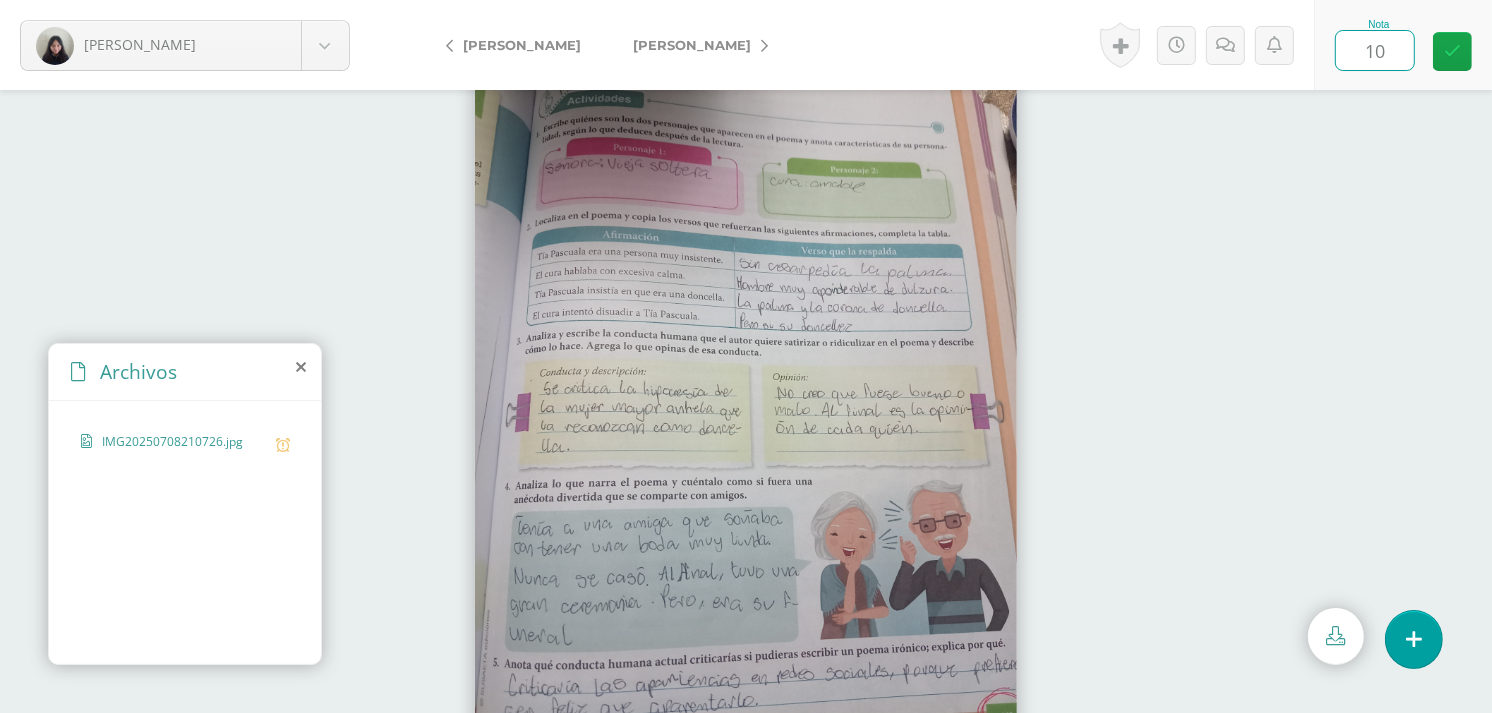 type on "100" 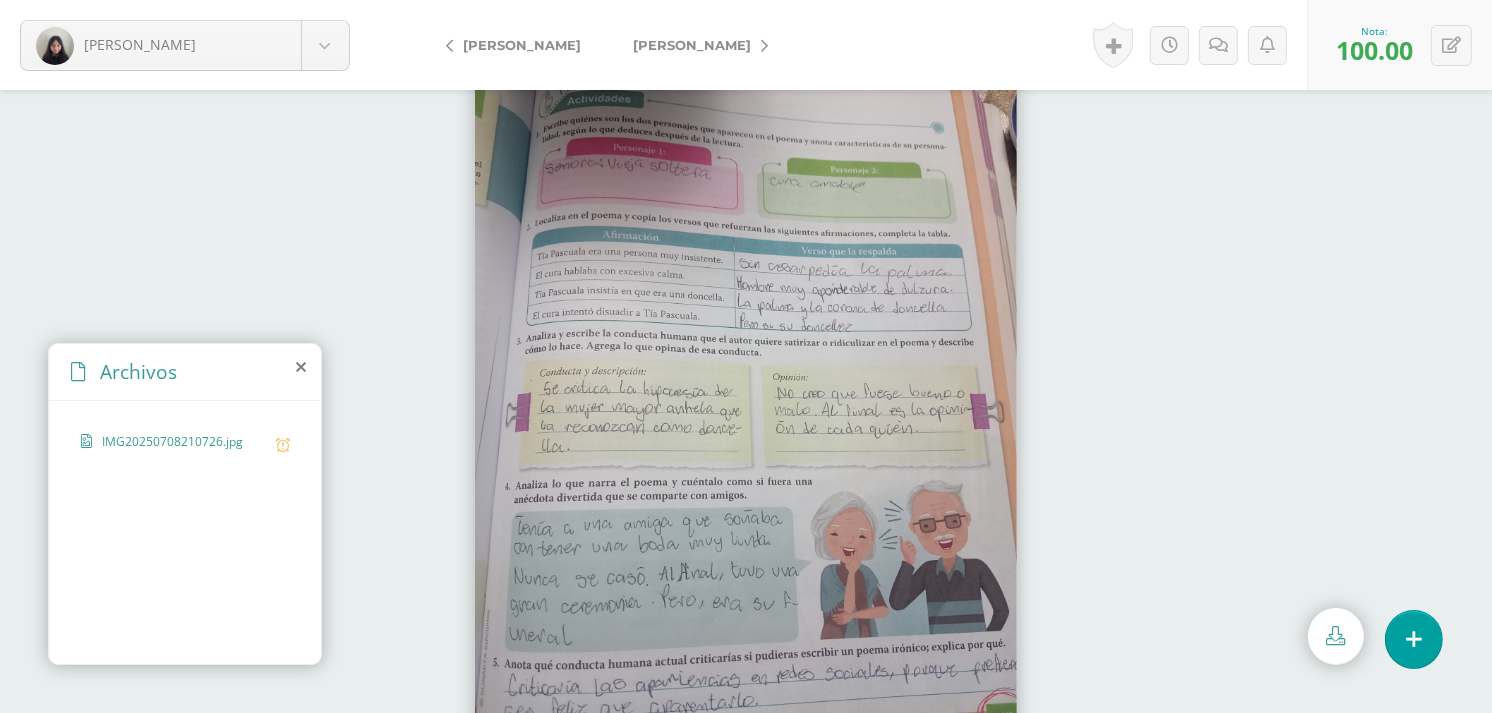 click on "[PERSON_NAME]" at bounding box center (692, 45) 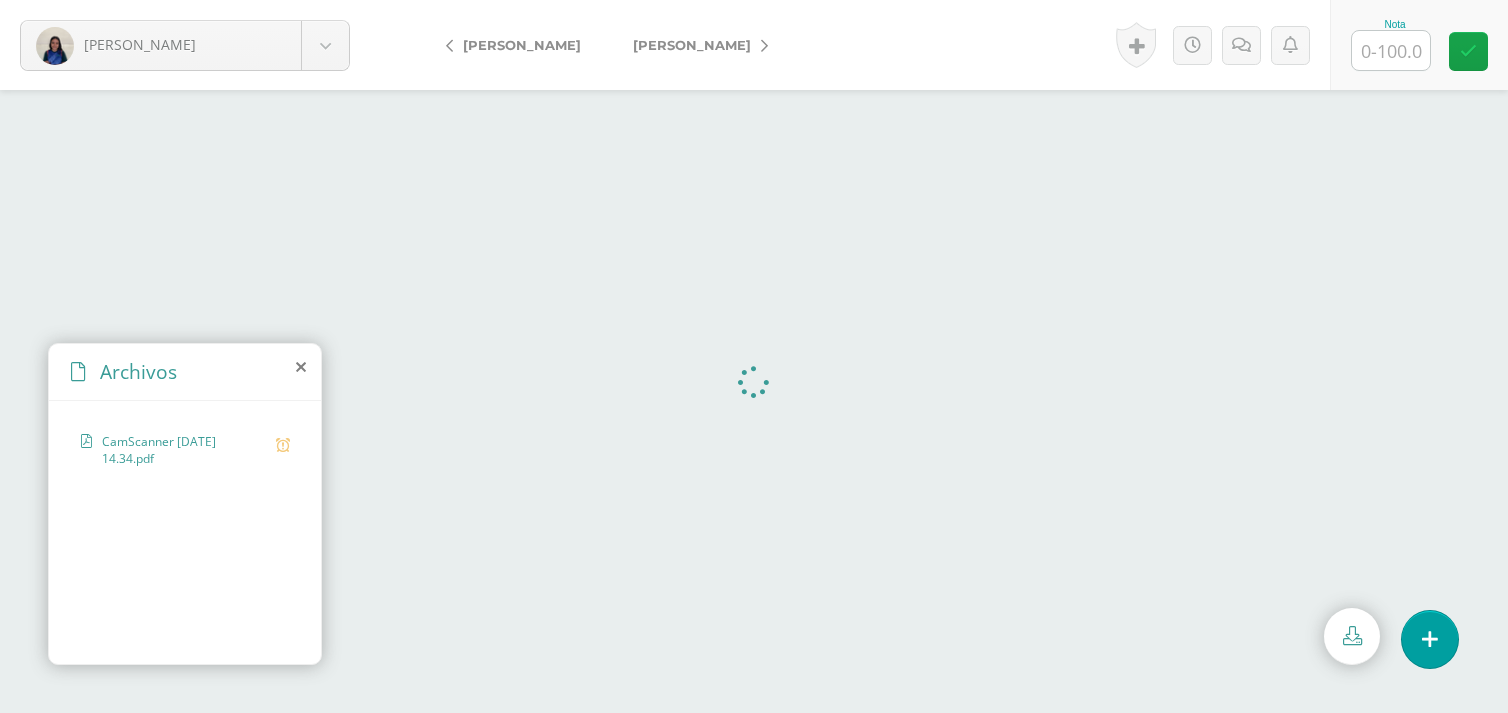 scroll, scrollTop: 0, scrollLeft: 0, axis: both 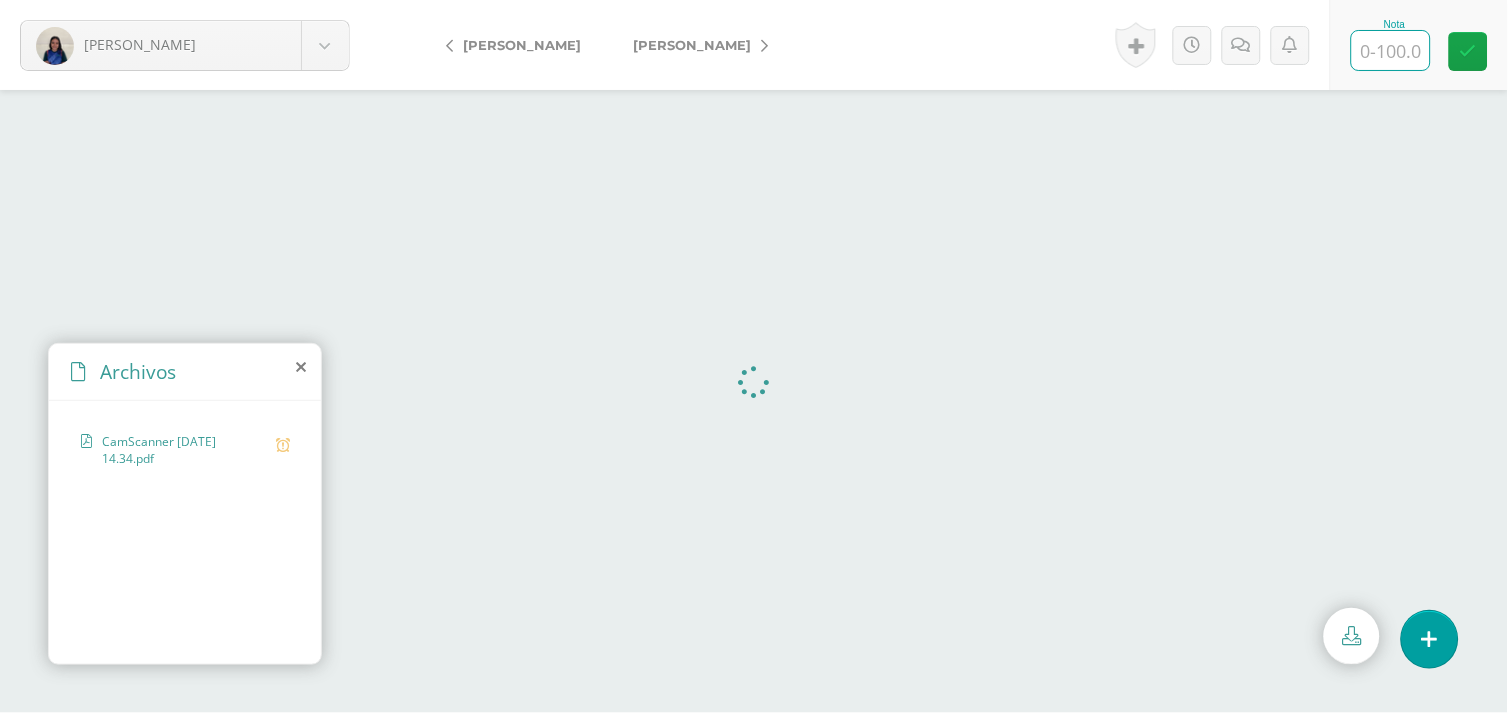 click at bounding box center (1391, 50) 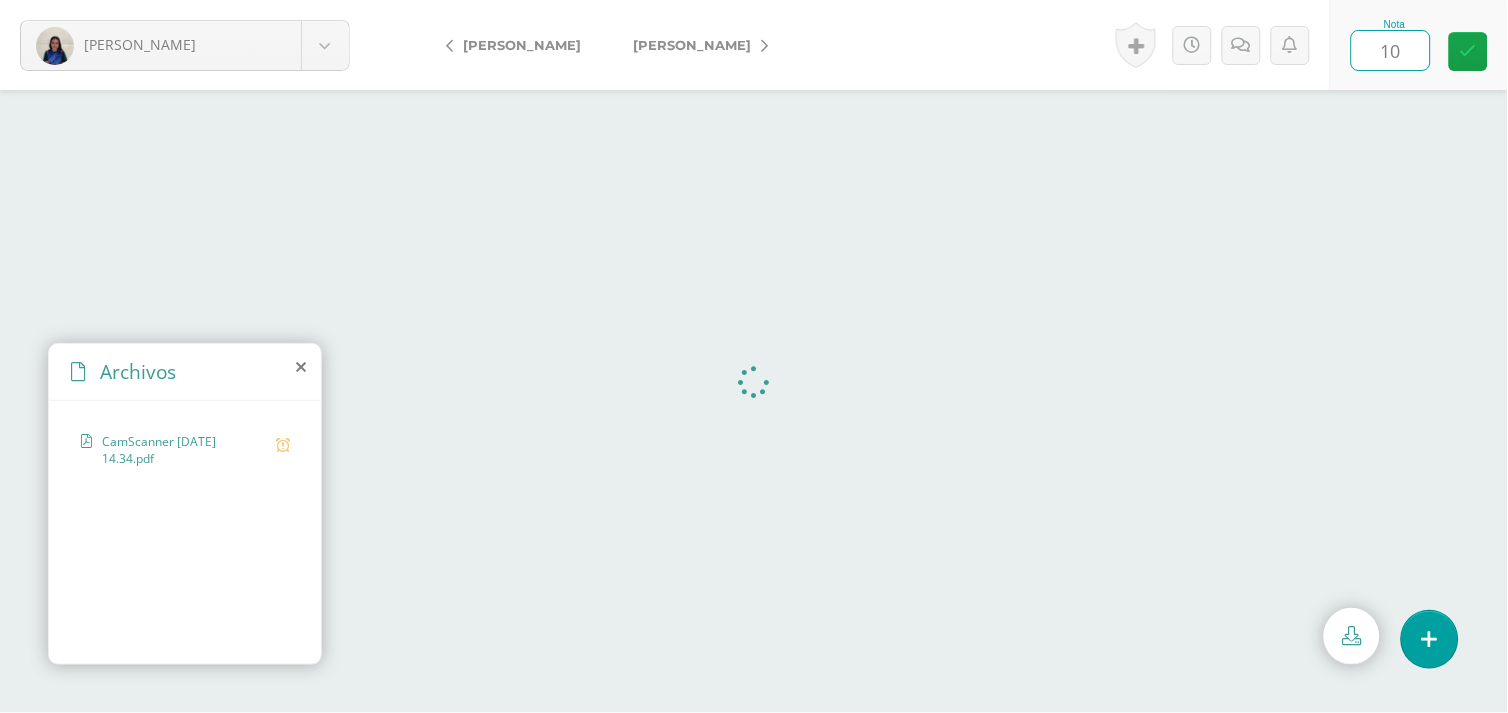 type on "100" 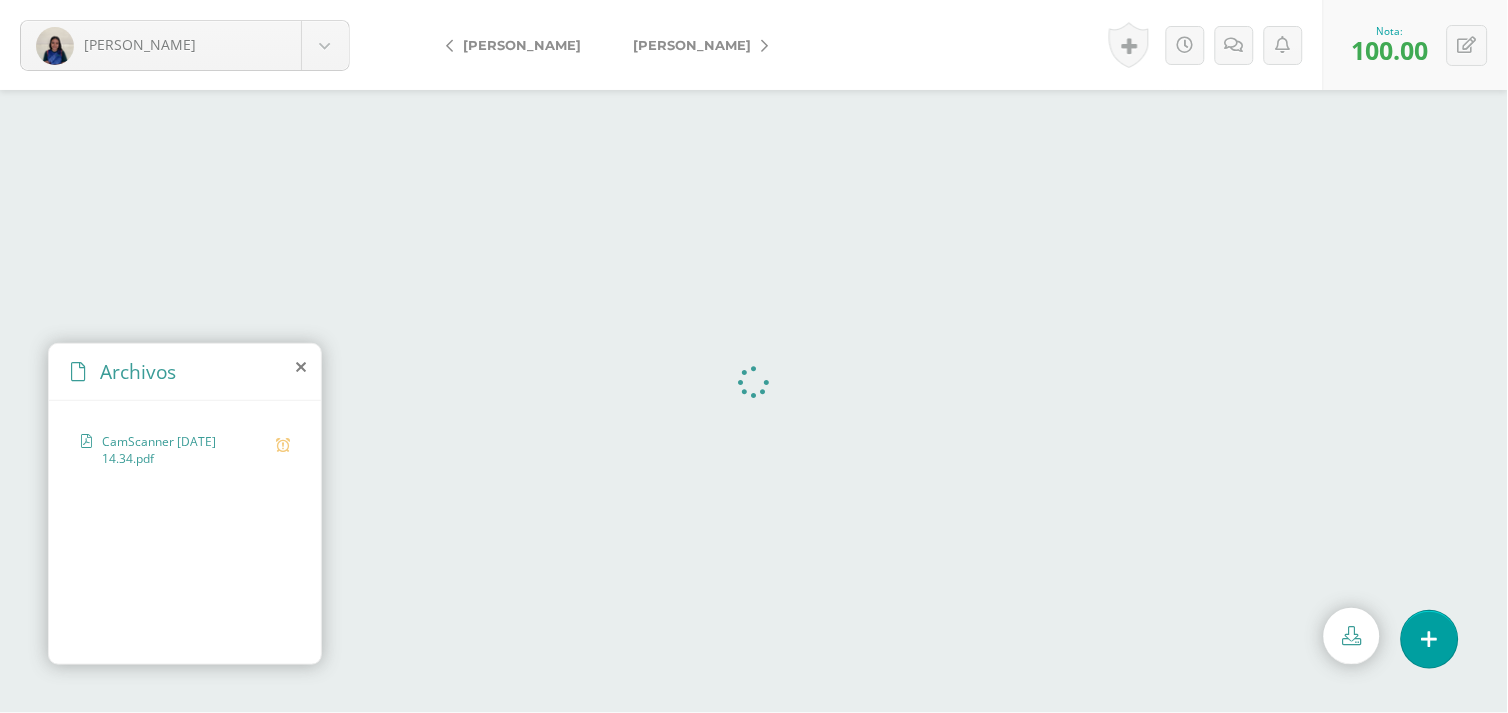 click on "[PERSON_NAME]" at bounding box center (692, 45) 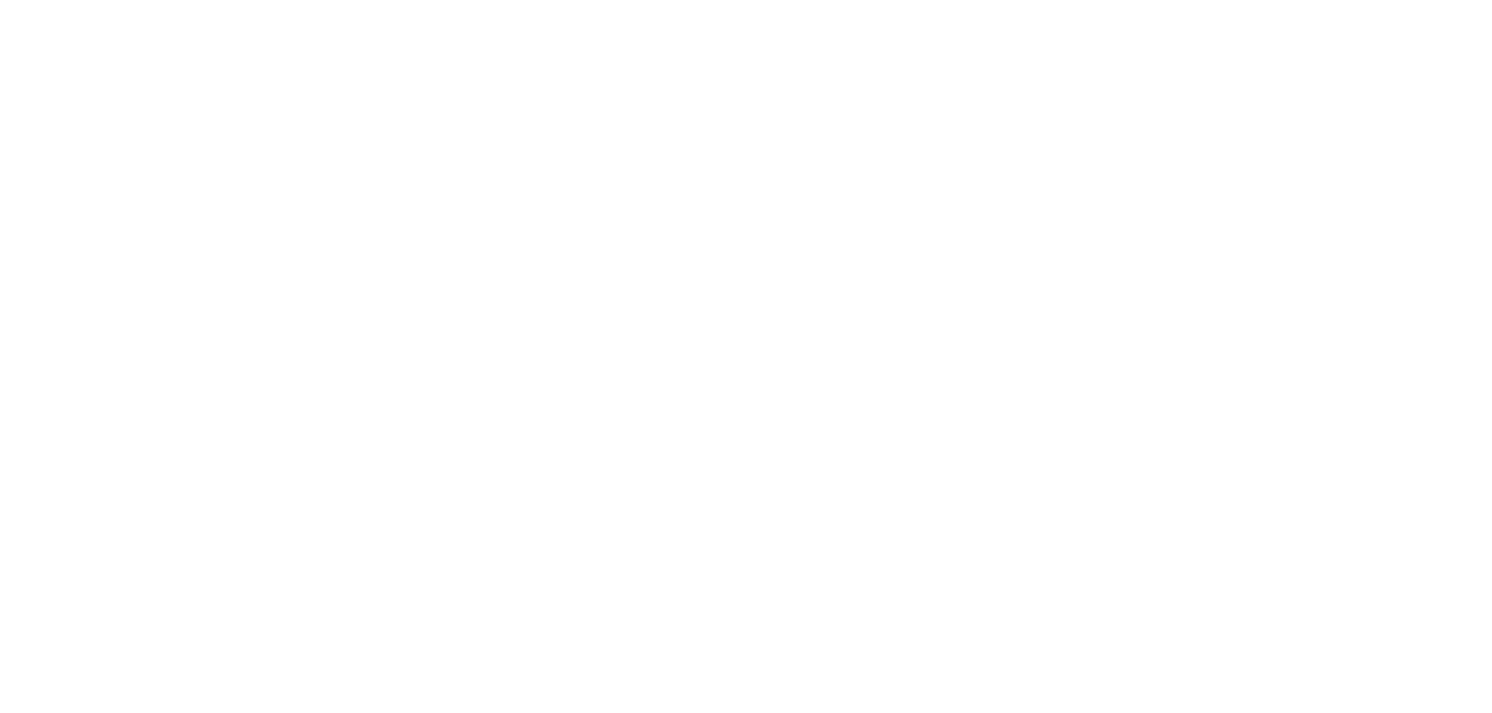 scroll, scrollTop: 0, scrollLeft: 0, axis: both 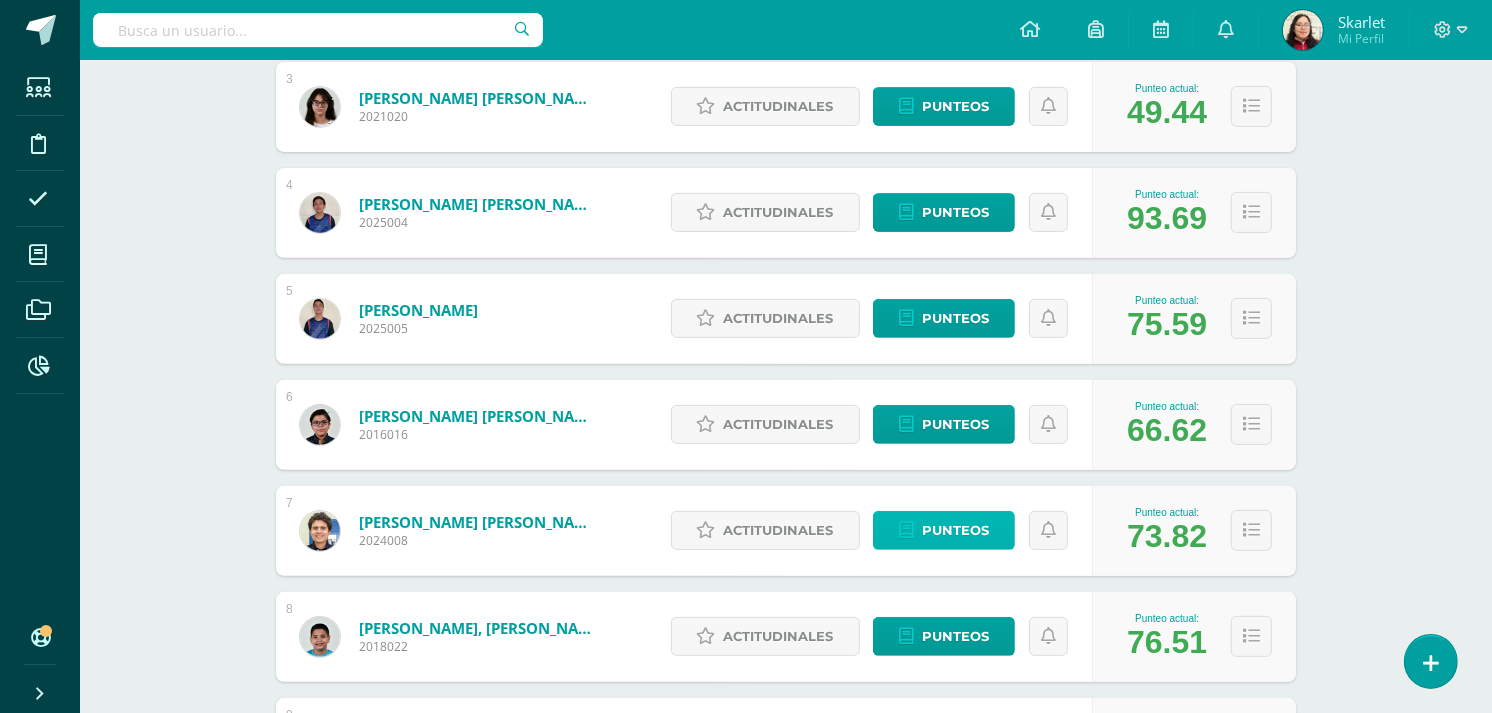 click on "Punteos" at bounding box center (944, 530) 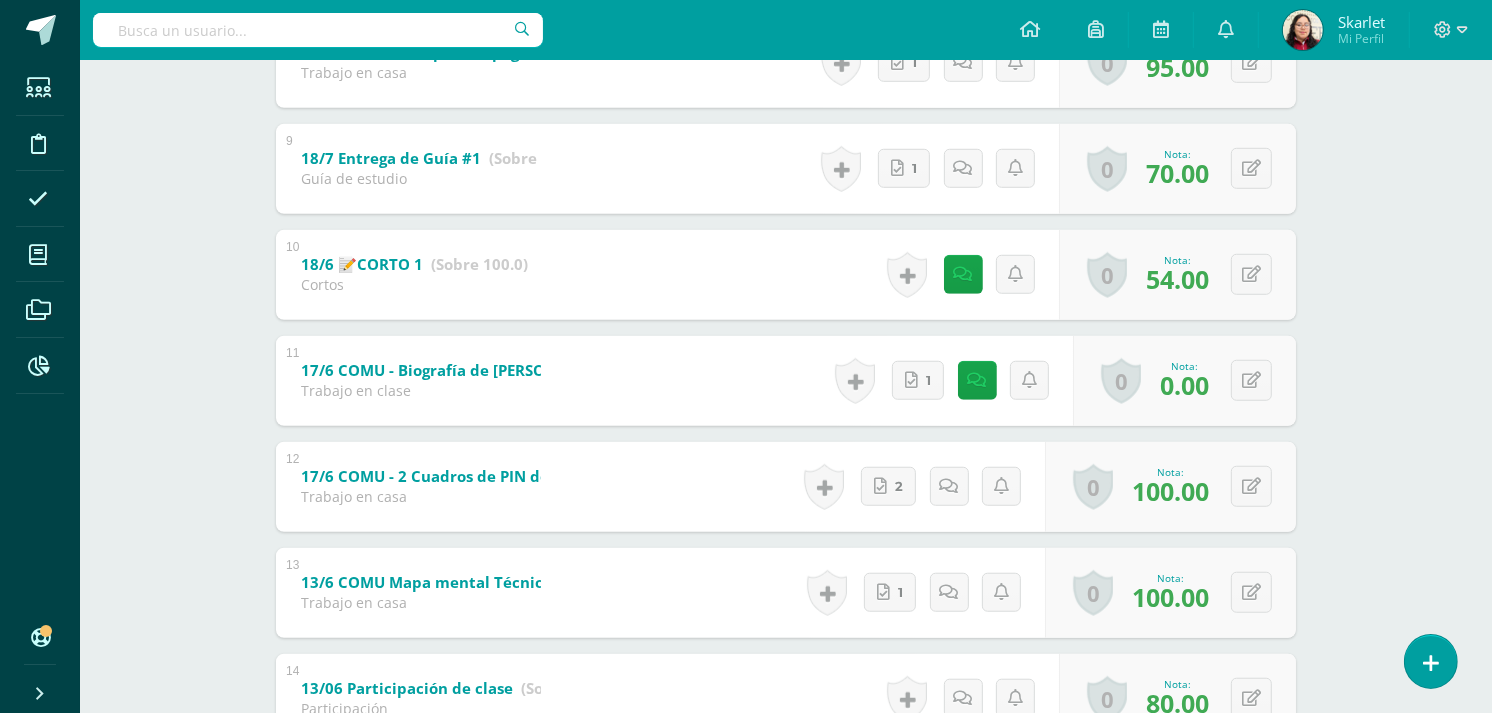 scroll, scrollTop: 1223, scrollLeft: 0, axis: vertical 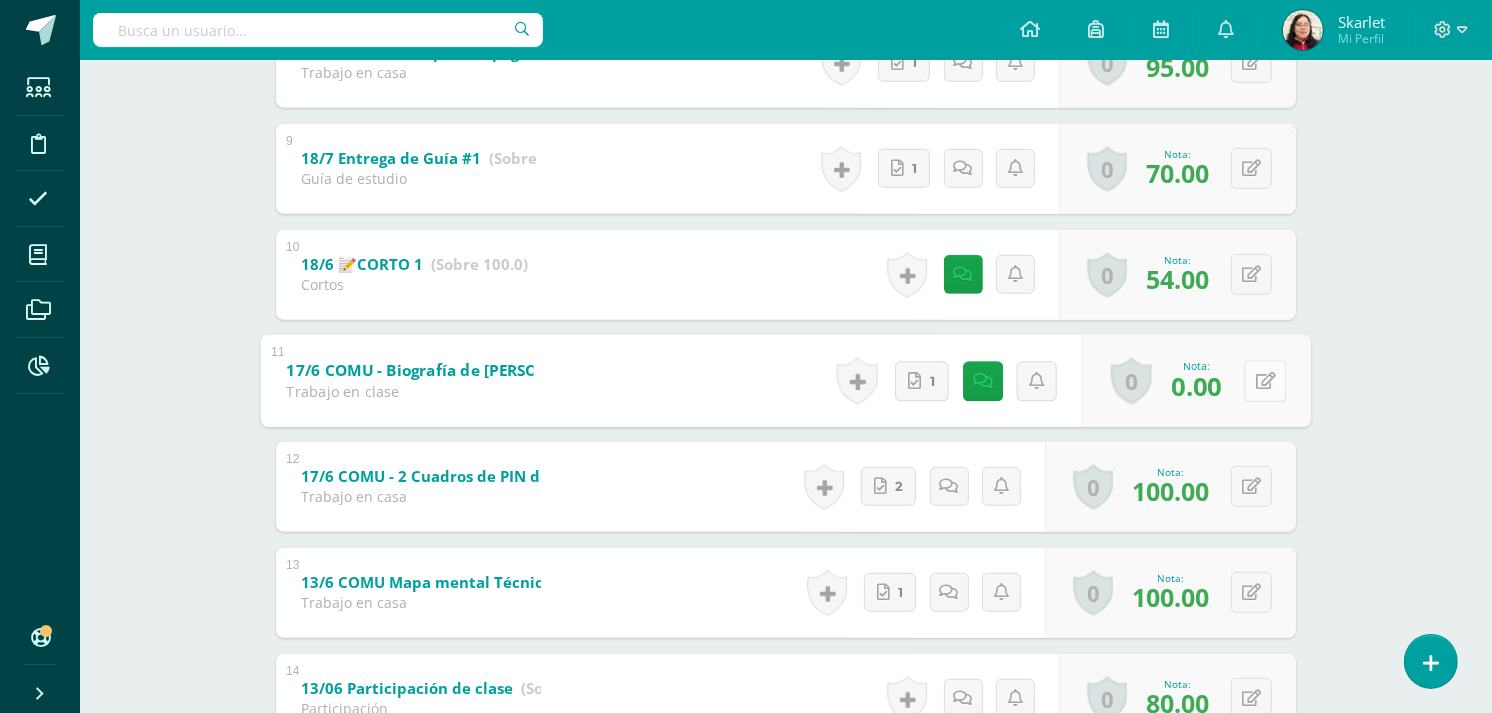 click at bounding box center (1265, 381) 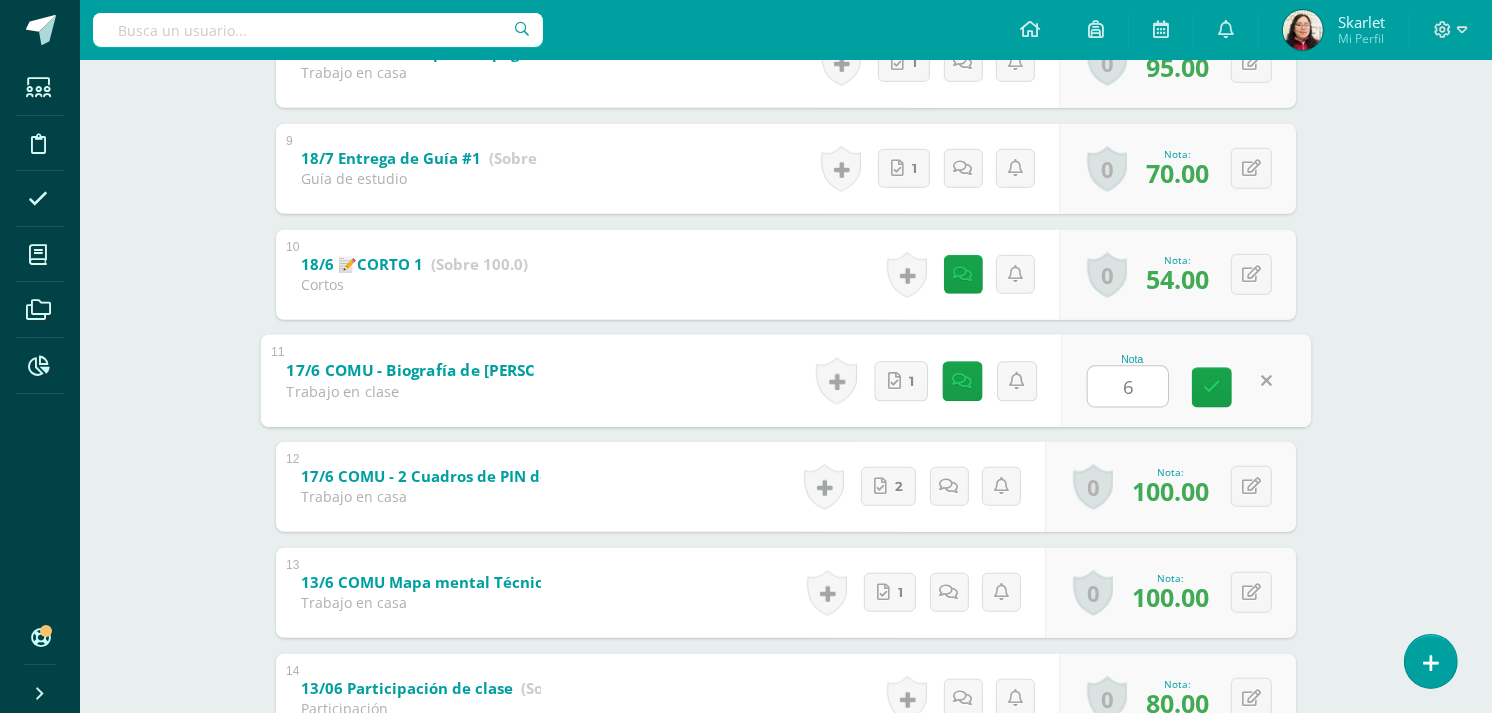 type on "65" 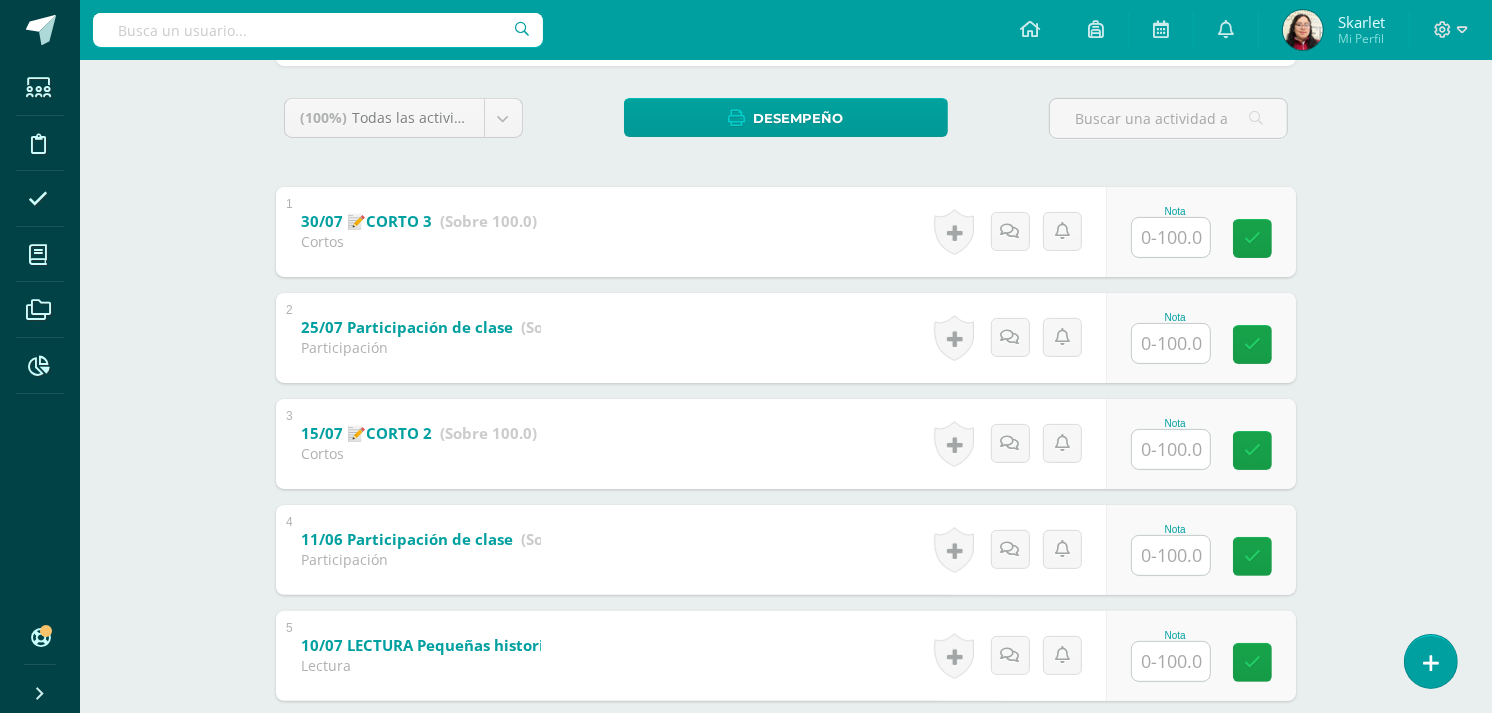 scroll, scrollTop: 0, scrollLeft: 0, axis: both 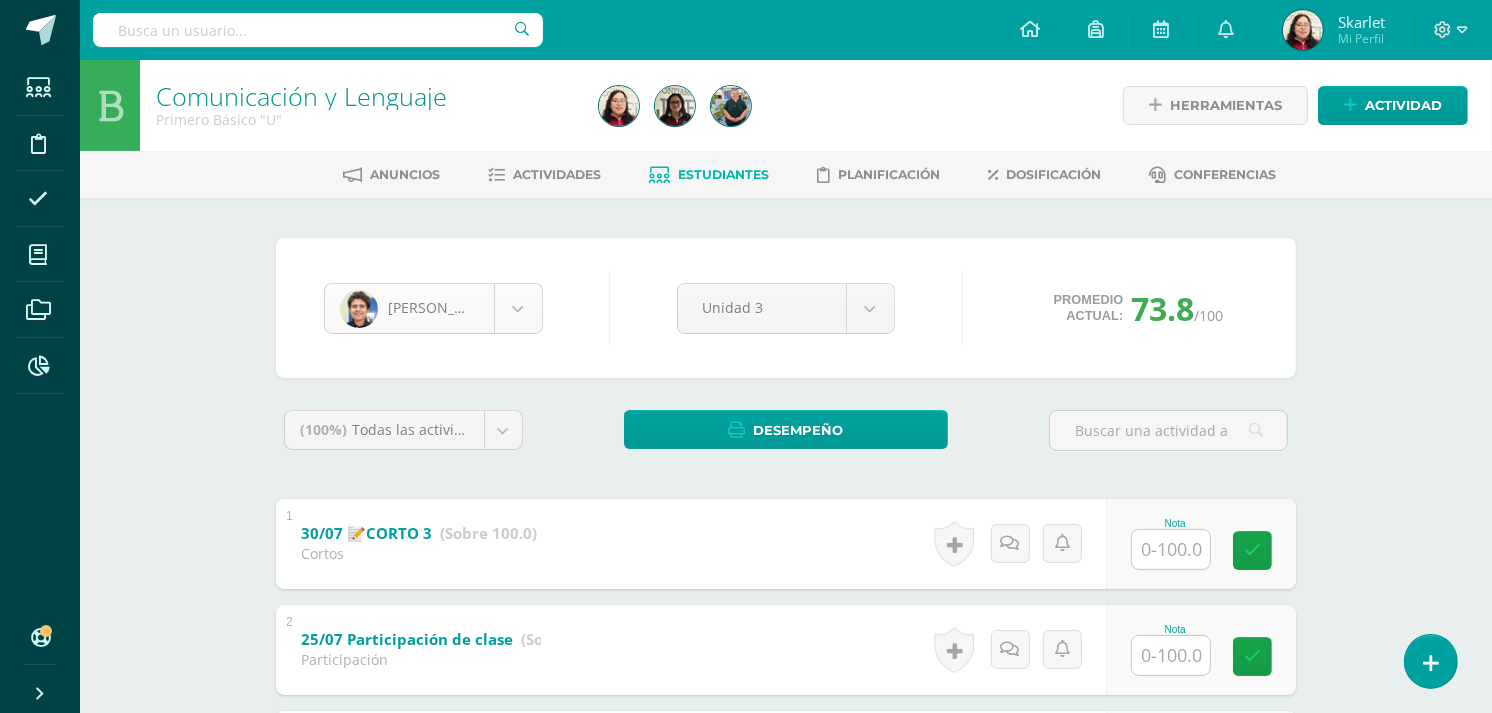 click on "Estudiantes Disciplina Asistencia Mis cursos Archivos Reportes Soporte
Centro de ayuda
Últimas actualizaciones
10+ Cerrar panel
Comunicación y Lenguaje
Primero
Básico
"U"
Actividades Estudiantes Planificación Dosificación
Emprendimiento para la productividad
Primero
Básico
"U"
Actividades Estudiantes Planificación Dosificación
Comunicación y Lenguaje
Segundo
Básico
"U"
Actividades Estudiantes Planificación Dosificación Actividades Estudiantes Planificación Dosificación Actividades Estudiantes" at bounding box center (746, 1368) 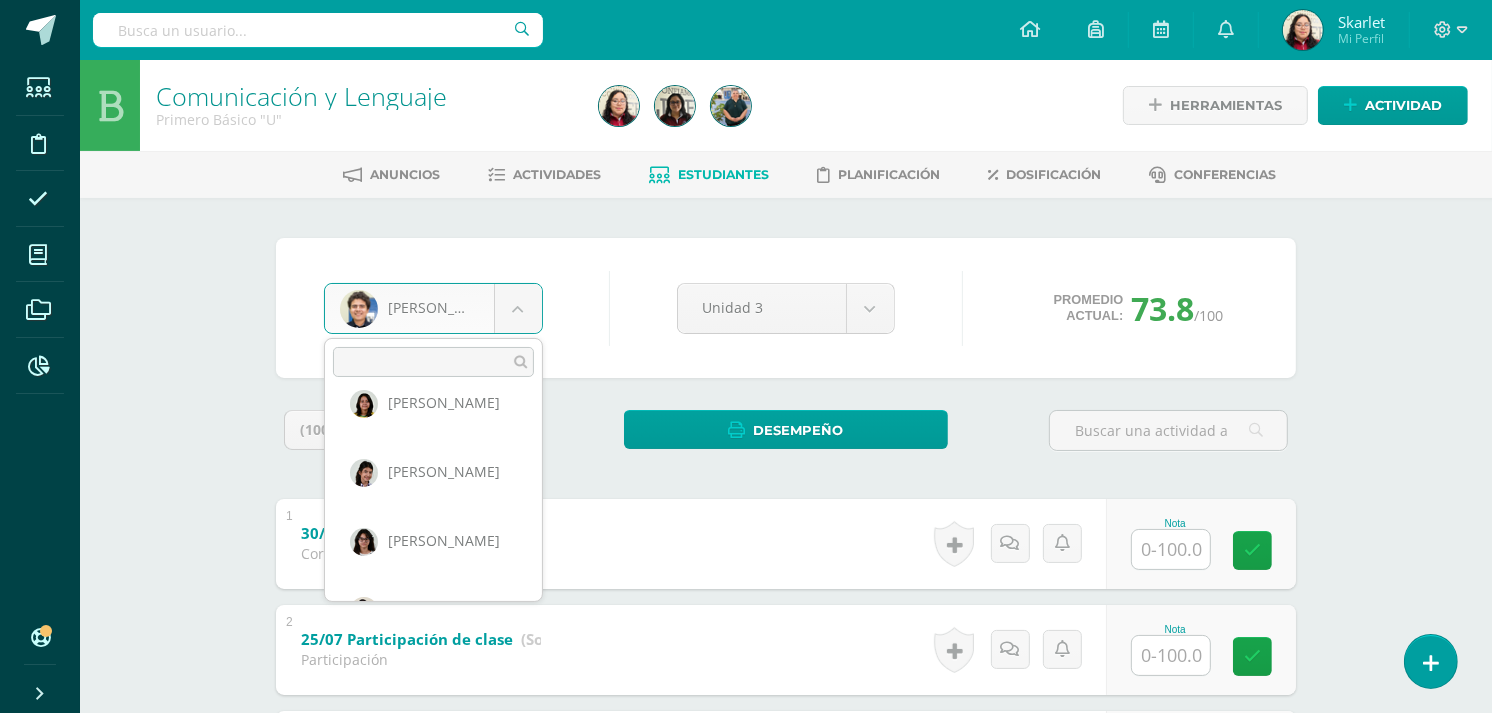 scroll, scrollTop: 0, scrollLeft: 0, axis: both 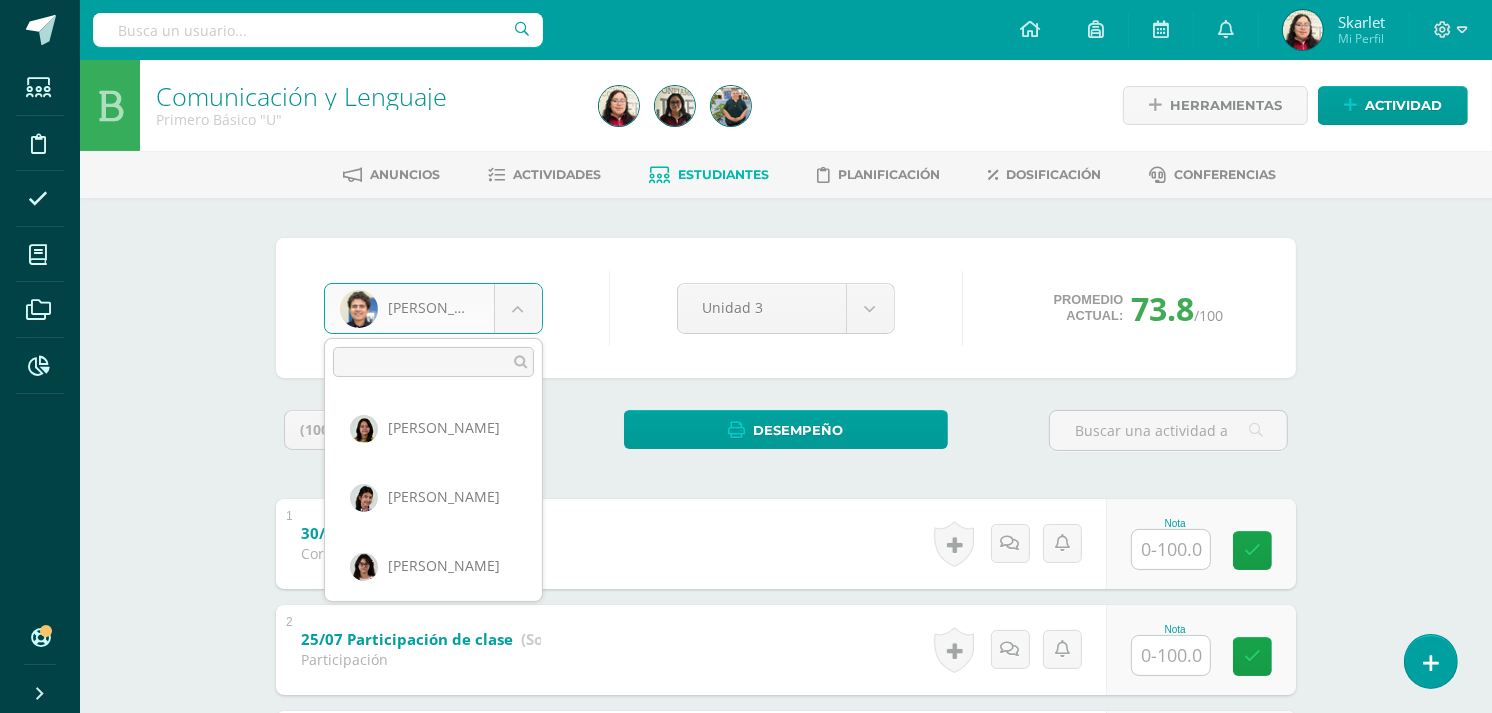select on "491" 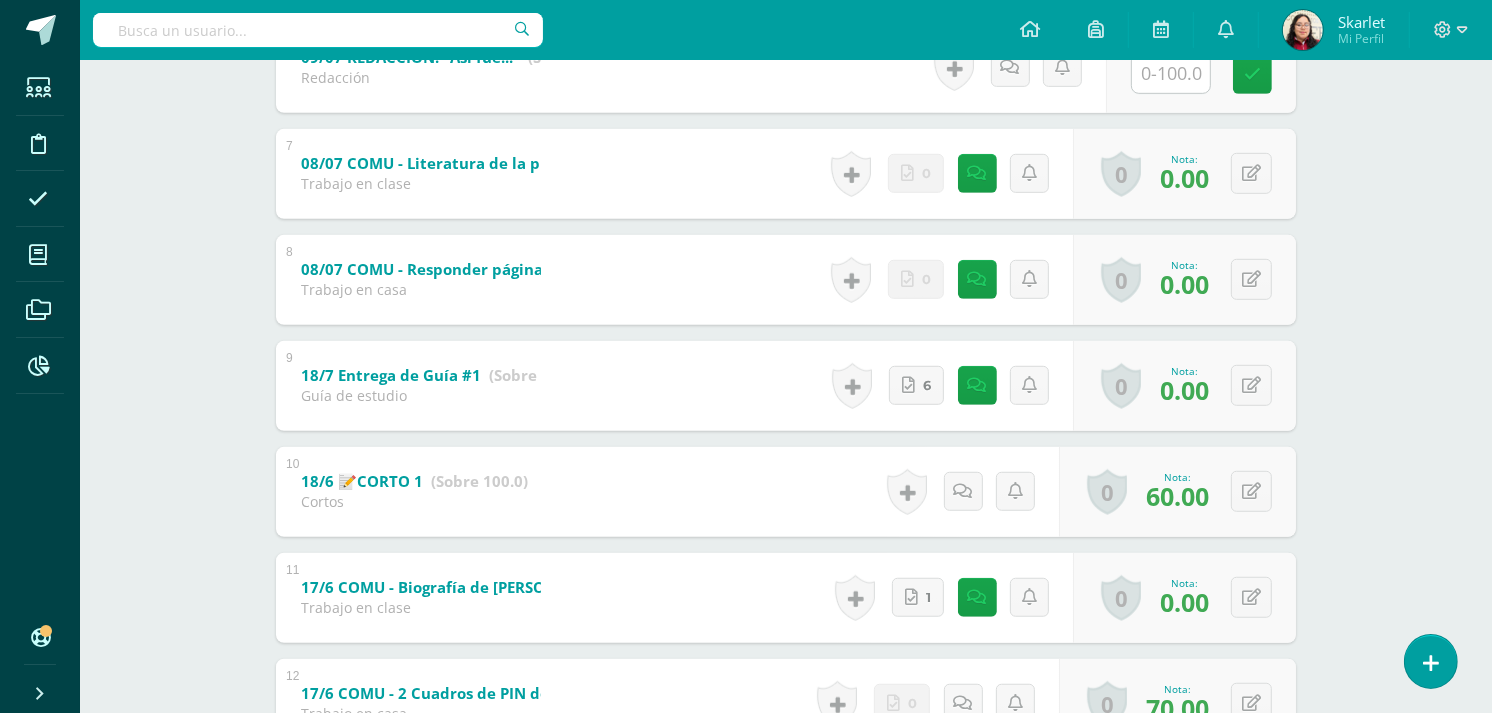scroll, scrollTop: 1045, scrollLeft: 0, axis: vertical 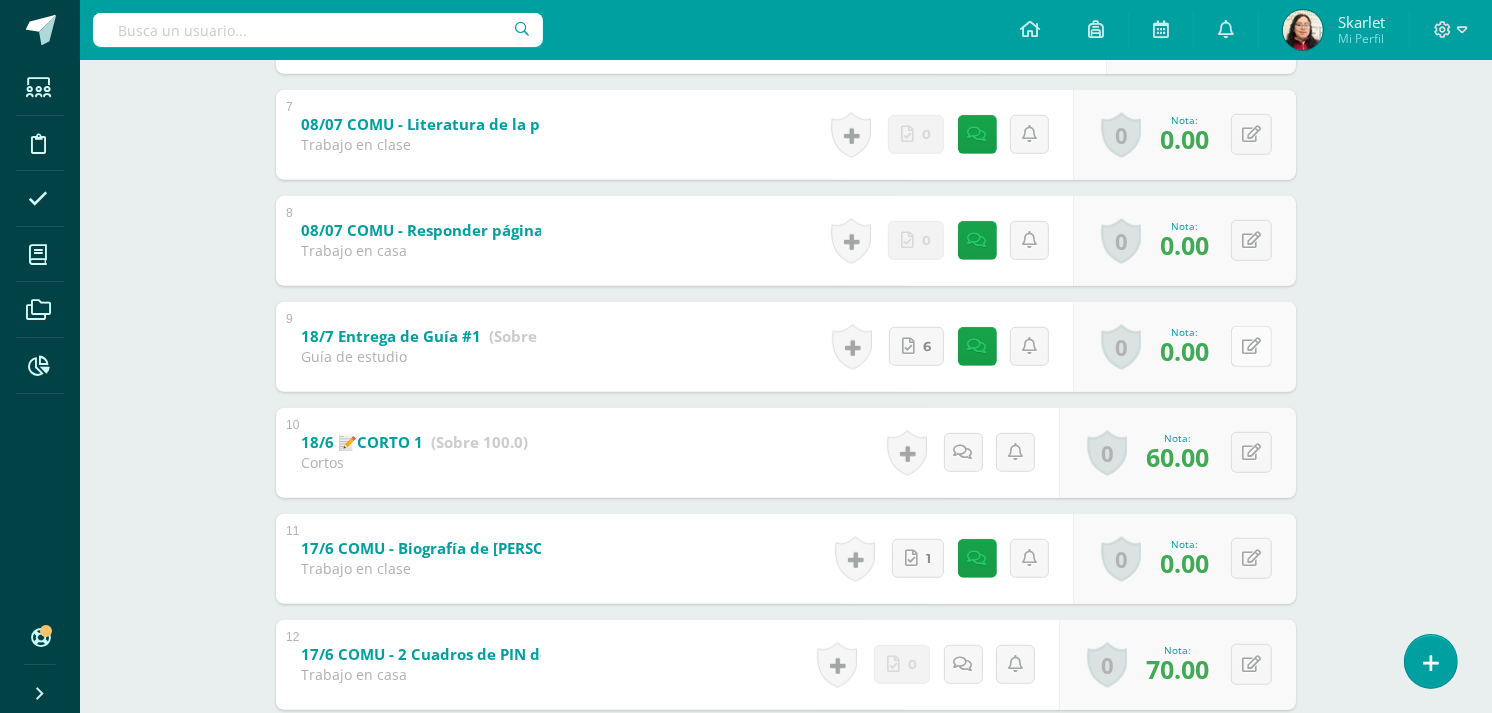 click at bounding box center (1251, 346) 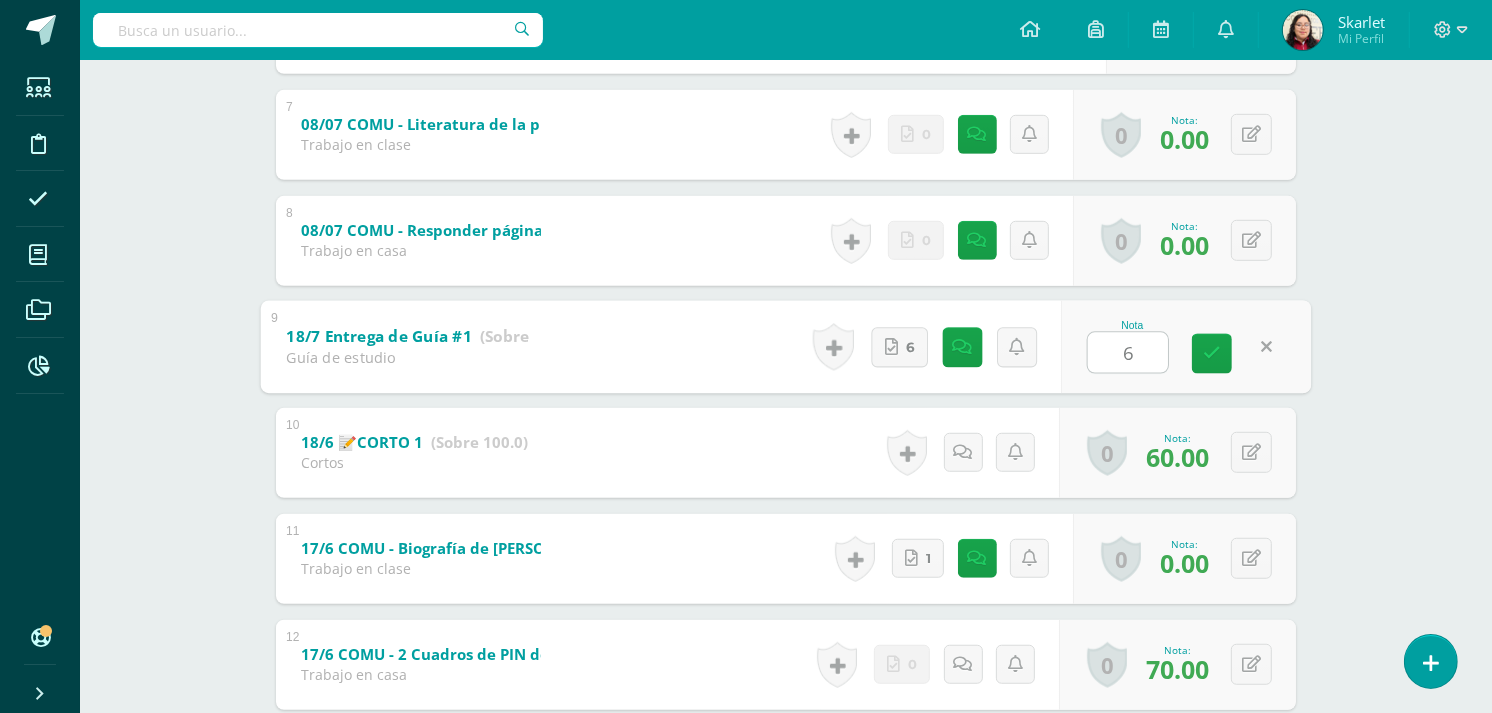 type on "61" 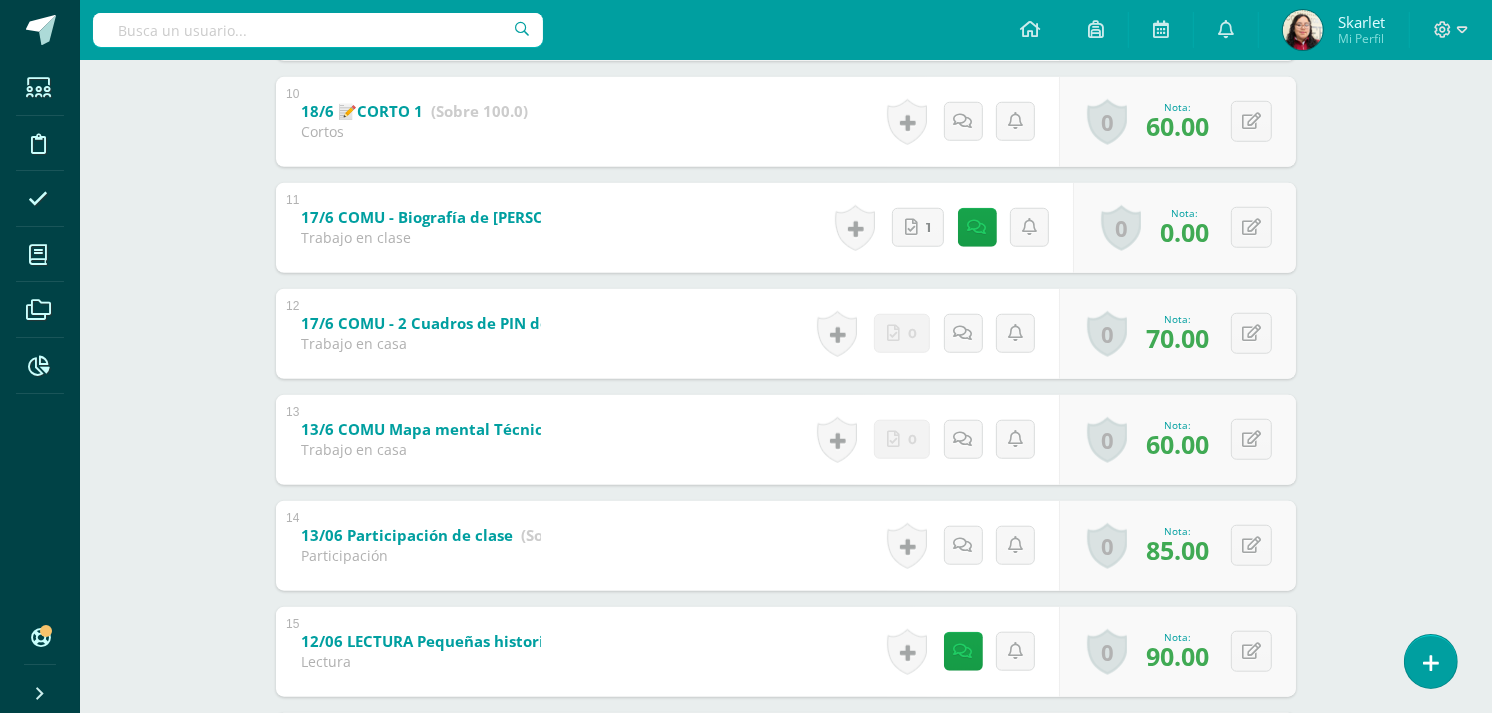 scroll, scrollTop: 1377, scrollLeft: 0, axis: vertical 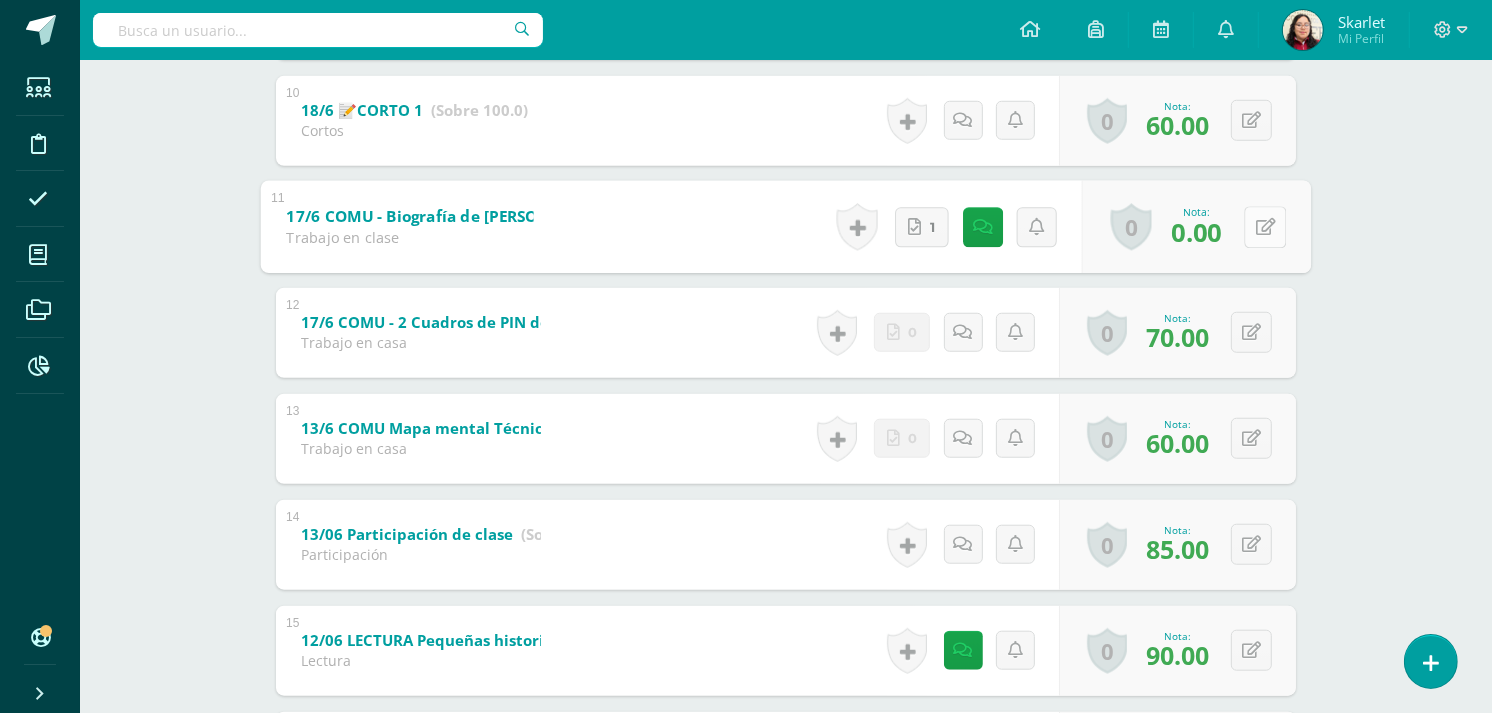 click at bounding box center [1265, 227] 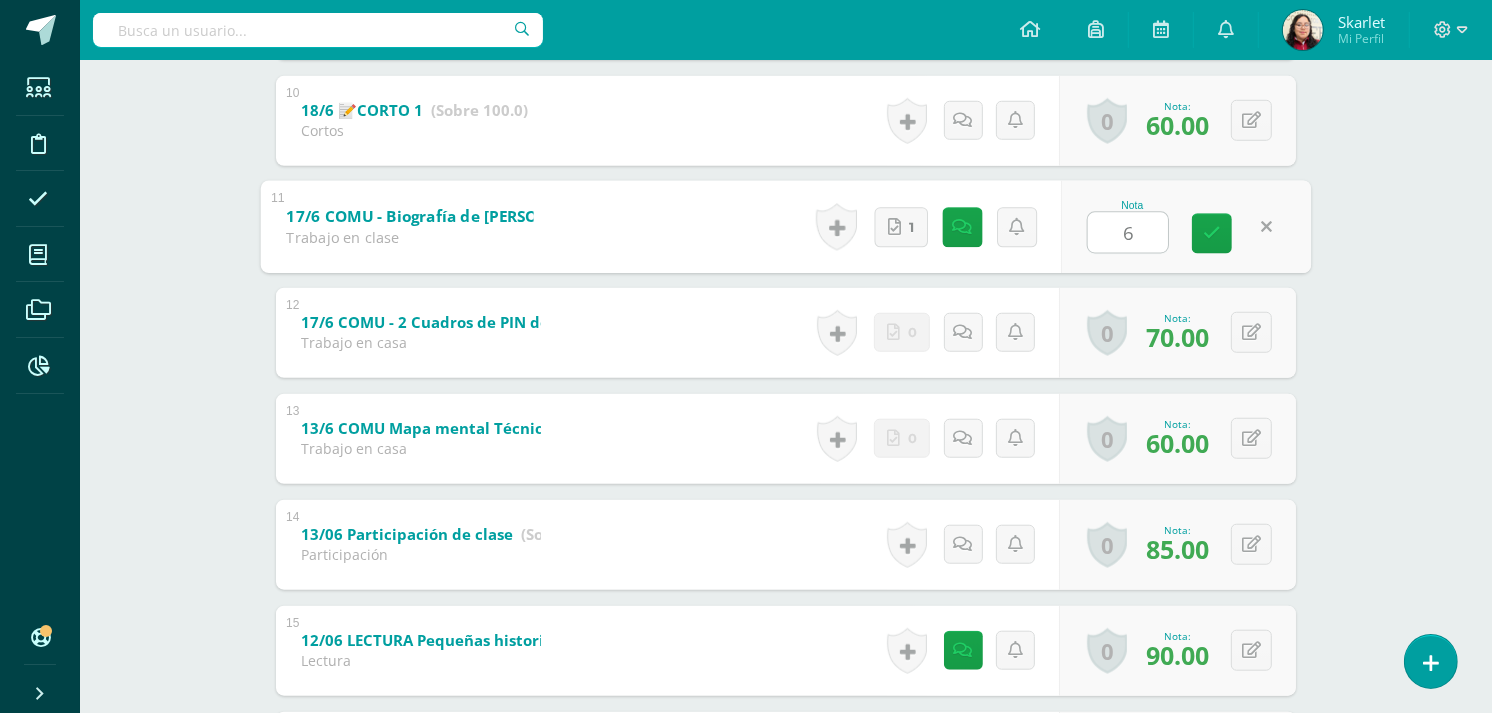 type on "61" 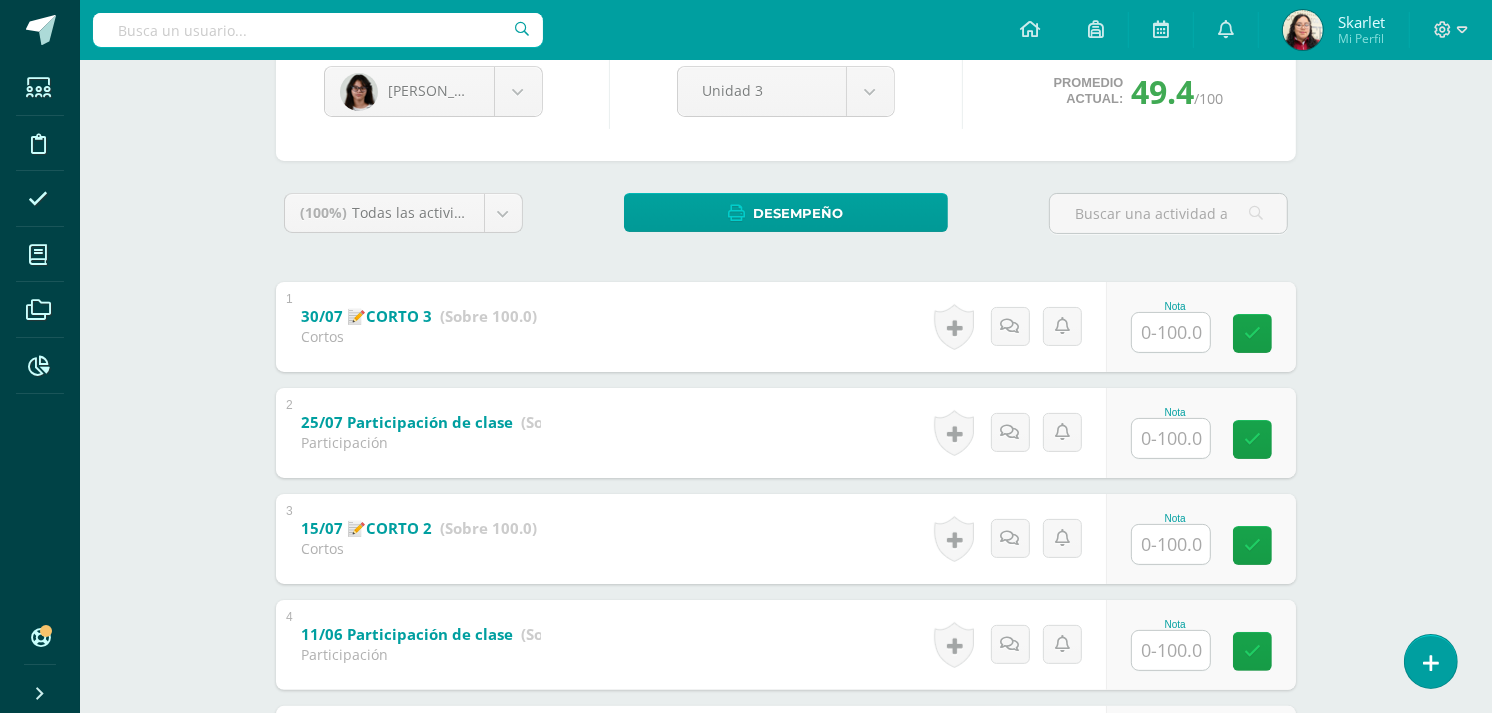 scroll, scrollTop: 0, scrollLeft: 0, axis: both 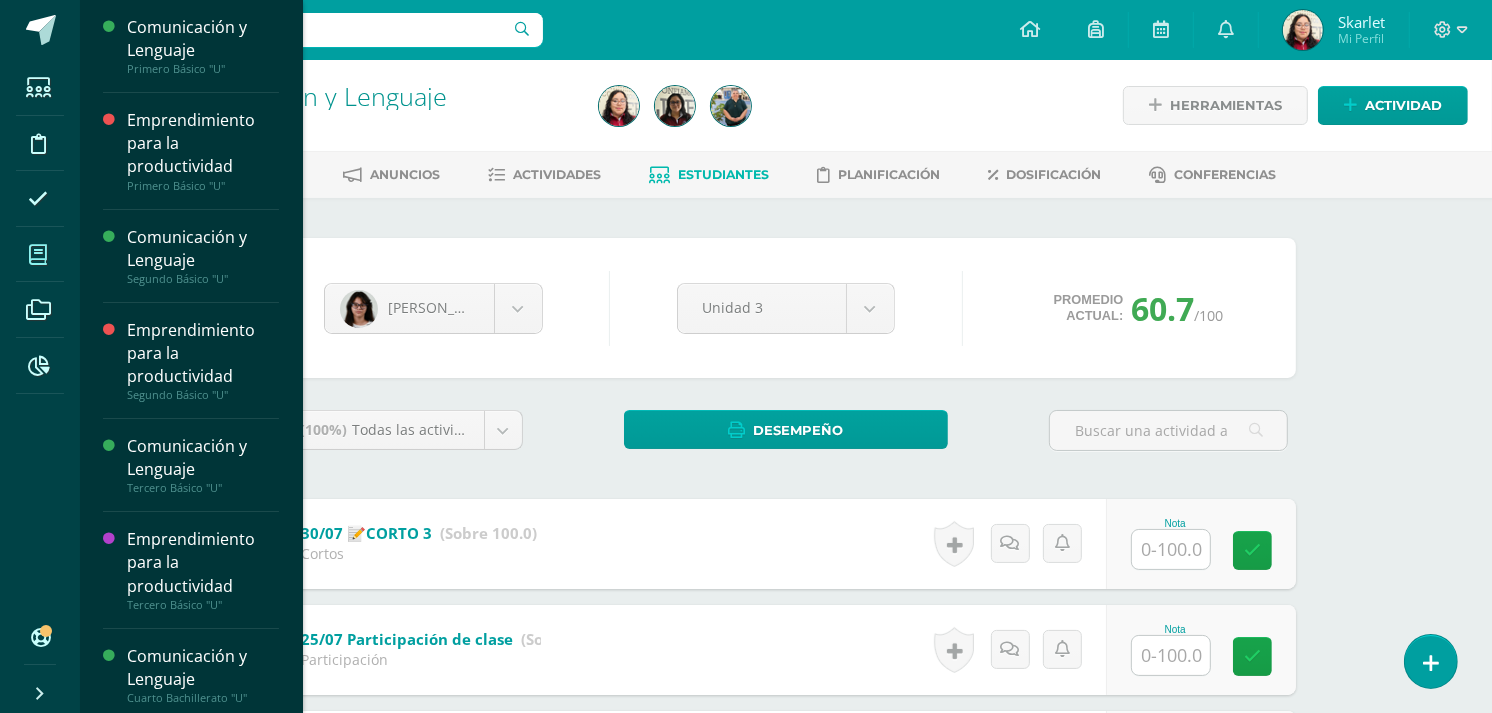 click at bounding box center (38, 255) 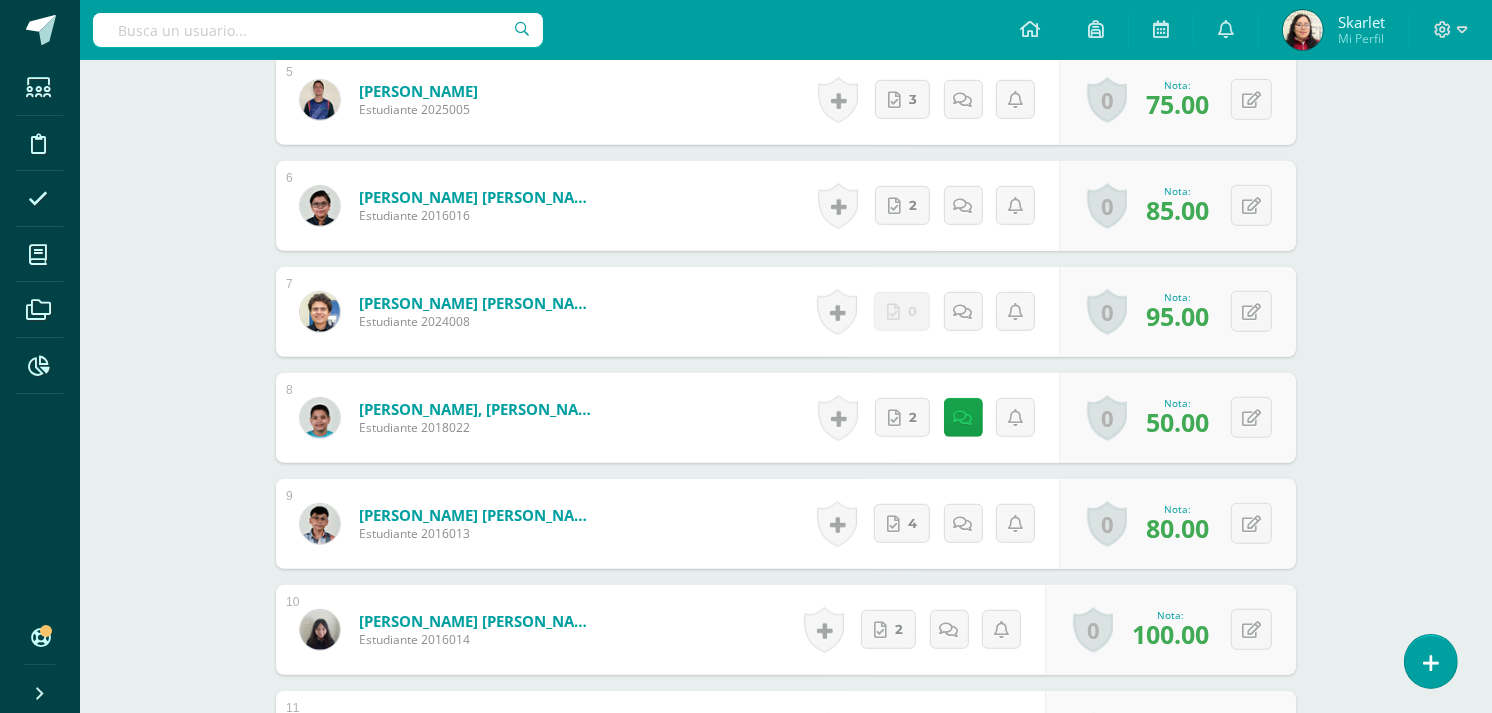 scroll, scrollTop: 1466, scrollLeft: 0, axis: vertical 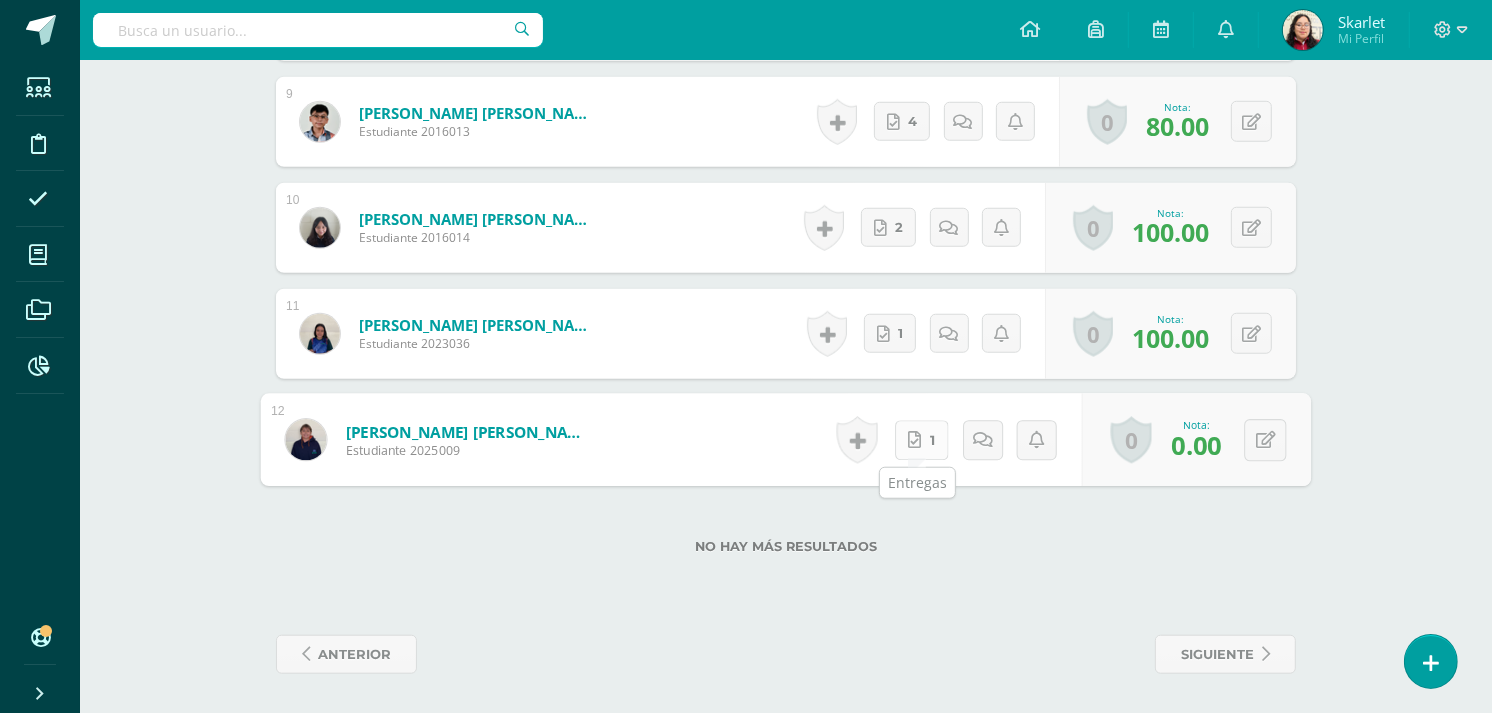 click at bounding box center (914, 439) 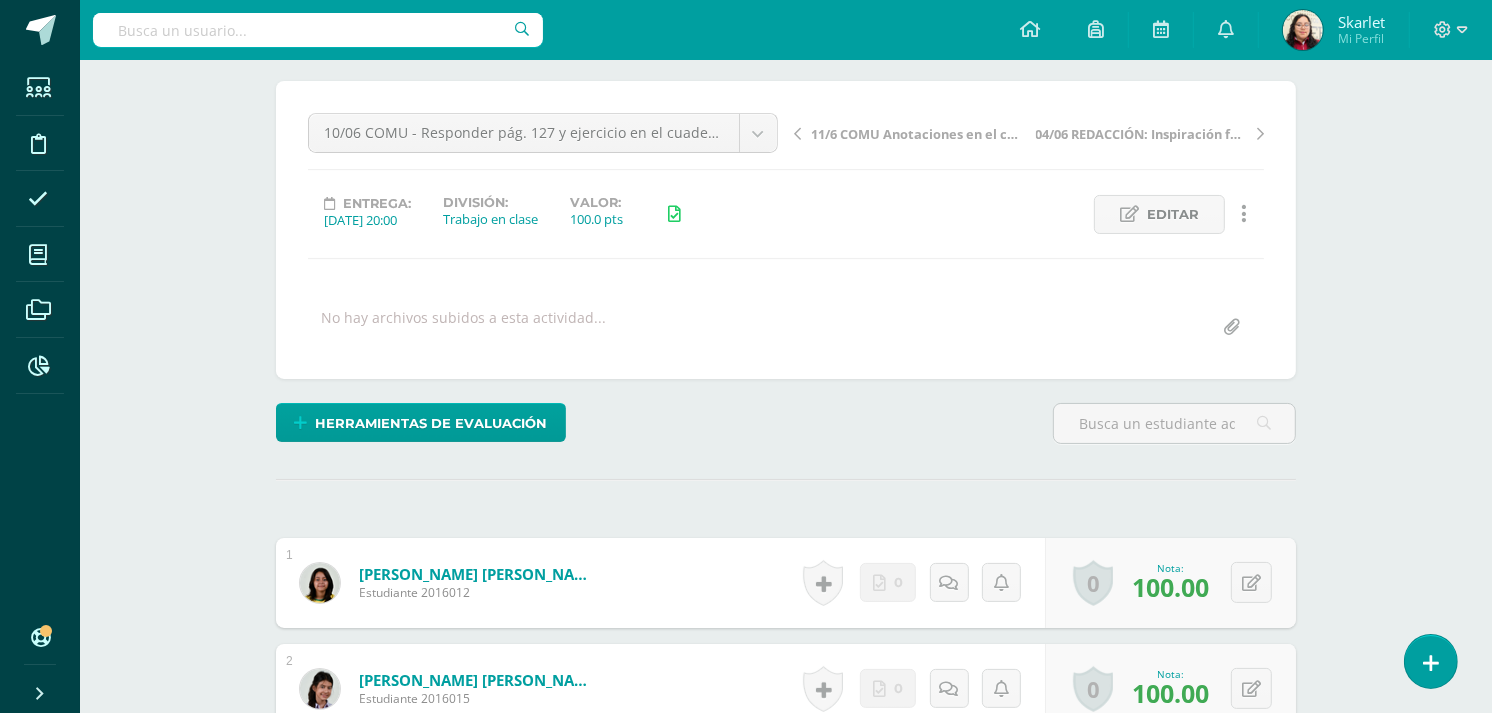 scroll, scrollTop: 0, scrollLeft: 0, axis: both 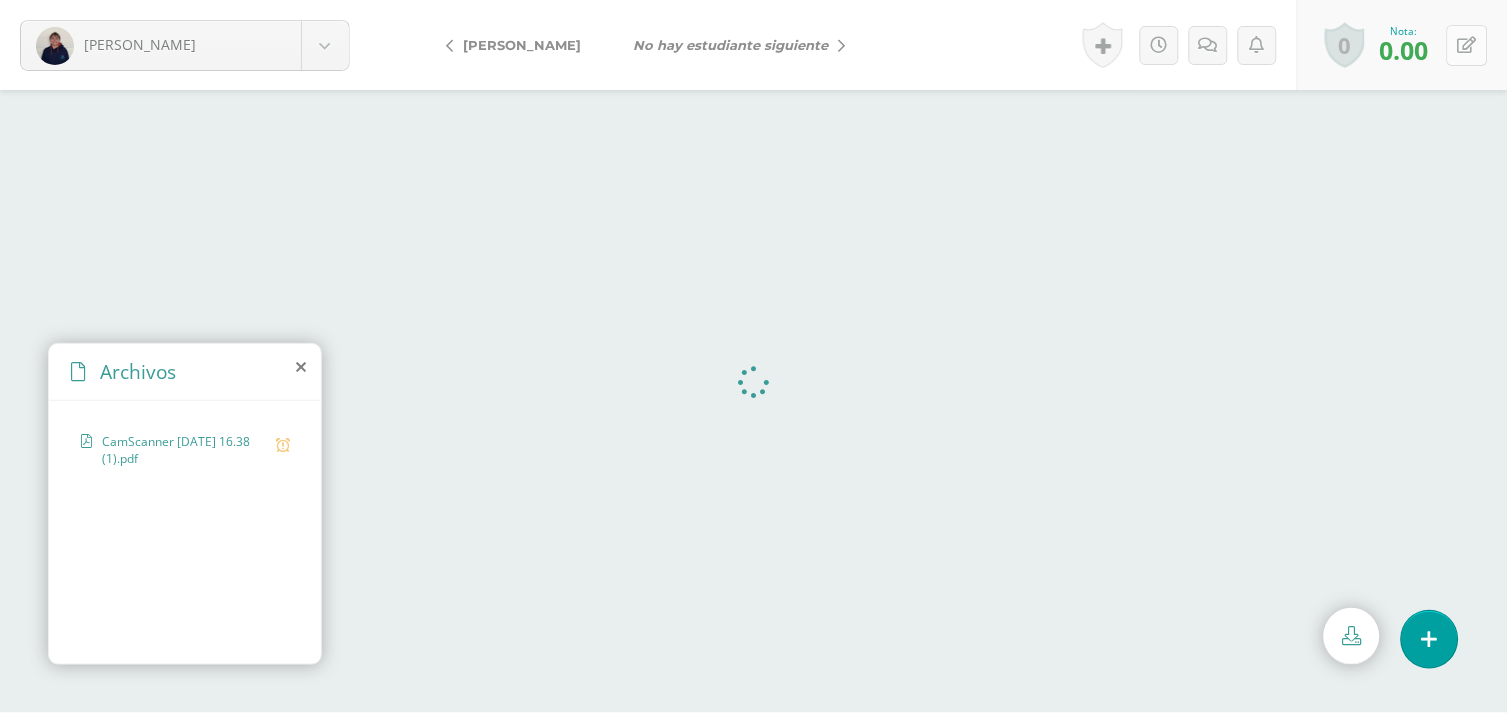 click at bounding box center (1467, 45) 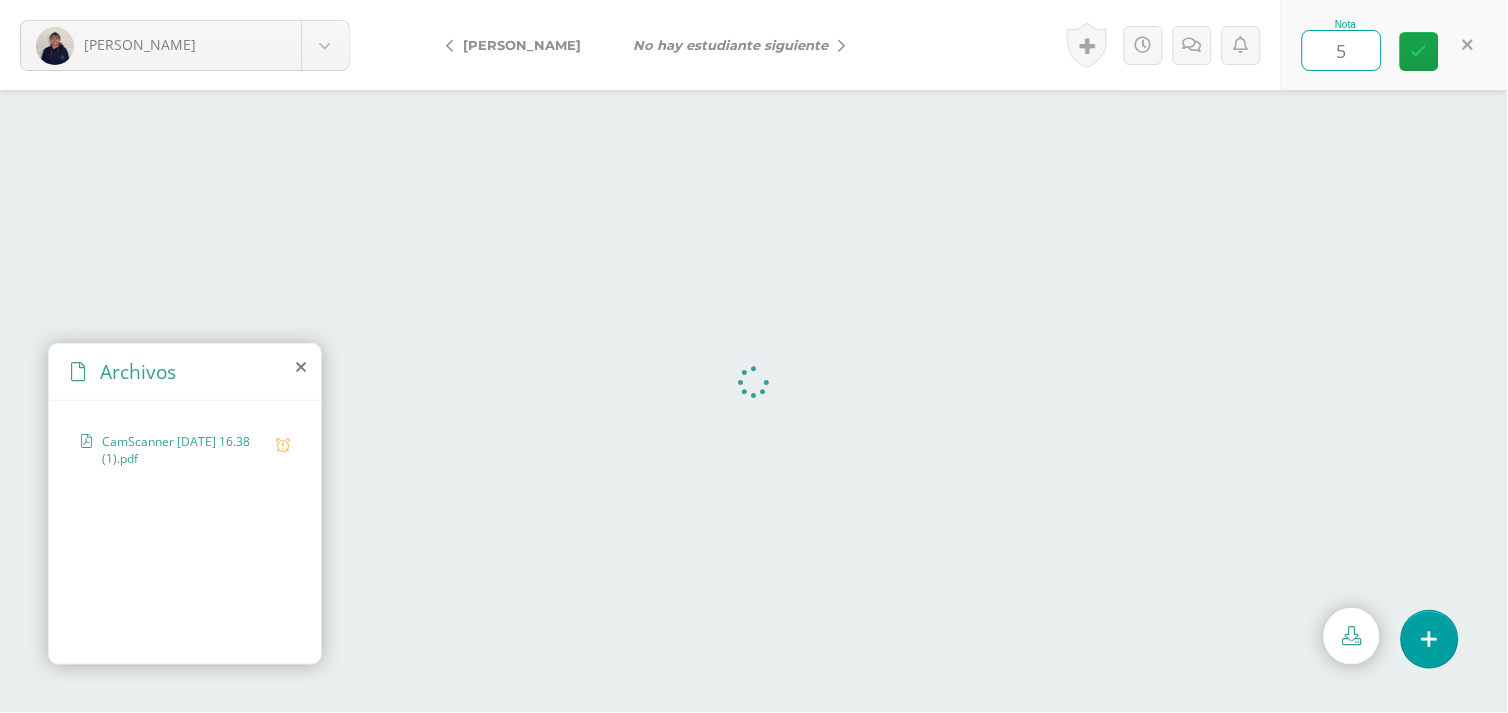 type on "50" 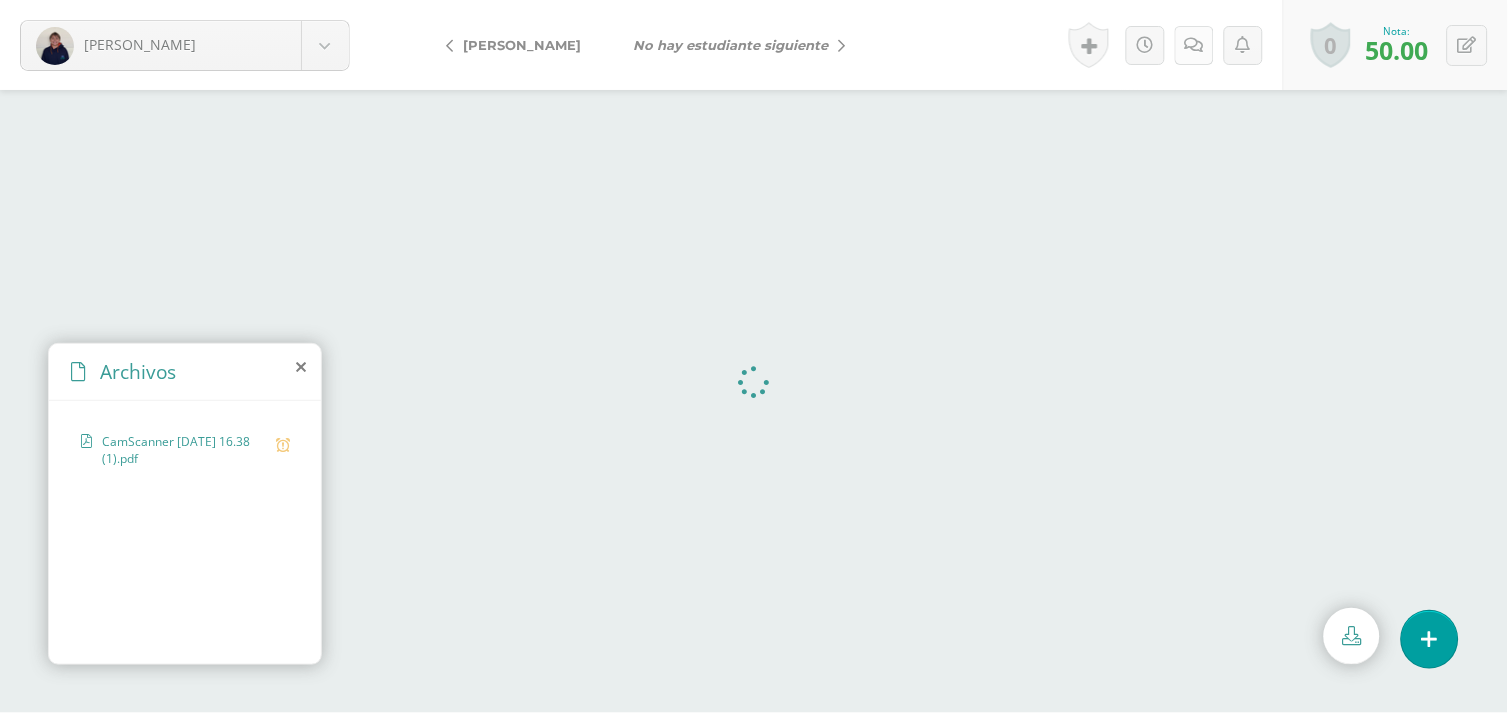 click at bounding box center [1194, 45] 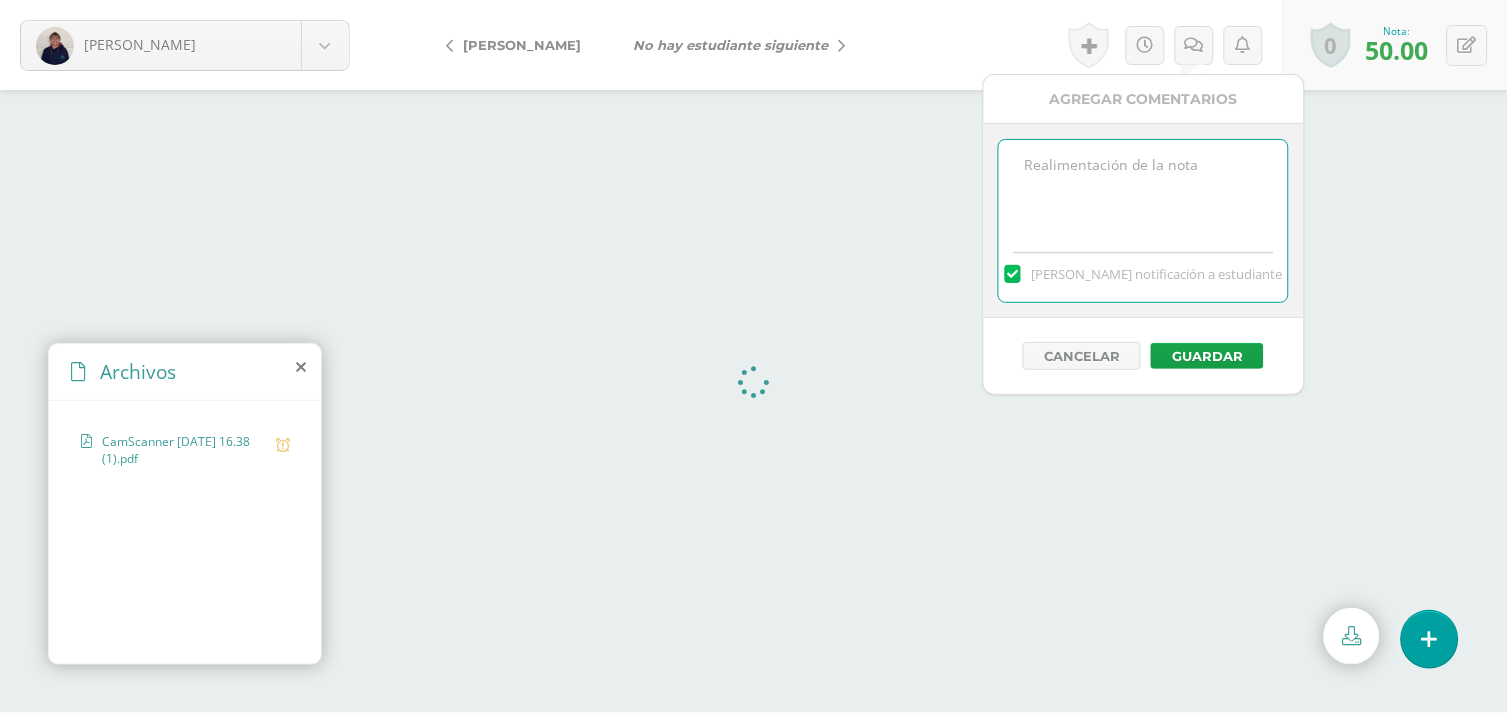 click at bounding box center (1143, 190) 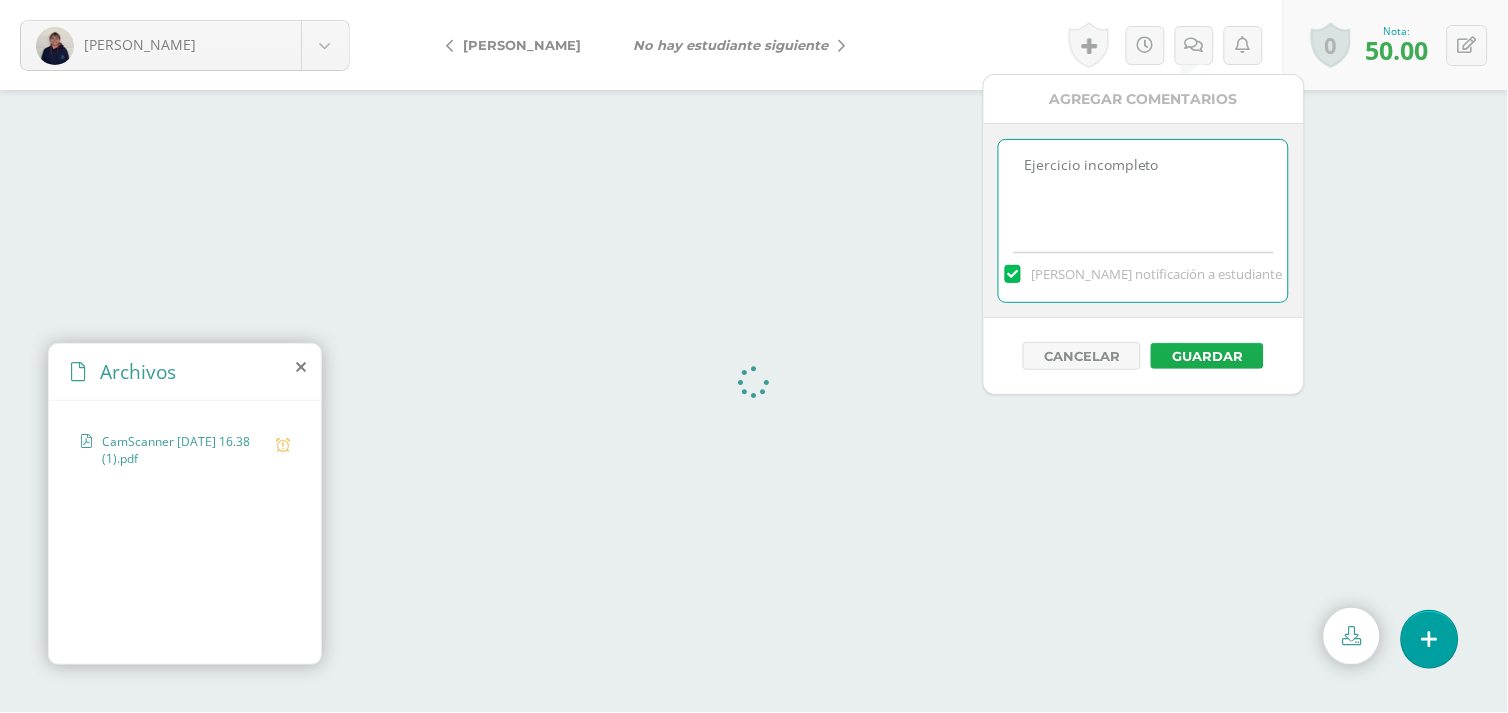 type on "Ejercicio incompleto" 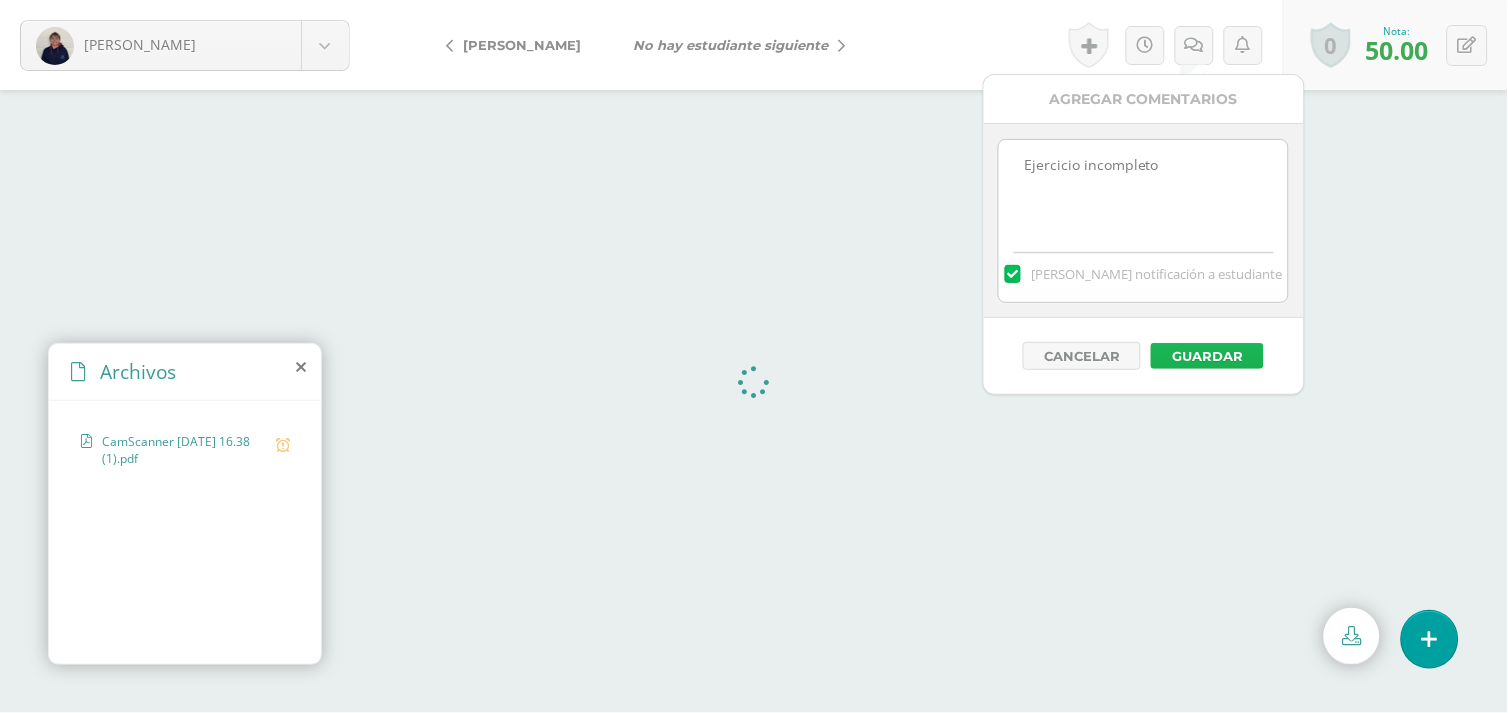 click on "Guardar" at bounding box center (1207, 356) 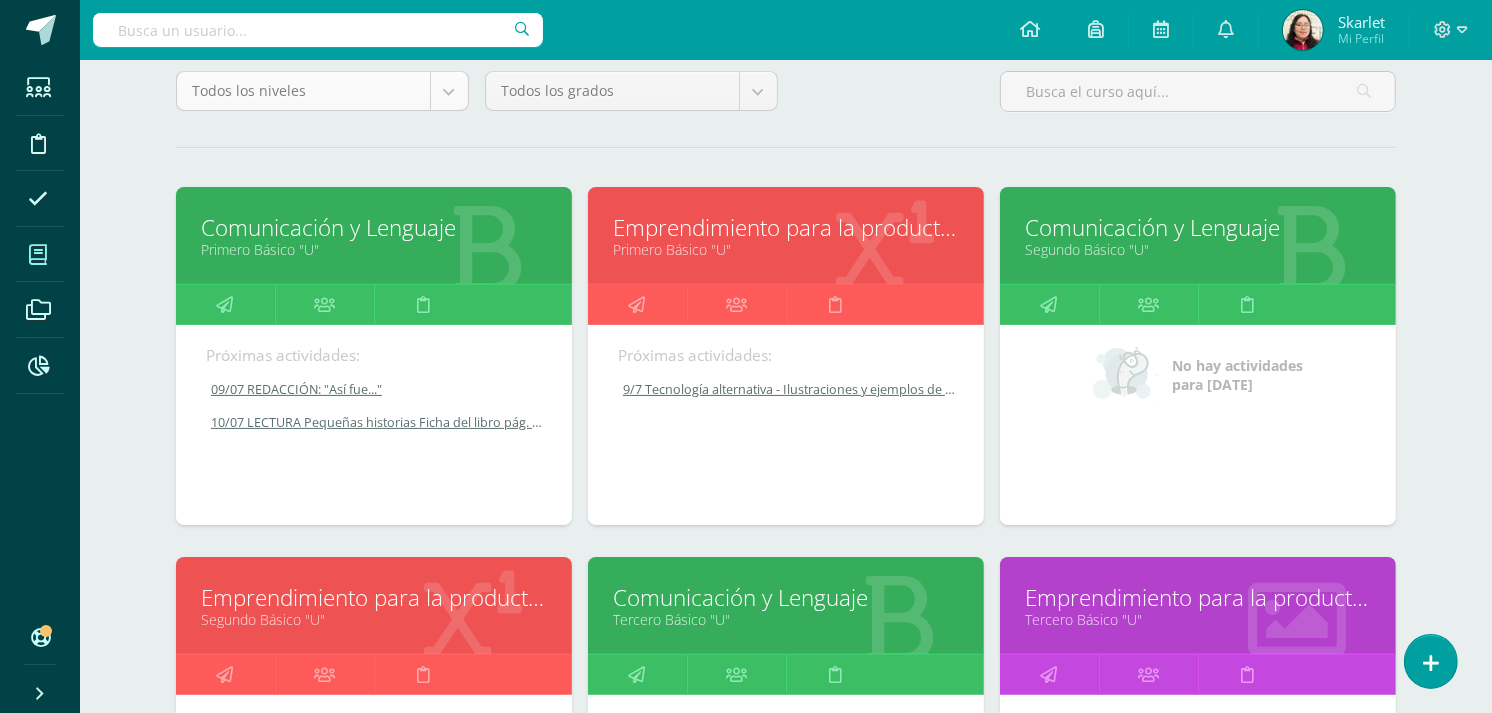 scroll, scrollTop: 206, scrollLeft: 0, axis: vertical 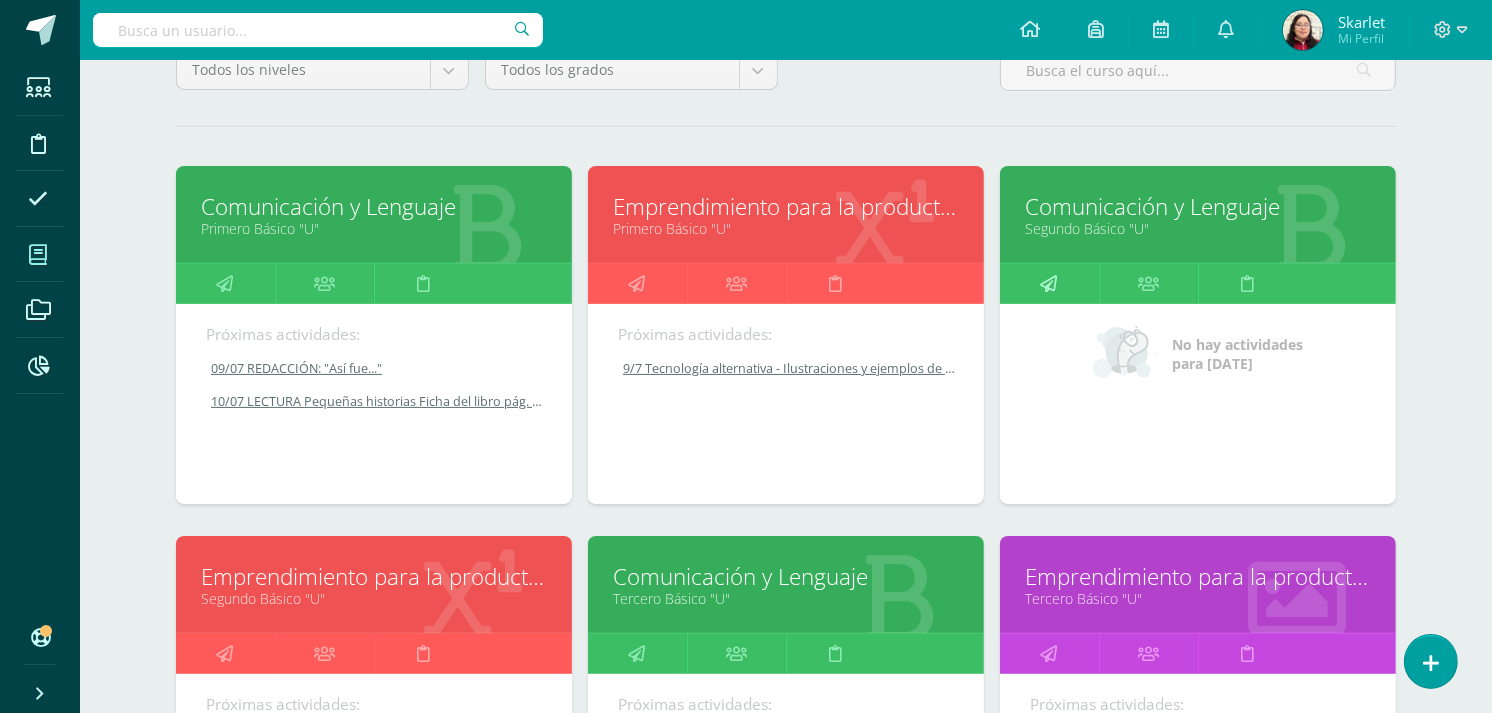 click at bounding box center [1049, 283] 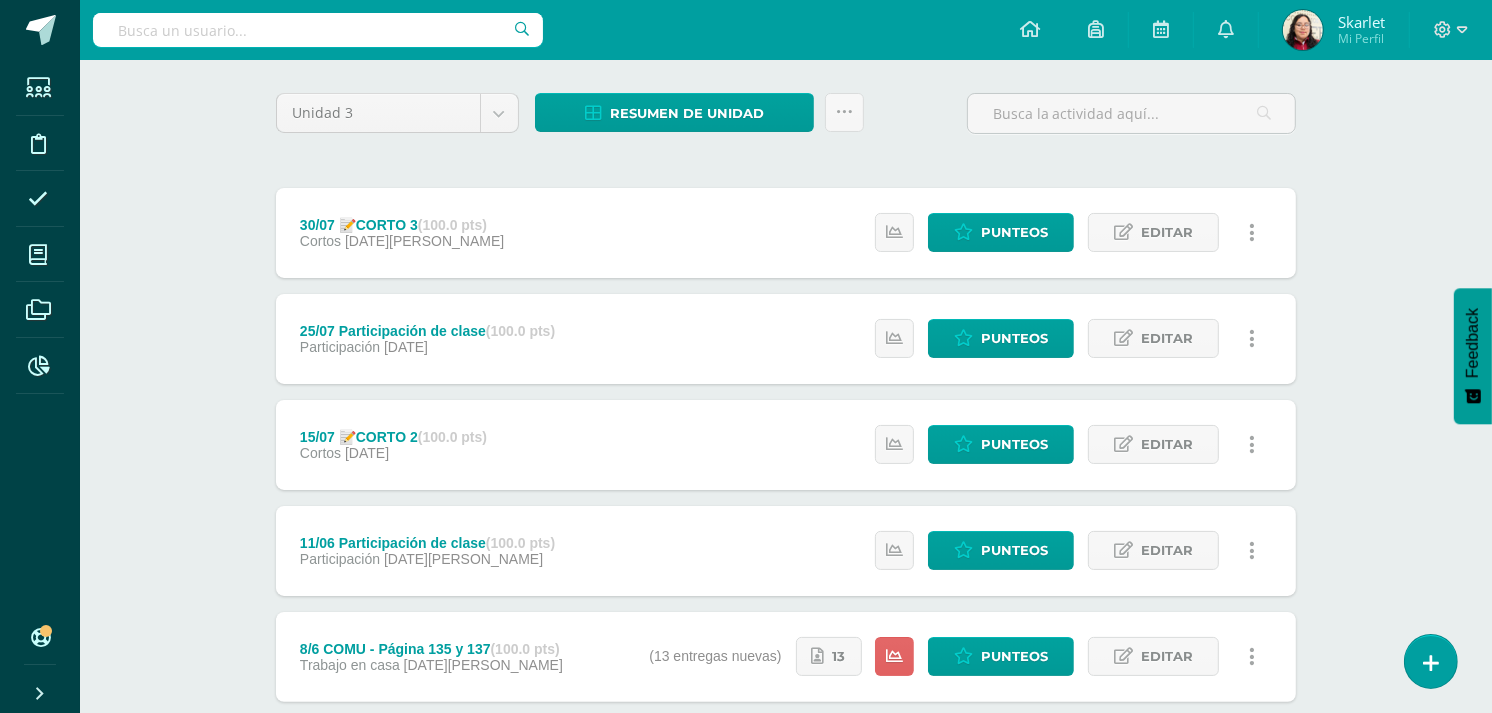 scroll, scrollTop: 0, scrollLeft: 0, axis: both 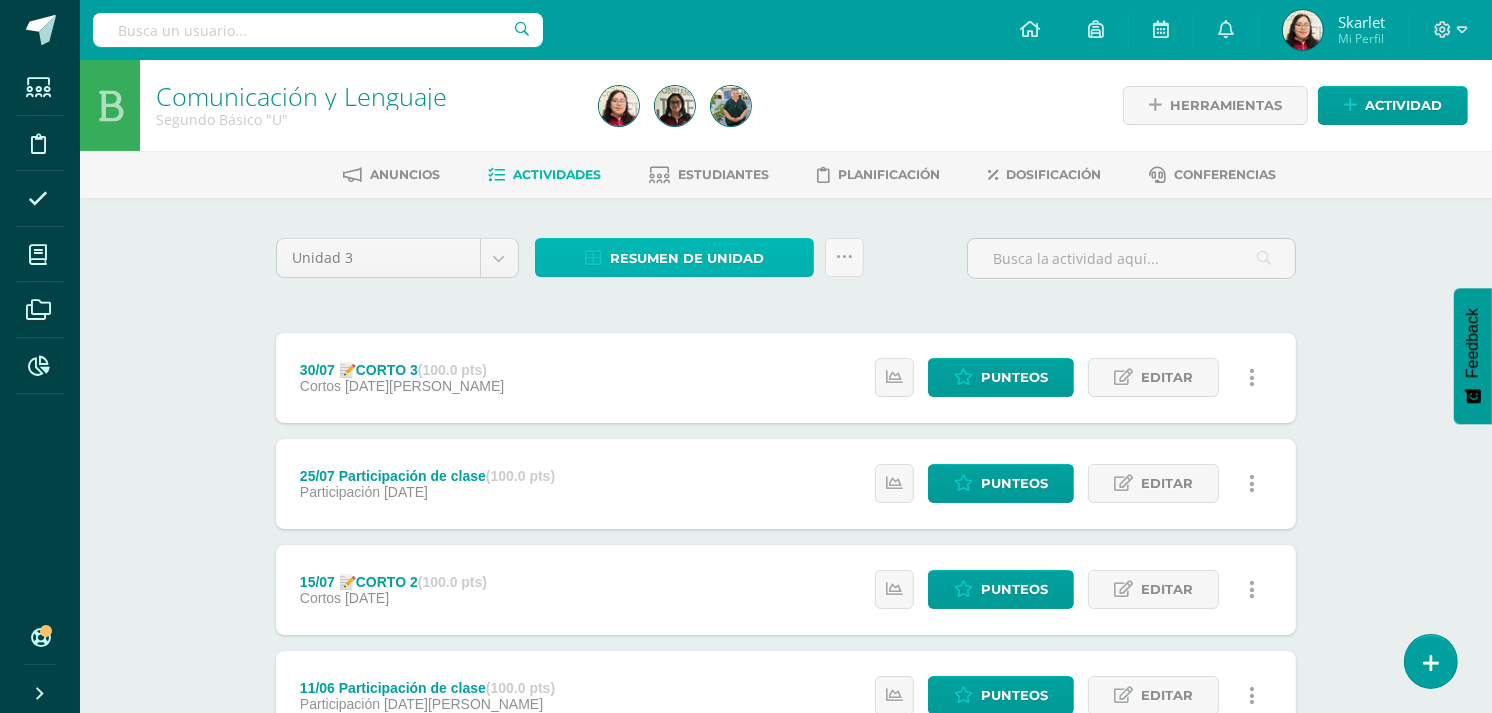click on "Resumen de unidad" at bounding box center [687, 258] 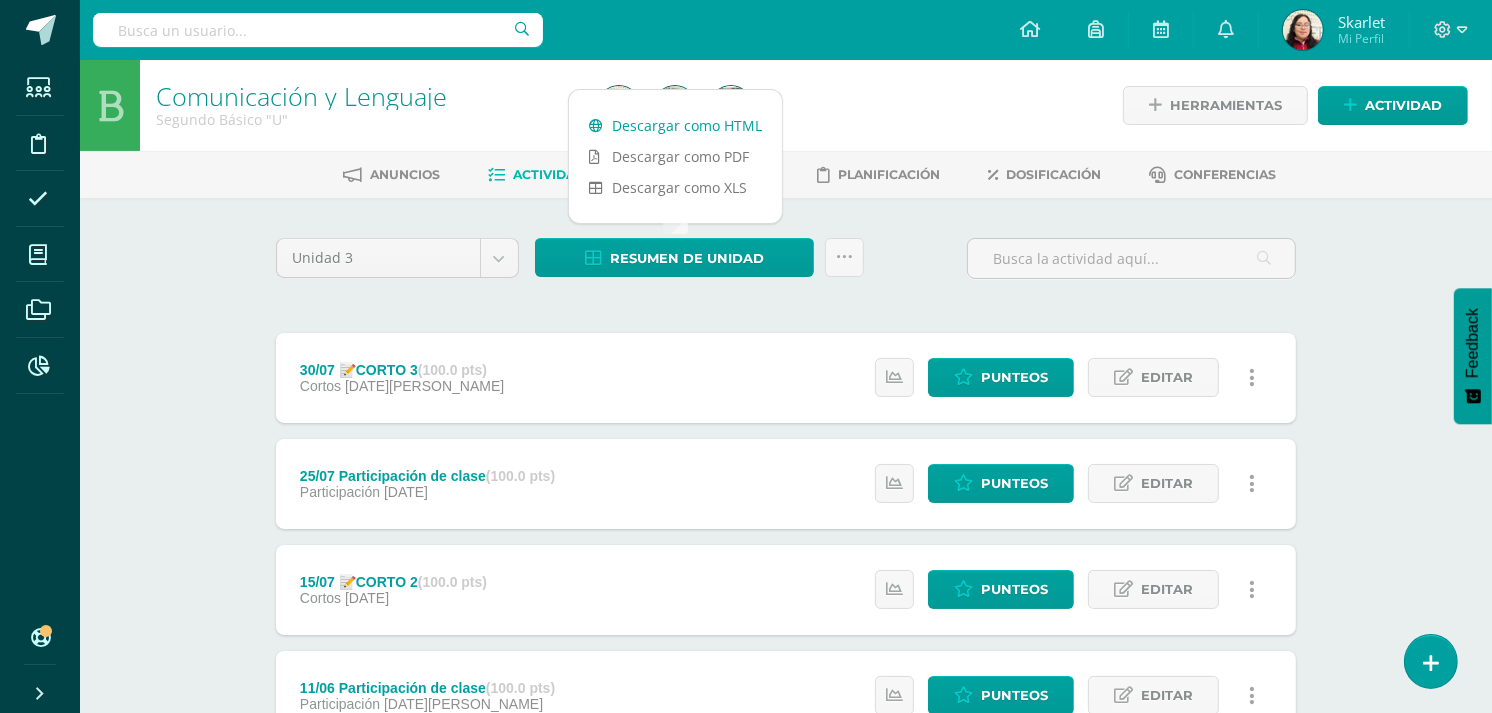 click on "Descargar como HTML" at bounding box center (675, 125) 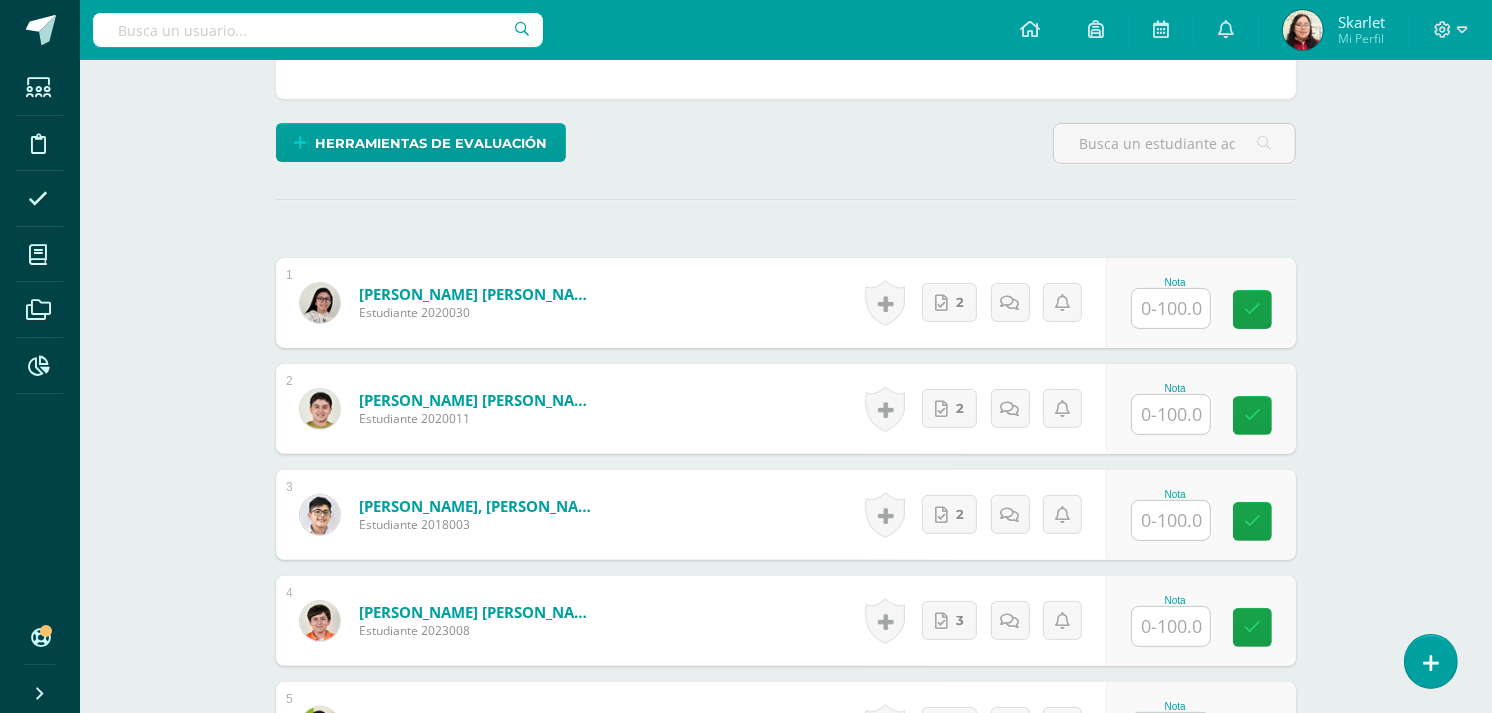 scroll, scrollTop: 436, scrollLeft: 0, axis: vertical 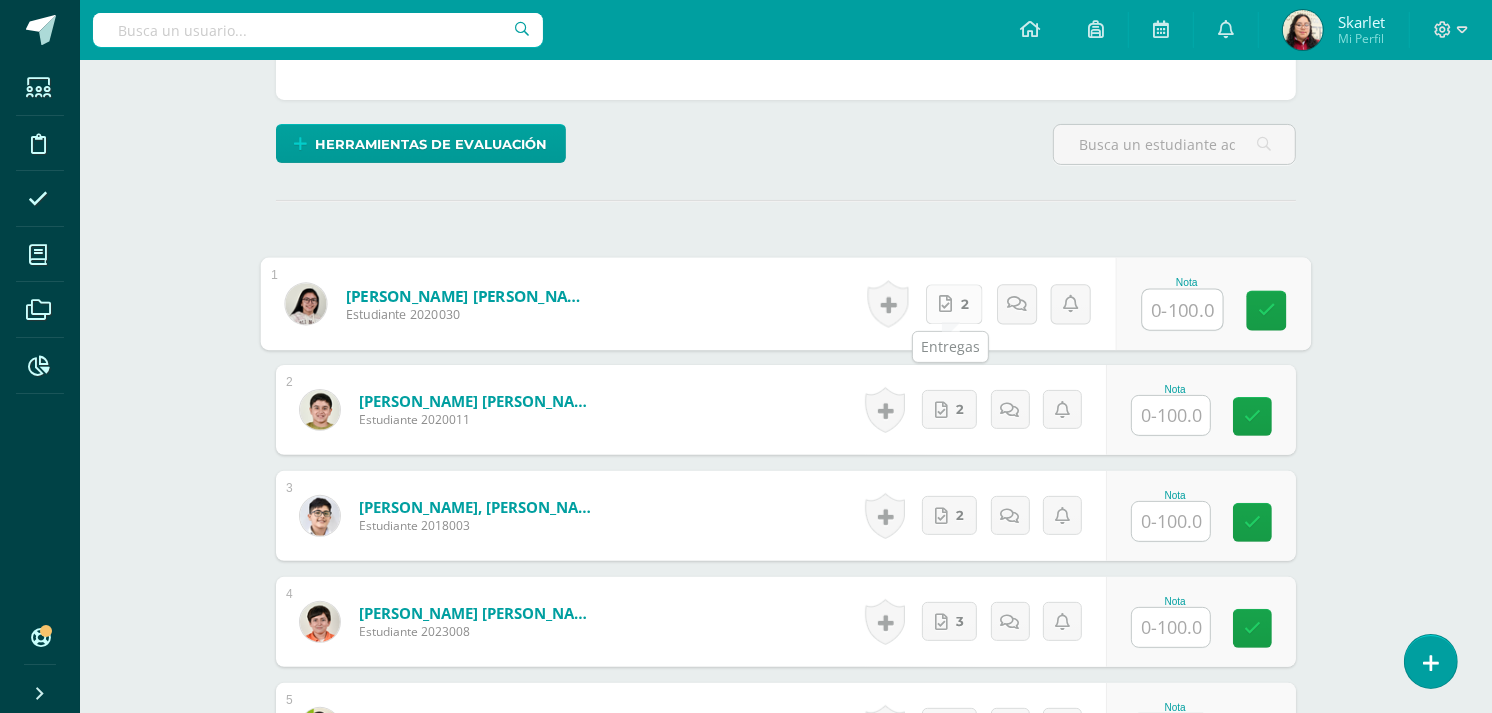 click on "2" at bounding box center [954, 304] 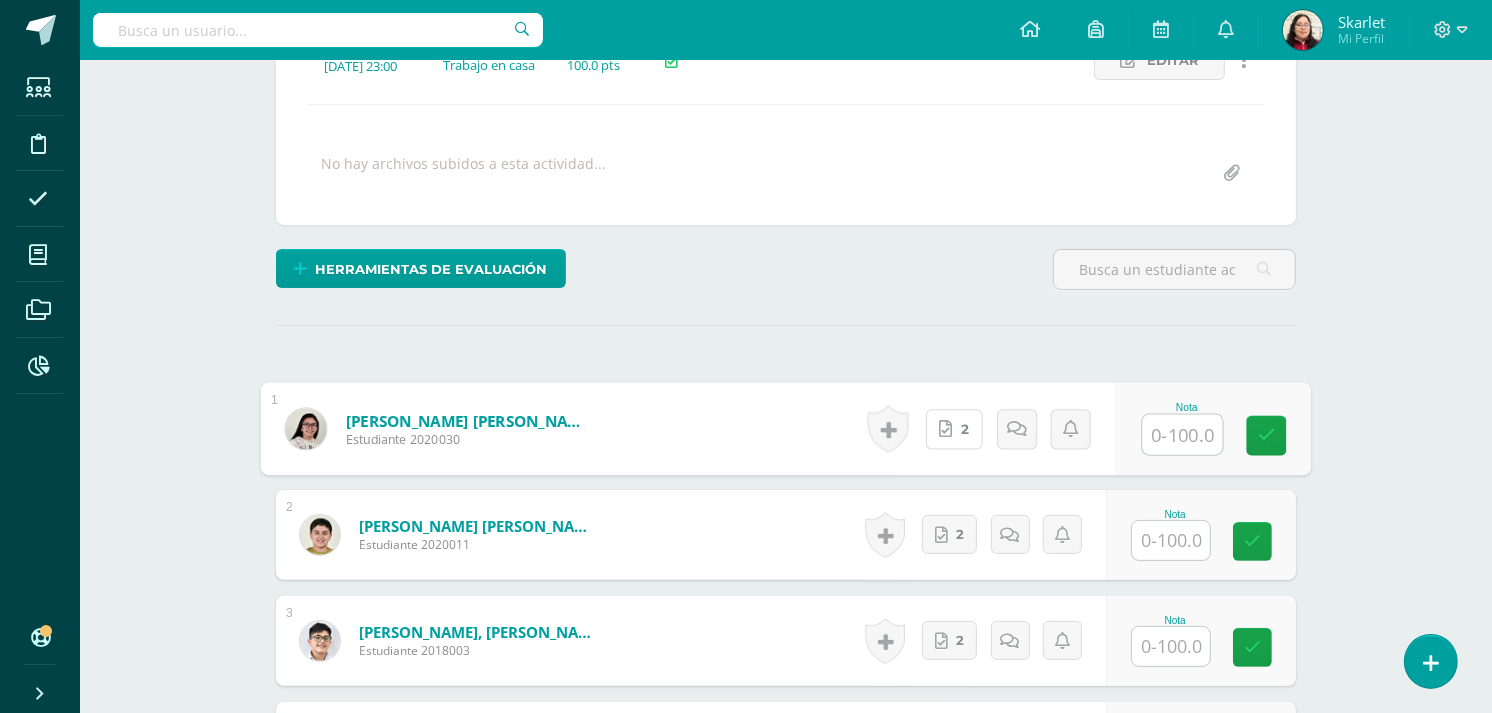scroll, scrollTop: 323, scrollLeft: 0, axis: vertical 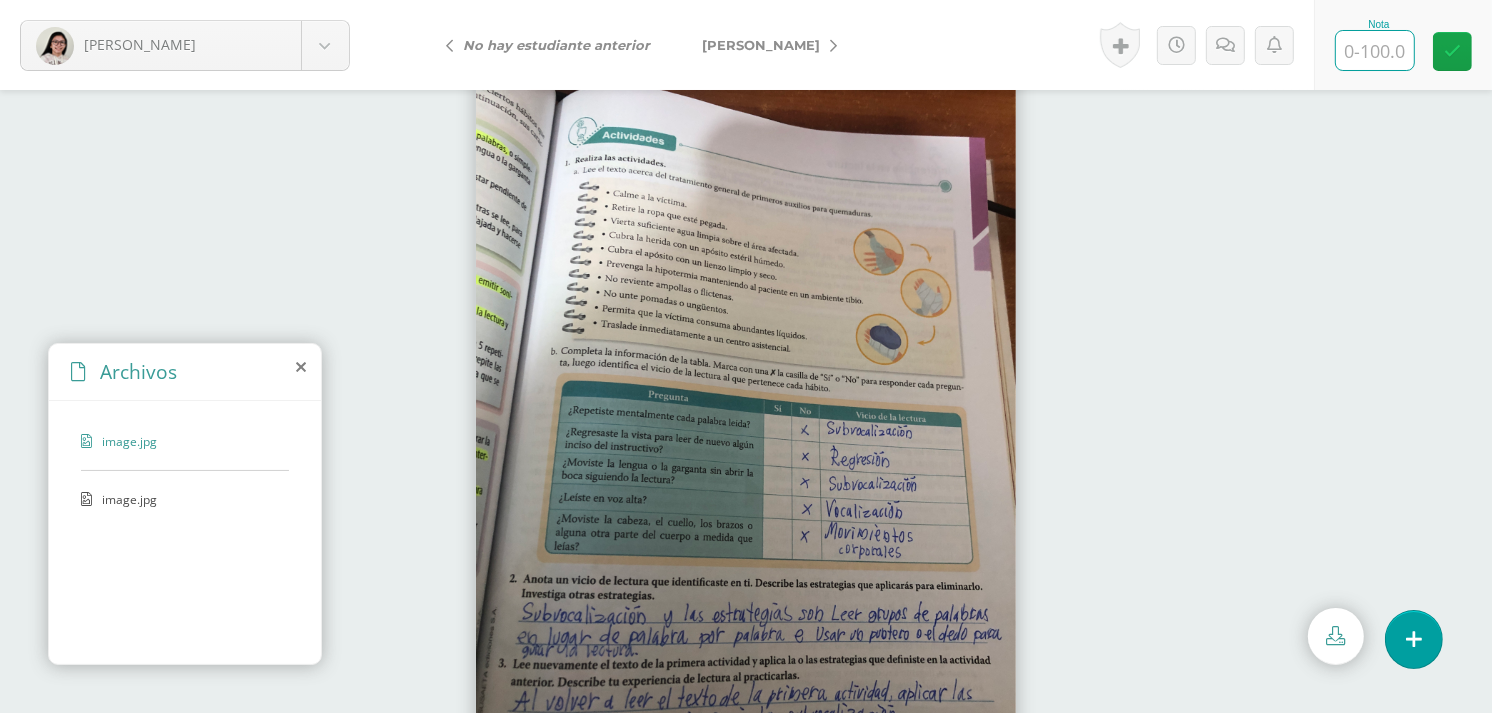 click at bounding box center [1375, 50] 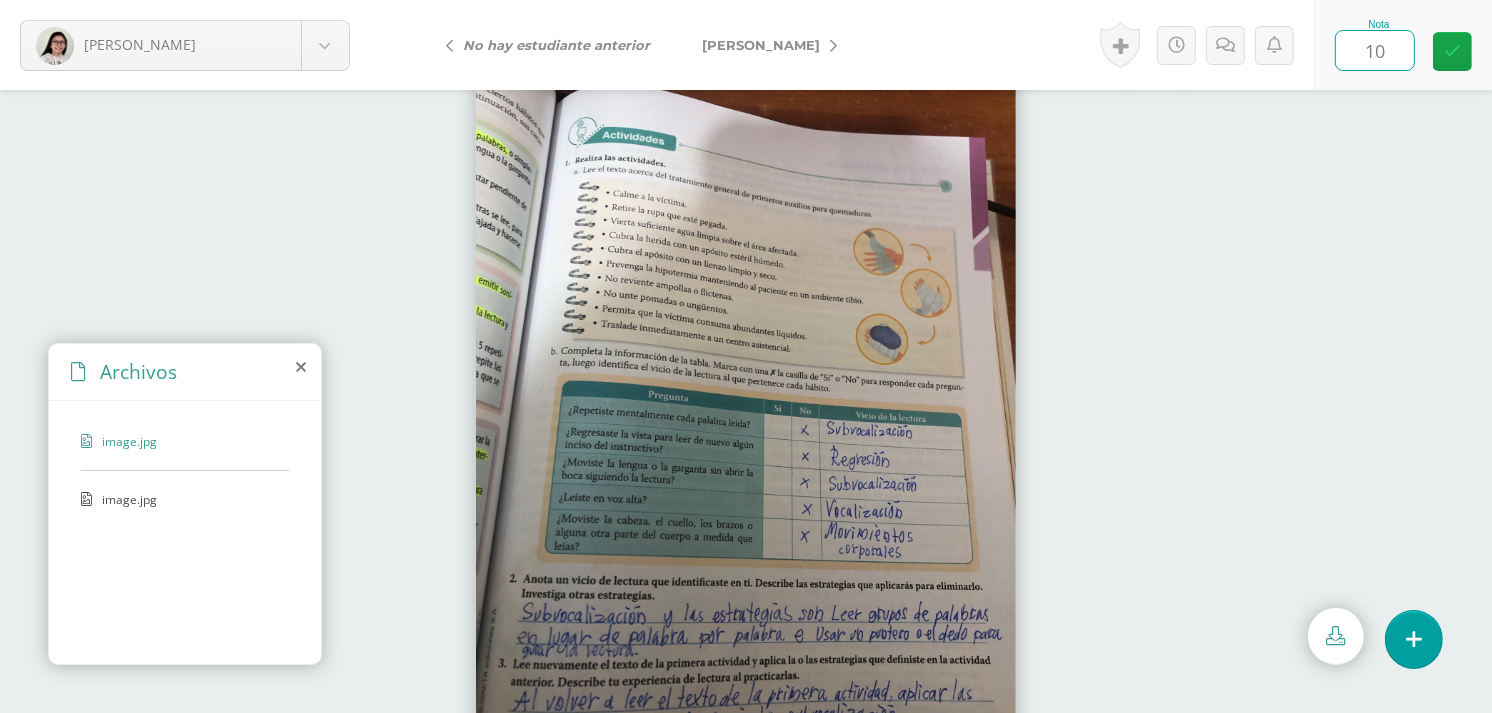 type on "100" 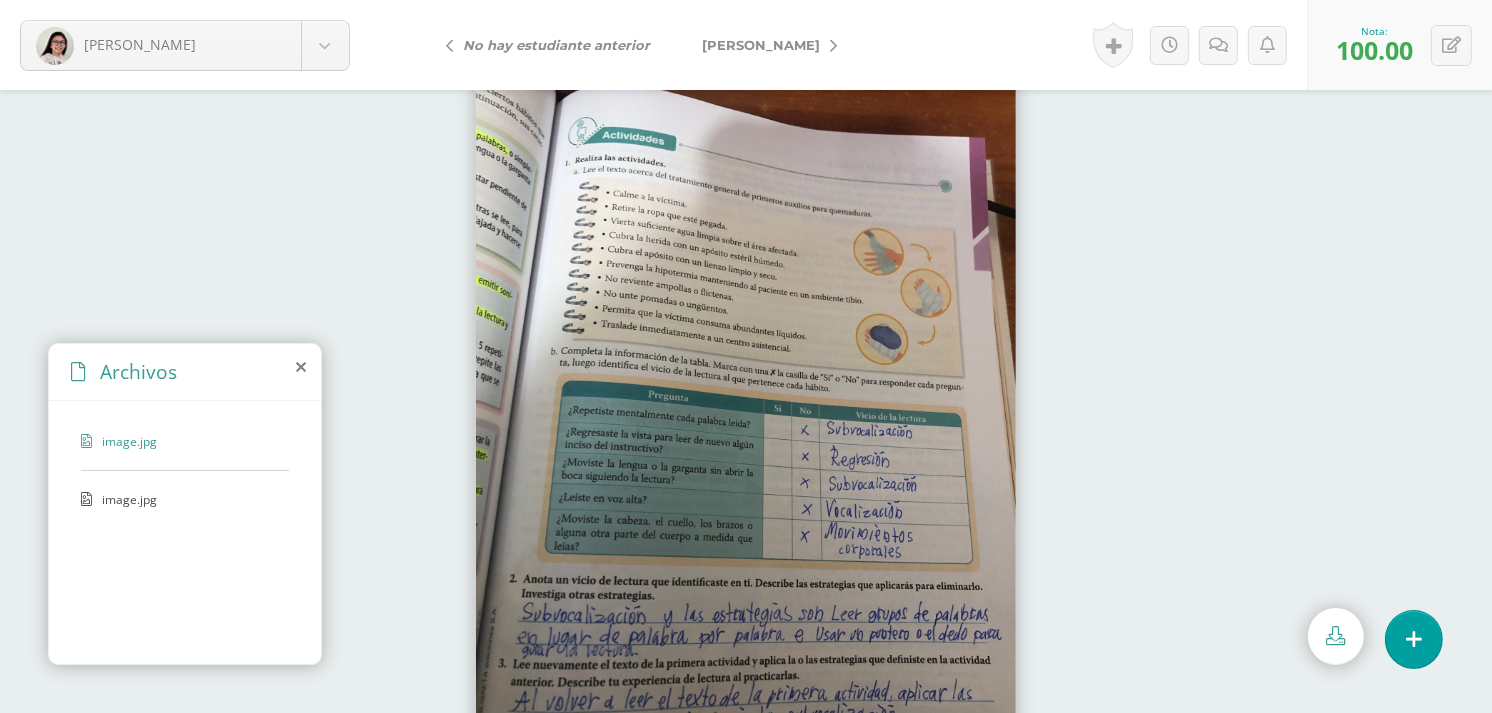click on "[PERSON_NAME]" at bounding box center (761, 45) 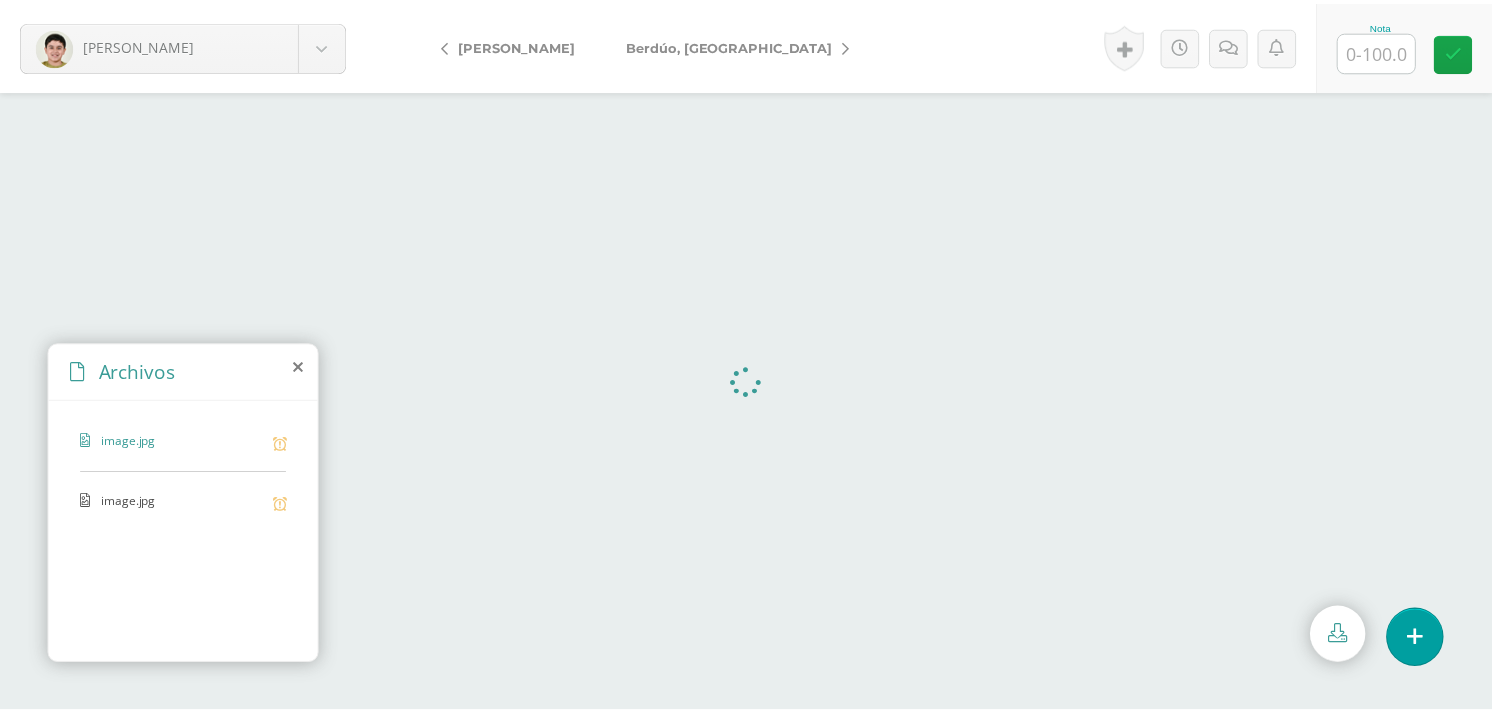scroll, scrollTop: 0, scrollLeft: 0, axis: both 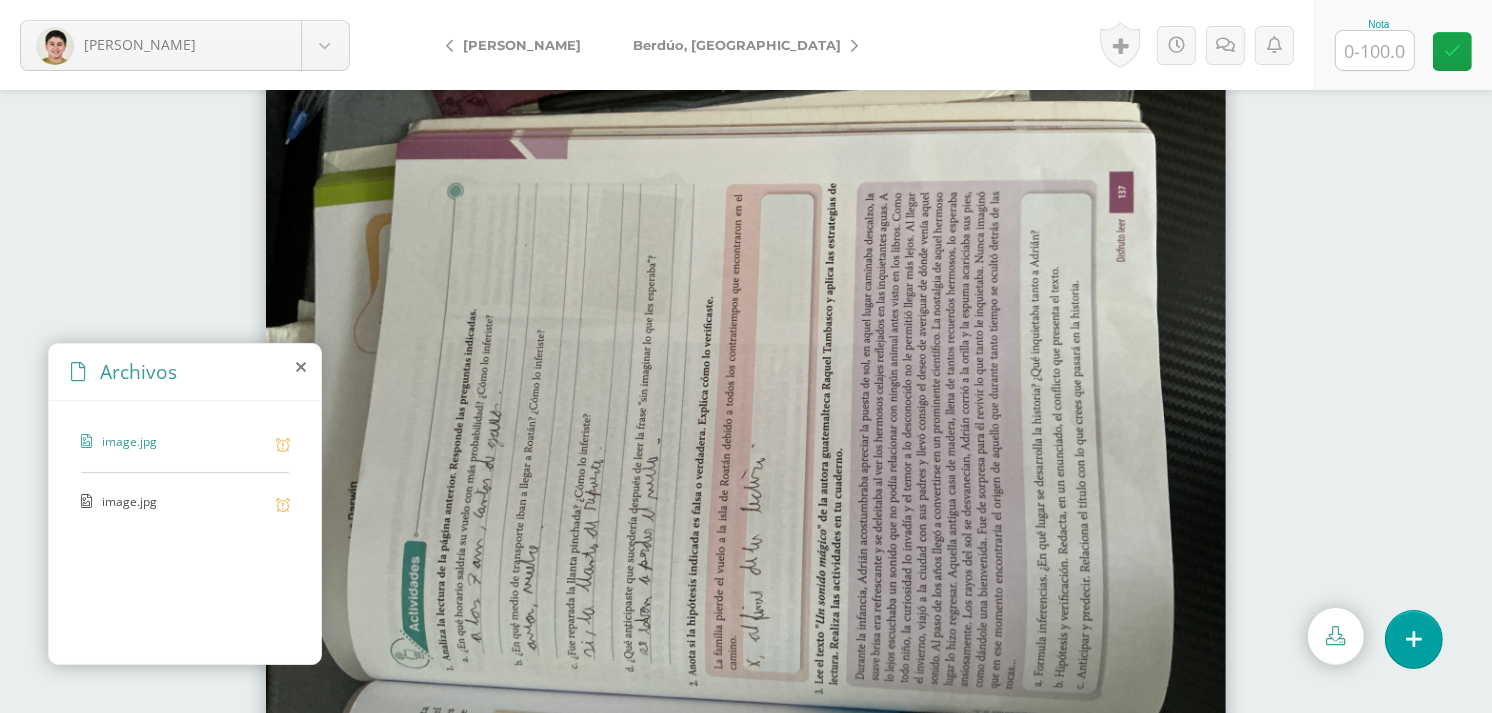 click on "image.jpg image.jpg" at bounding box center (185, 529) 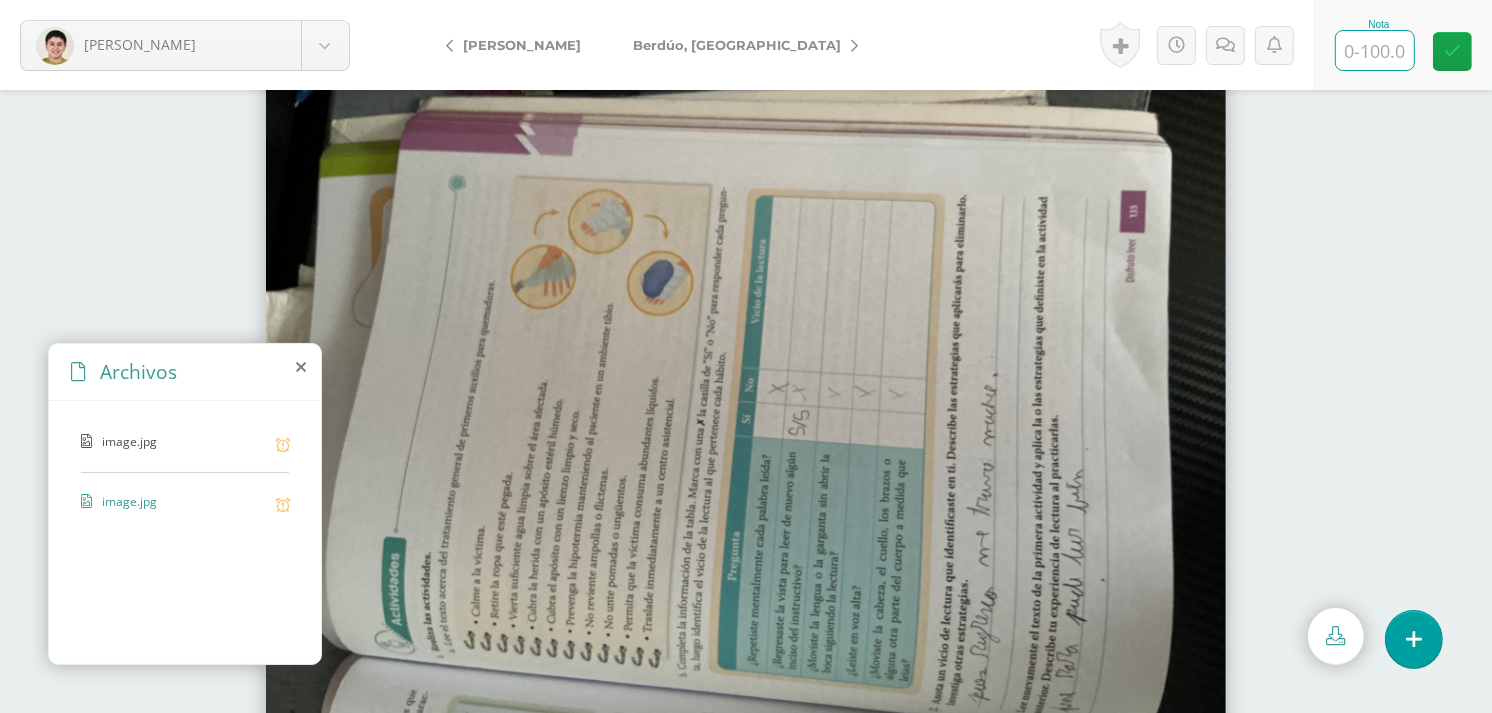 click at bounding box center (1375, 50) 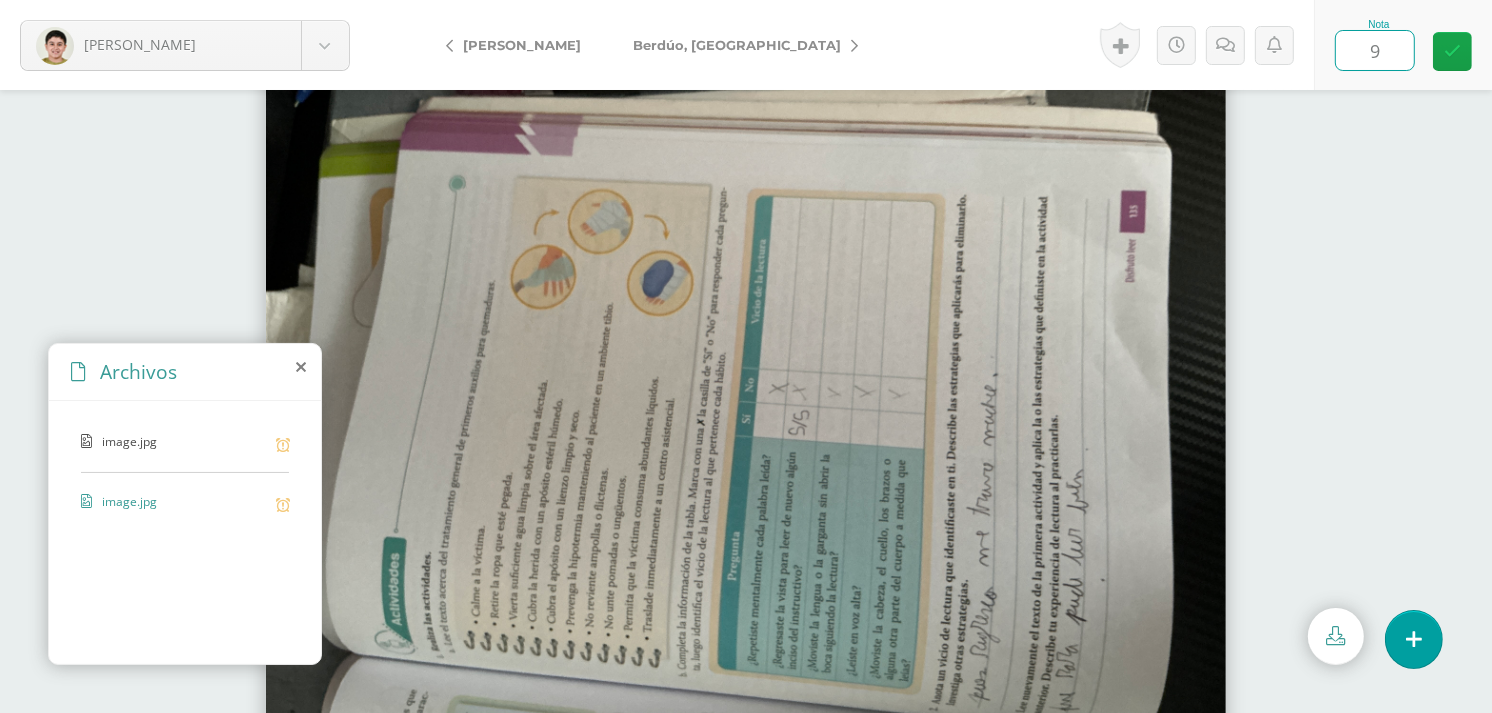 type on "90" 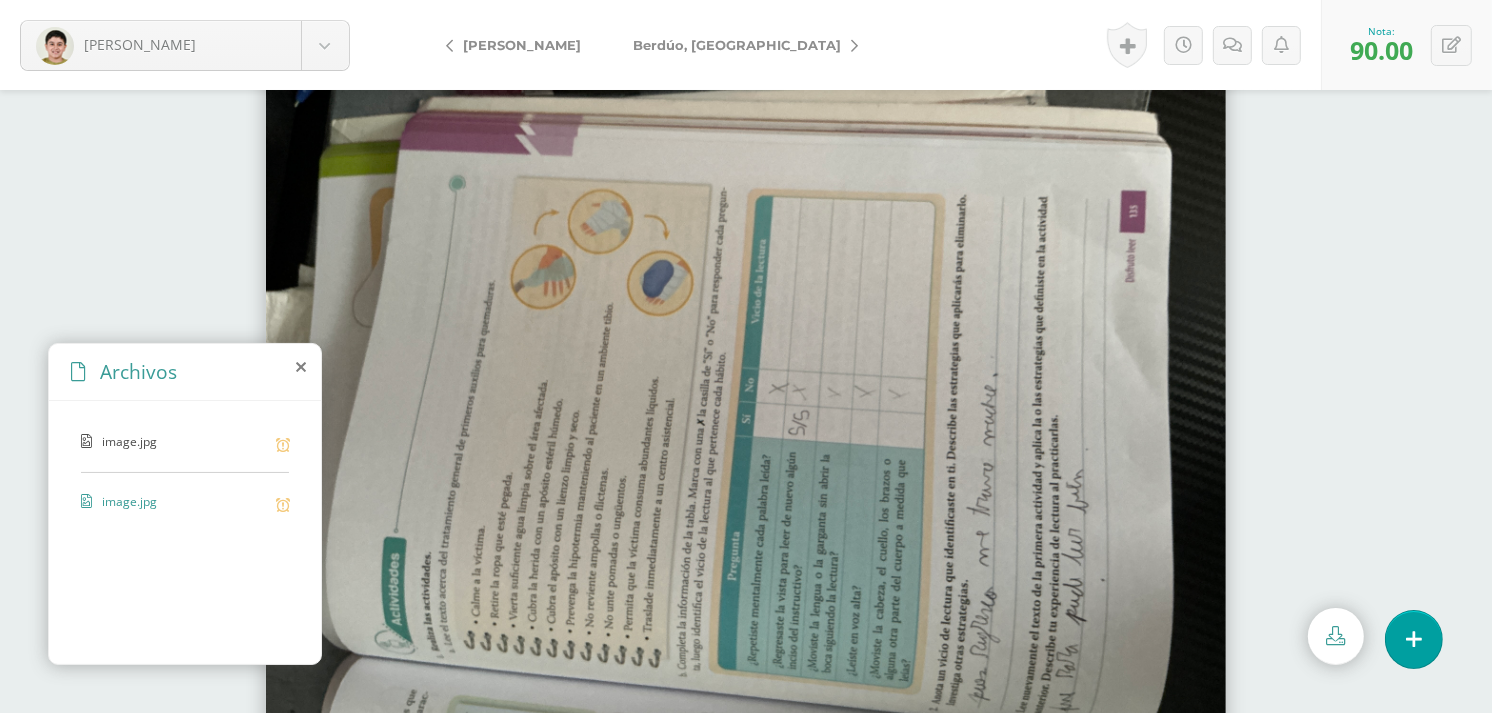 click on "Berdúo, [GEOGRAPHIC_DATA]" at bounding box center [737, 45] 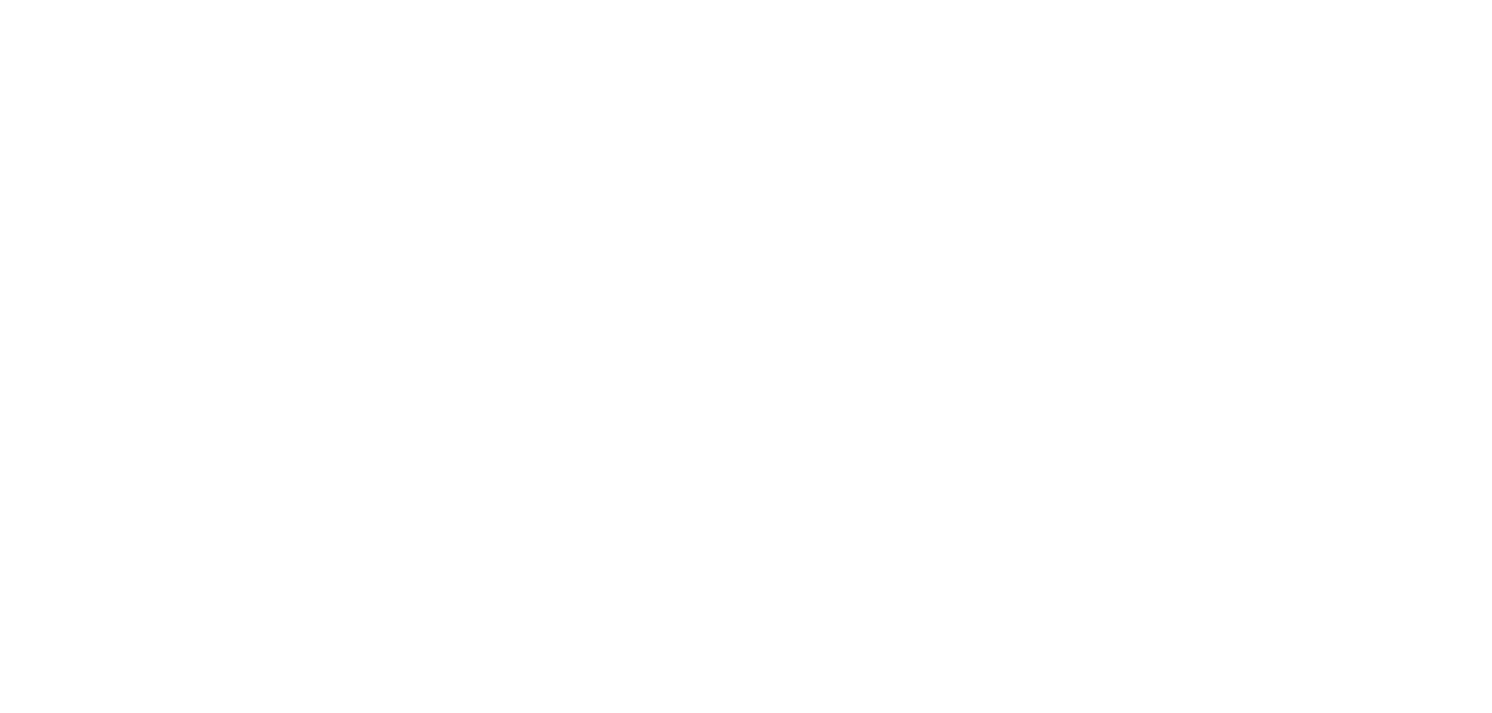 scroll, scrollTop: 0, scrollLeft: 0, axis: both 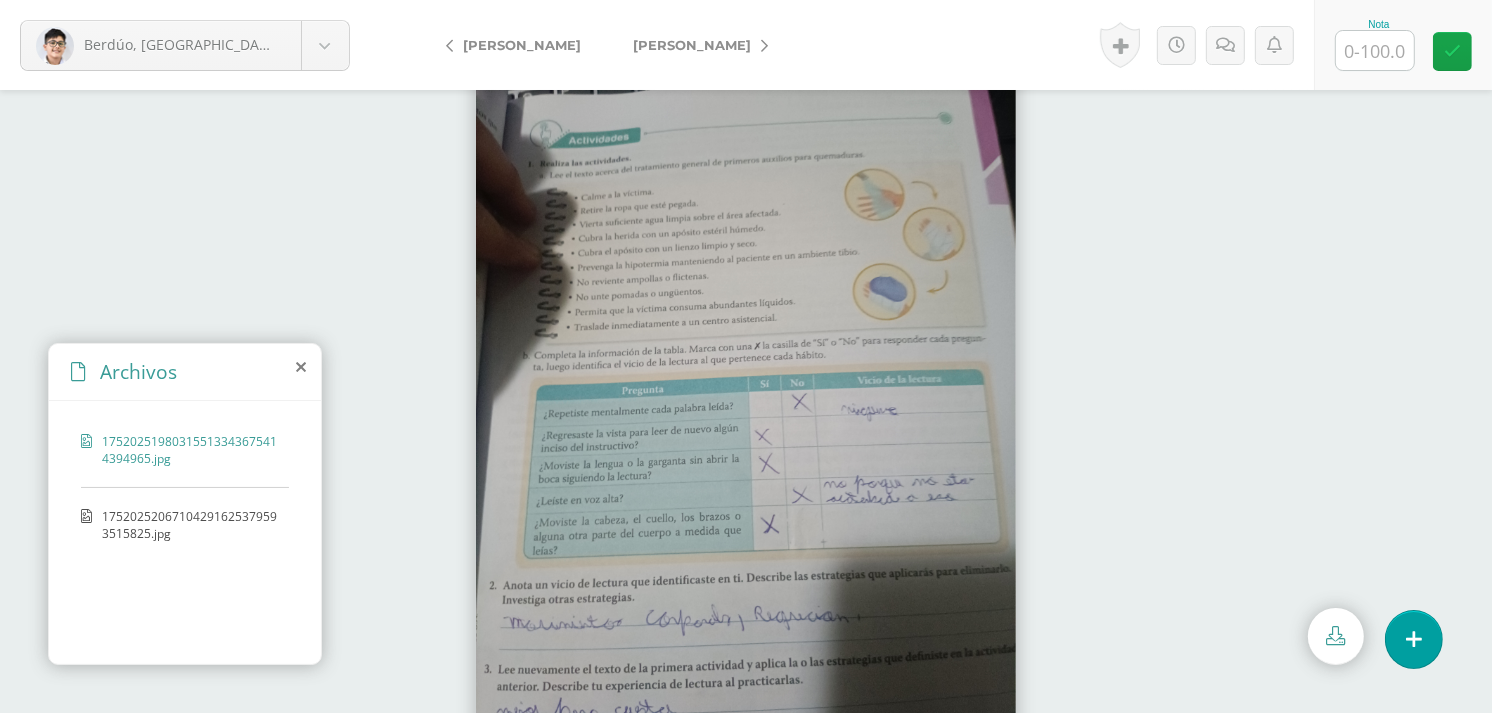 click on "17520252067104291625379593515825.jpg" at bounding box center [190, 525] 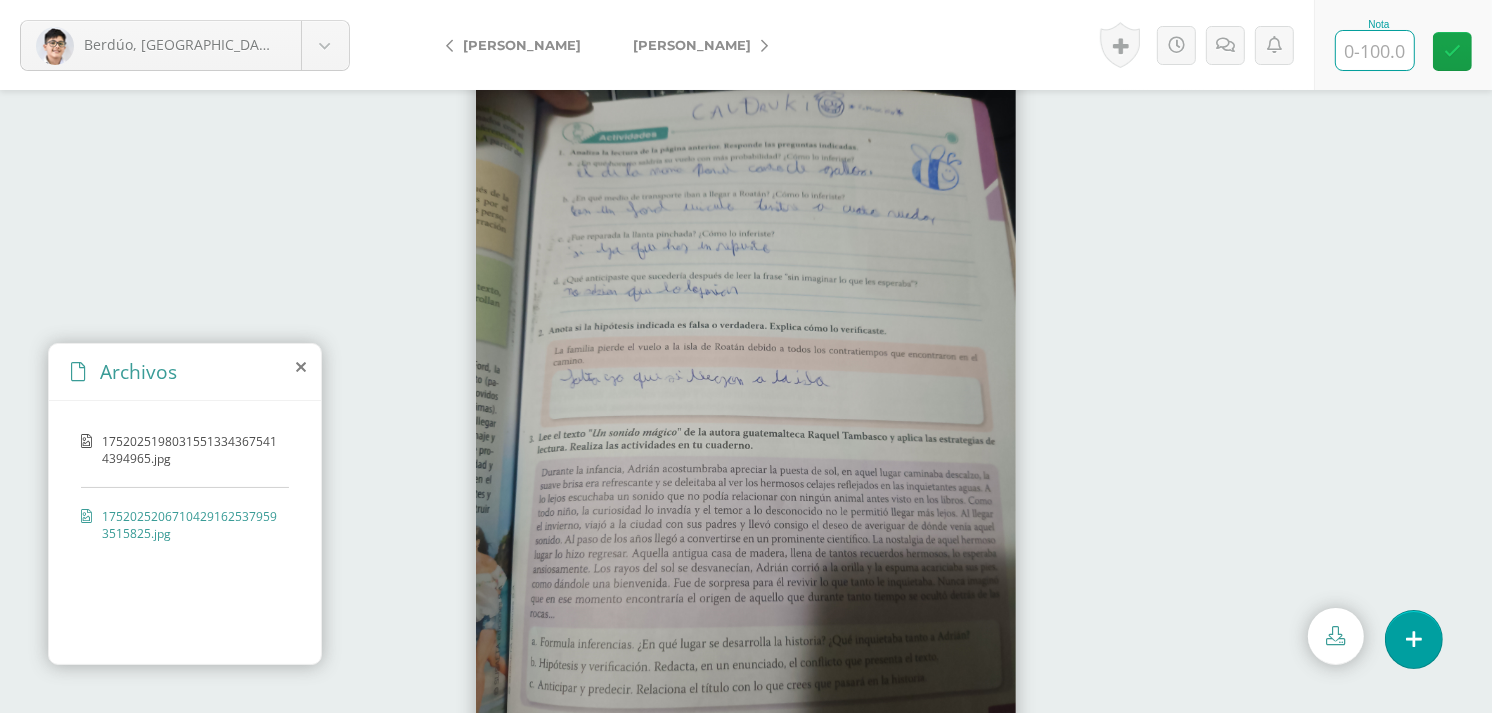 click at bounding box center (1375, 50) 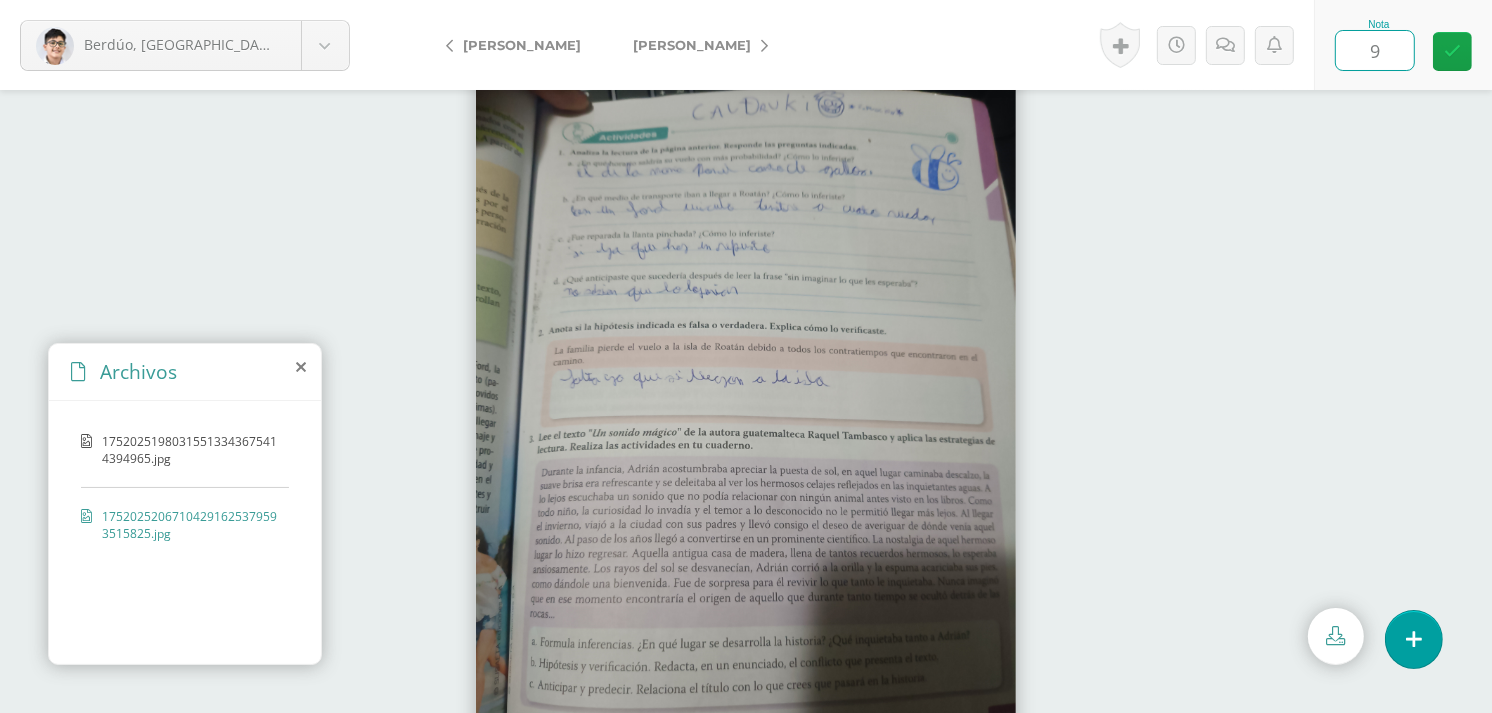 type on "95" 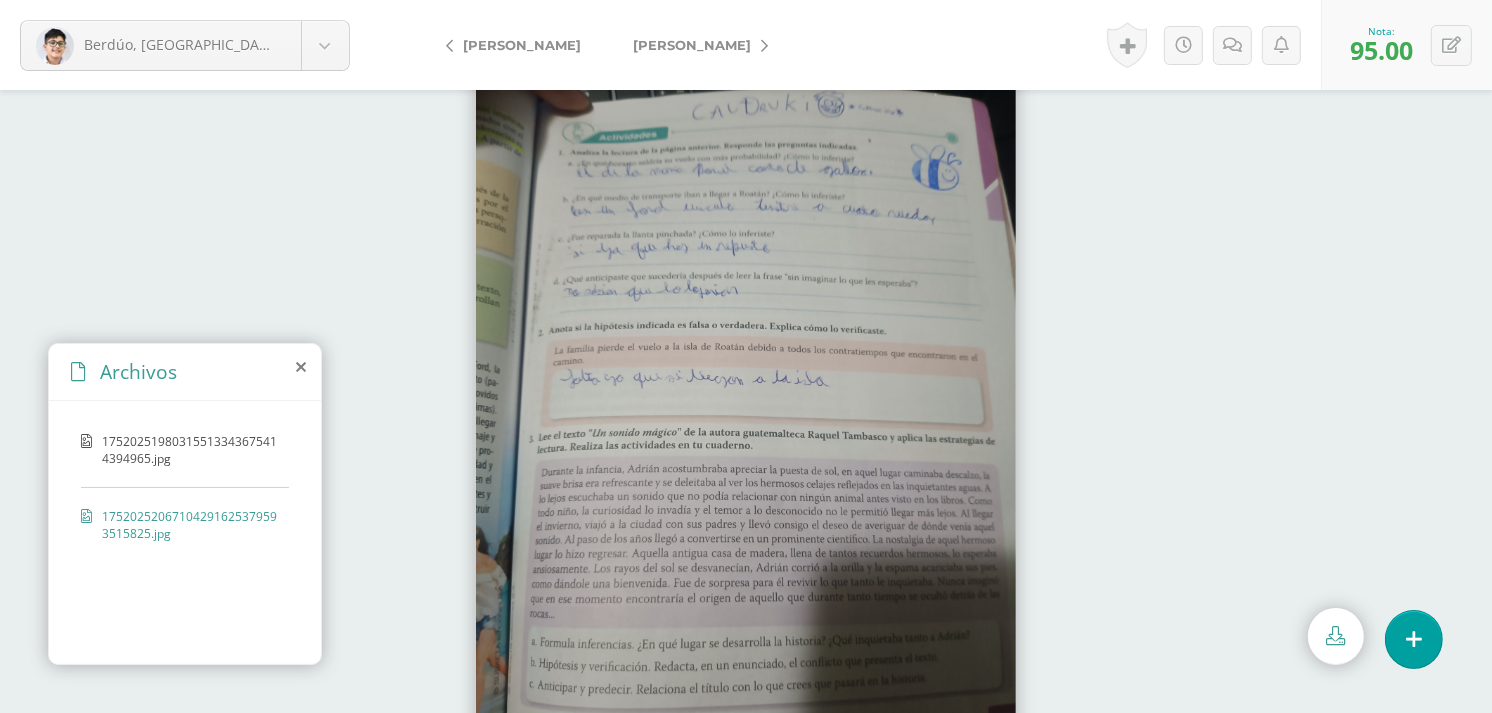 click on "[PERSON_NAME]" at bounding box center (692, 45) 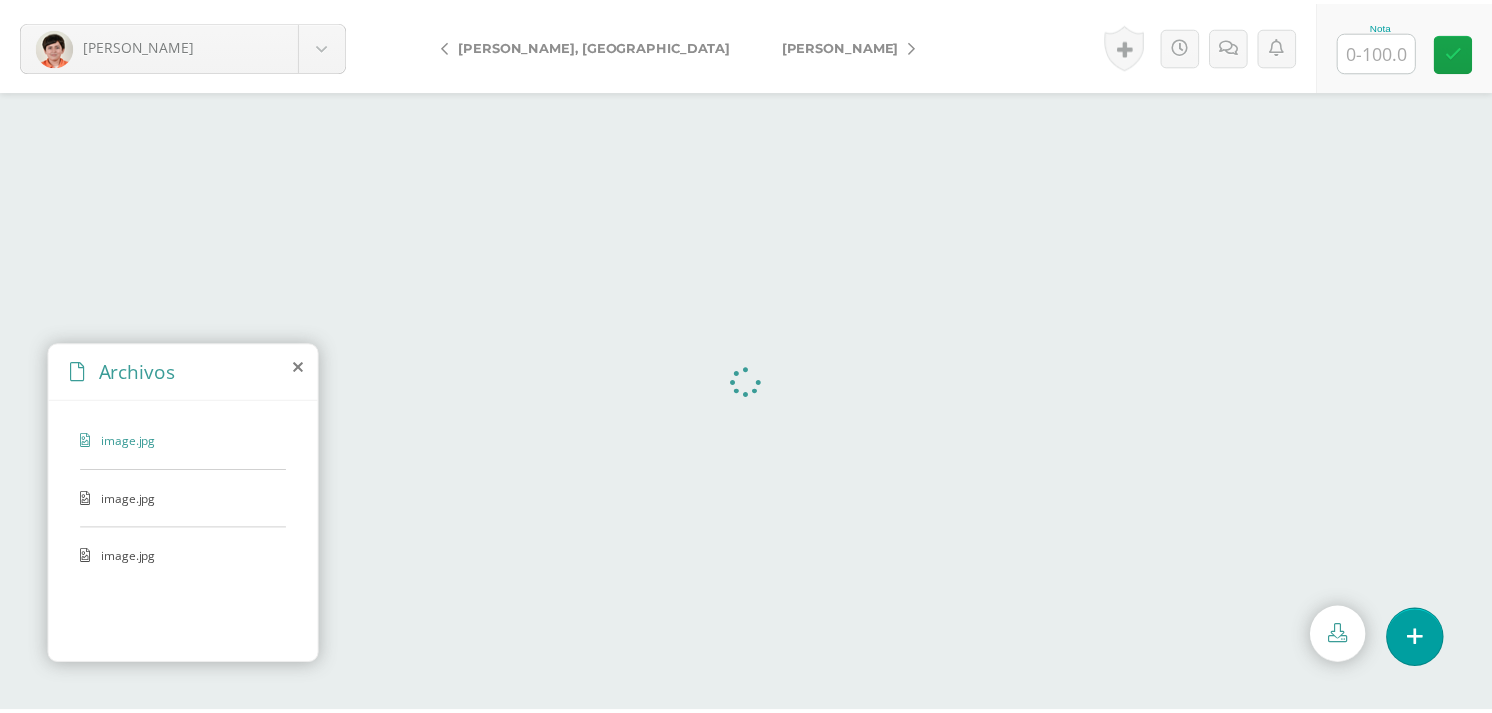scroll, scrollTop: 0, scrollLeft: 0, axis: both 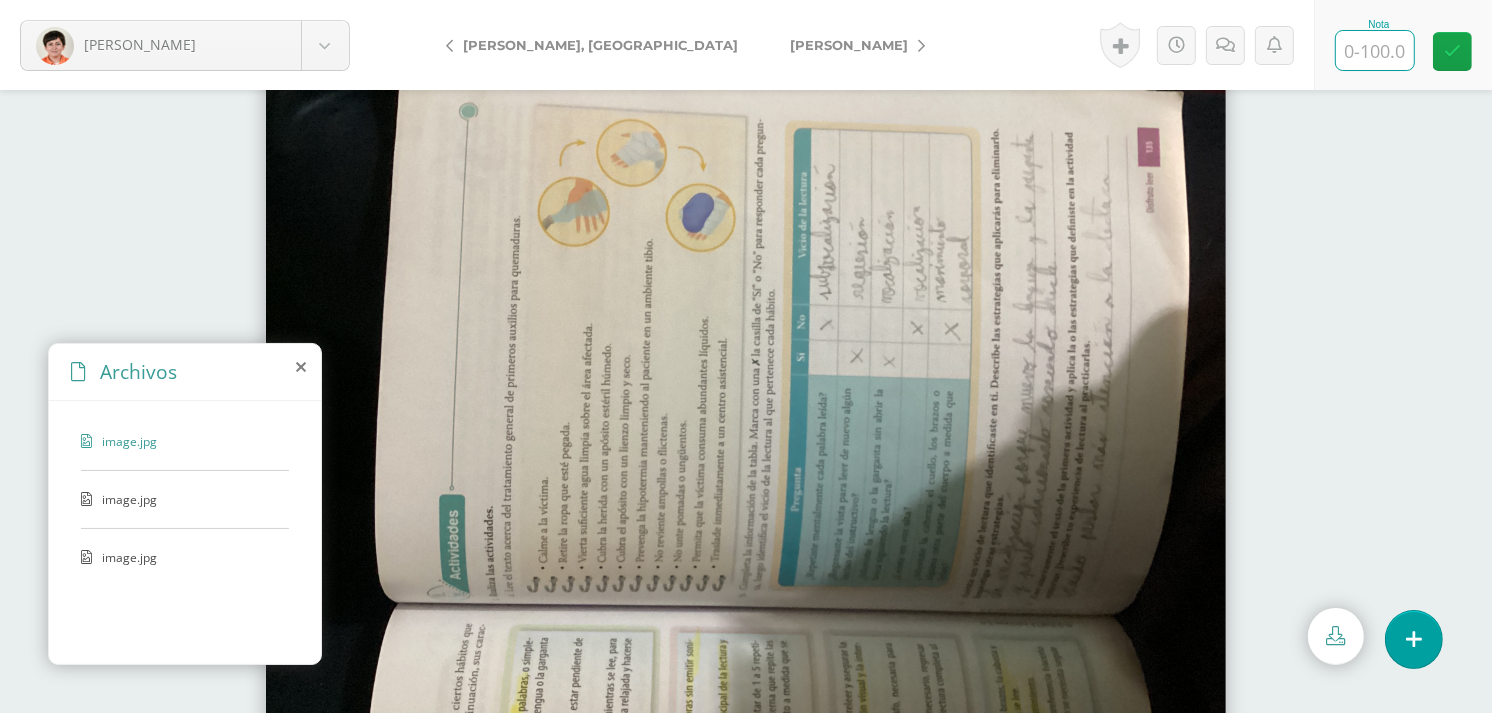 click at bounding box center [1375, 50] 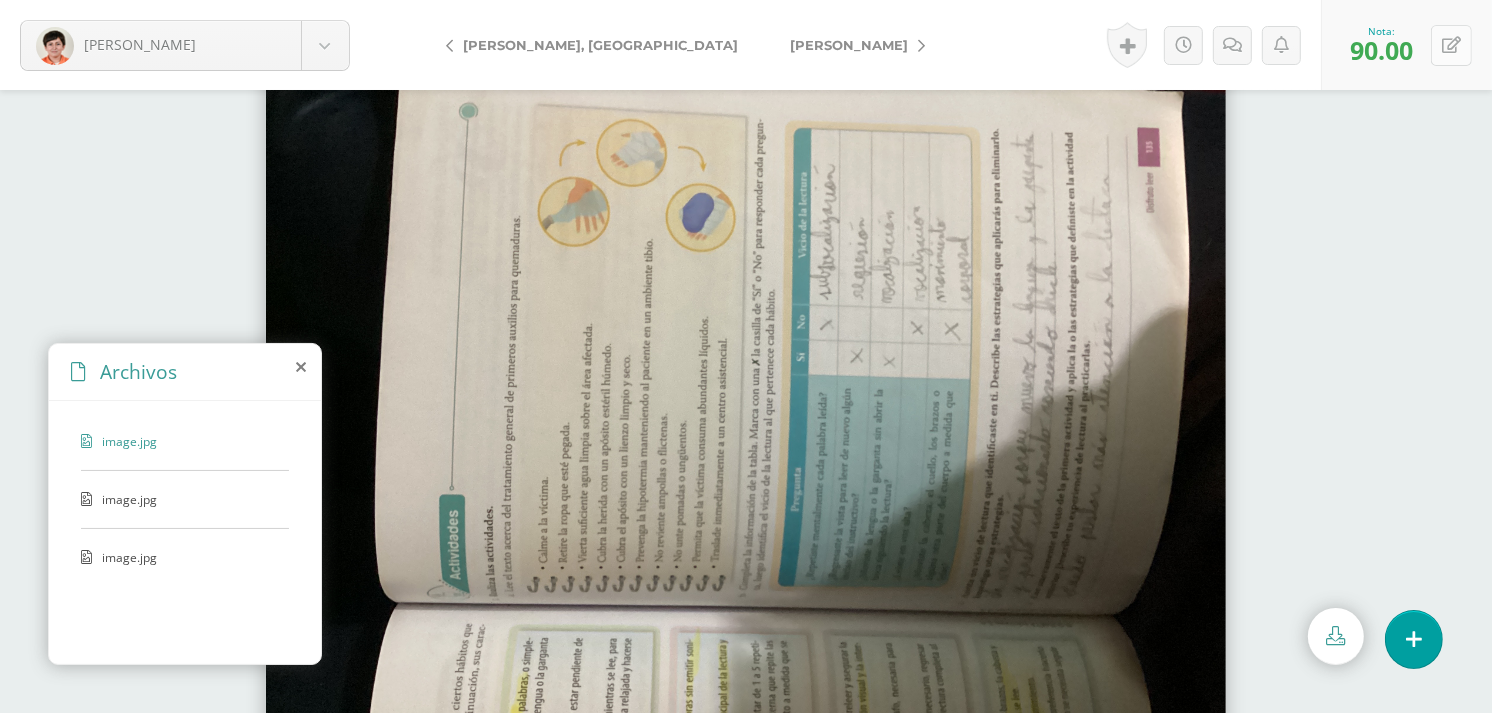 click at bounding box center [1451, 45] 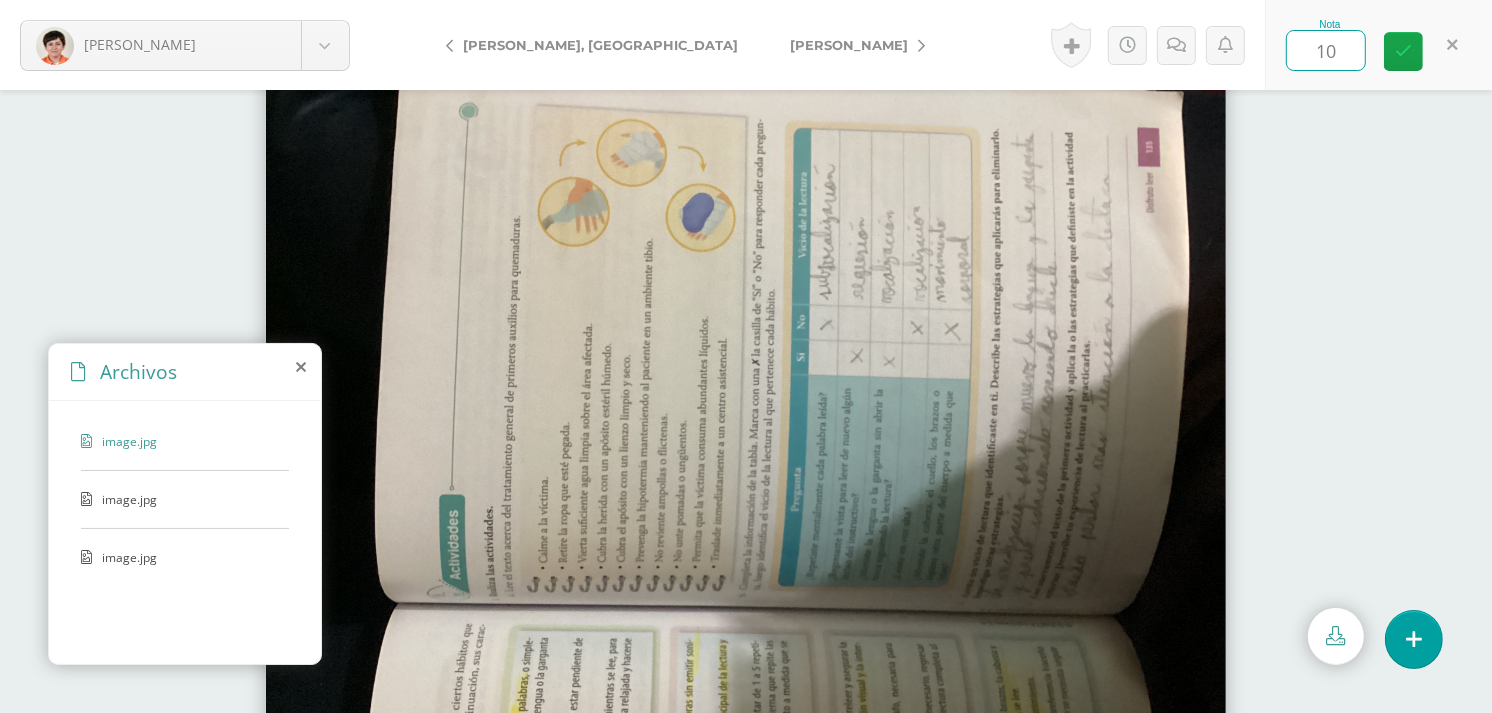 type on "100" 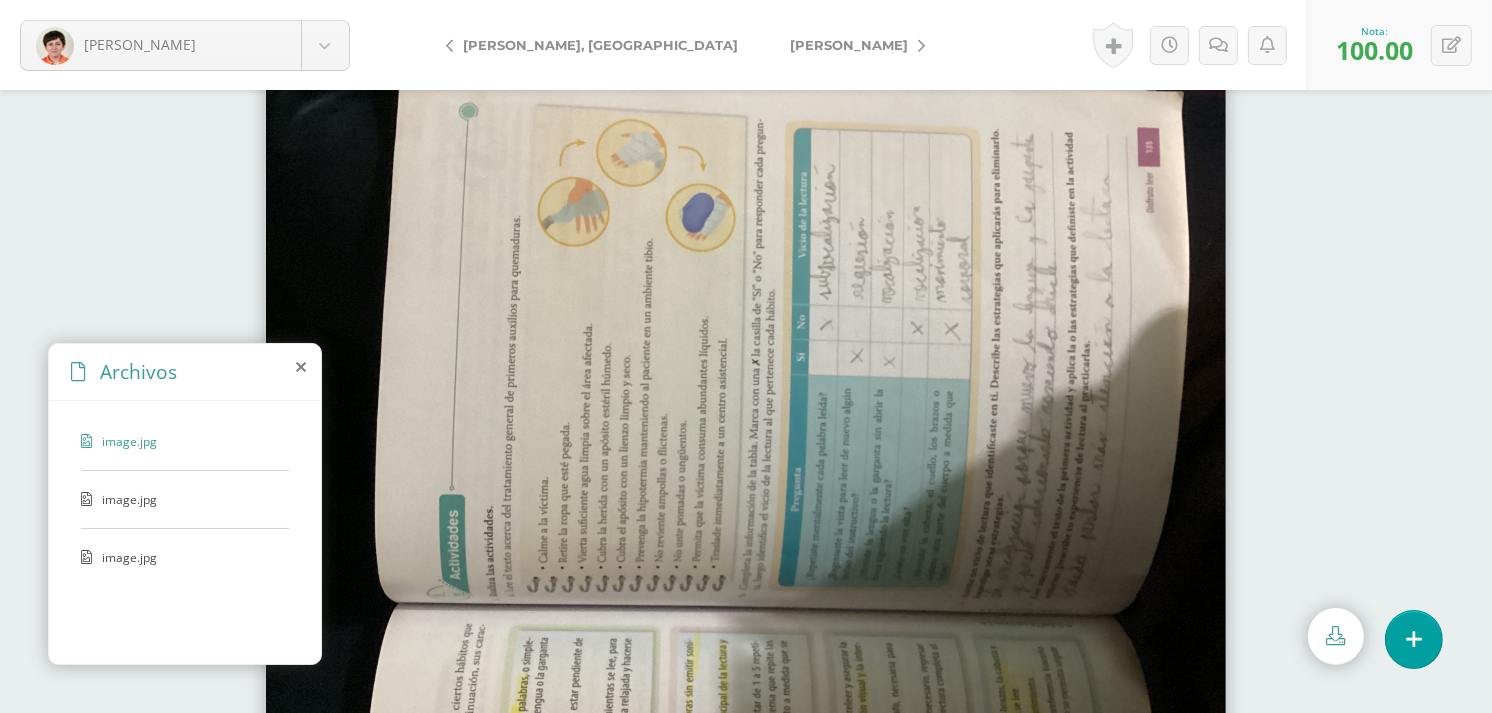 click on "[PERSON_NAME]" at bounding box center (849, 45) 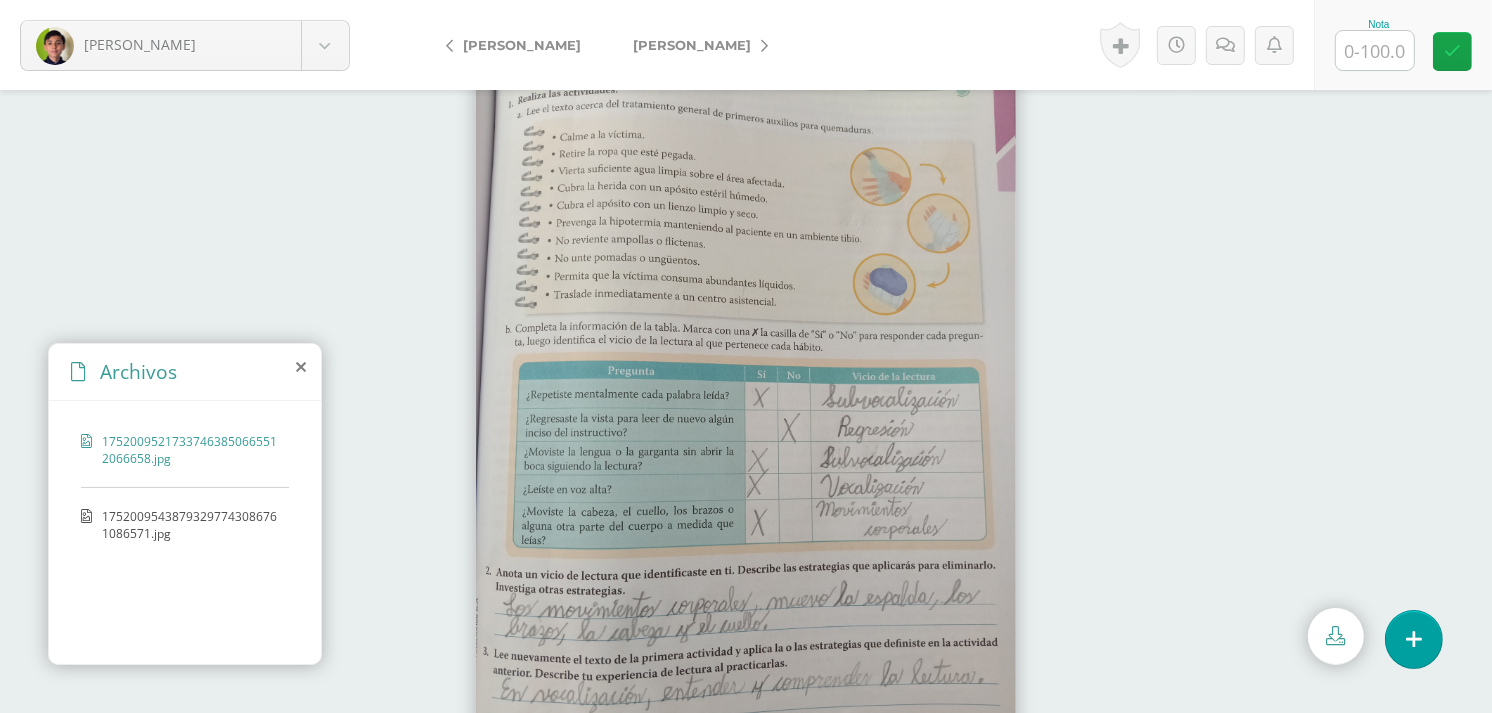 scroll, scrollTop: 48, scrollLeft: 0, axis: vertical 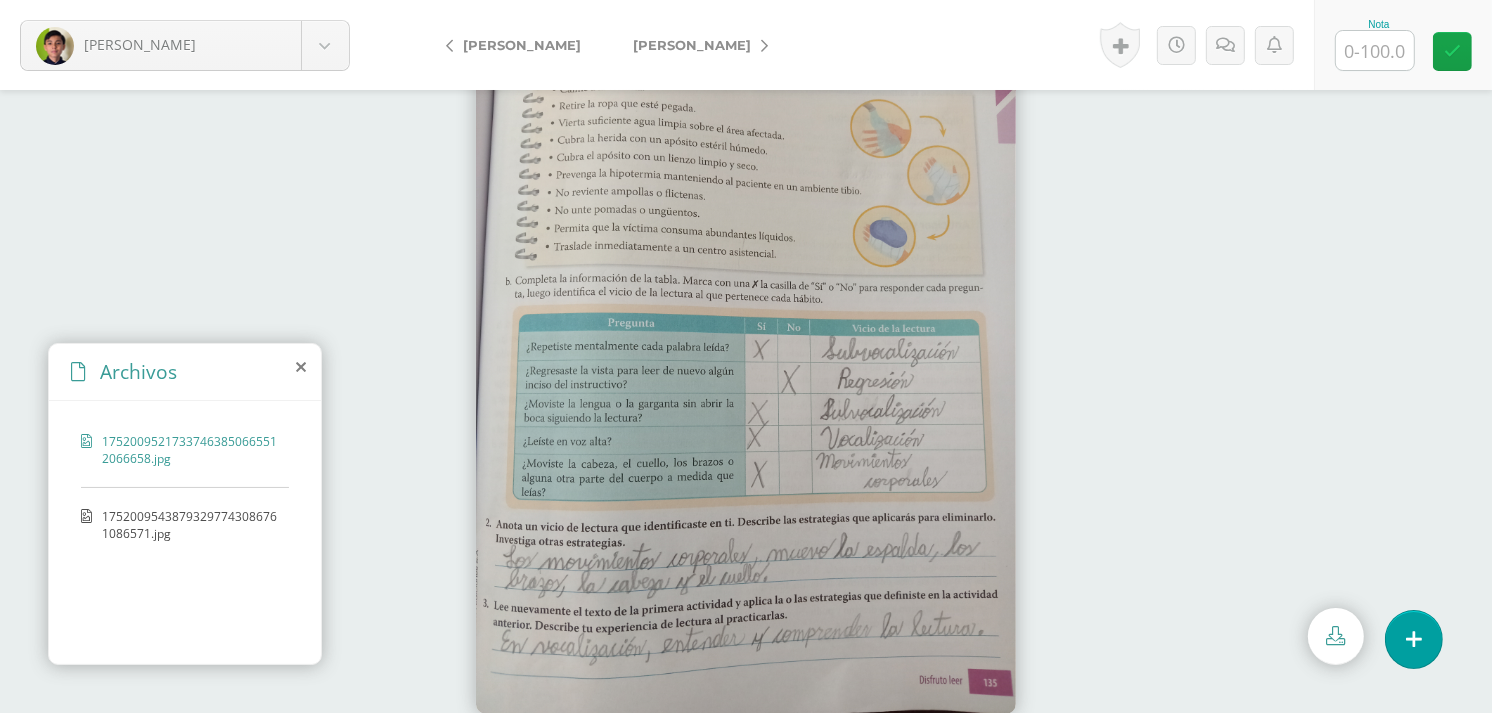 click on "17520095438793297743086761086571.jpg" at bounding box center (190, 525) 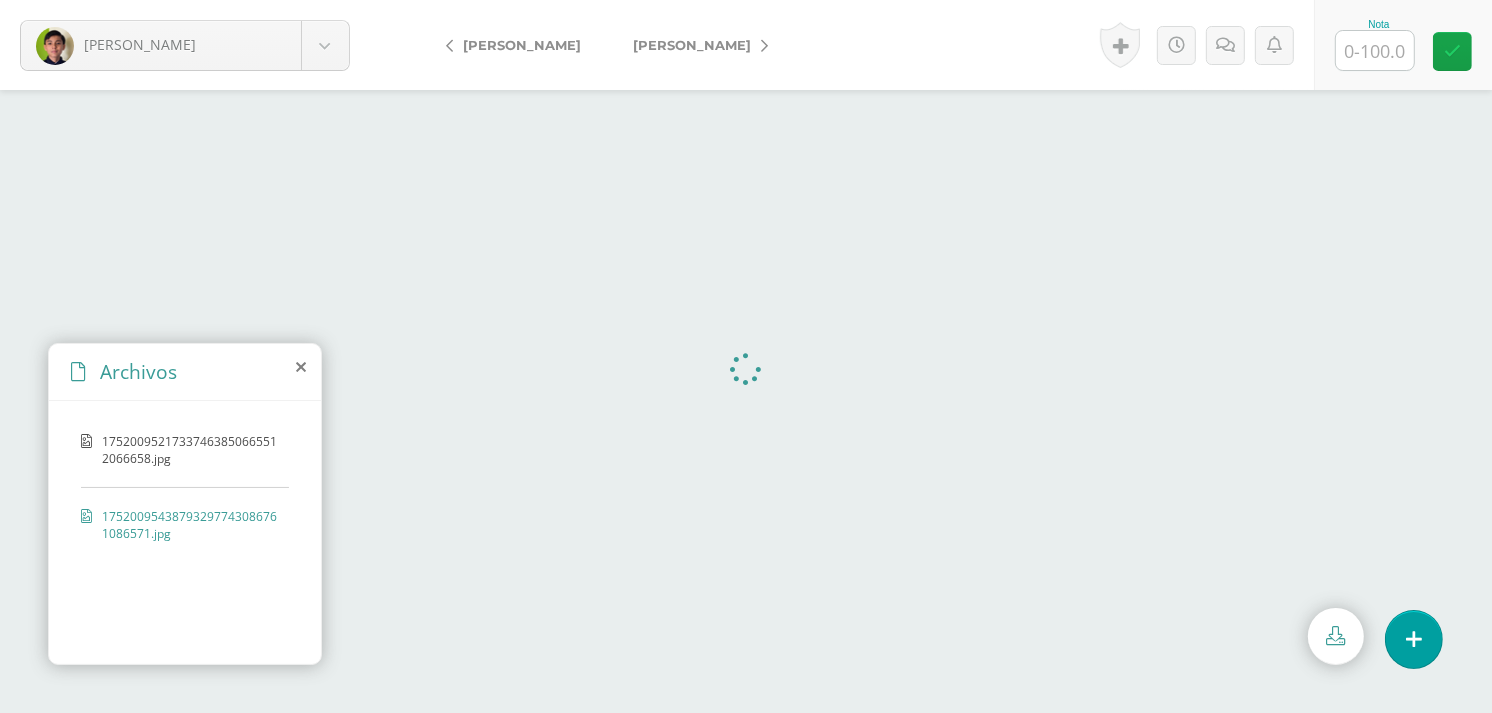 scroll, scrollTop: 0, scrollLeft: 0, axis: both 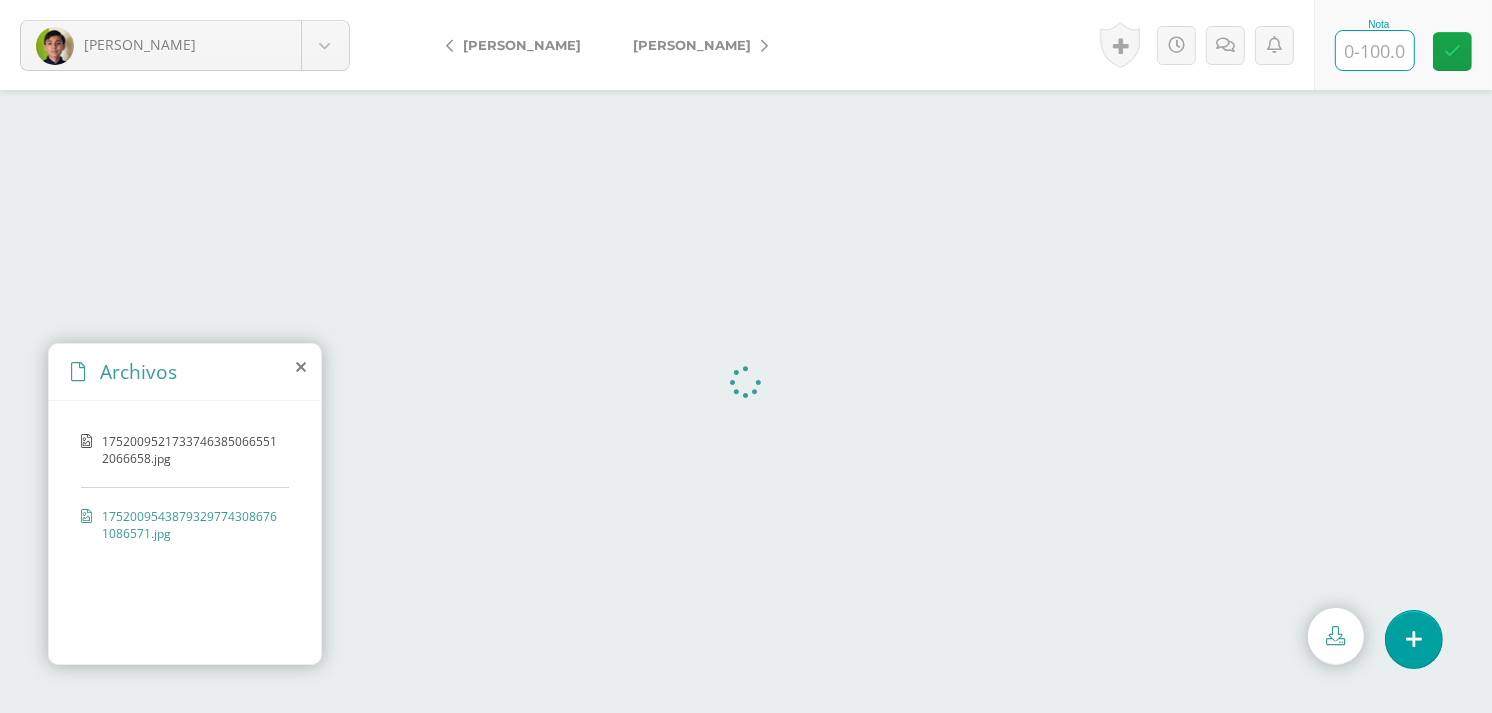 click at bounding box center [1375, 50] 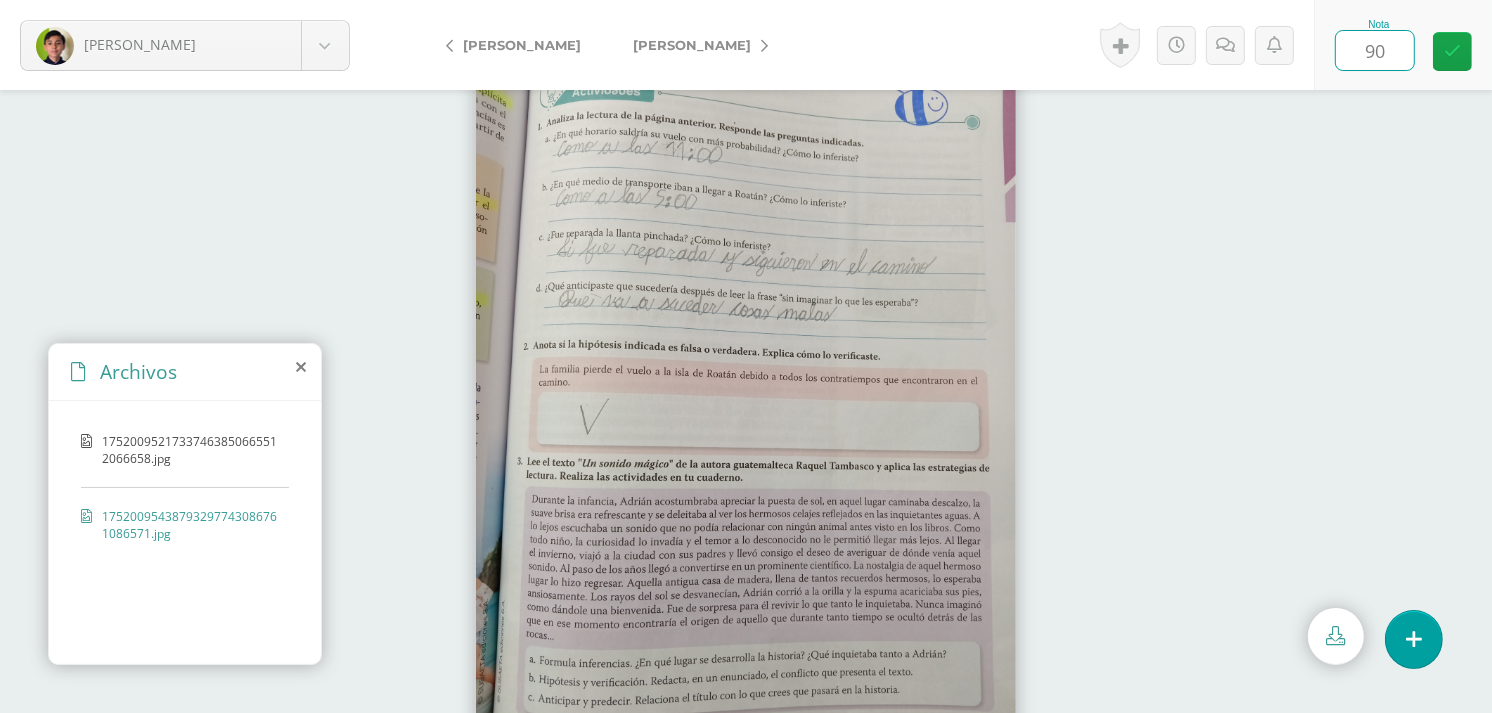 type on "9" 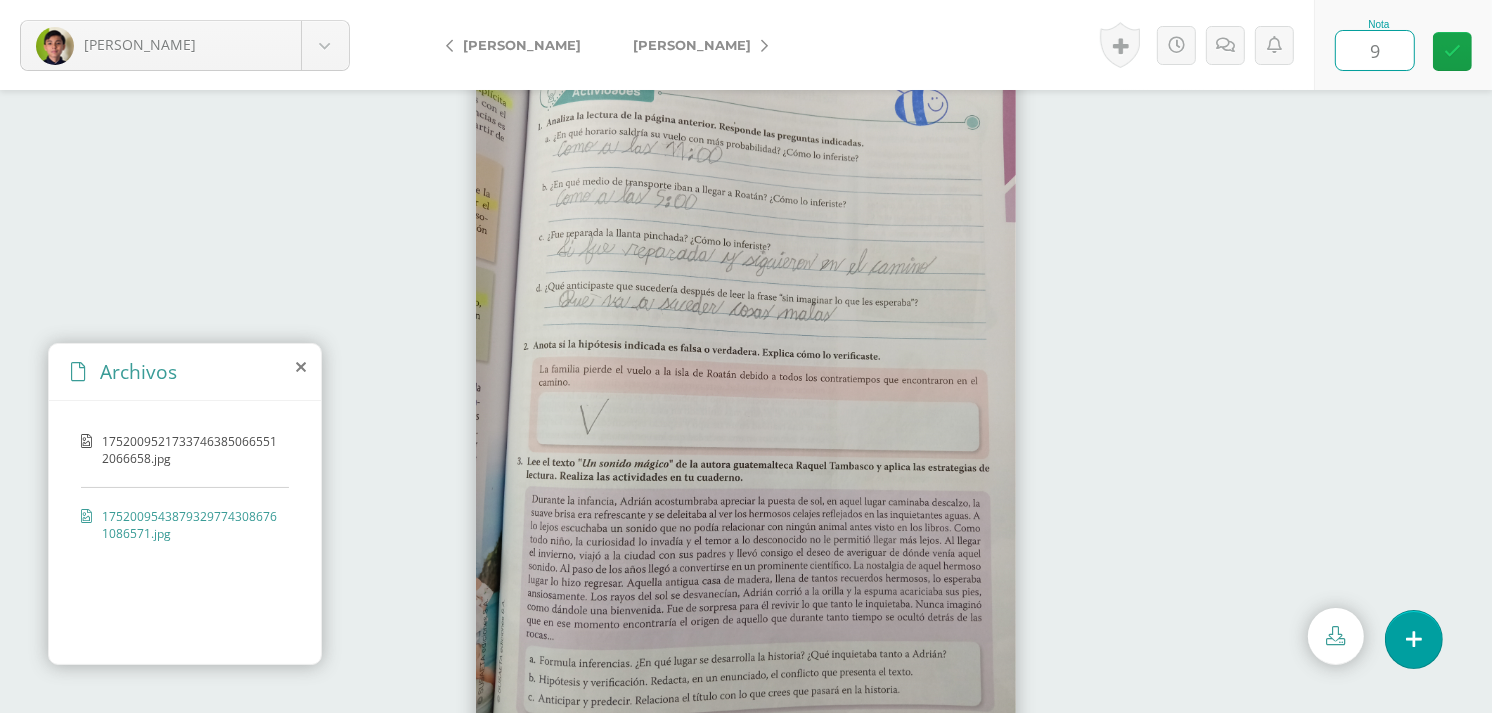 type on "95" 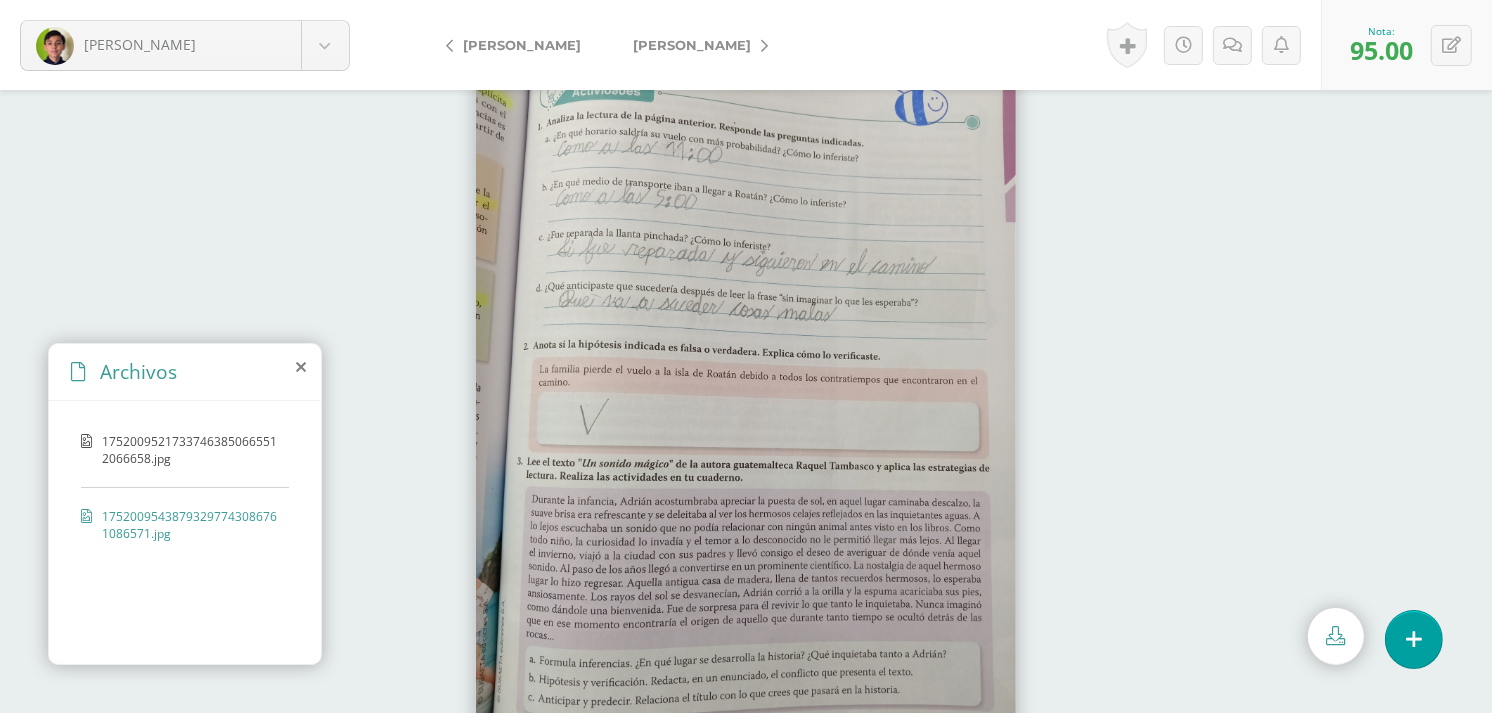 click on "[PERSON_NAME]" at bounding box center [692, 45] 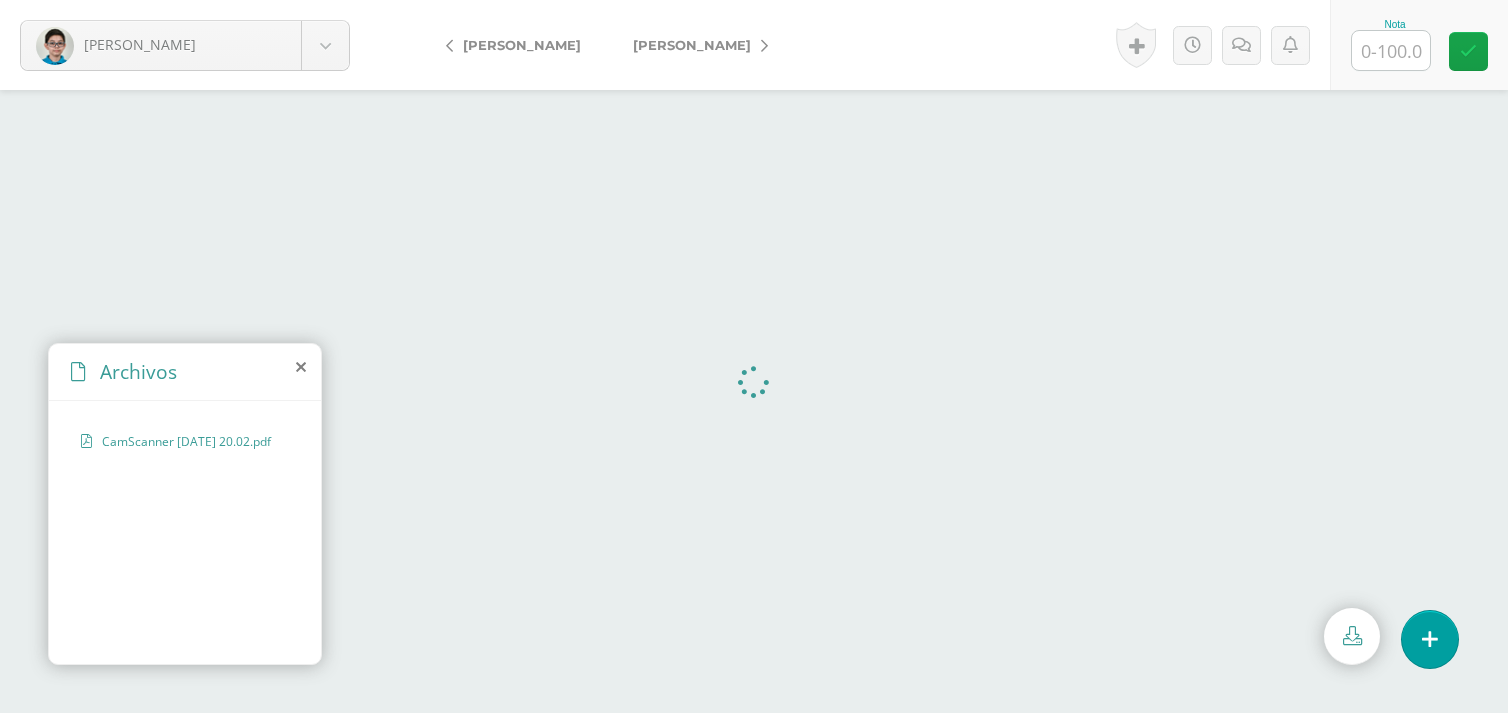 scroll, scrollTop: 0, scrollLeft: 0, axis: both 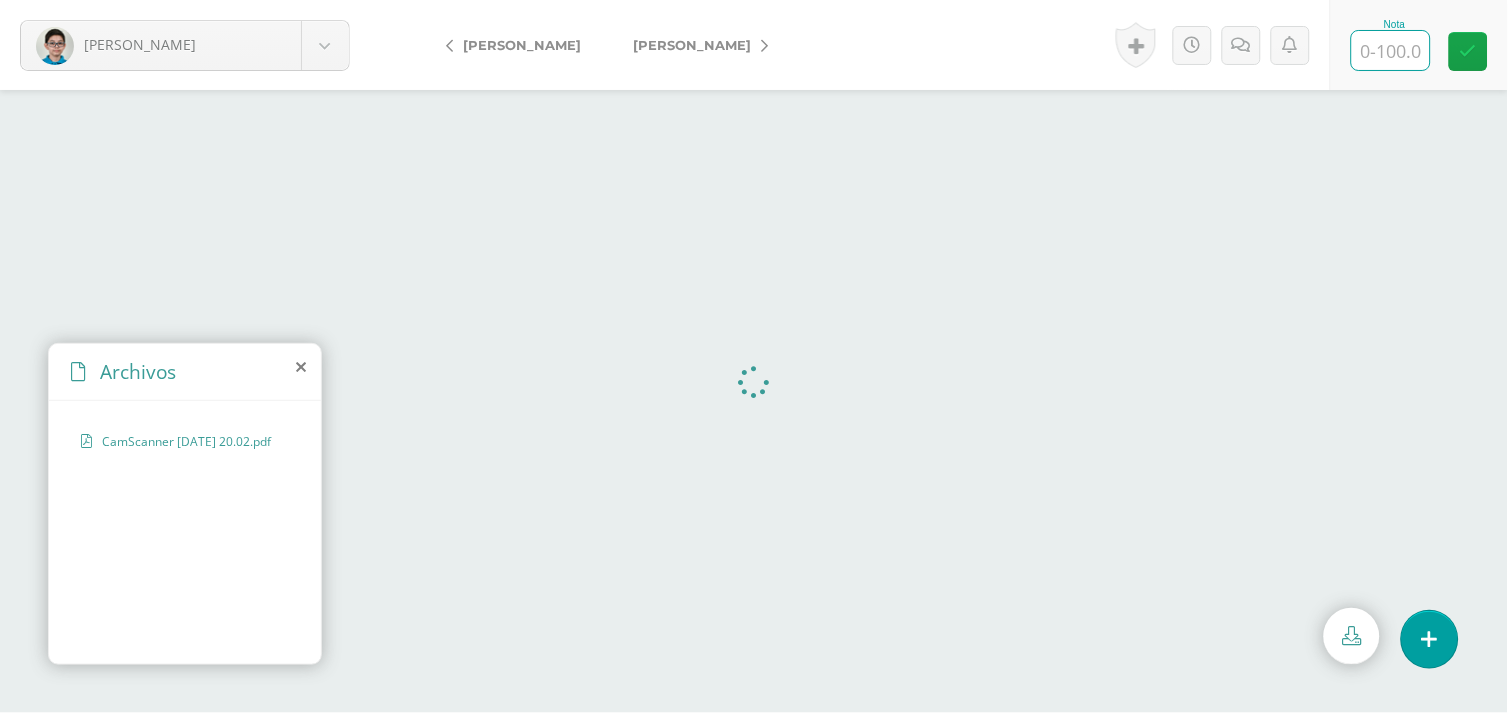 click at bounding box center (1391, 50) 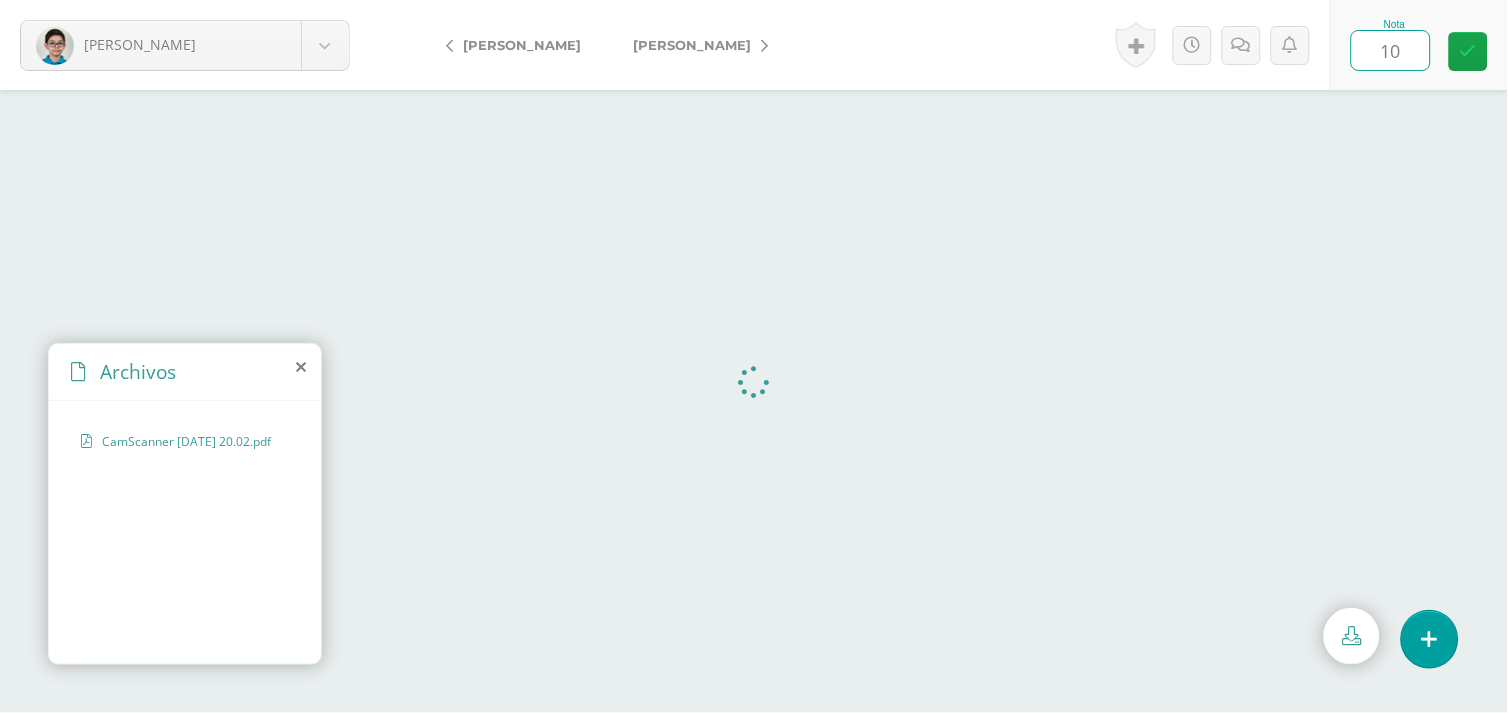 type on "100" 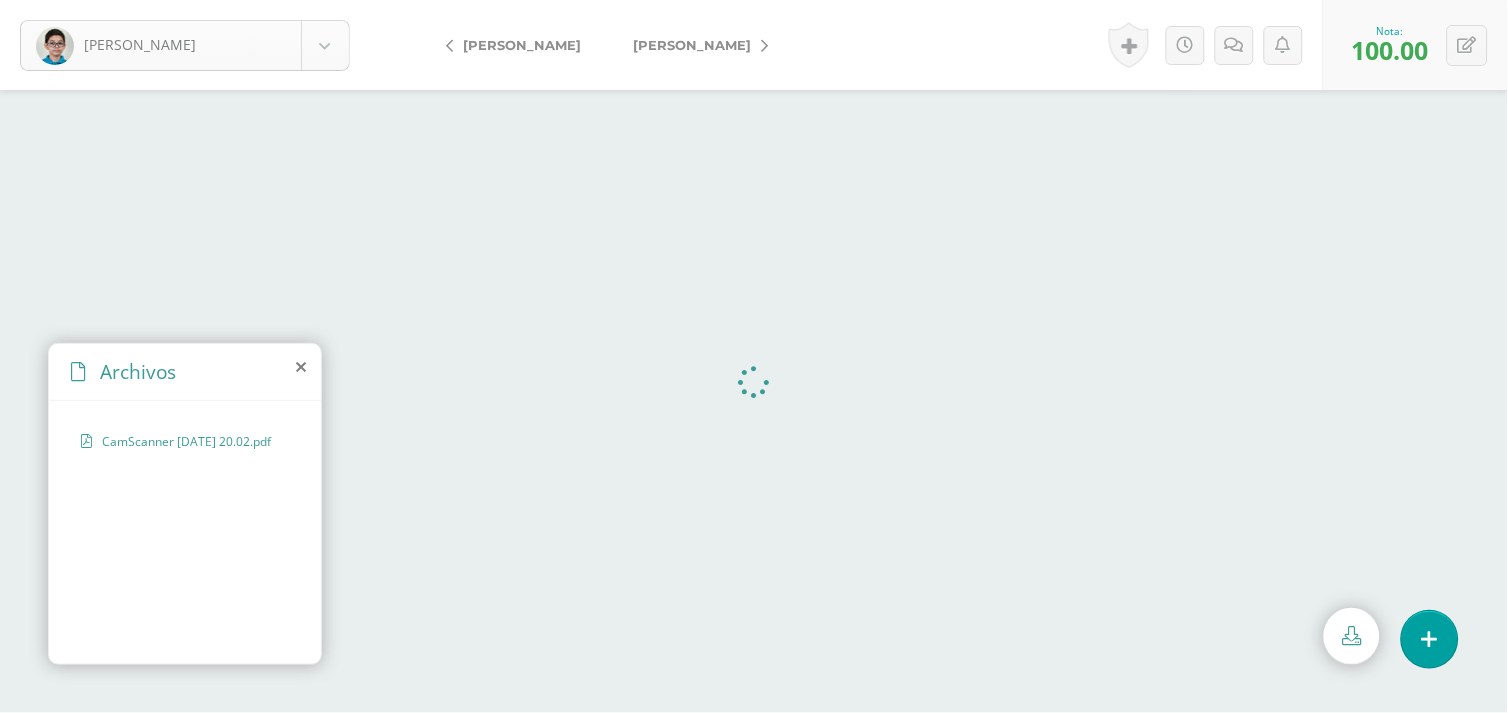 click on "González, Tomás
Alvarez, Valentina
Anléu, Pablo
Berdúo, Santiago
Castillo, Marco
Dávila, Roberto
González, Tomás
Hanser, Luis
López, Ricardo
Marroquín, Fátima
Muñoz, Santiago
Plata, Ivanna
Nota
100.00 Logros 1" at bounding box center [754, 0] 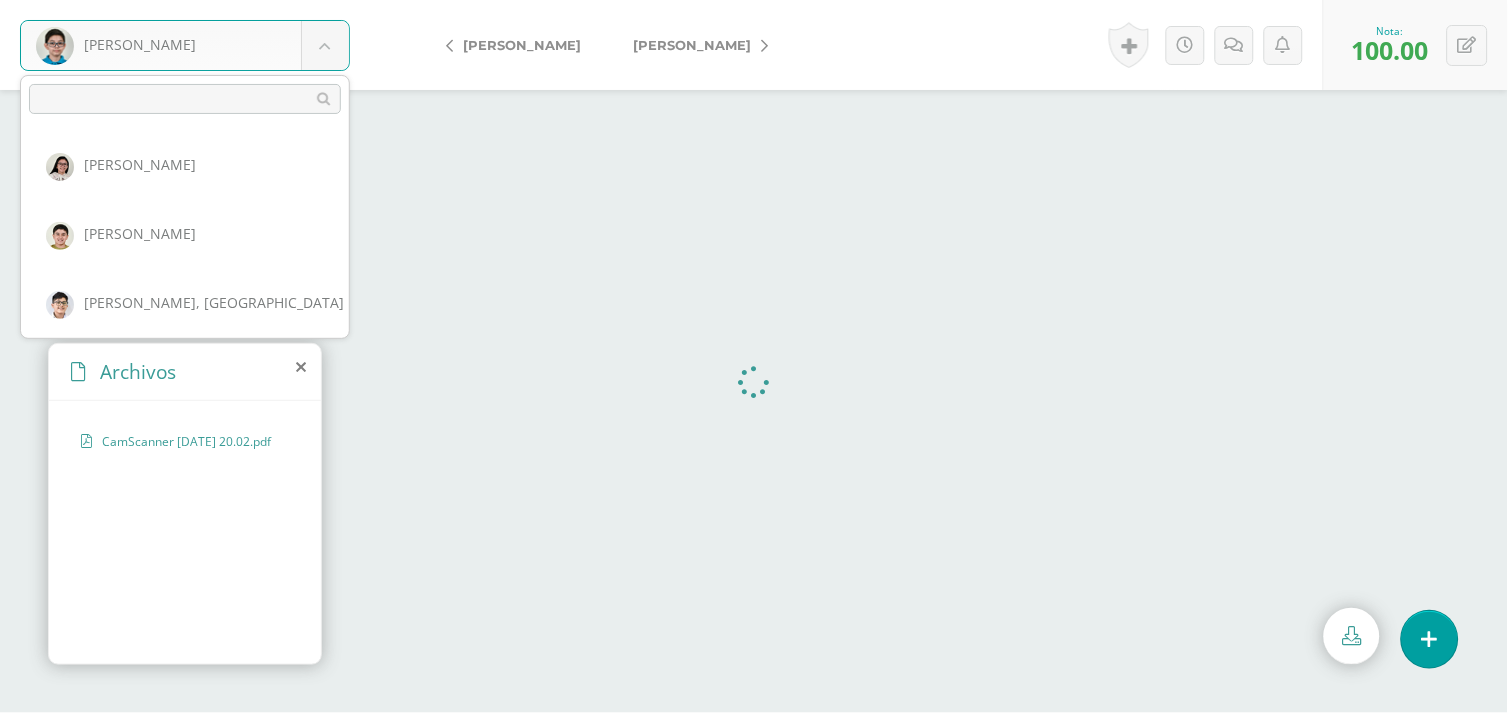 scroll, scrollTop: 205, scrollLeft: 0, axis: vertical 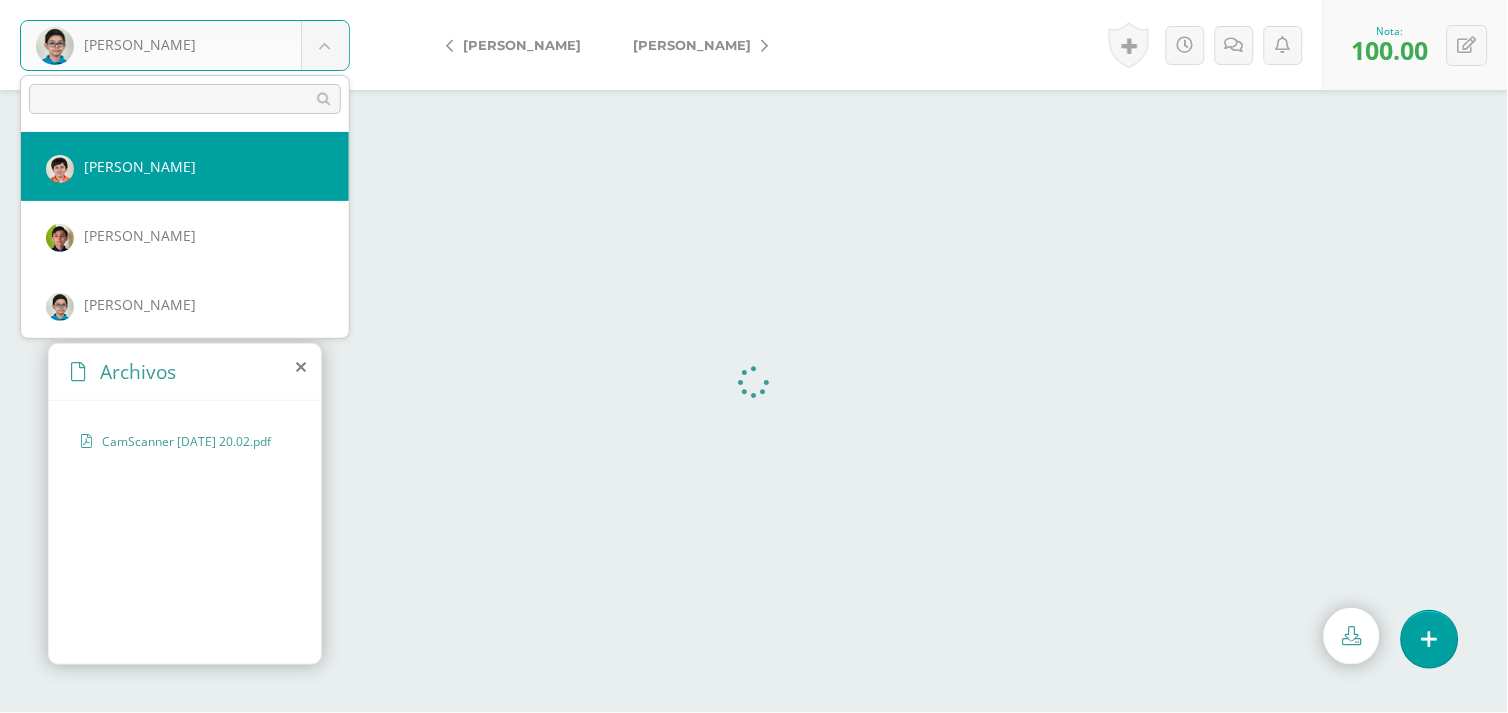 select on "535" 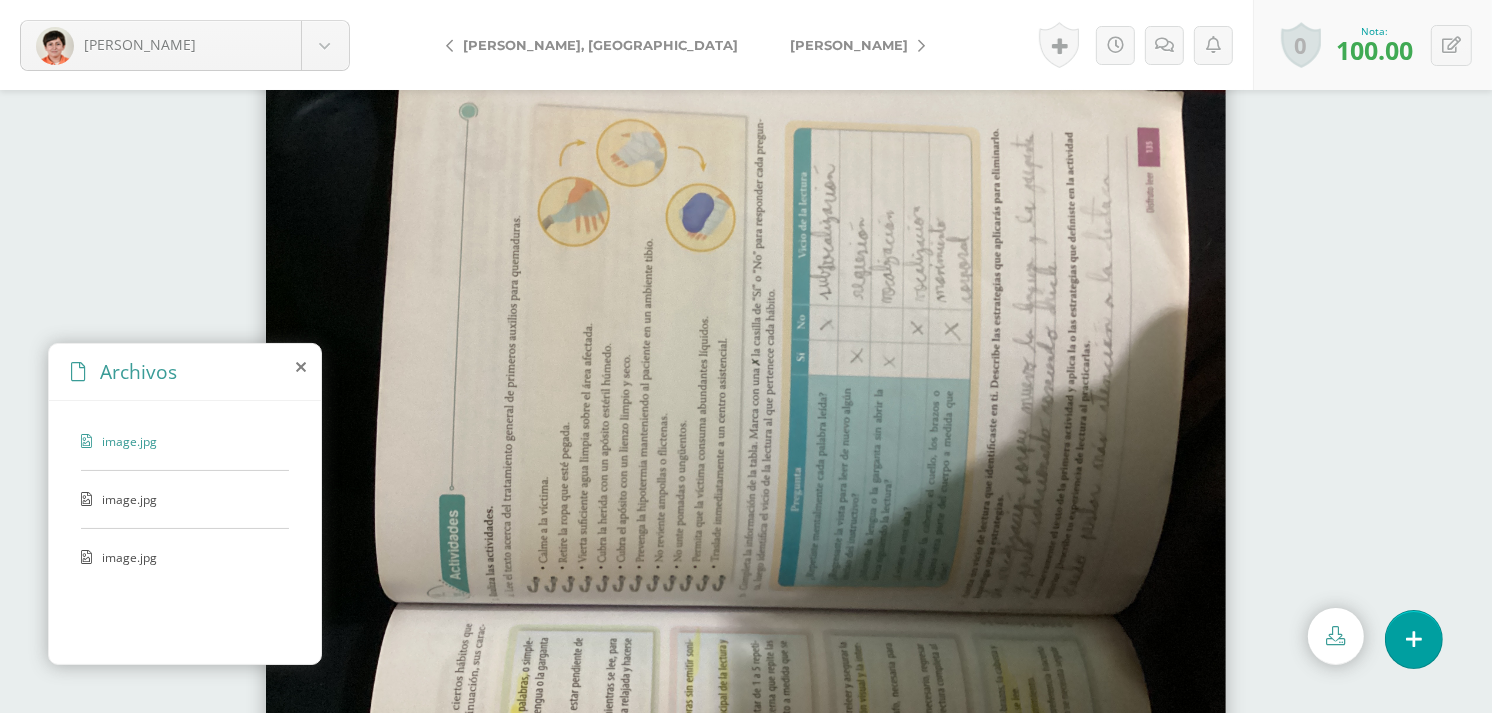 scroll, scrollTop: 48, scrollLeft: 0, axis: vertical 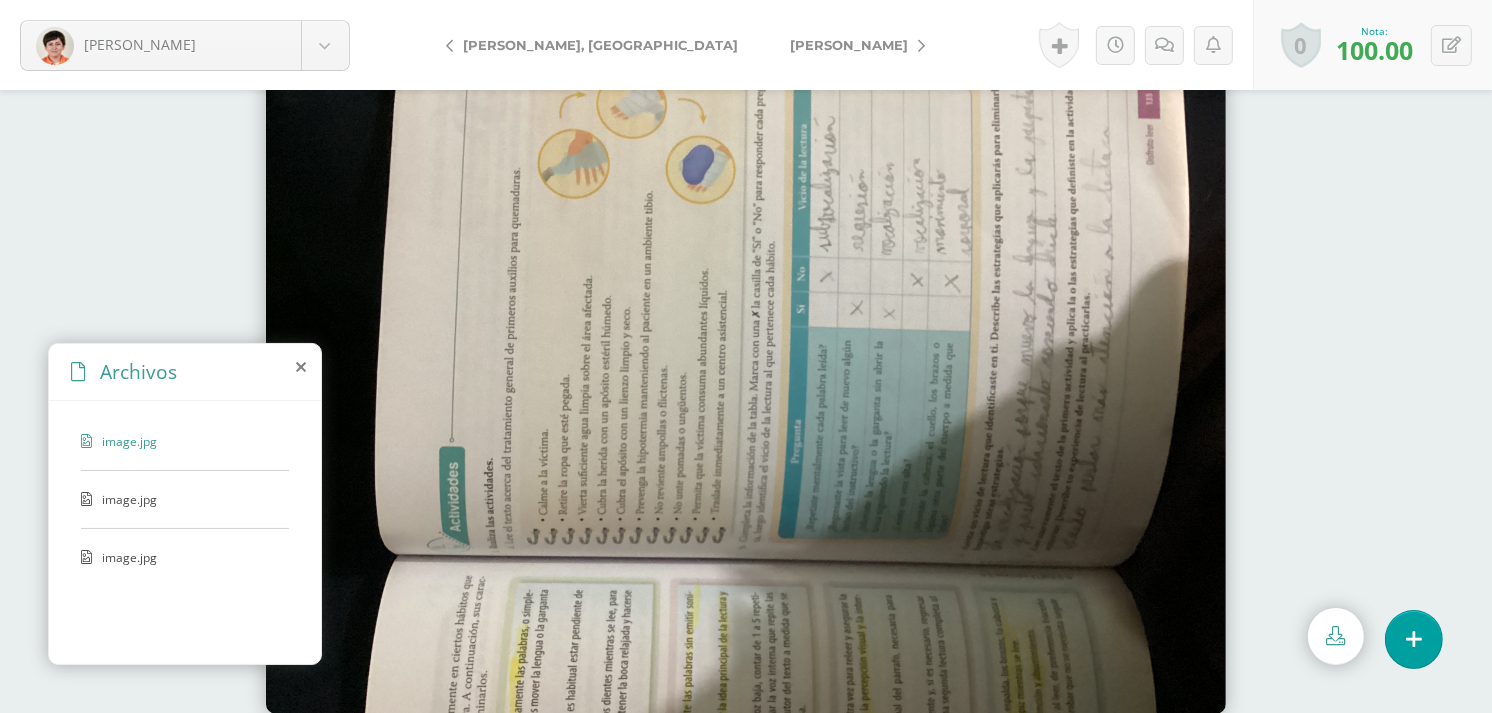 click on "image.jpg" at bounding box center [184, 557] 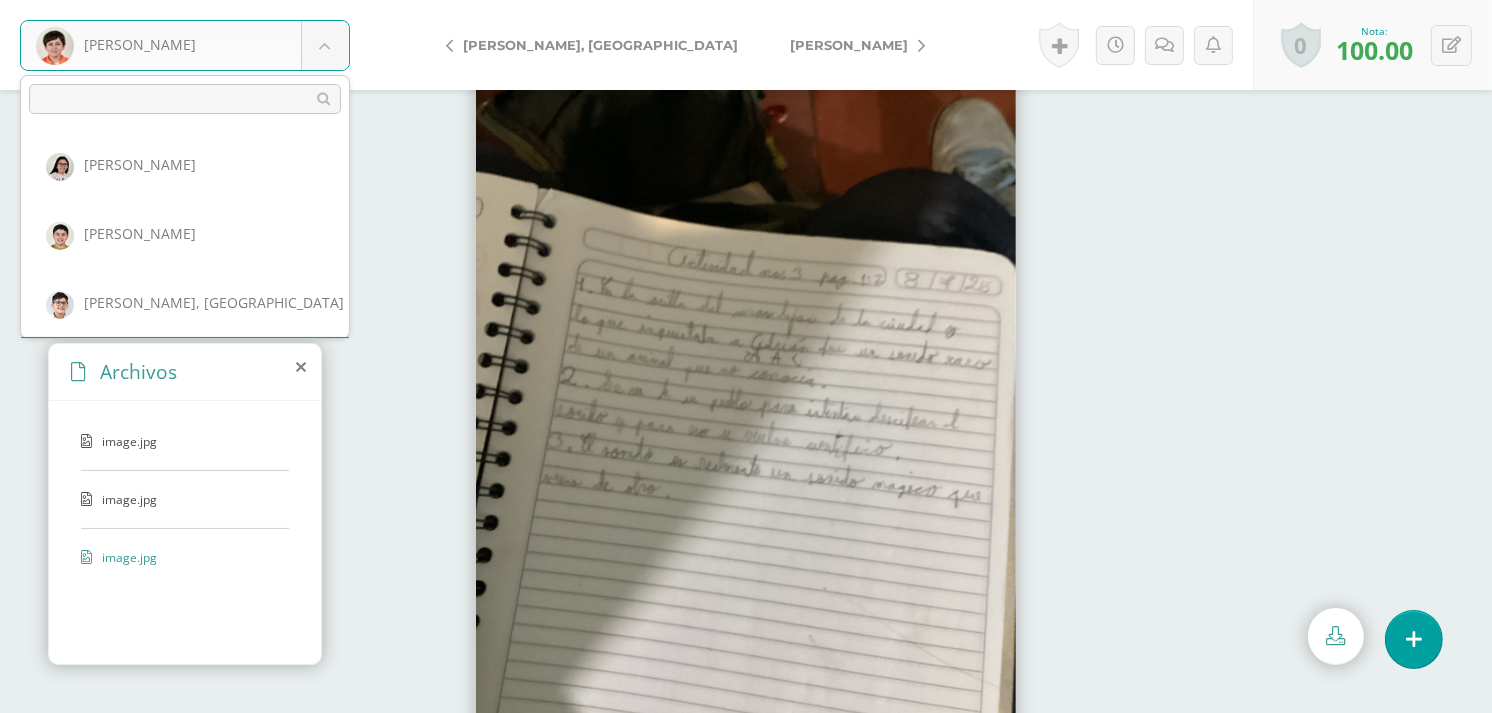 click on "Castillo, Marco
Alvarez, Valentina
Anléu, Pablo
Berdúo, Santiago
Castillo, Marco
Dávila, Roberto
González, Tomás
Hanser, Luis
López, Ricardo
Marroquín, Fátima
Muñoz, Santiago
Plata, Ivanna
Nota
100.00
0
Logros 1" at bounding box center (746, 0) 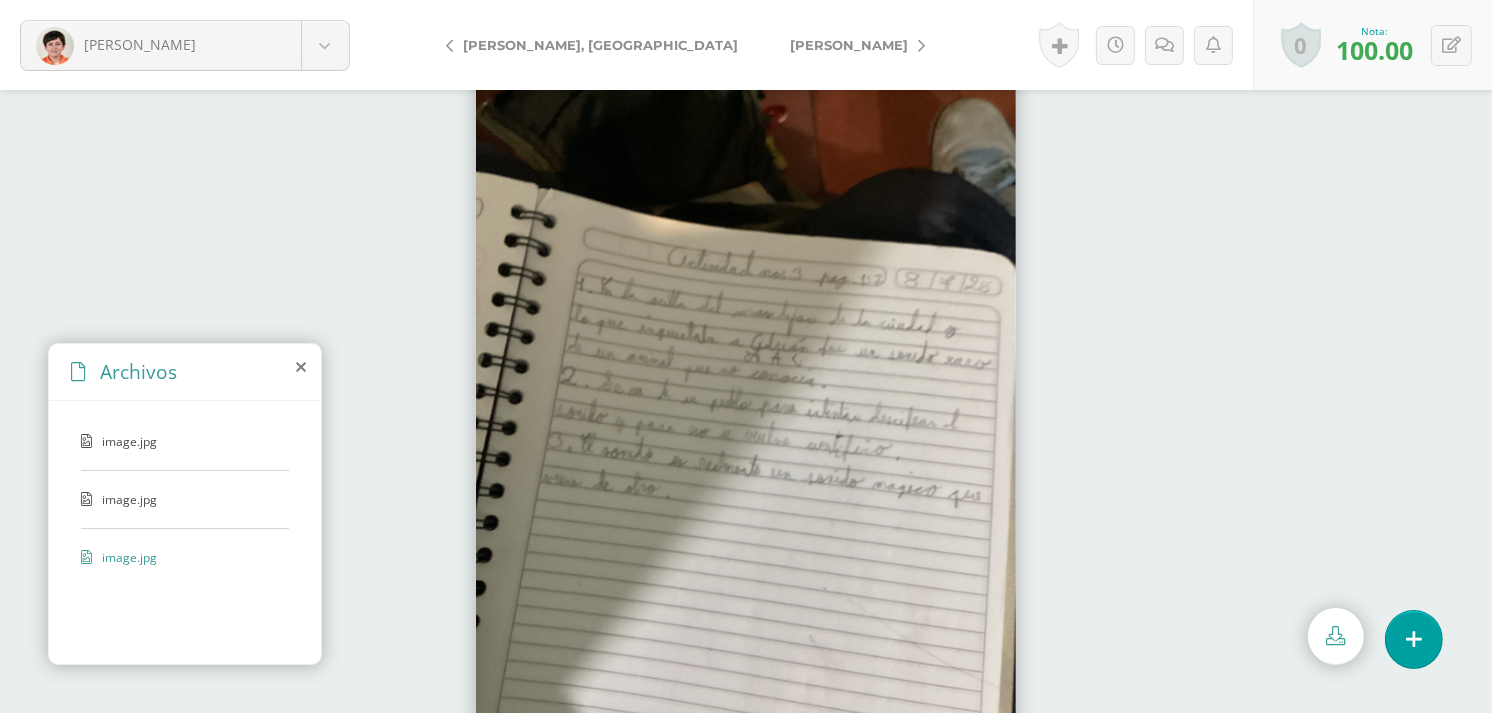 click on "Castillo, Marco
Alvarez, Valentina
Anléu, Pablo
Berdúo, Santiago
Castillo, Marco
Dávila, Roberto
González, Tomás
Hanser, Luis
López, Ricardo
Marroquín, Fátima
Muñoz, Santiago
Plata, Ivanna
Nota
100.00
0
Logros 1" at bounding box center [746, 0] 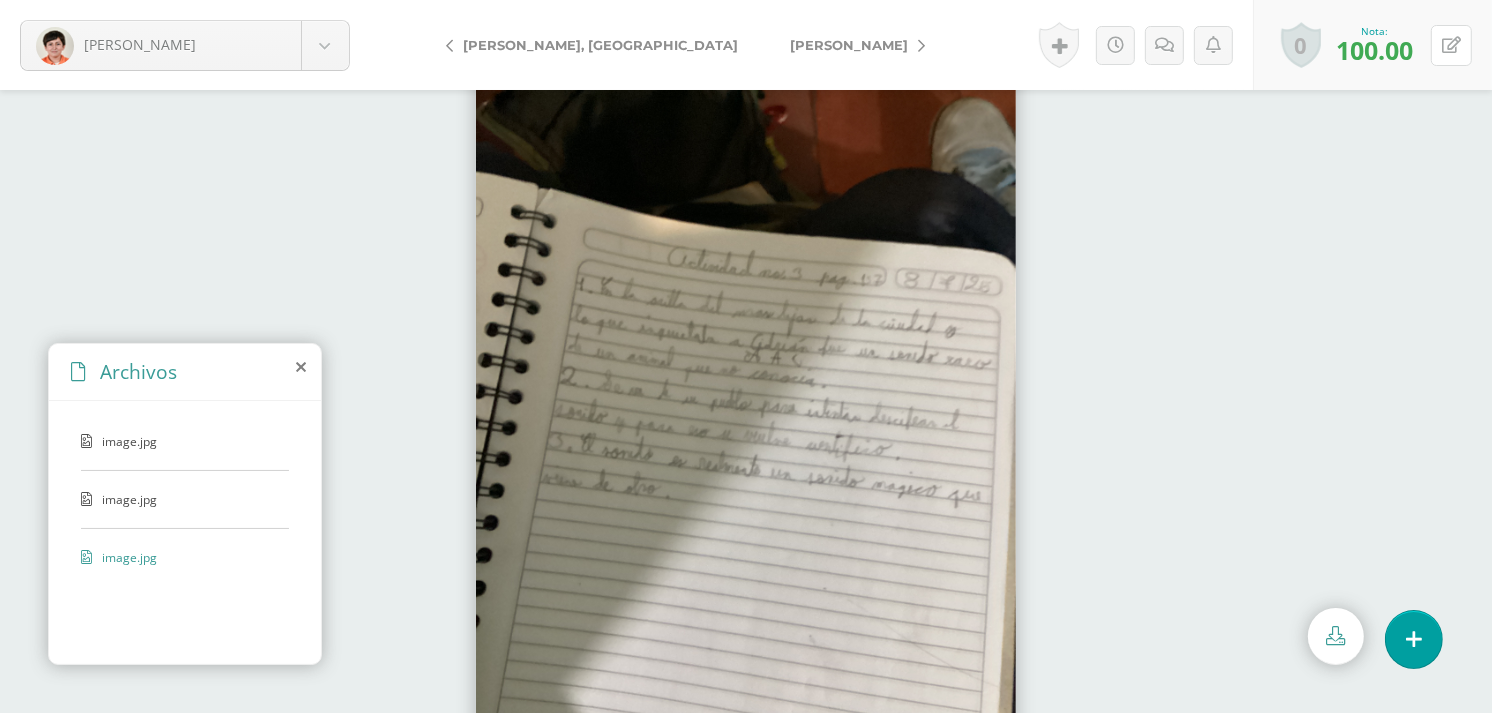 click at bounding box center [1451, 45] 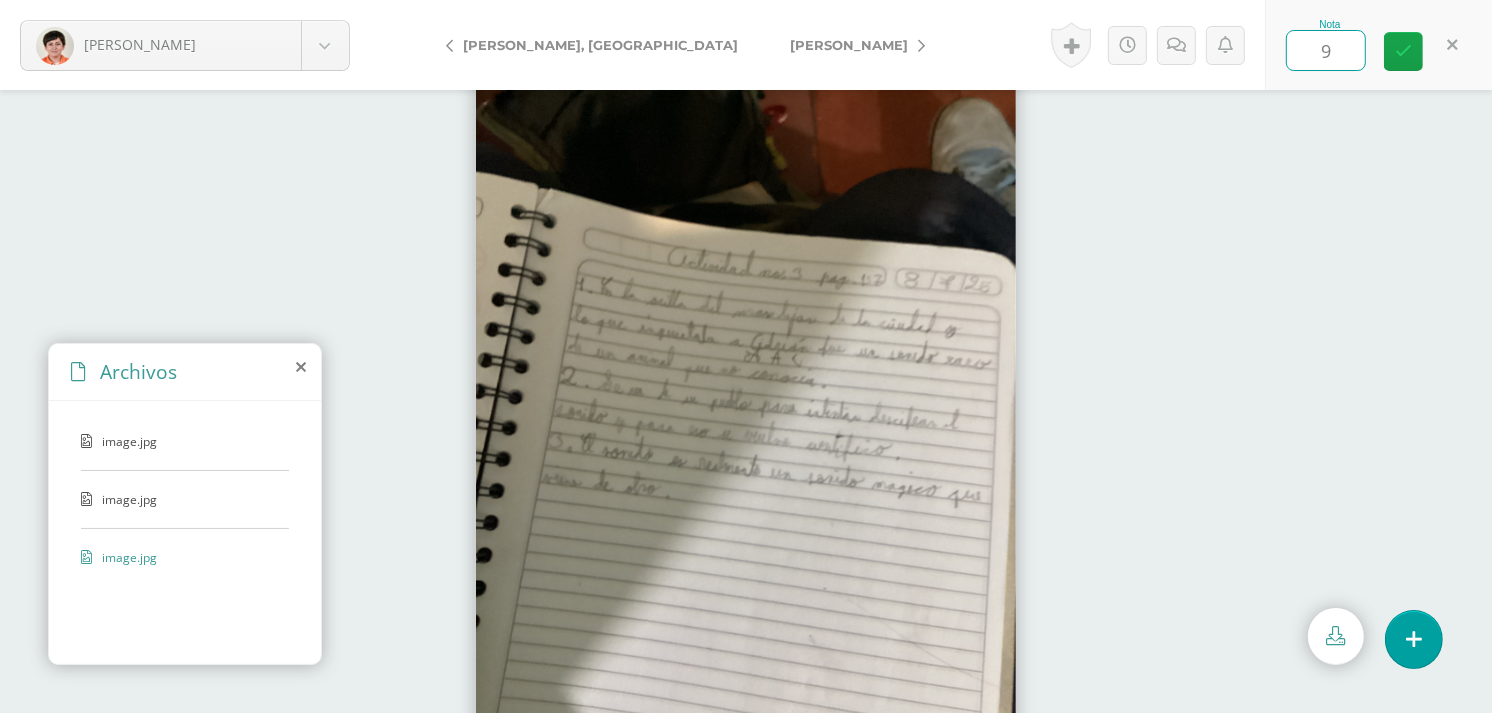 type on "98" 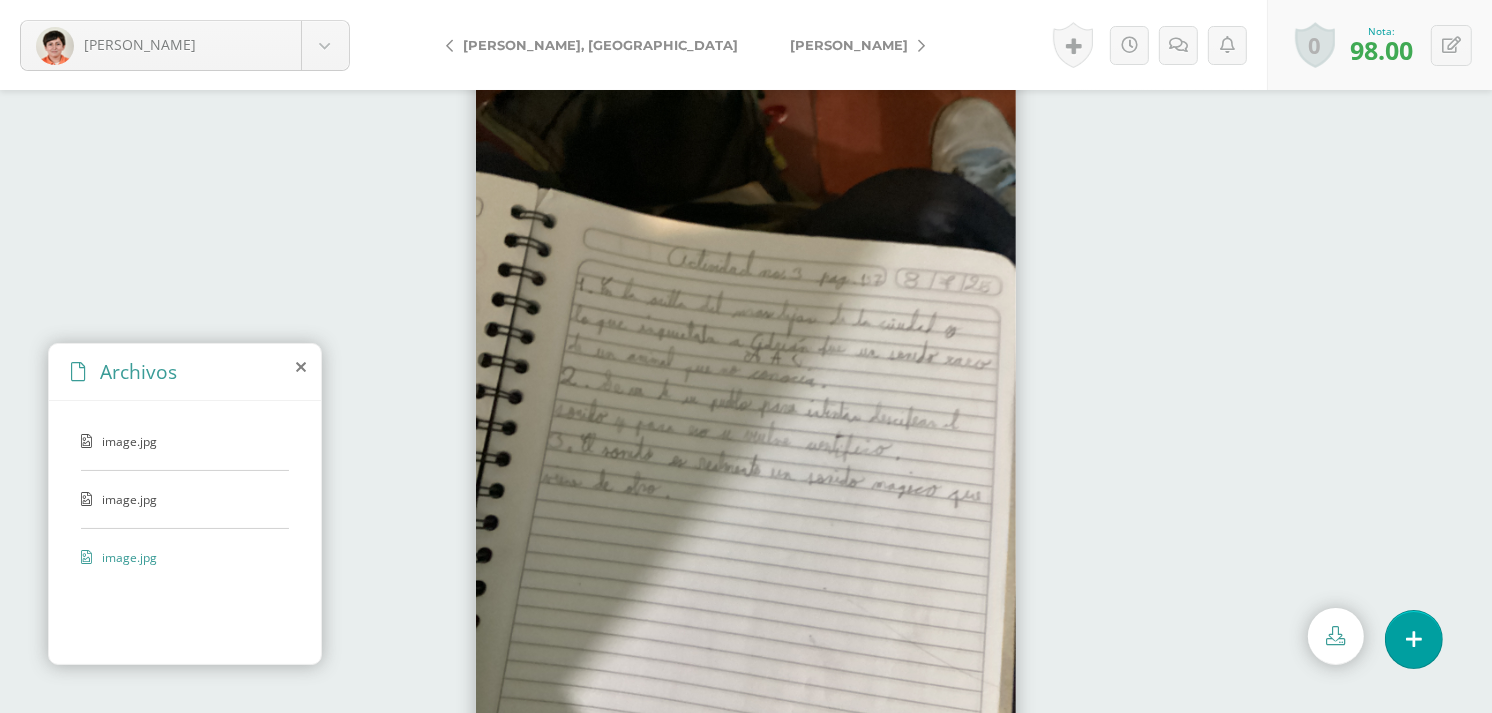 click on "[PERSON_NAME]" at bounding box center (849, 45) 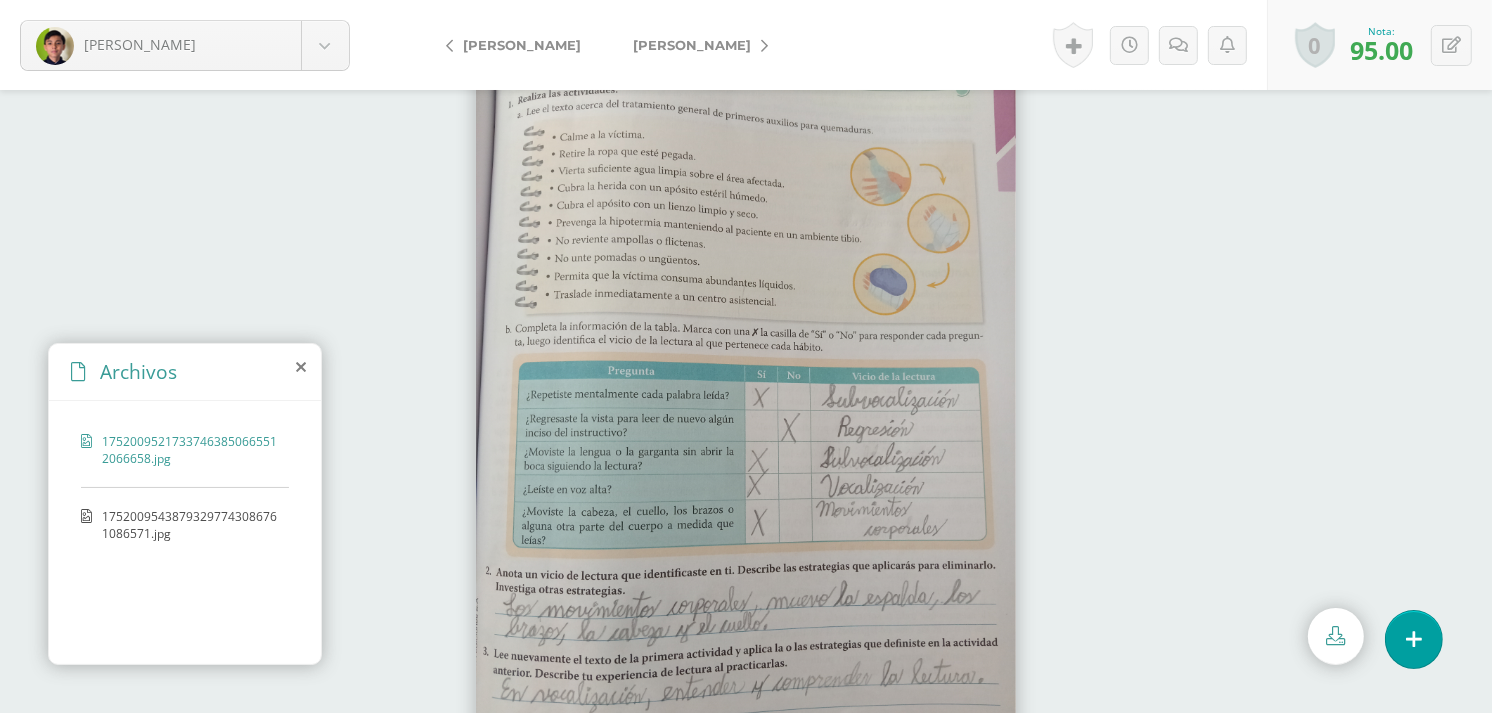 scroll, scrollTop: 48, scrollLeft: 0, axis: vertical 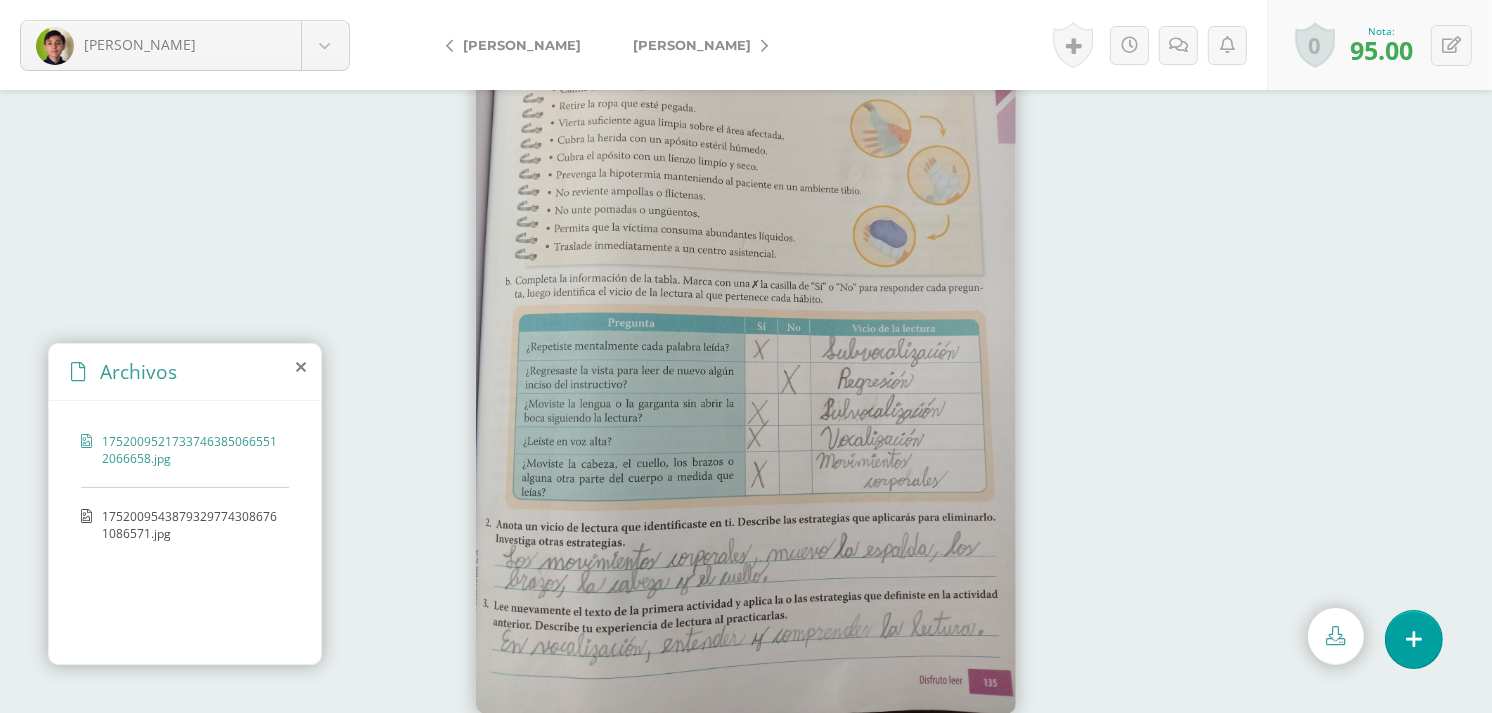 click on "17520095438793297743086761086571.jpg" at bounding box center (190, 525) 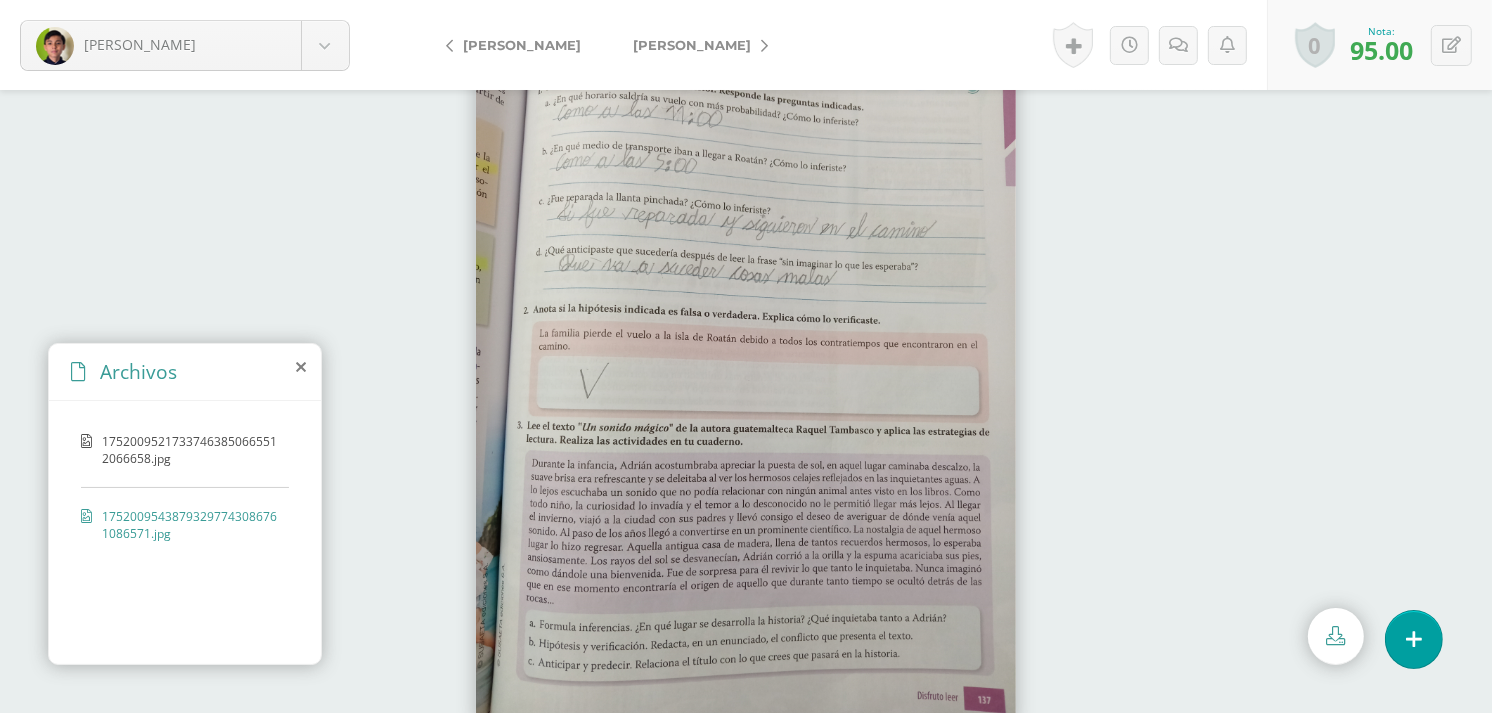 scroll, scrollTop: 48, scrollLeft: 0, axis: vertical 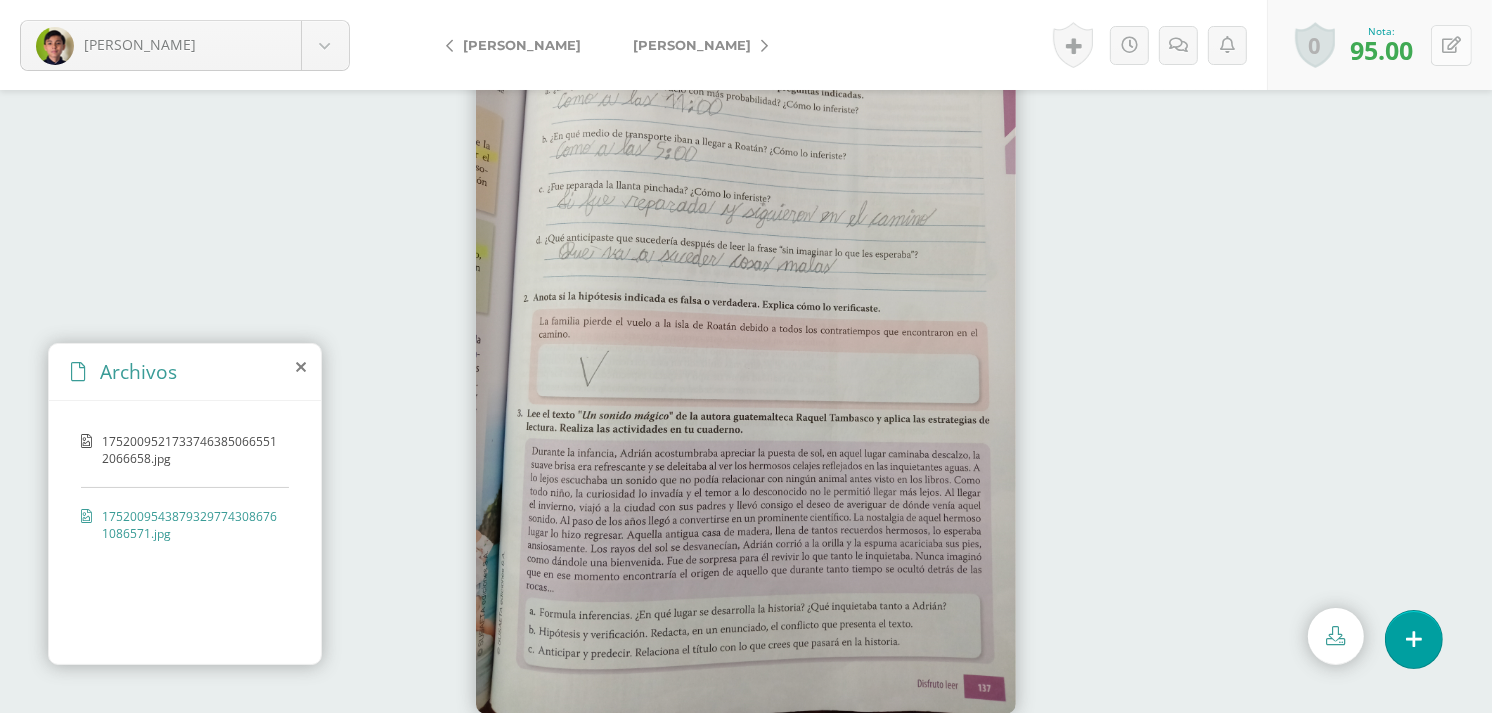 click at bounding box center [1451, 45] 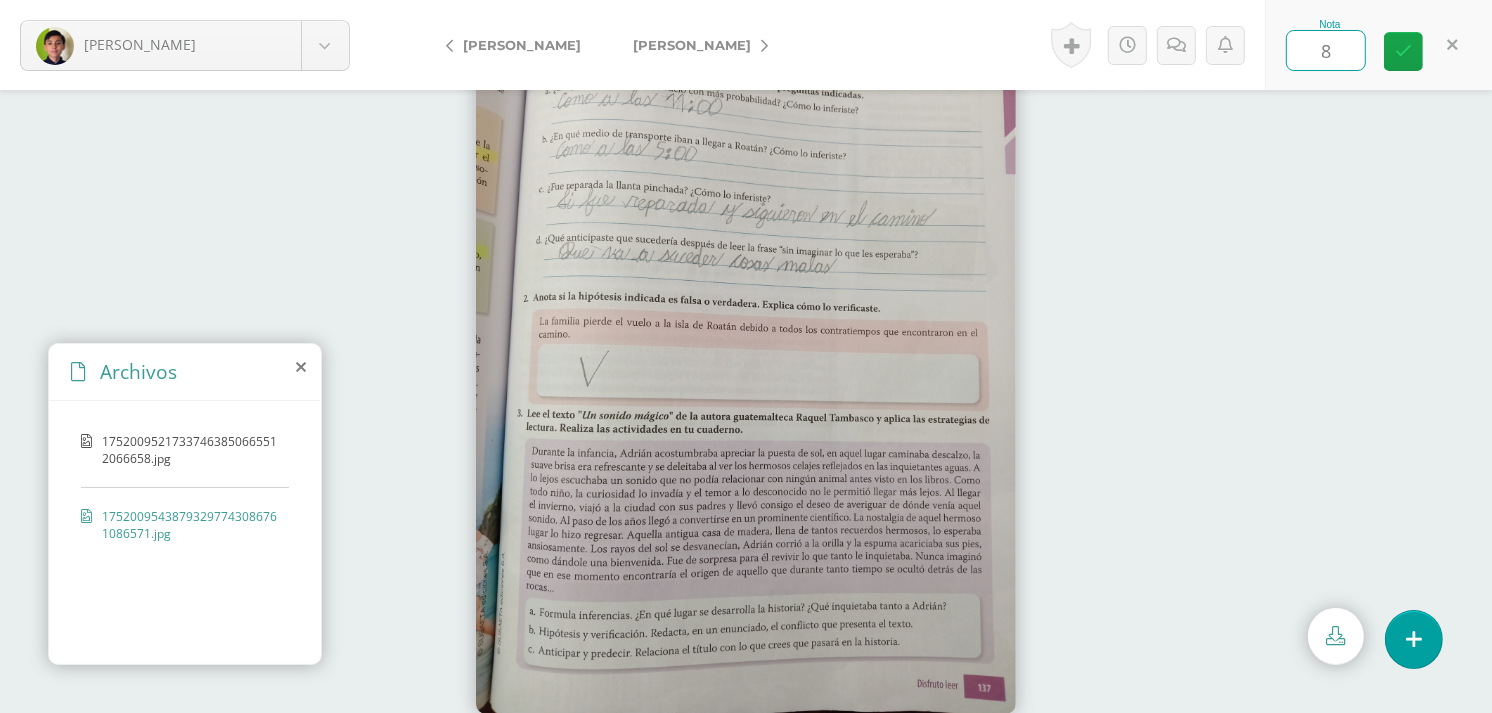 type on "80" 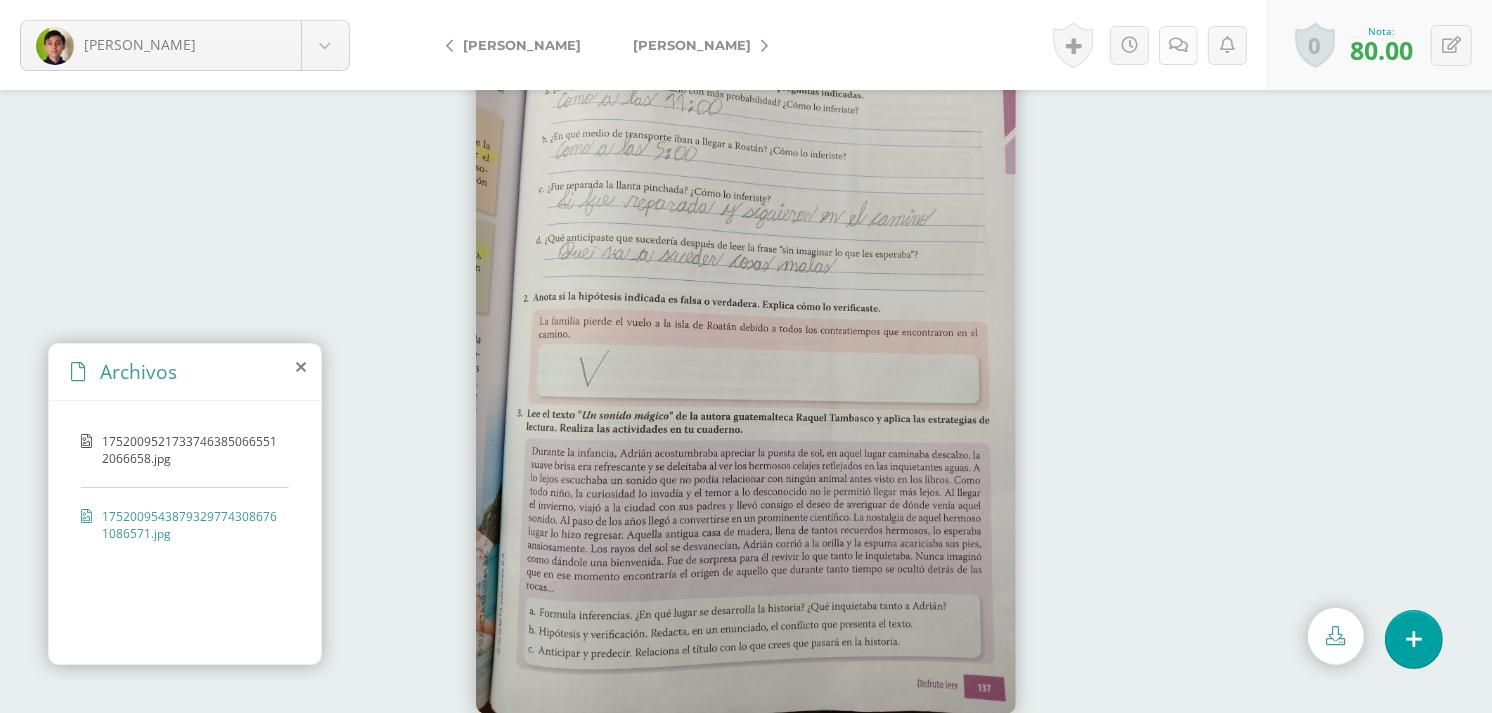 click at bounding box center [1178, 45] 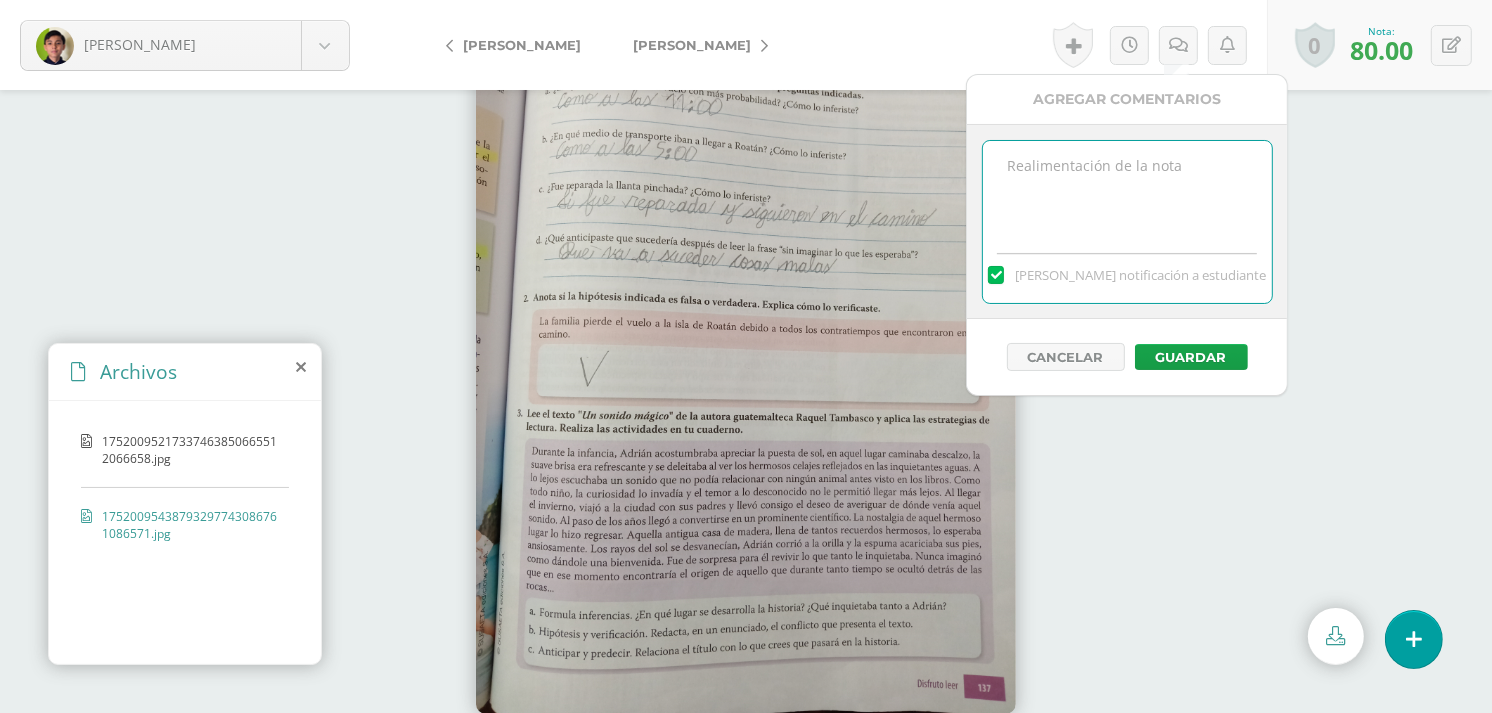 click at bounding box center [1127, 191] 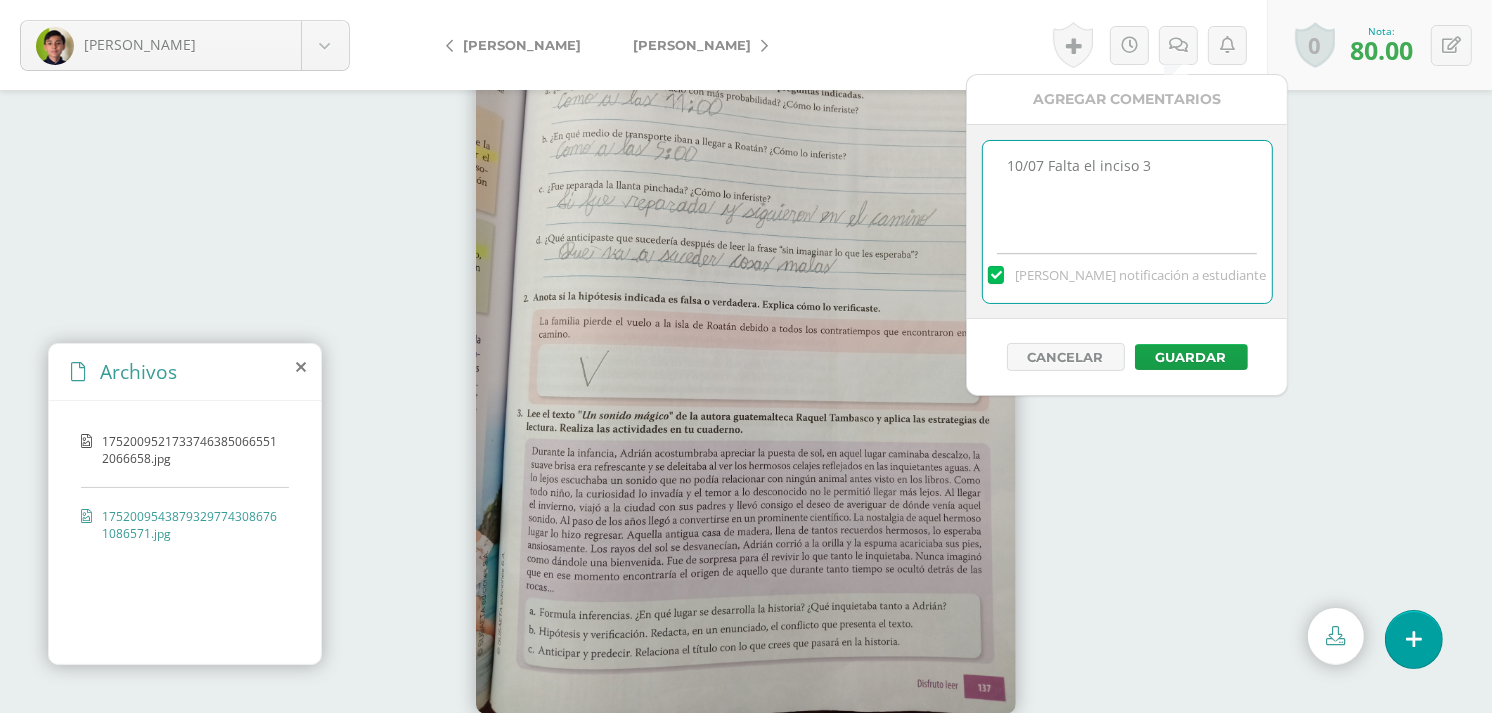 click on "10/07 Falta el inciso 3" at bounding box center [1127, 191] 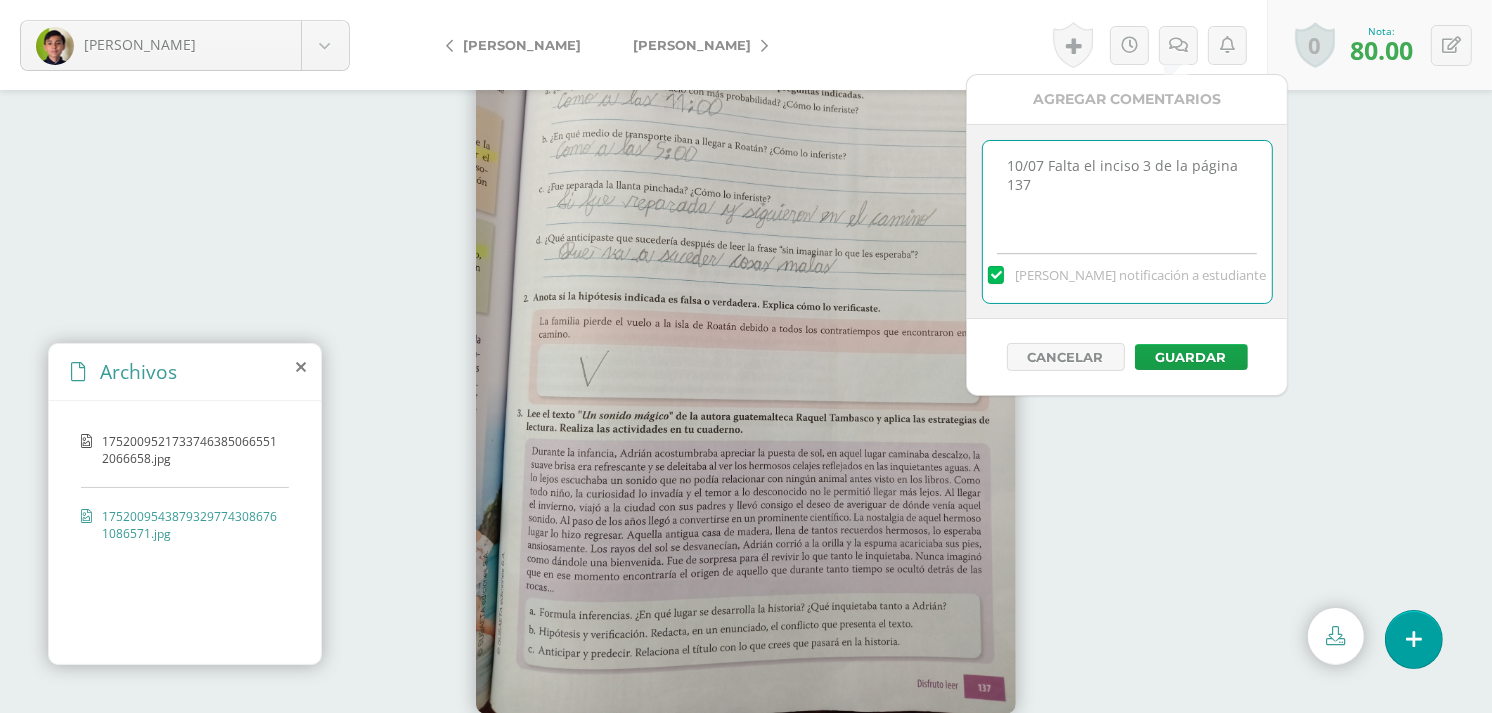 drag, startPoint x: 1083, startPoint y: 185, endPoint x: 990, endPoint y: 167, distance: 94.72592 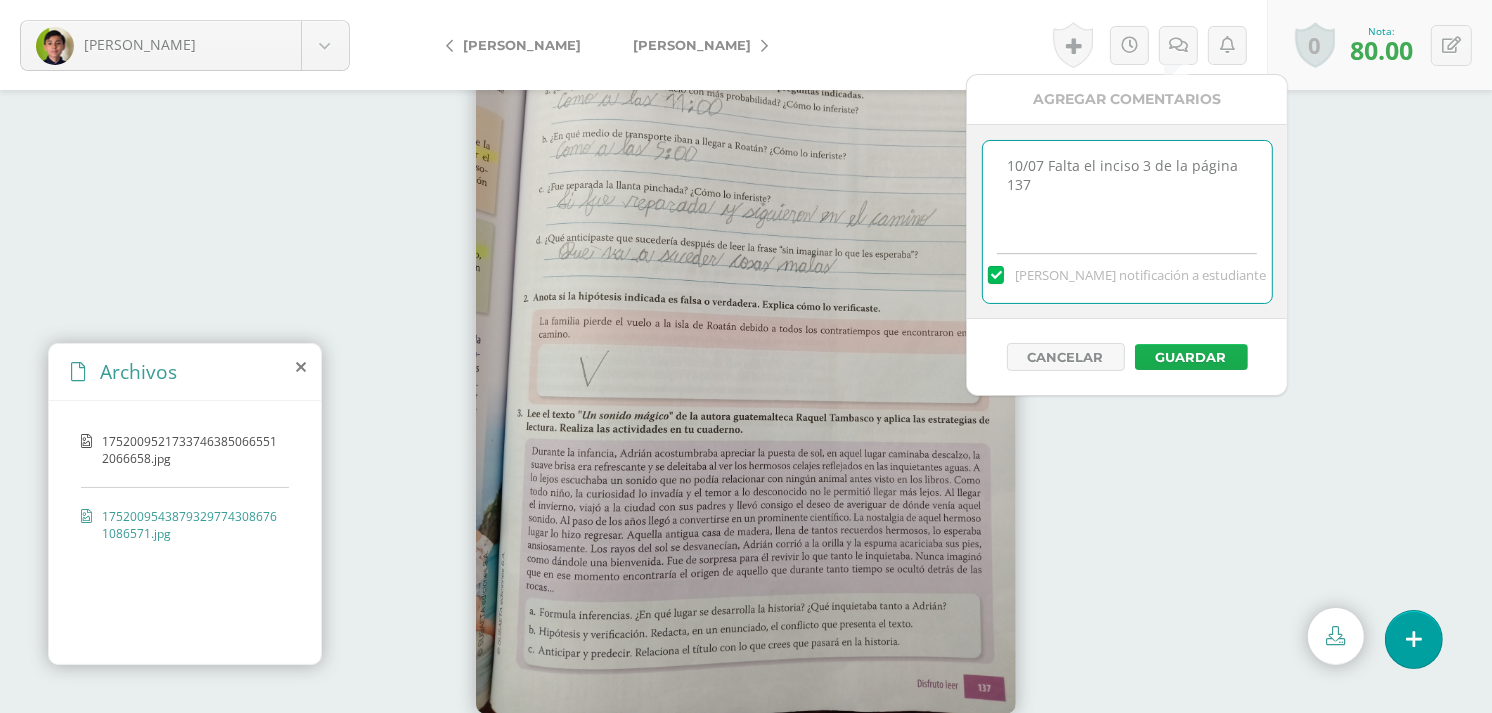 type on "10/07 Falta el inciso 3 de la página 137" 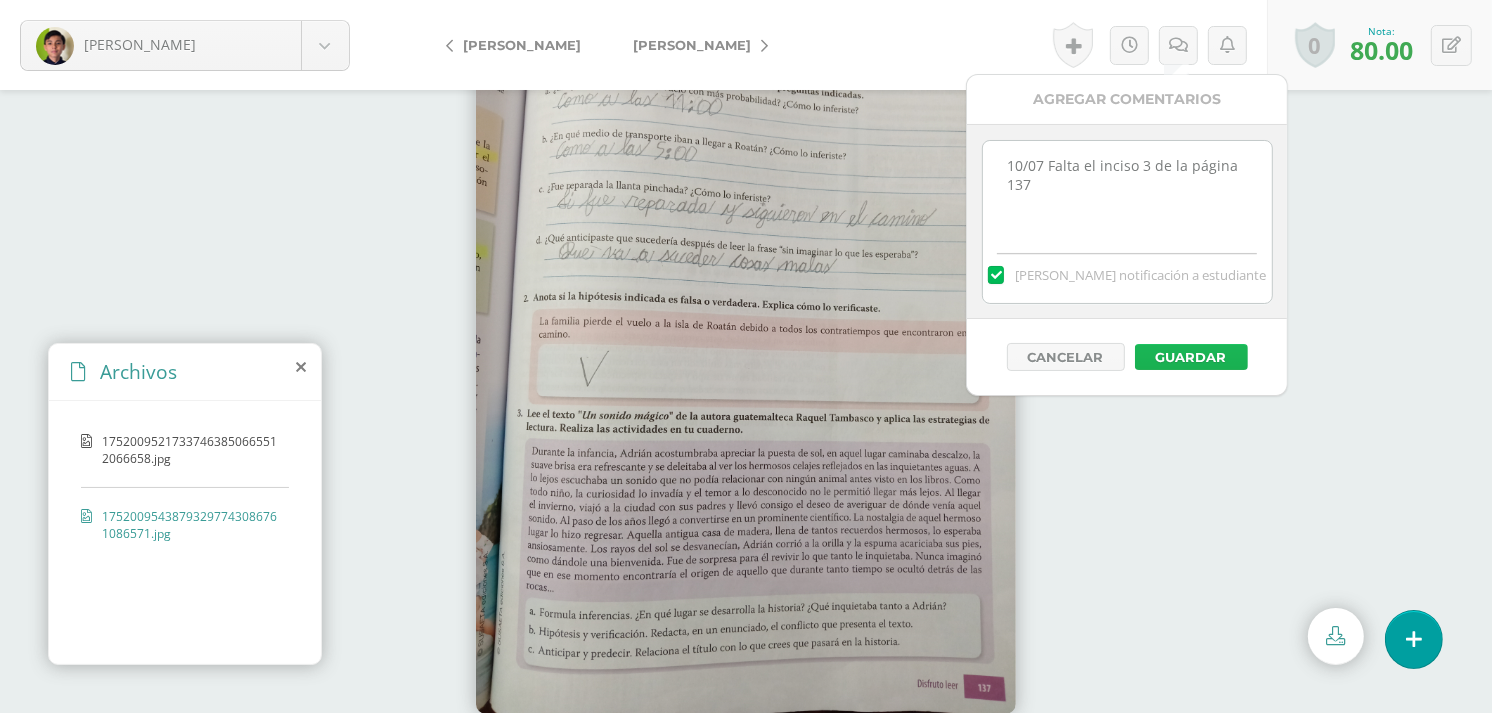 click on "Guardar" at bounding box center [1191, 357] 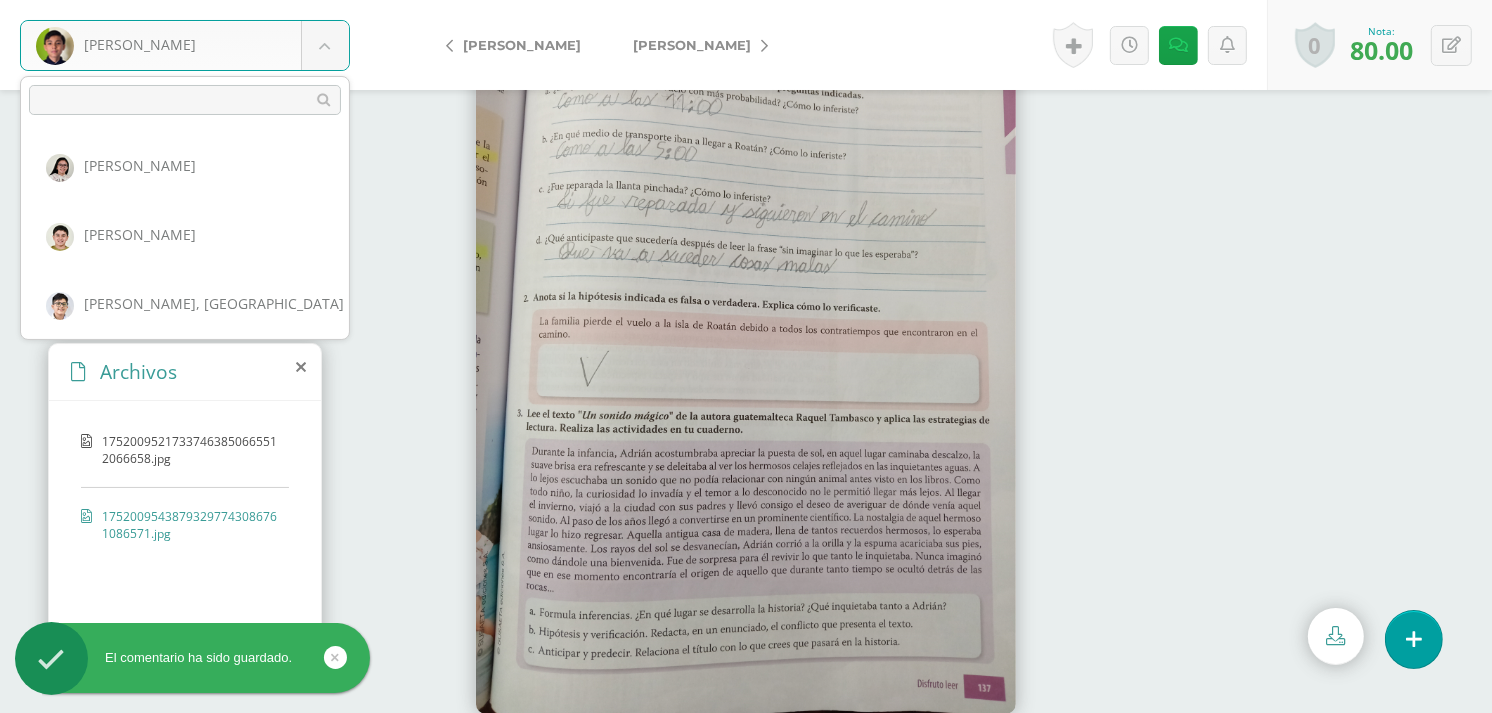 click on "El comentario ha sido guardado.
Dávila, Roberto
Alvarez, Valentina
Anléu, Pablo
Berdúo, Santiago
Castillo, Marco
Dávila, Roberto
González, Tomás
Hanser, Luis
López, Ricardo
Marroquín, Fátima
Muñoz, Santiago
Plata, Ivanna
80.00 Logros 80.00 95.0 pts 1" at bounding box center [746, 308] 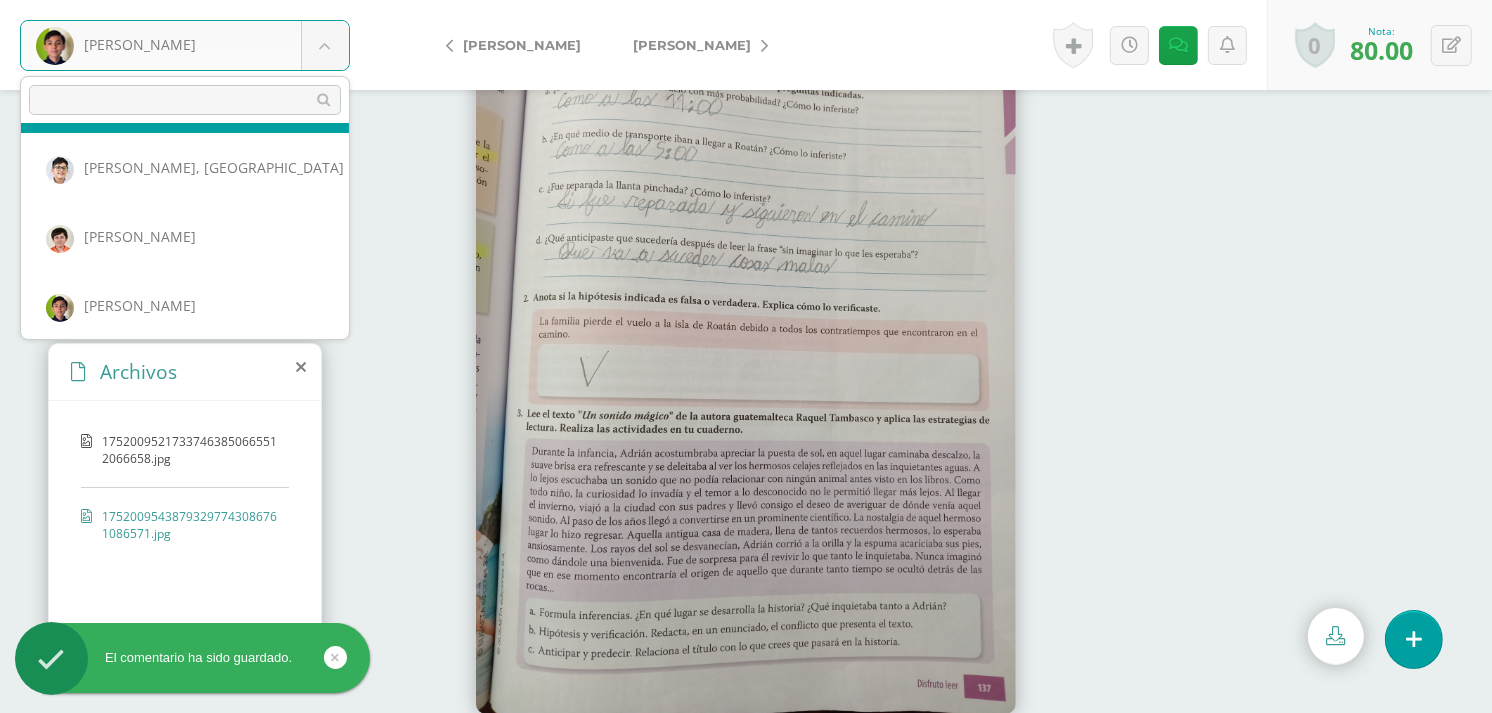 scroll, scrollTop: 76, scrollLeft: 0, axis: vertical 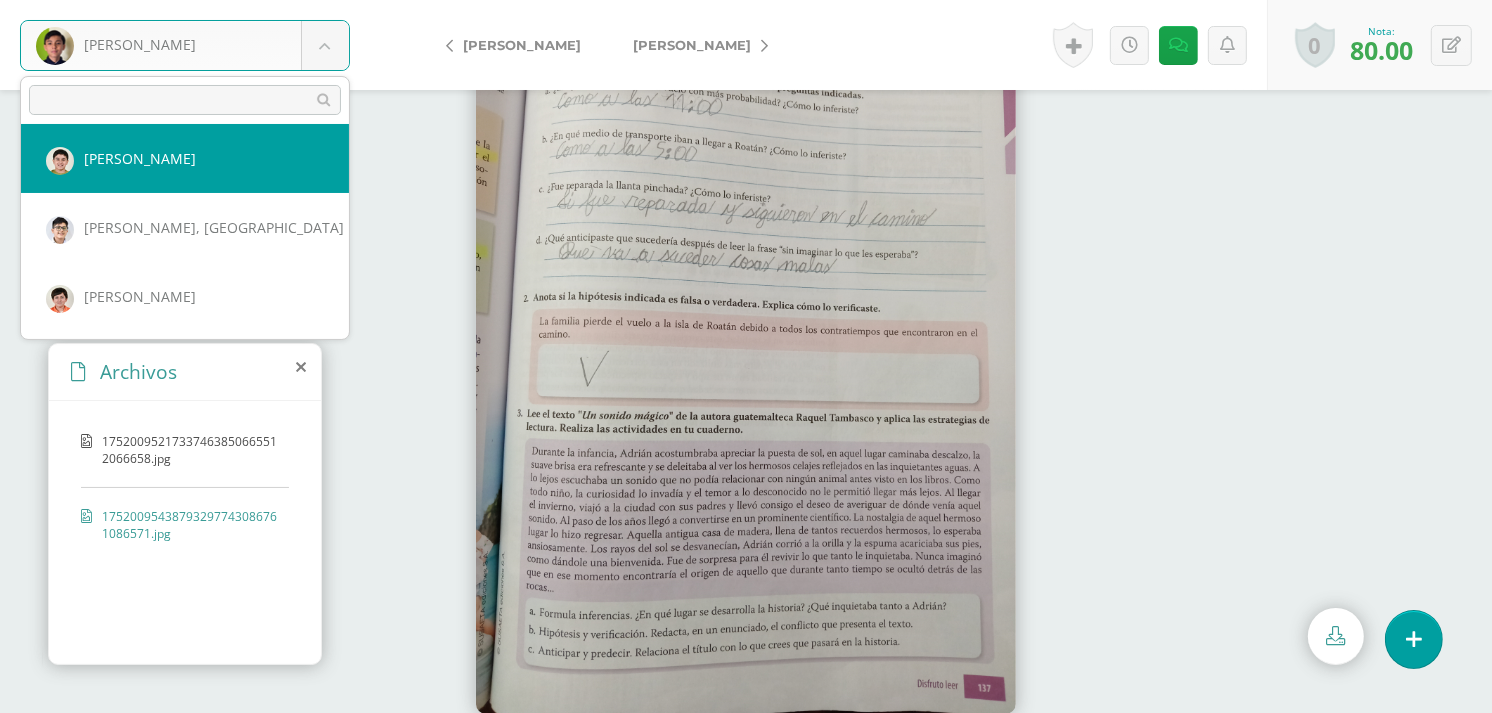 select on "453" 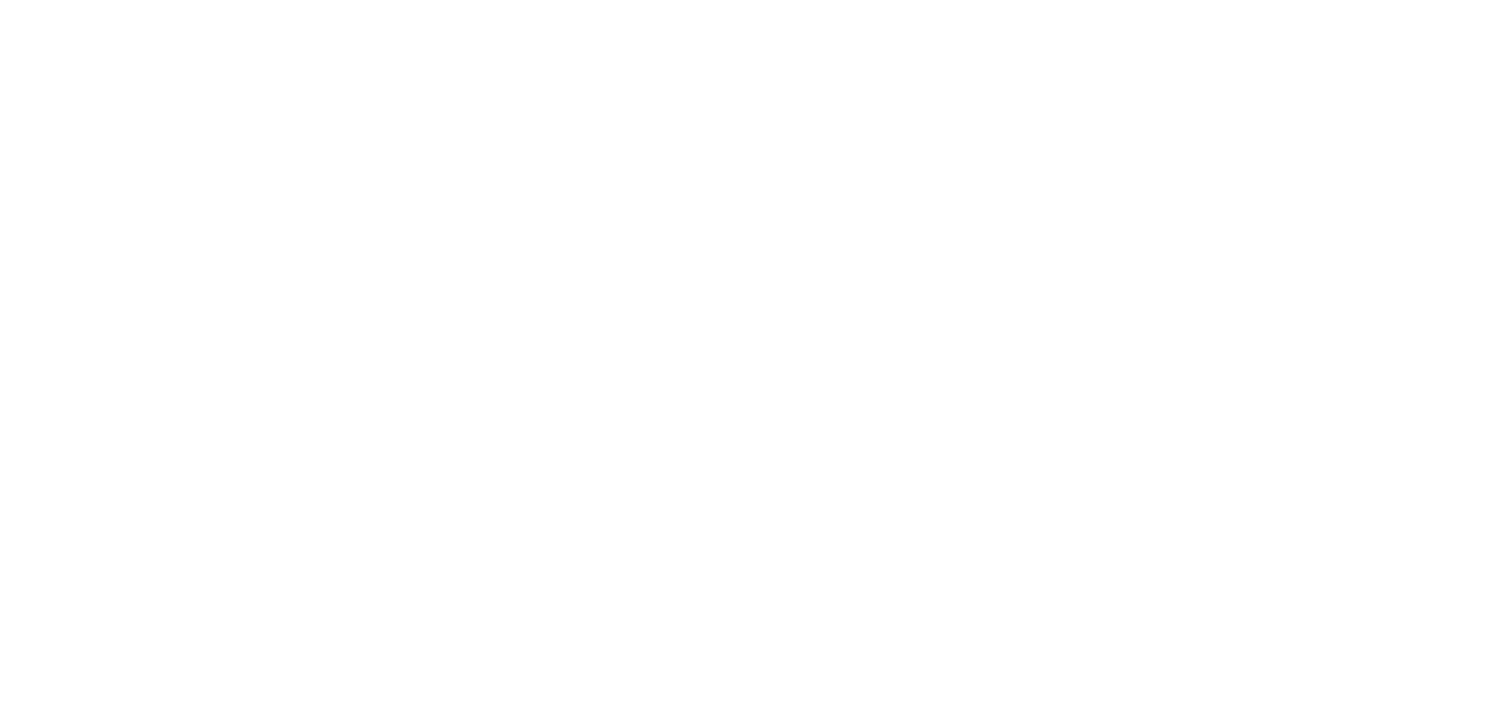 scroll, scrollTop: 0, scrollLeft: 0, axis: both 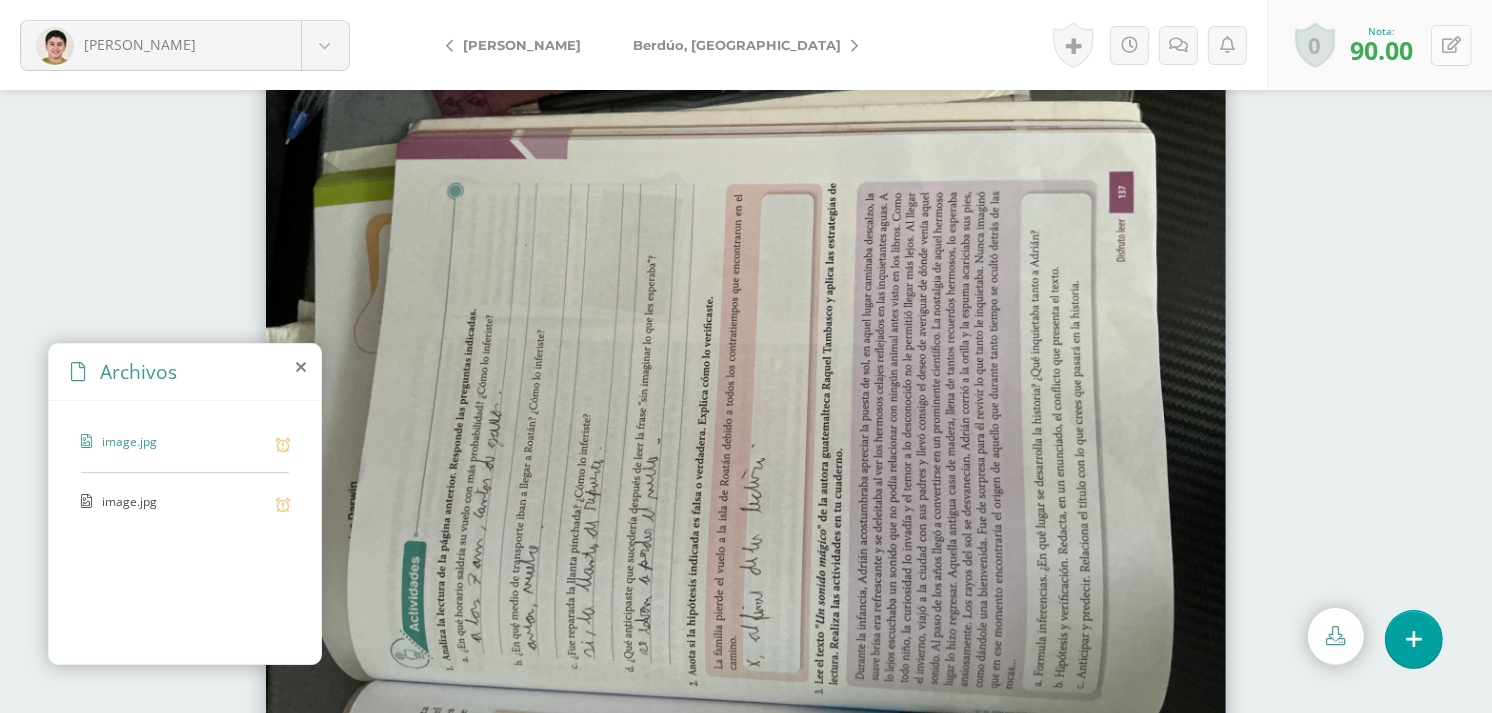 click at bounding box center [1451, 45] 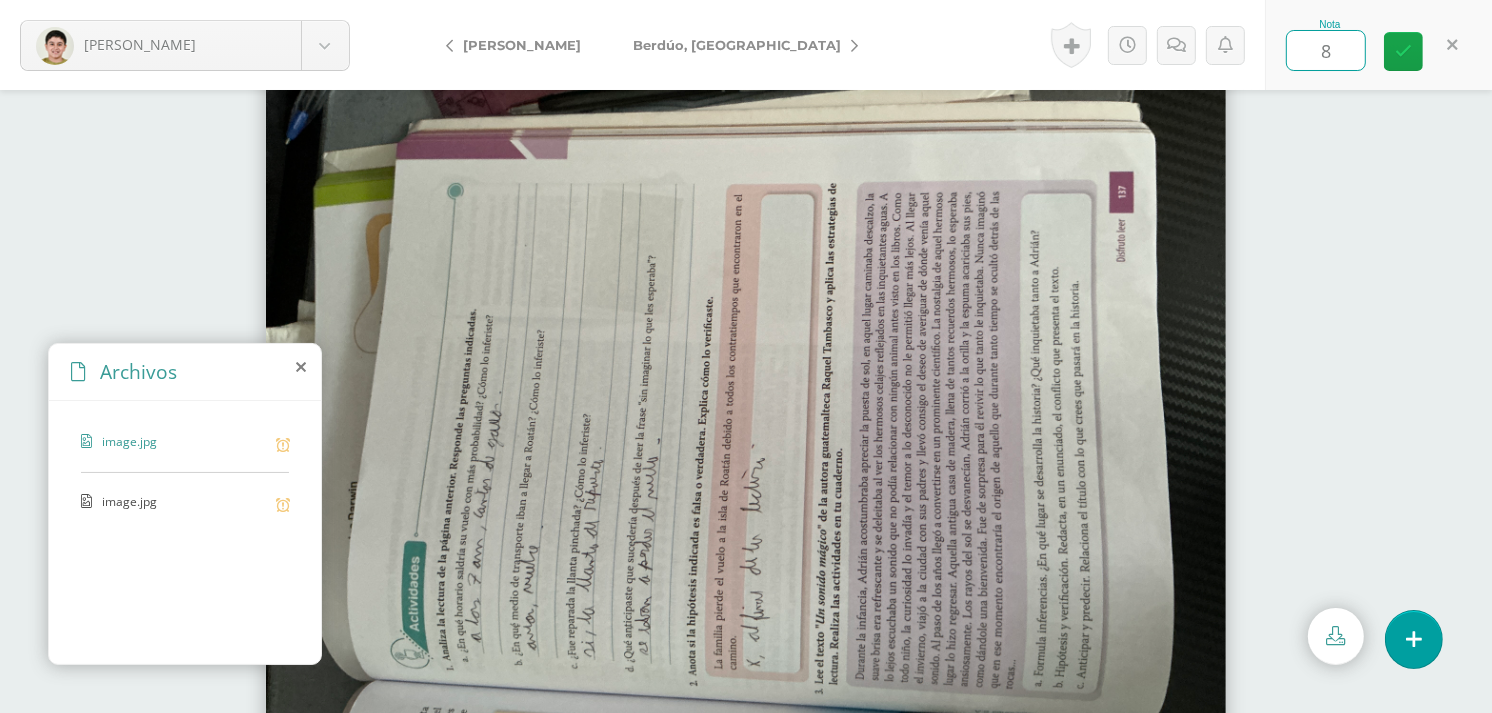 type on "80" 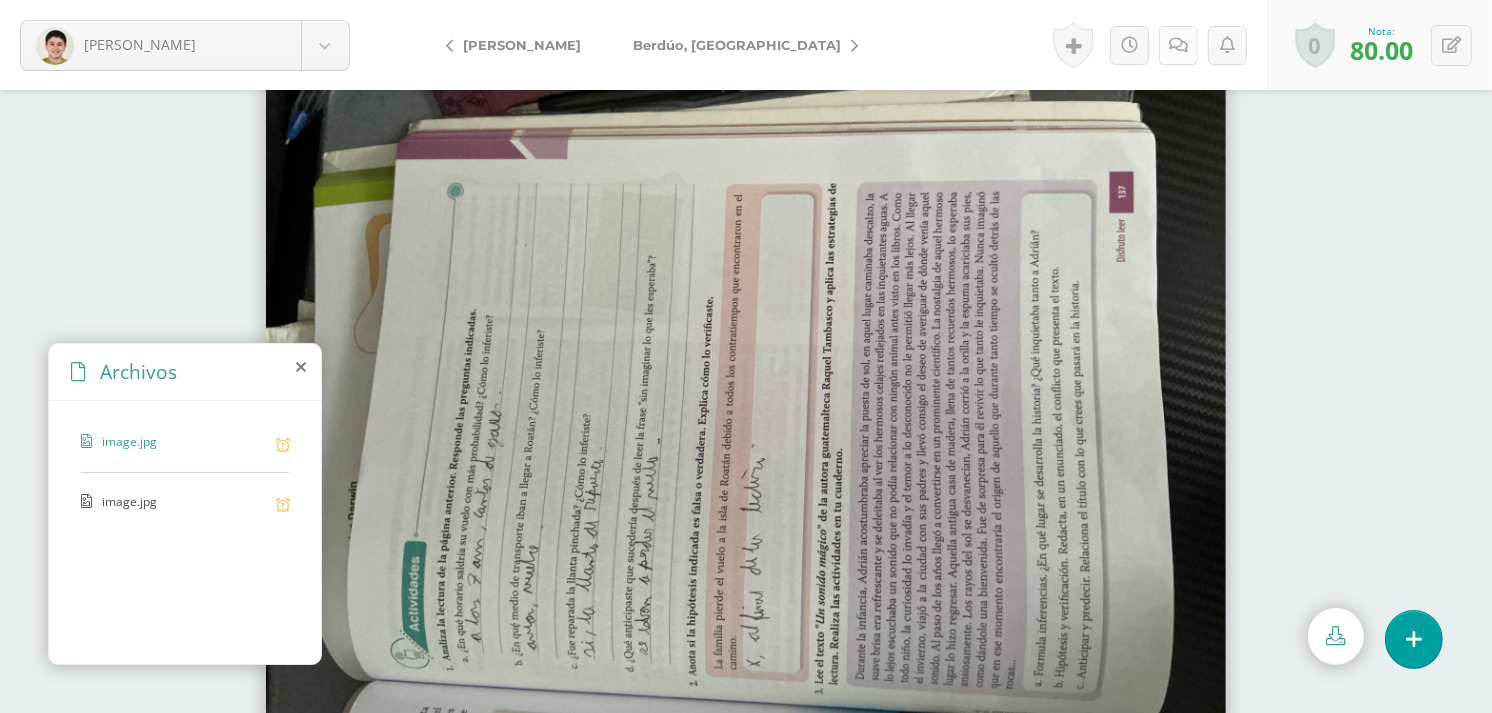 click at bounding box center [1178, 45] 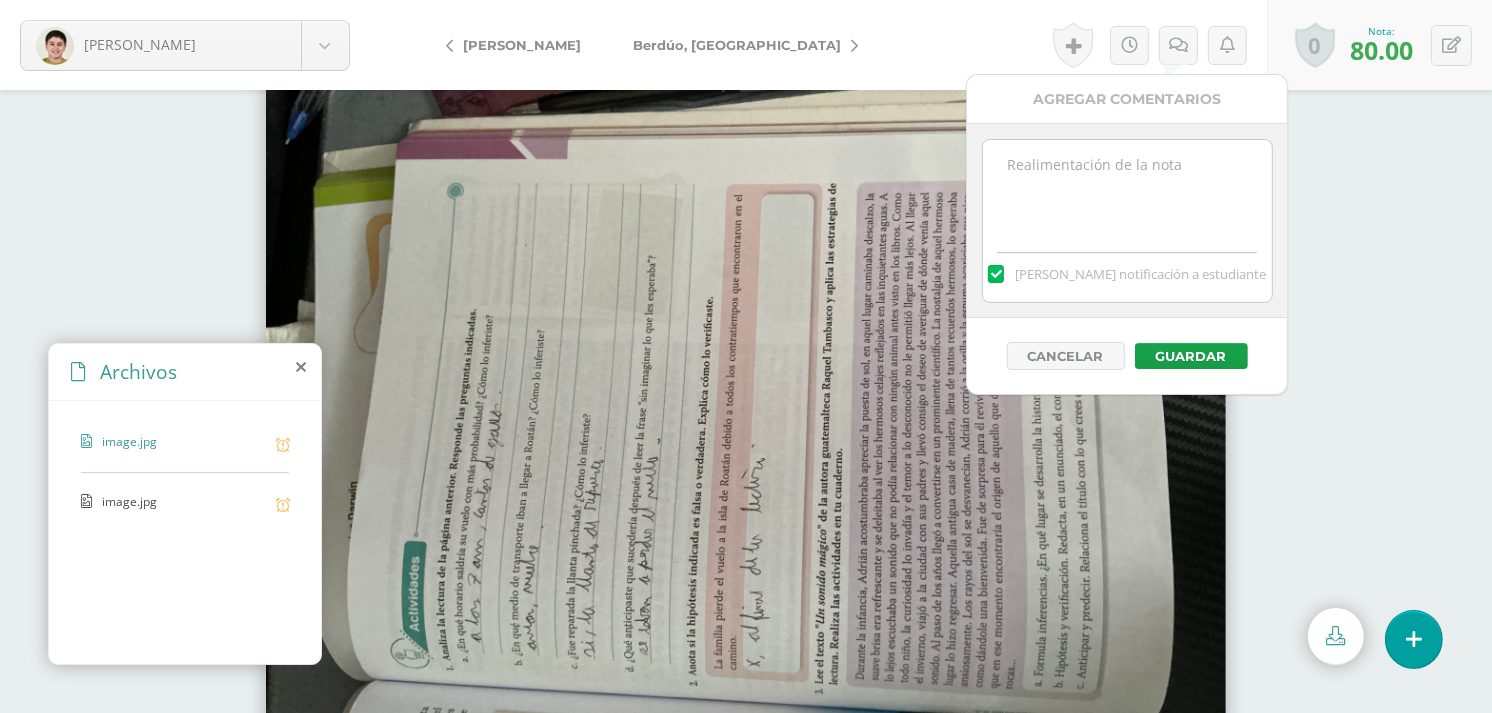 click at bounding box center [1127, 190] 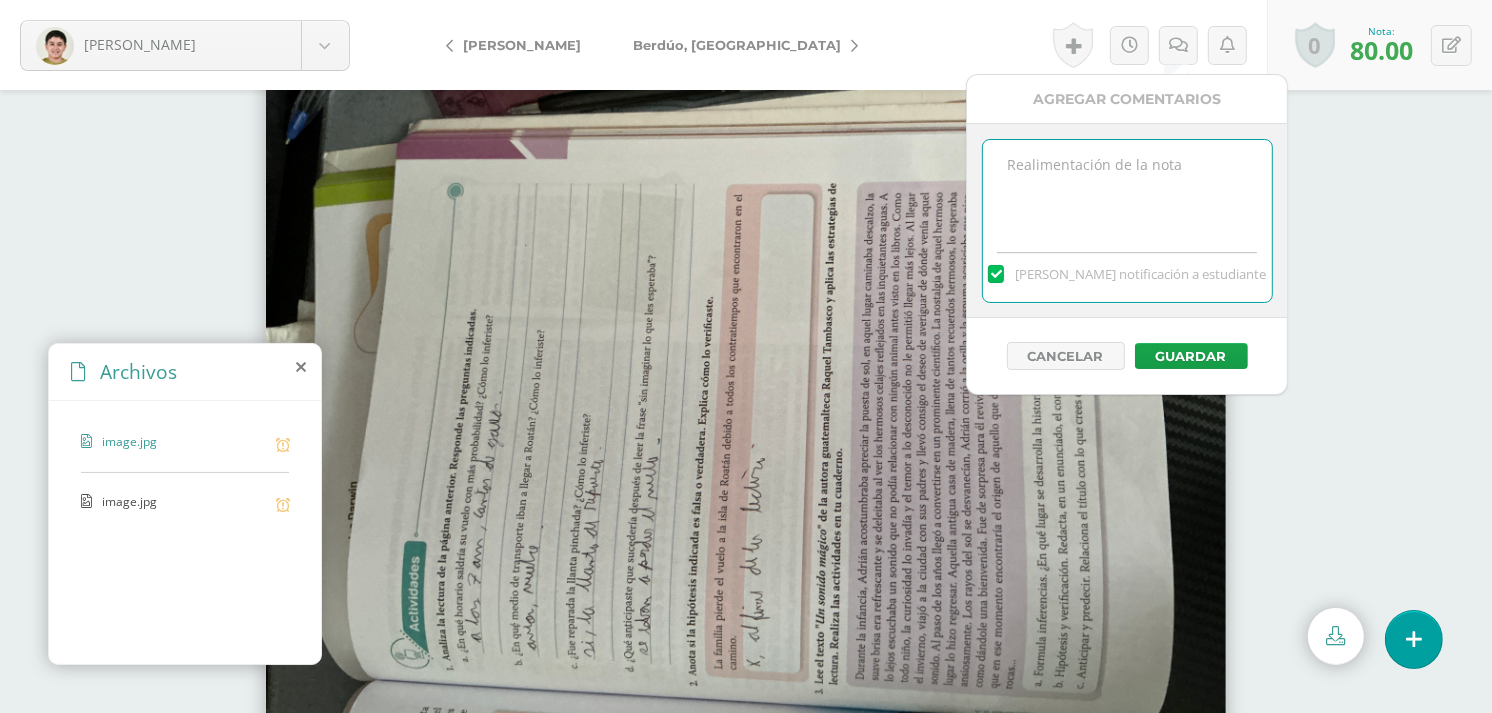 paste on "10/07 Falta el inciso 3 de la página 137" 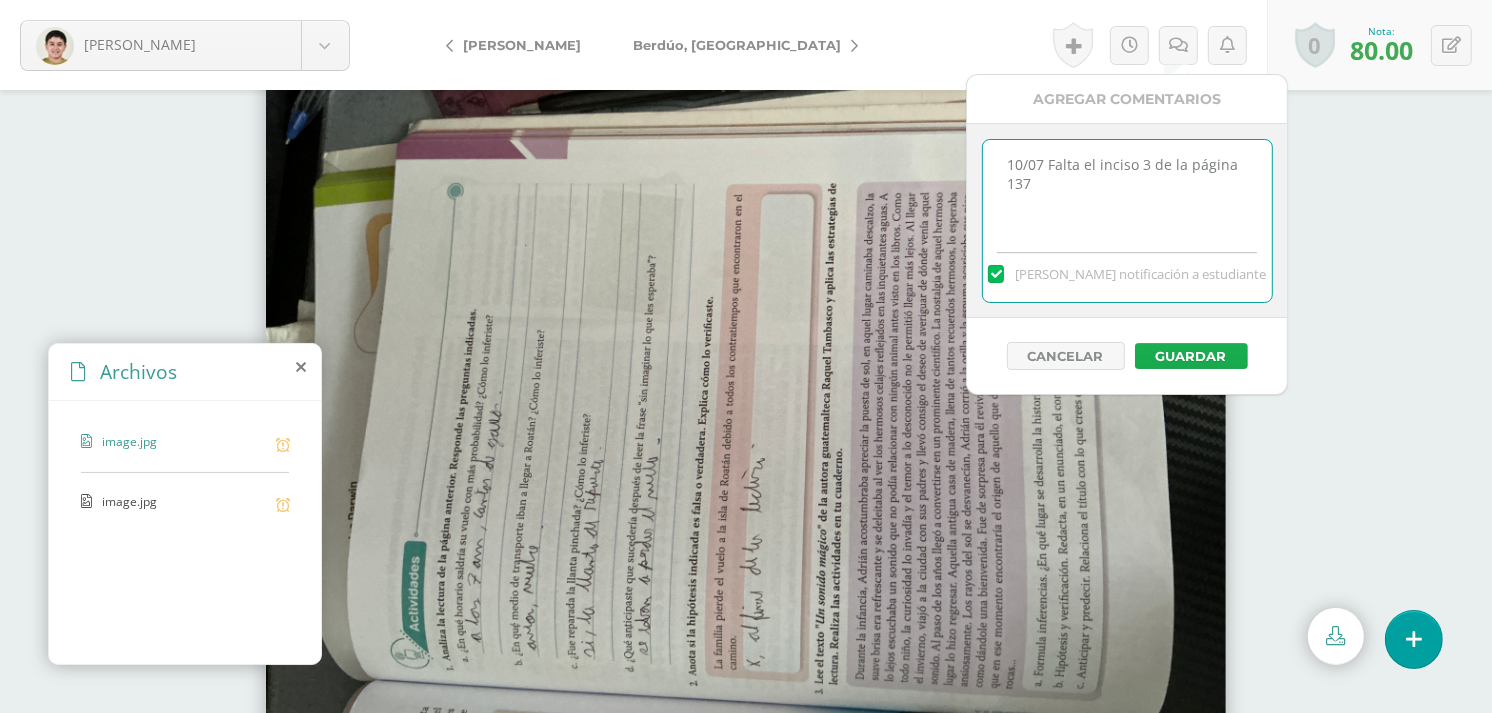 type on "10/07 Falta el inciso 3 de la página 137" 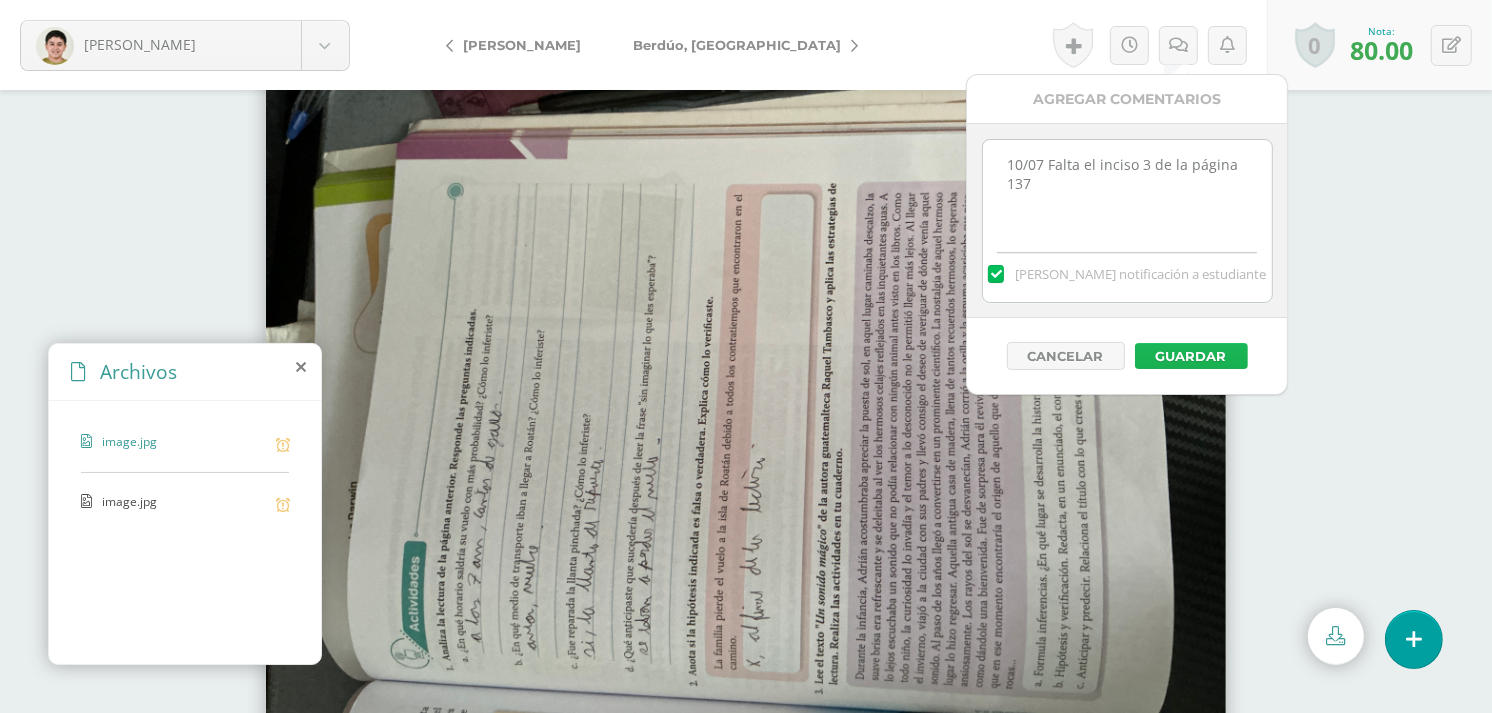 click on "Guardar" at bounding box center [1191, 356] 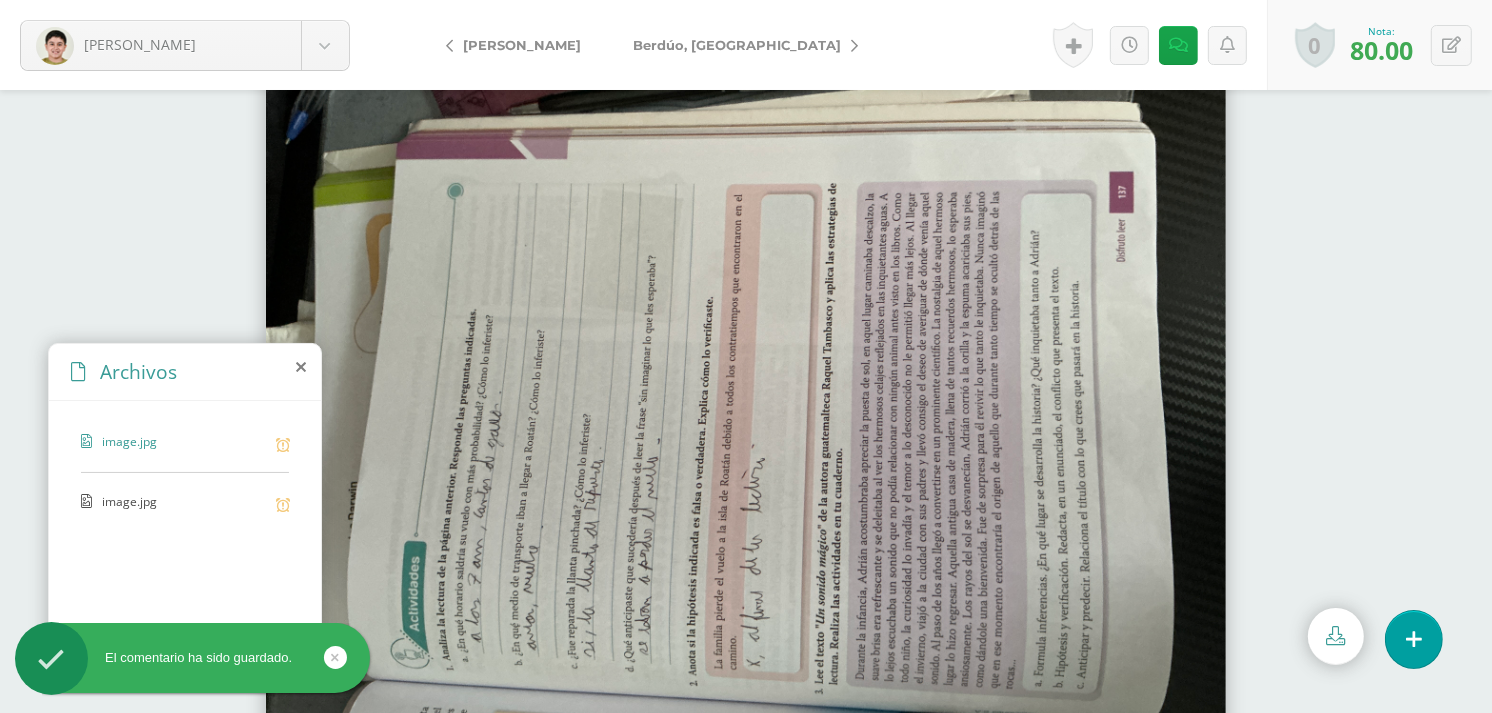click on "Berdúo, [GEOGRAPHIC_DATA]" at bounding box center (740, 45) 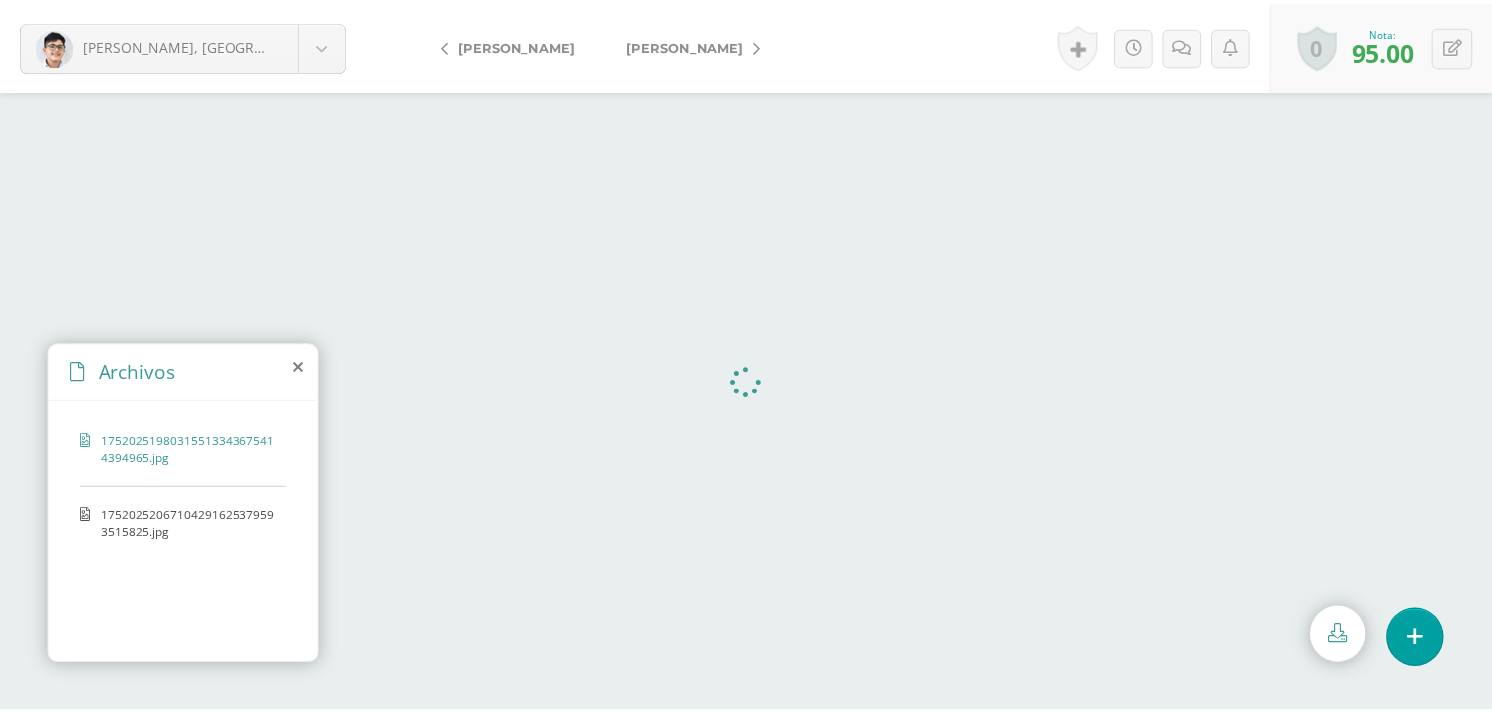 scroll, scrollTop: 0, scrollLeft: 0, axis: both 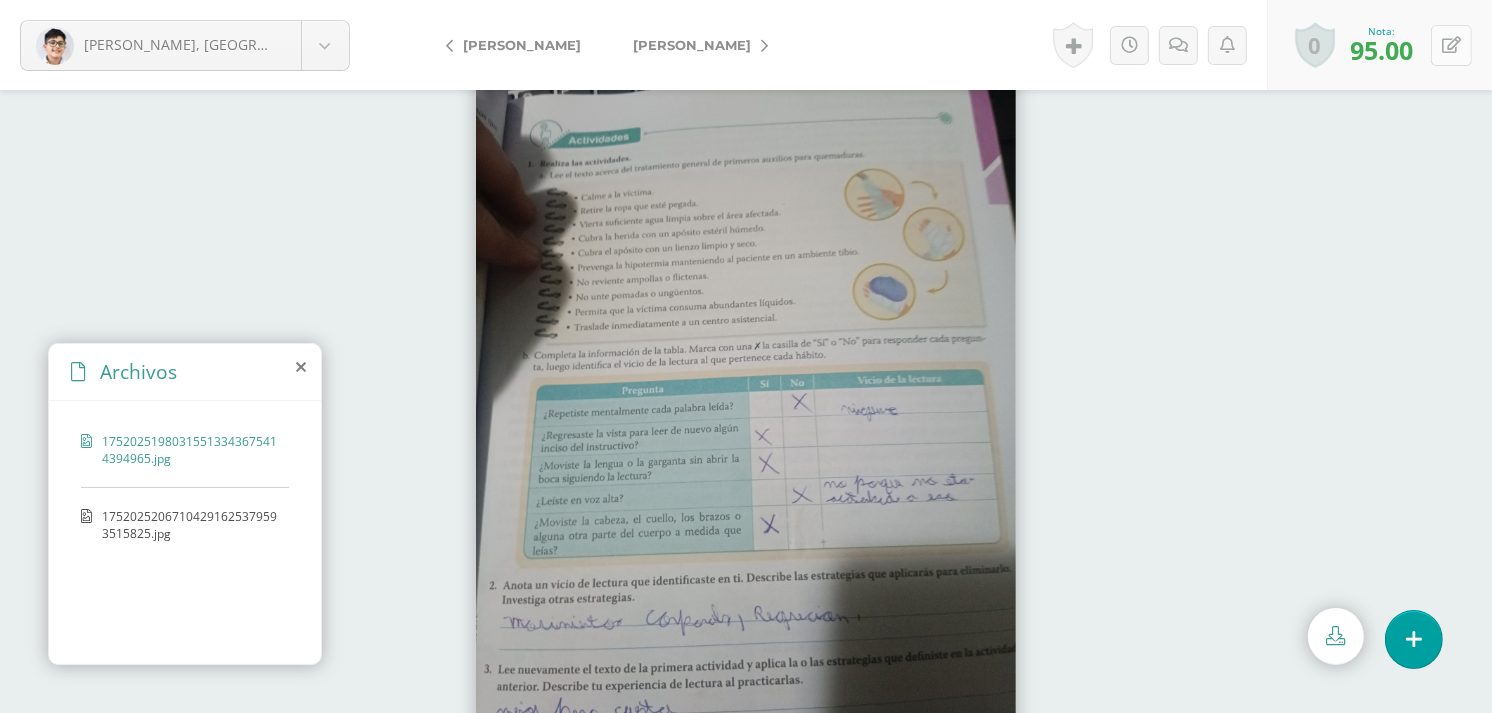 click at bounding box center [1451, 45] 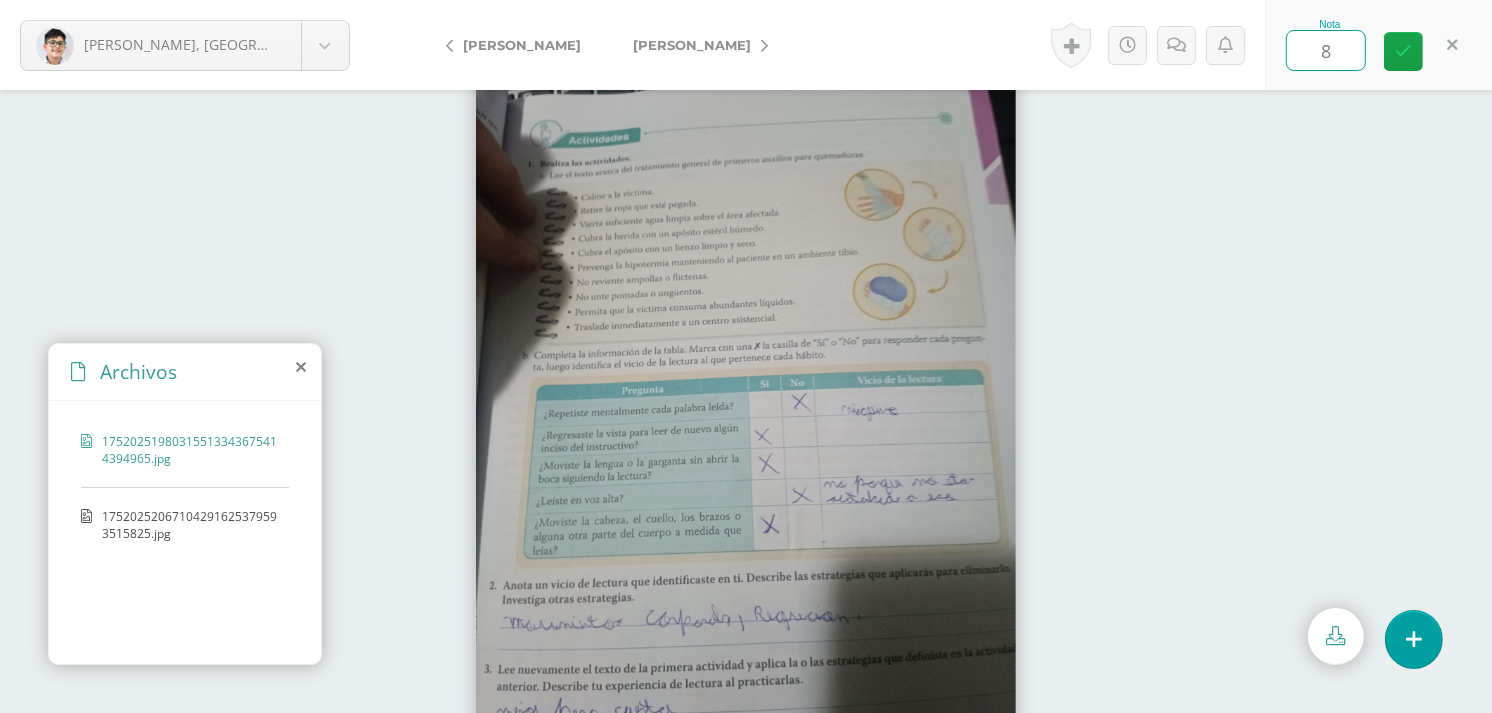 type on "80" 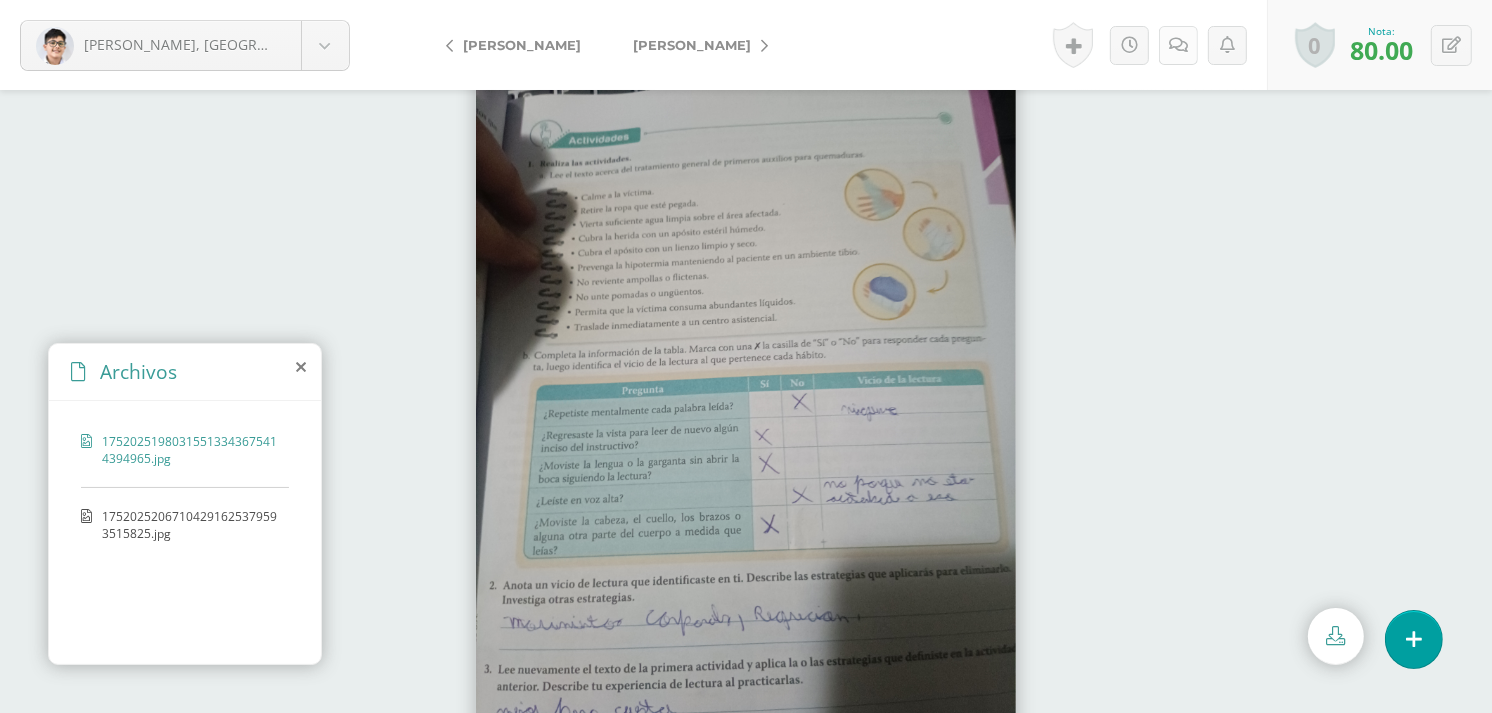 click at bounding box center (1178, 45) 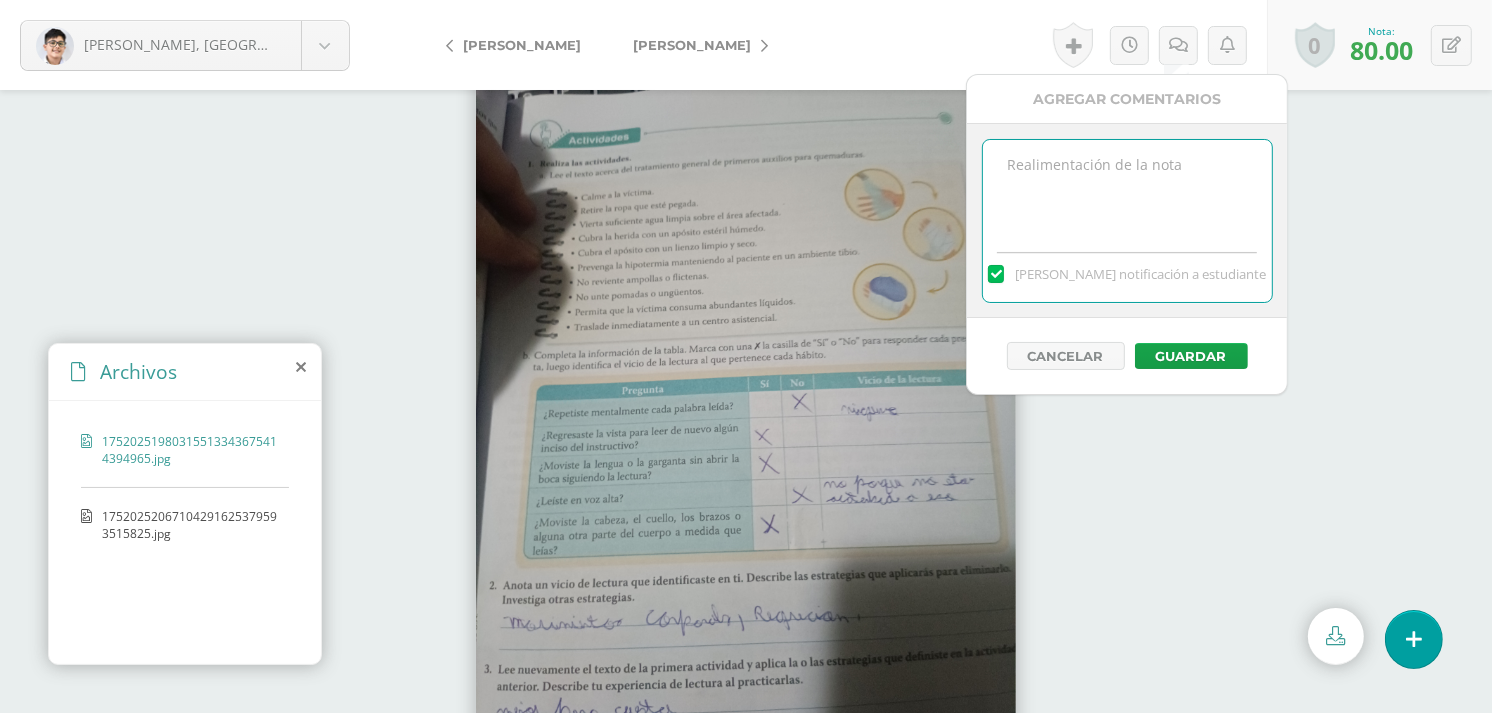click at bounding box center [1127, 190] 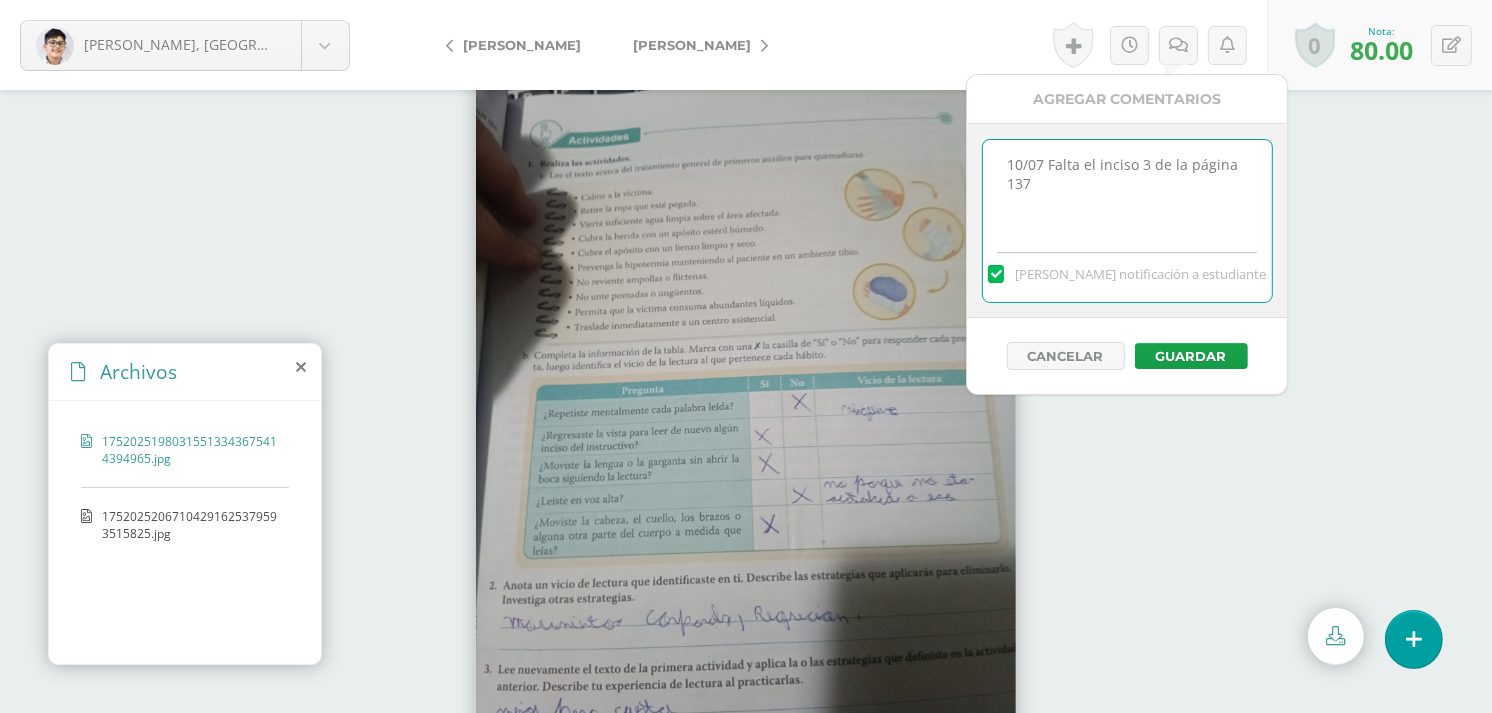 click on "10/07 Falta el inciso 3 de la página 137" at bounding box center [1127, 190] 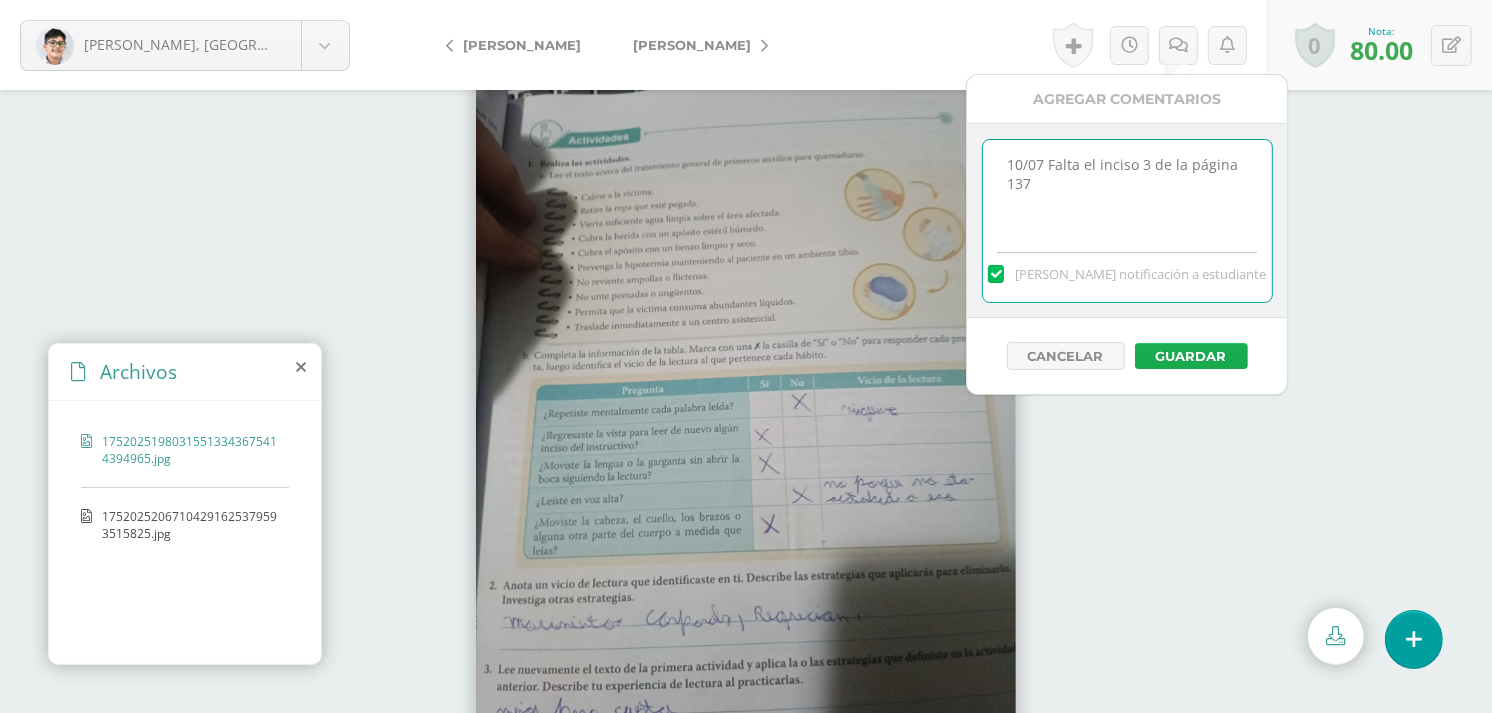 type on "10/07 Falta el inciso 3 de la página 137" 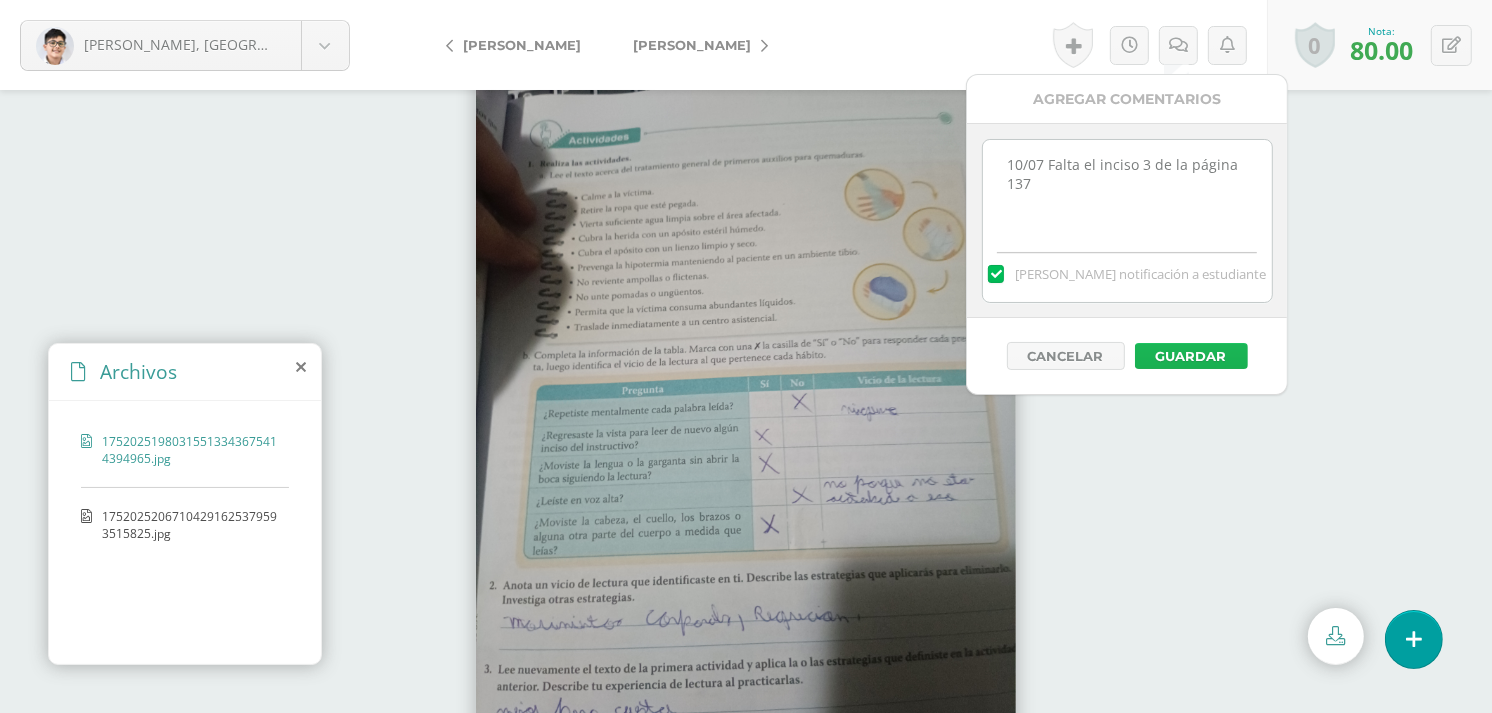 click on "Guardar" at bounding box center [1191, 356] 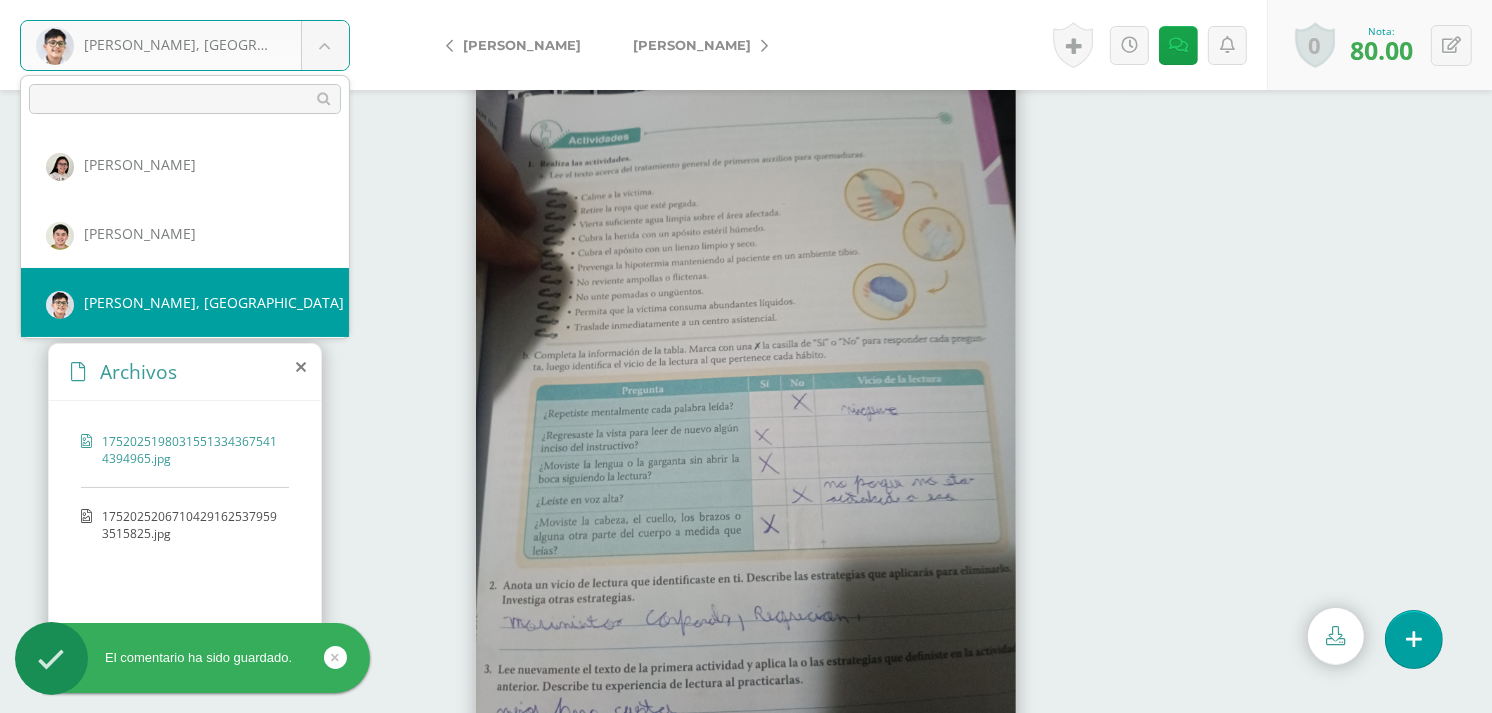 click on "El comentario ha sido guardado.
Berdúo, Santiago
Alvarez, Valentina
Anléu, Pablo
Berdúo, Santiago
Castillo, Marco
Dávila, Roberto
González, Tomás
Hanser, Luis
López, Ricardo
Marroquín, Fátima
Muñoz, Santiago
Plata, Ivanna
80.00 Logros 80.00 95.0 pts" at bounding box center (746, 356) 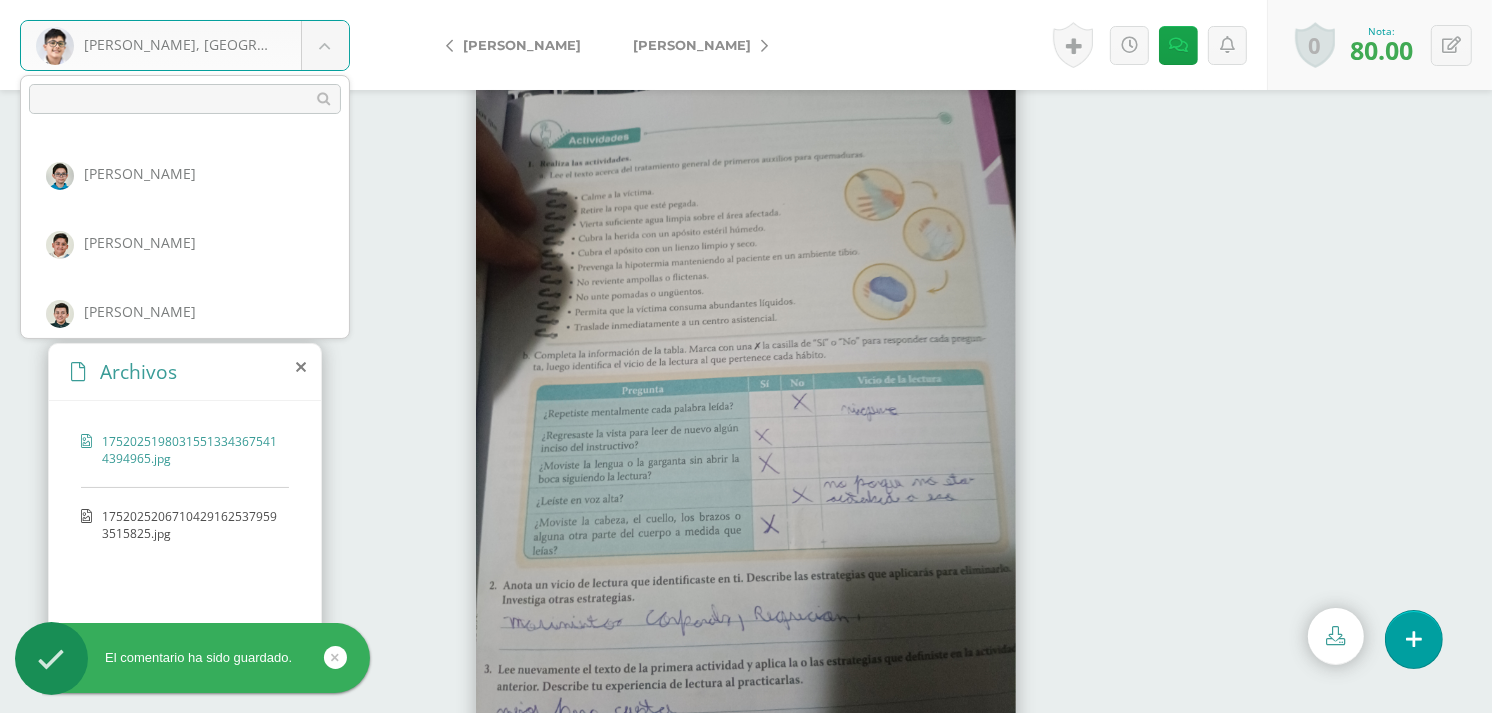 scroll, scrollTop: 284, scrollLeft: 0, axis: vertical 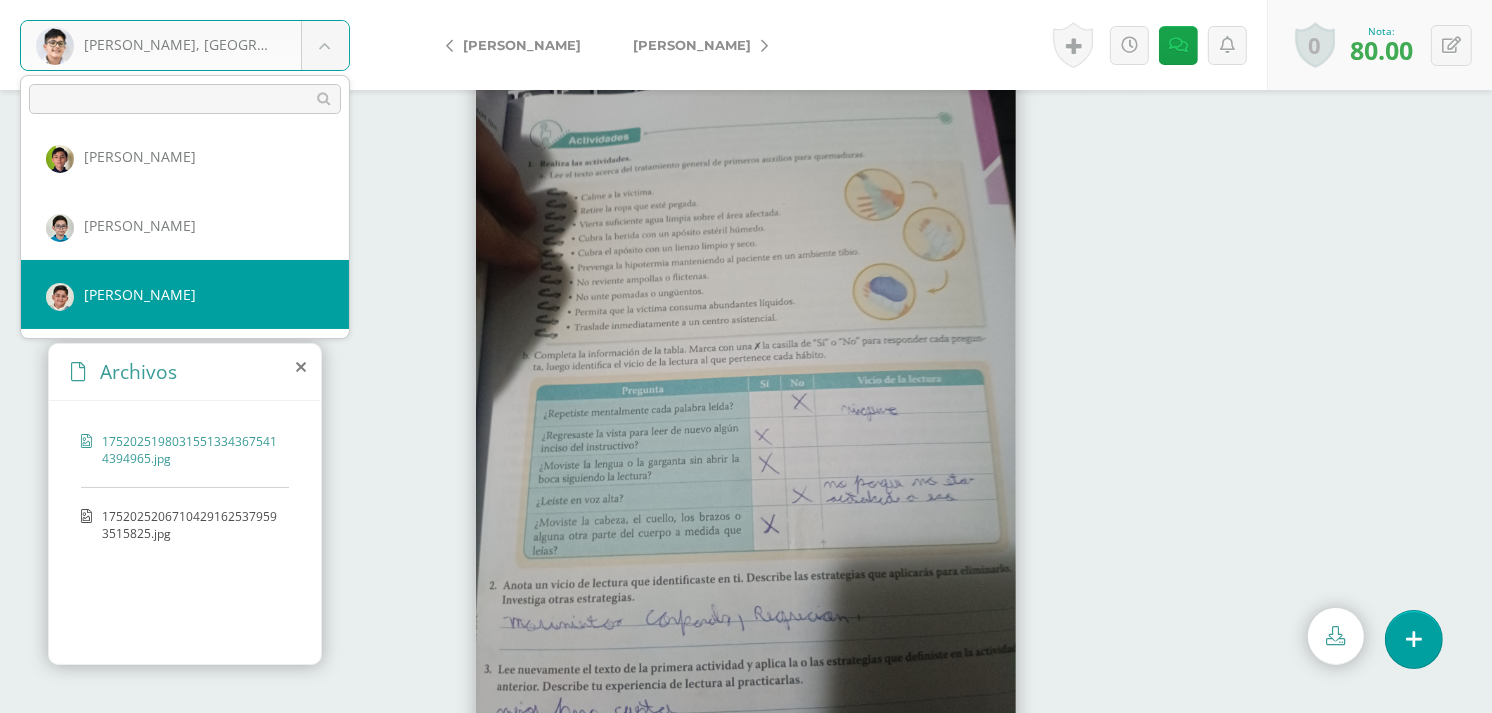 select on "529" 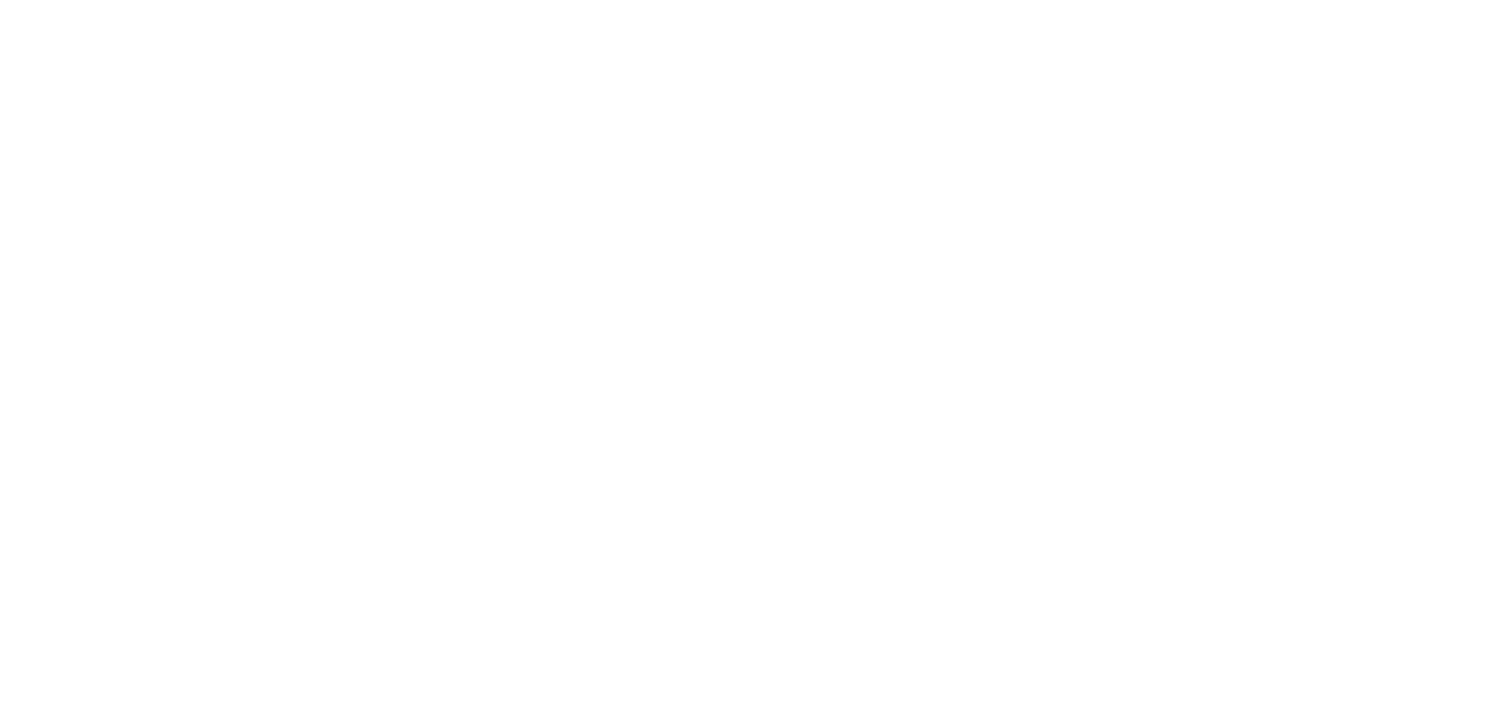 scroll, scrollTop: 0, scrollLeft: 0, axis: both 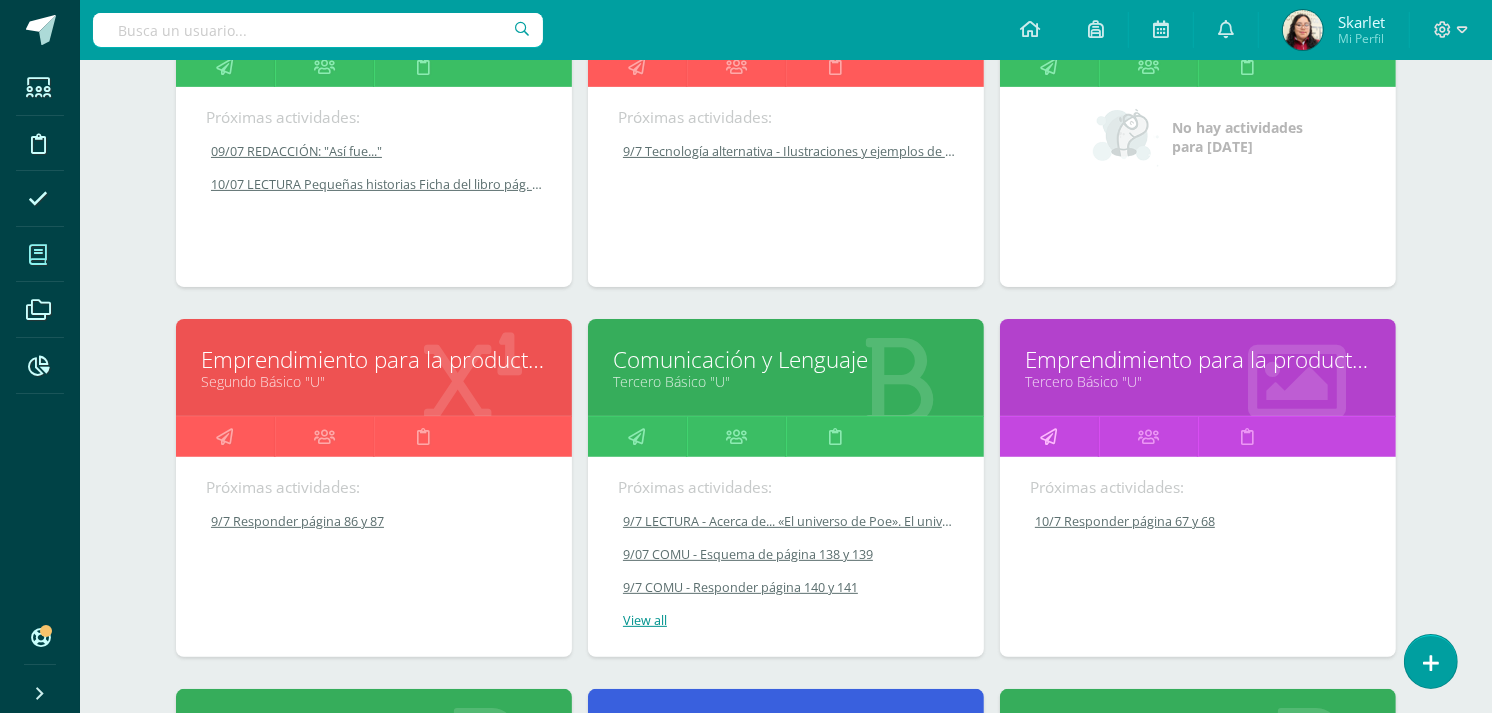 click at bounding box center [1049, 436] 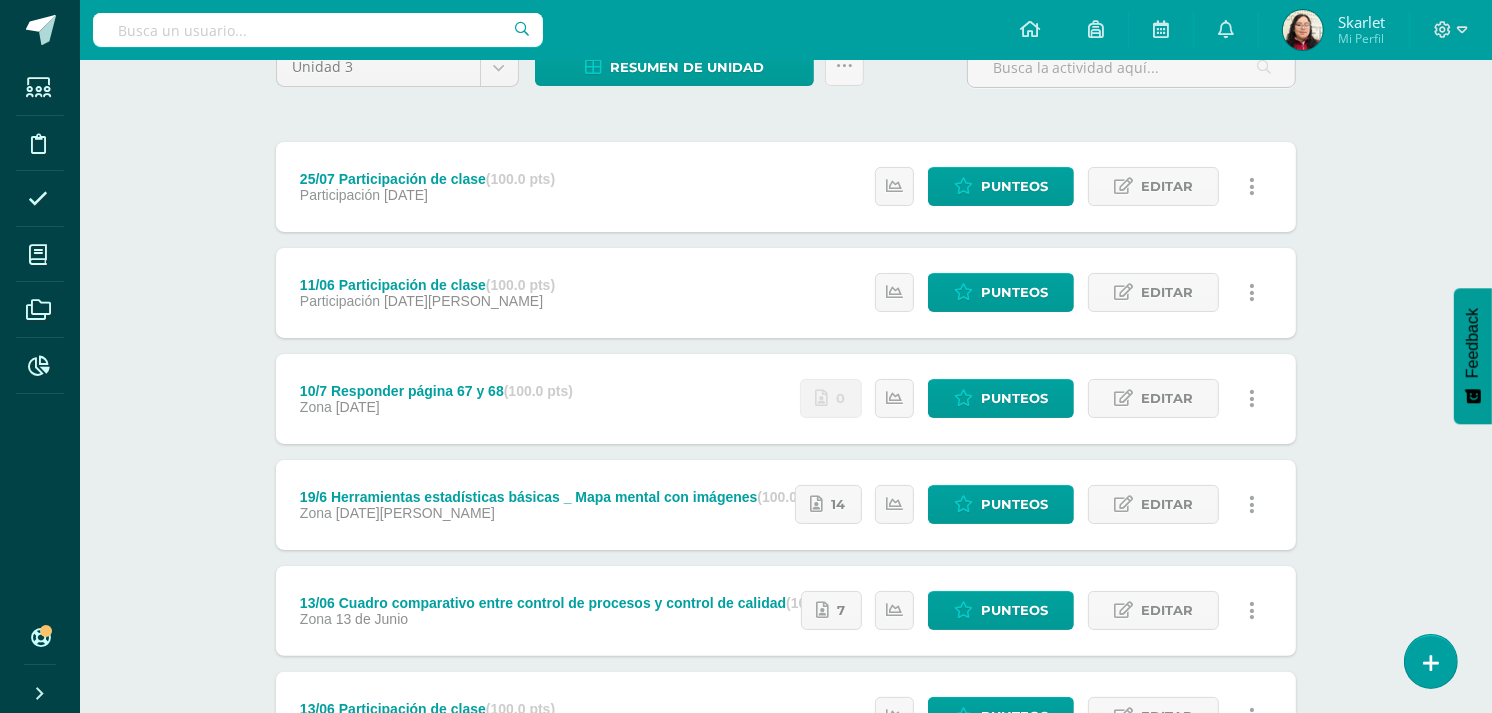 scroll, scrollTop: 174, scrollLeft: 0, axis: vertical 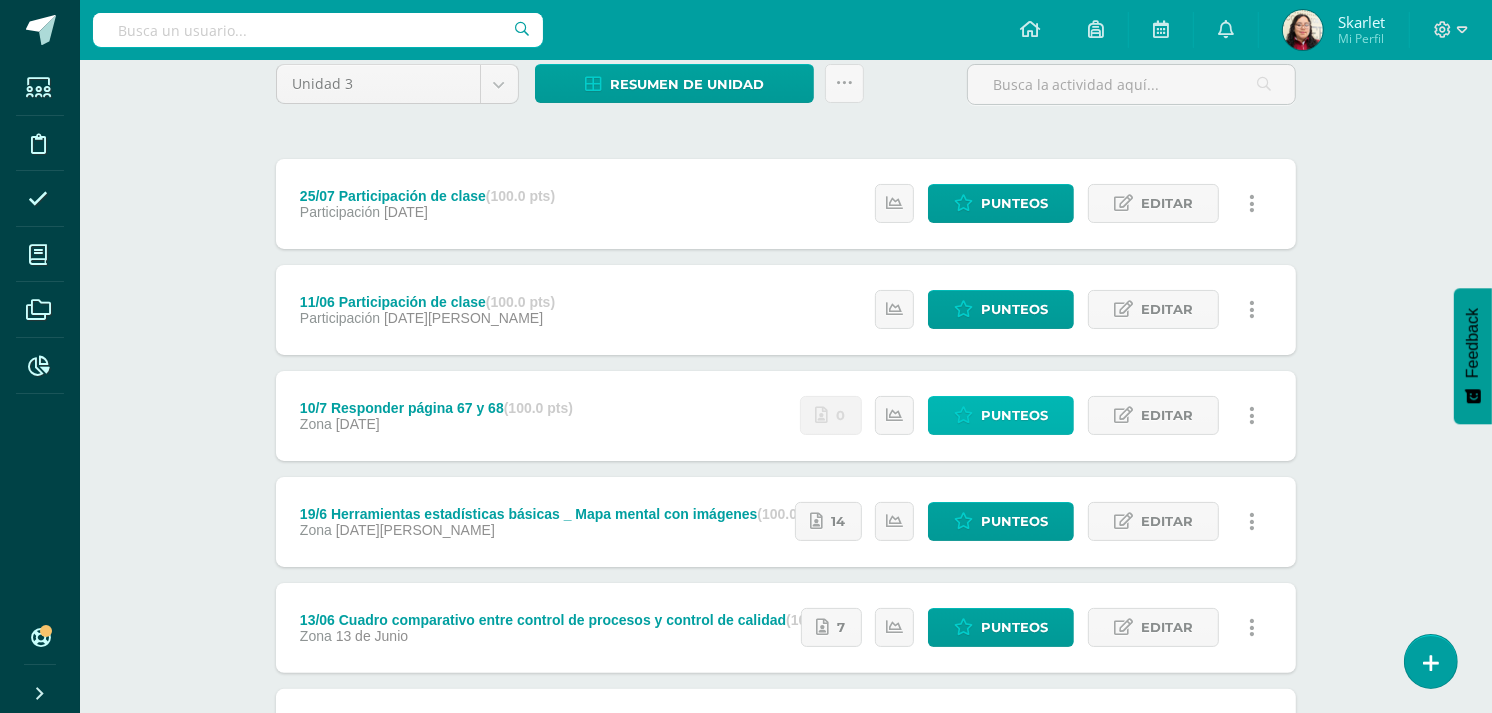 click on "Punteos" at bounding box center (1014, 415) 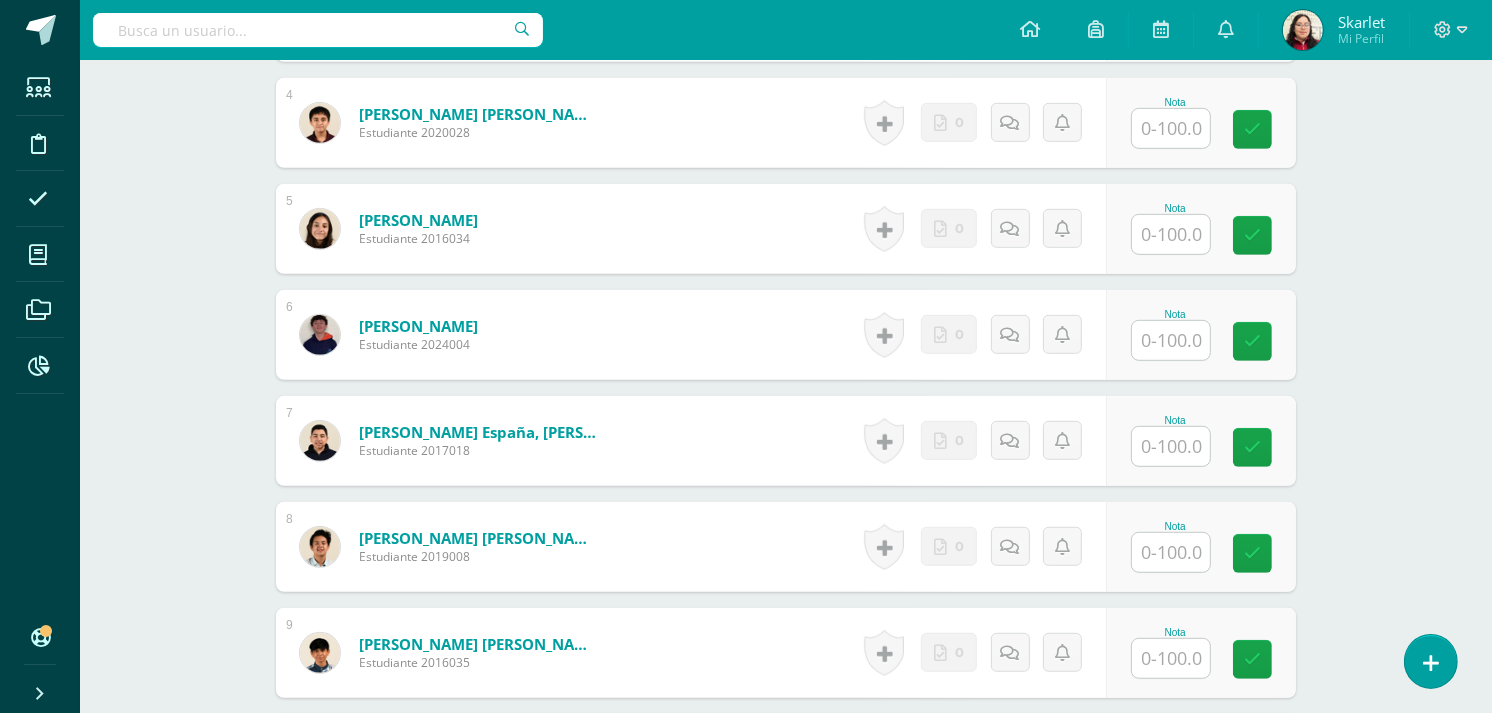 scroll, scrollTop: 960, scrollLeft: 0, axis: vertical 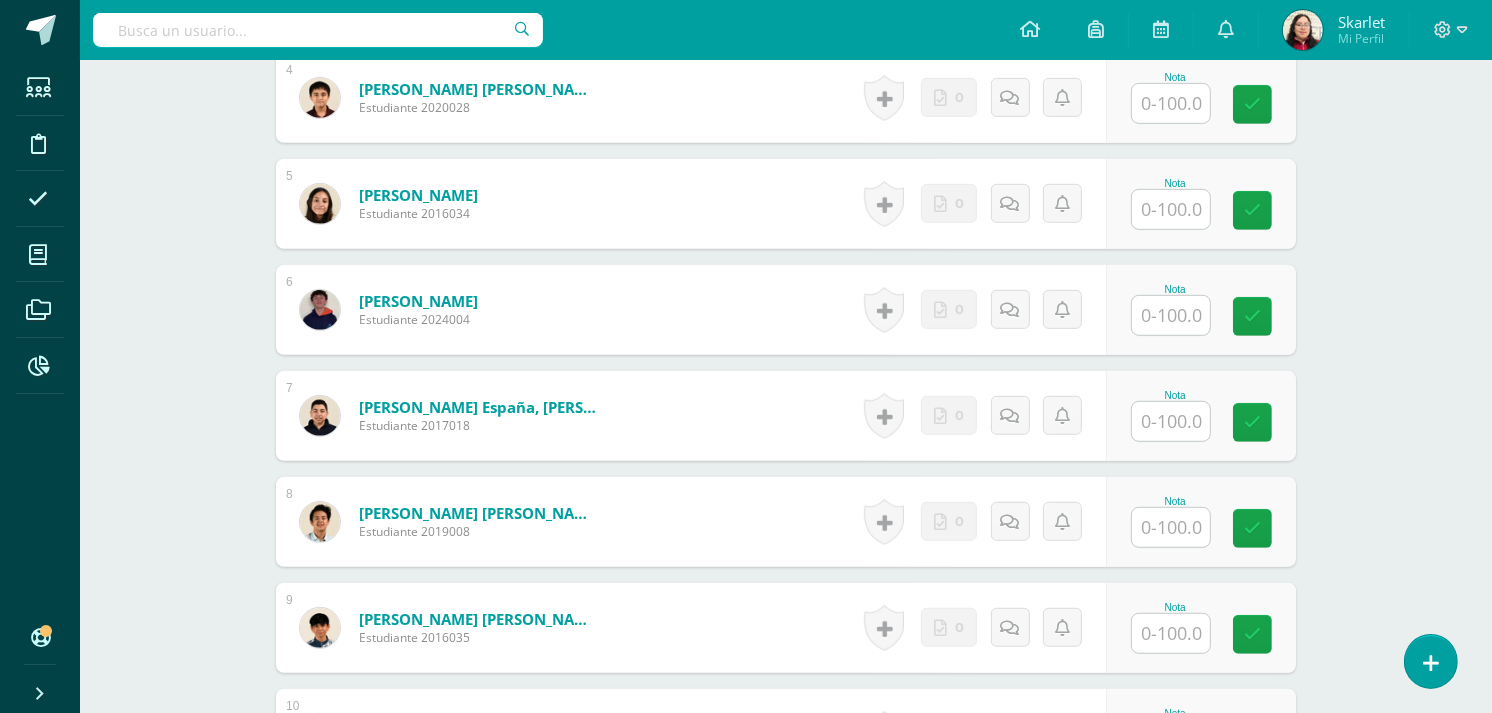 click on "¿Estás seguro que quieres  eliminar  esta actividad?
Esto borrará la actividad y cualquier nota que hayas registrado
permanentemente. Esta acción no se puede revertir. Cancelar Eliminar
Administración de escalas de valoración
escala de valoración
Cámara
Exposición
Emprendimiento u2
Participación
Cancelar Guardar Agregar nueva escala de valoración: Cancelar Crear escala de valoración 1" at bounding box center (786, 494) 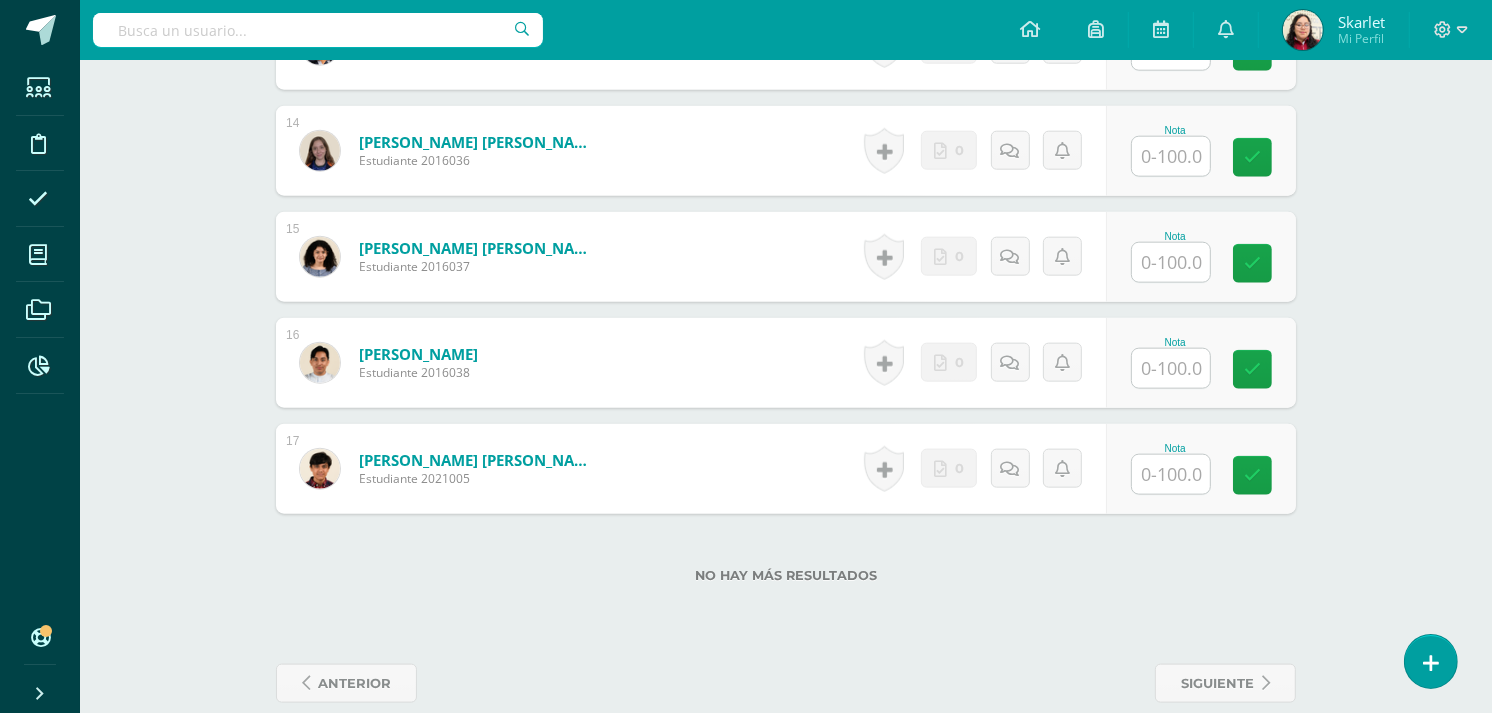 scroll, scrollTop: 1996, scrollLeft: 0, axis: vertical 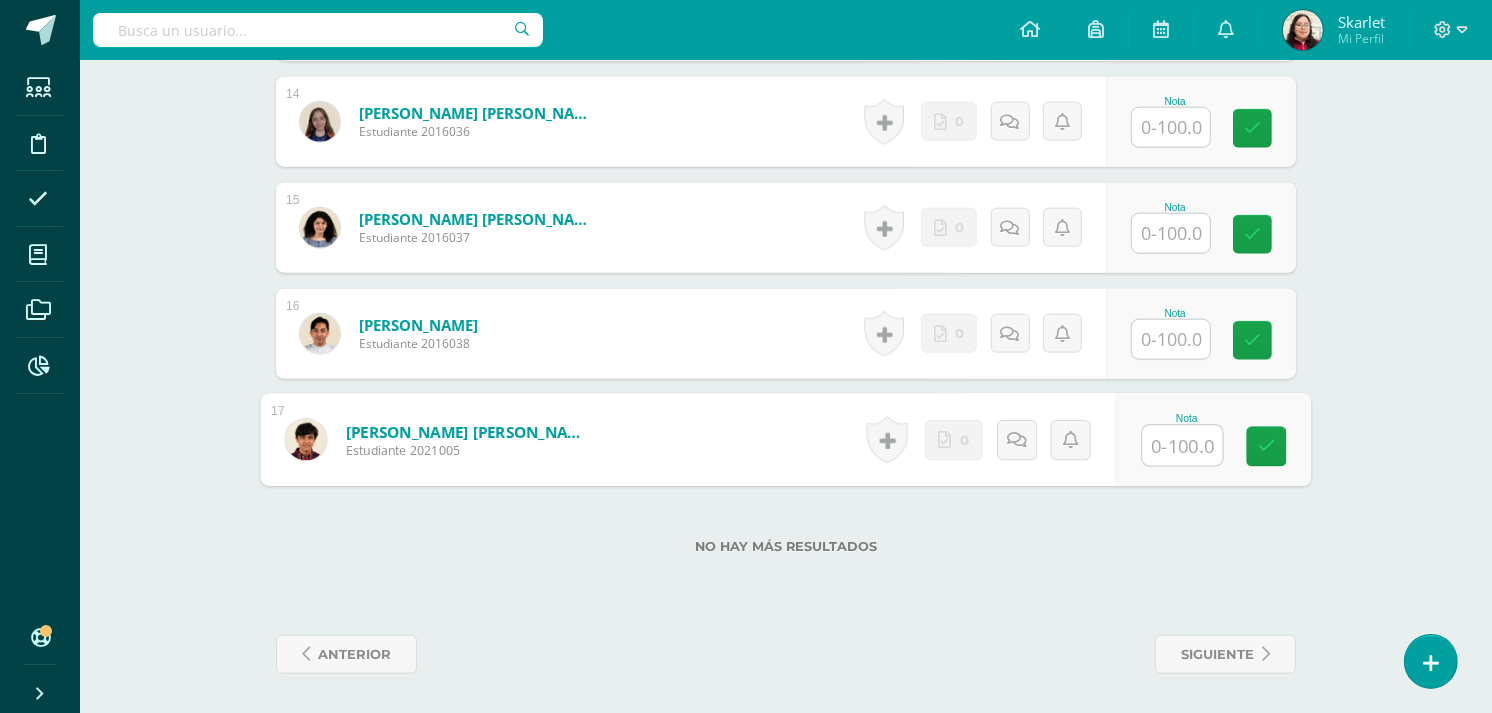 click at bounding box center (1183, 446) 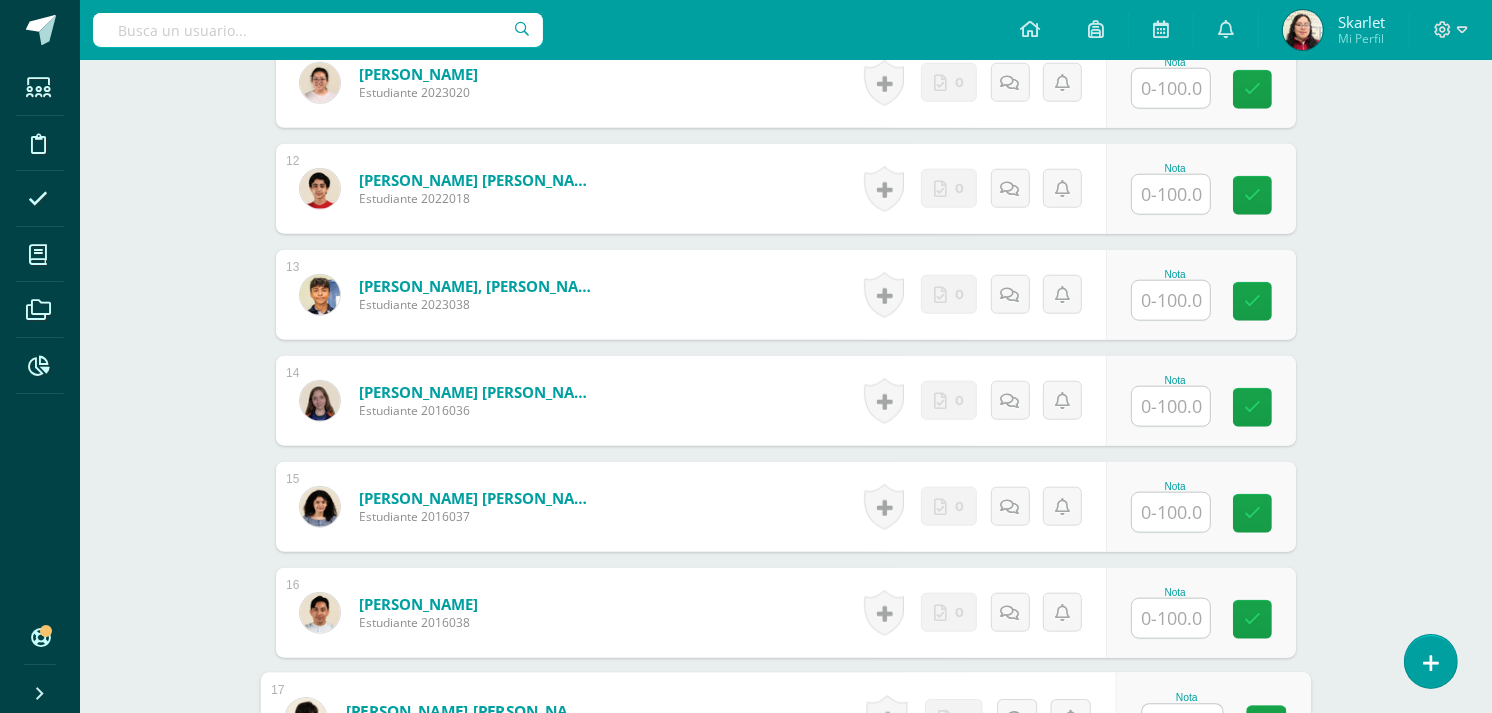 scroll, scrollTop: 1727, scrollLeft: 0, axis: vertical 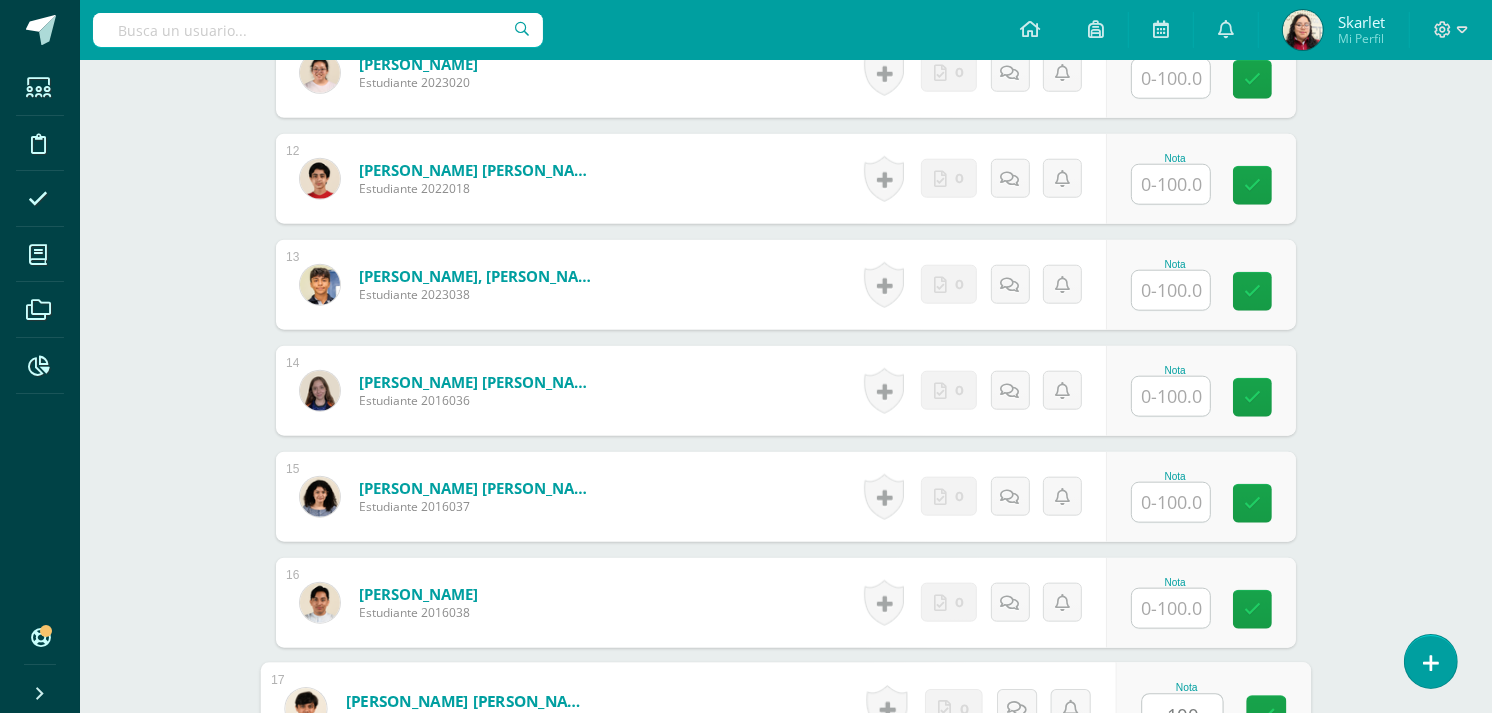 type on "100" 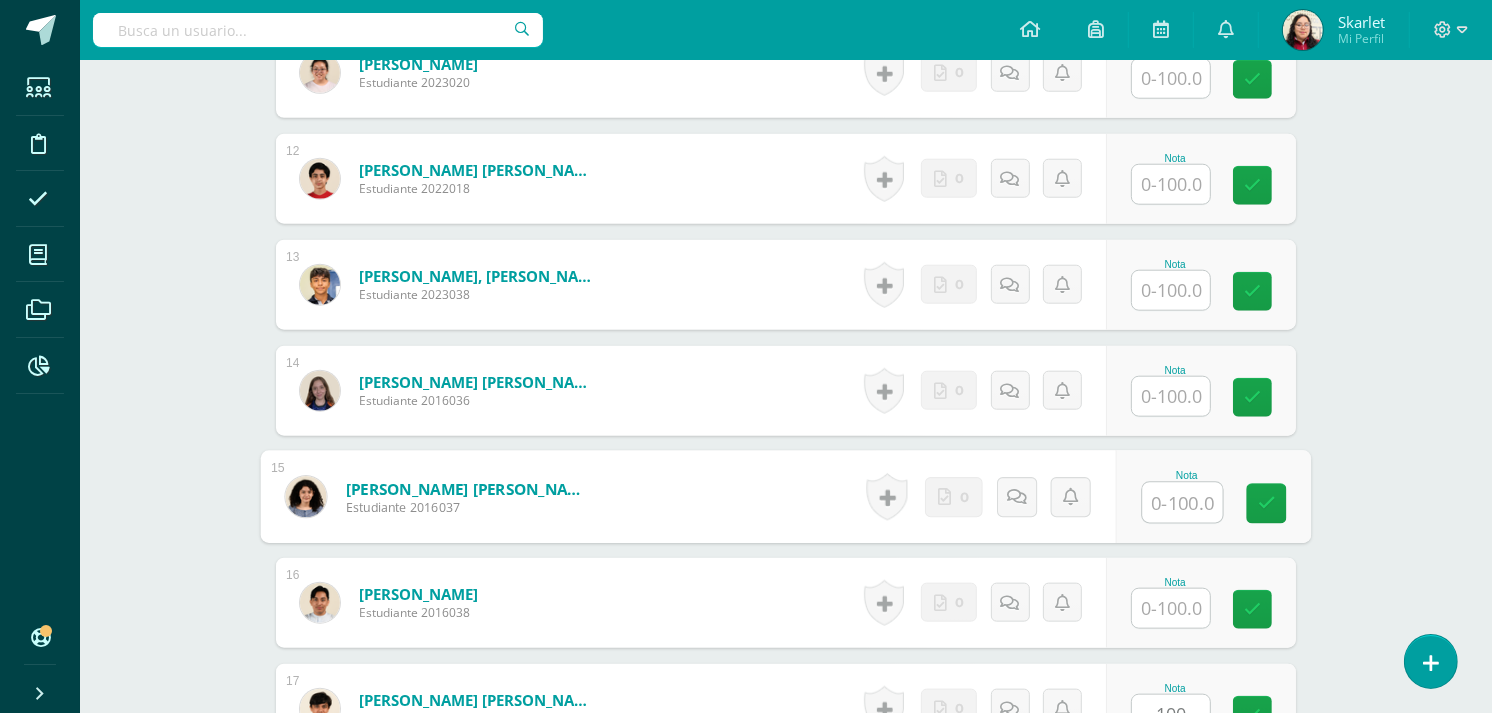 click at bounding box center [1183, 503] 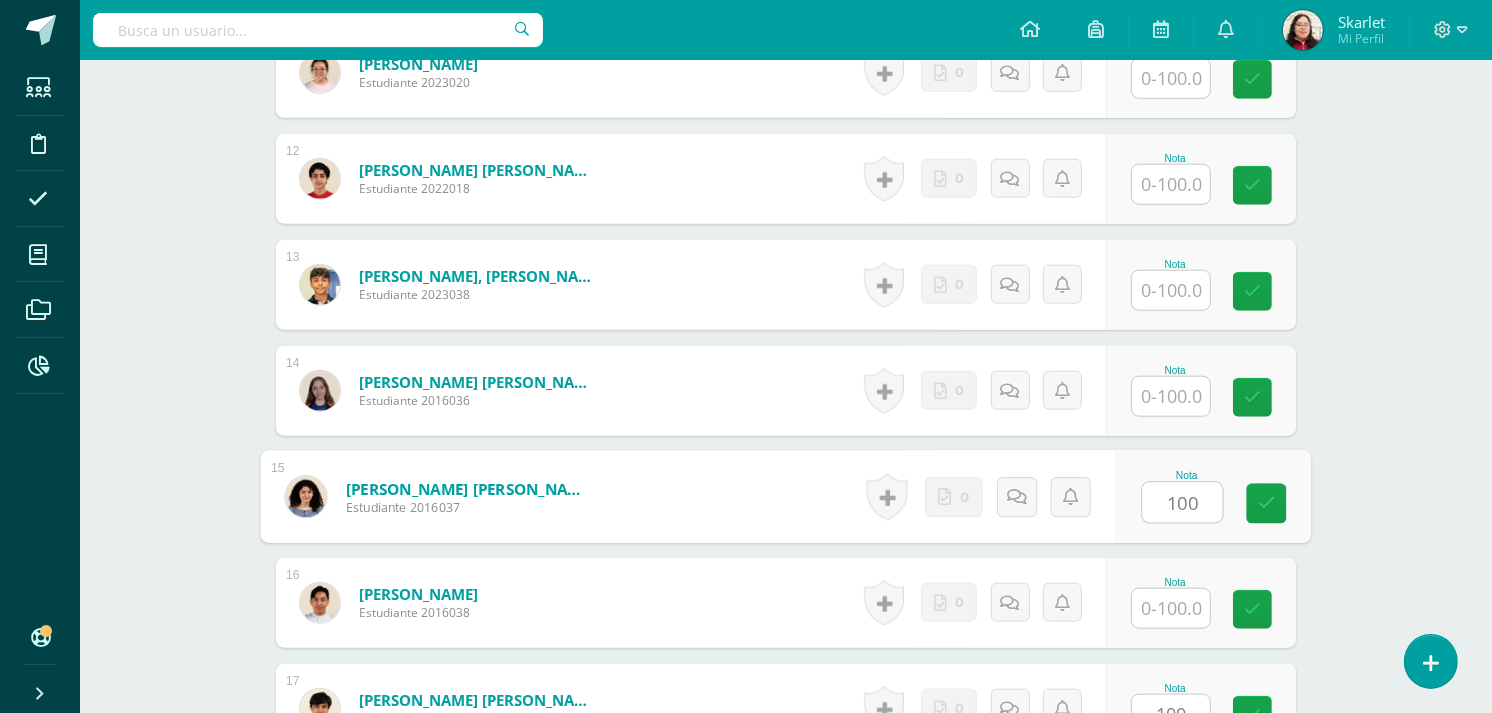 type on "100" 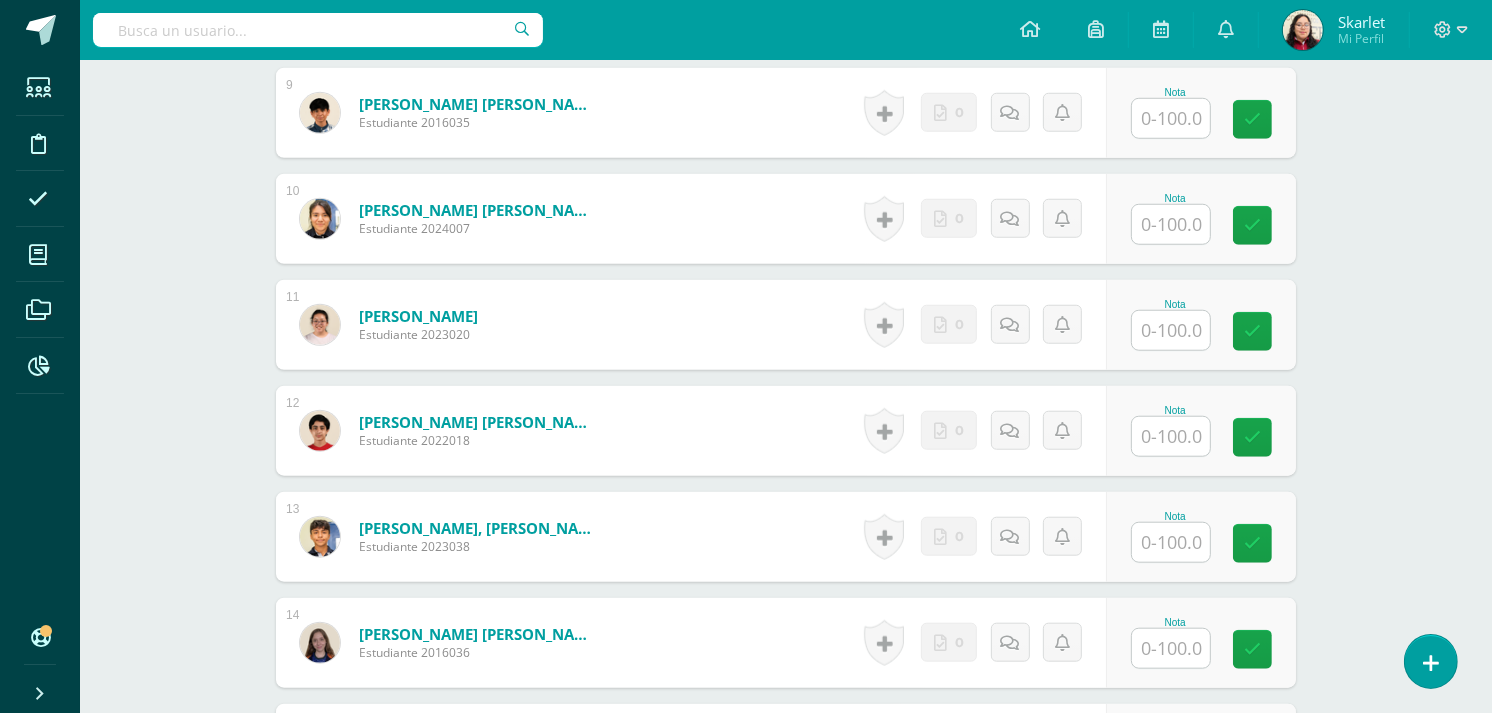 scroll, scrollTop: 1348, scrollLeft: 0, axis: vertical 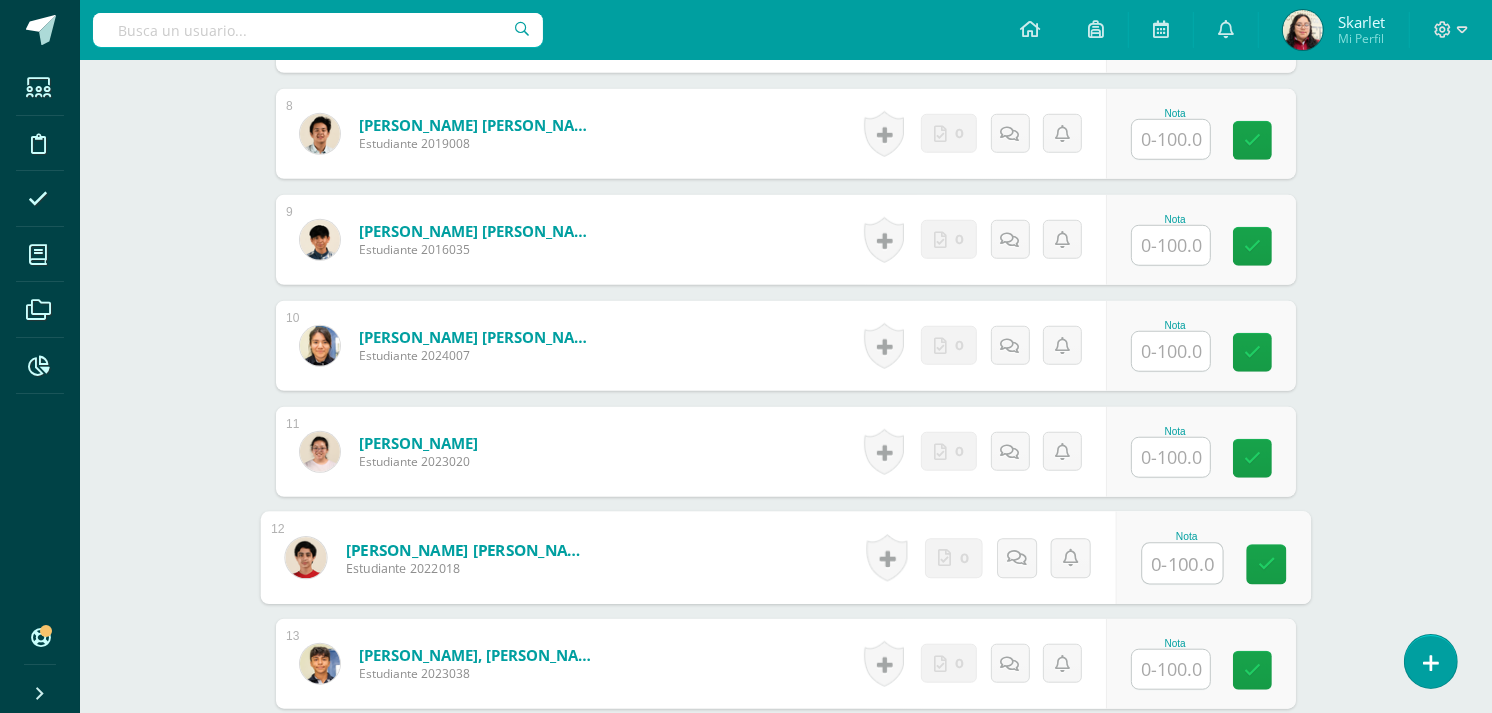 click at bounding box center [1183, 564] 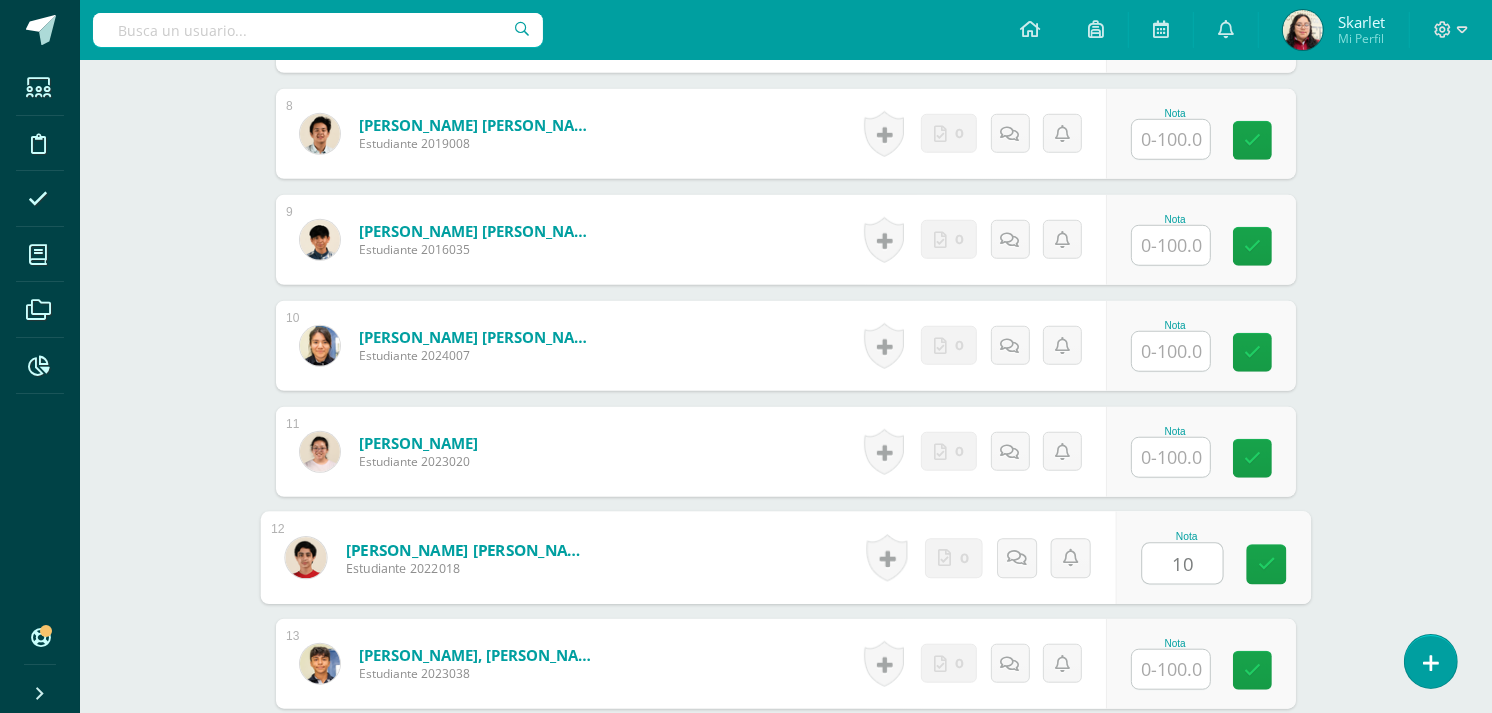 type on "1" 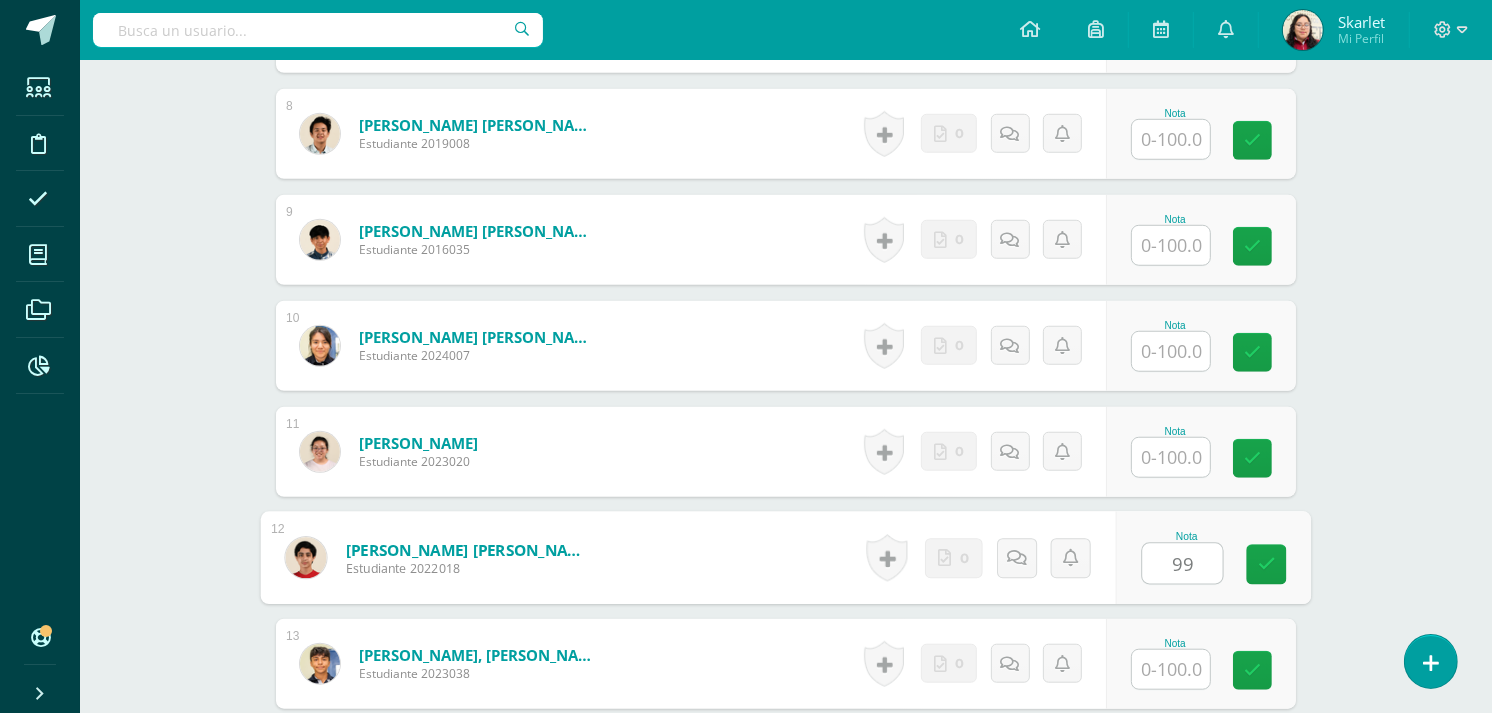 type on "99" 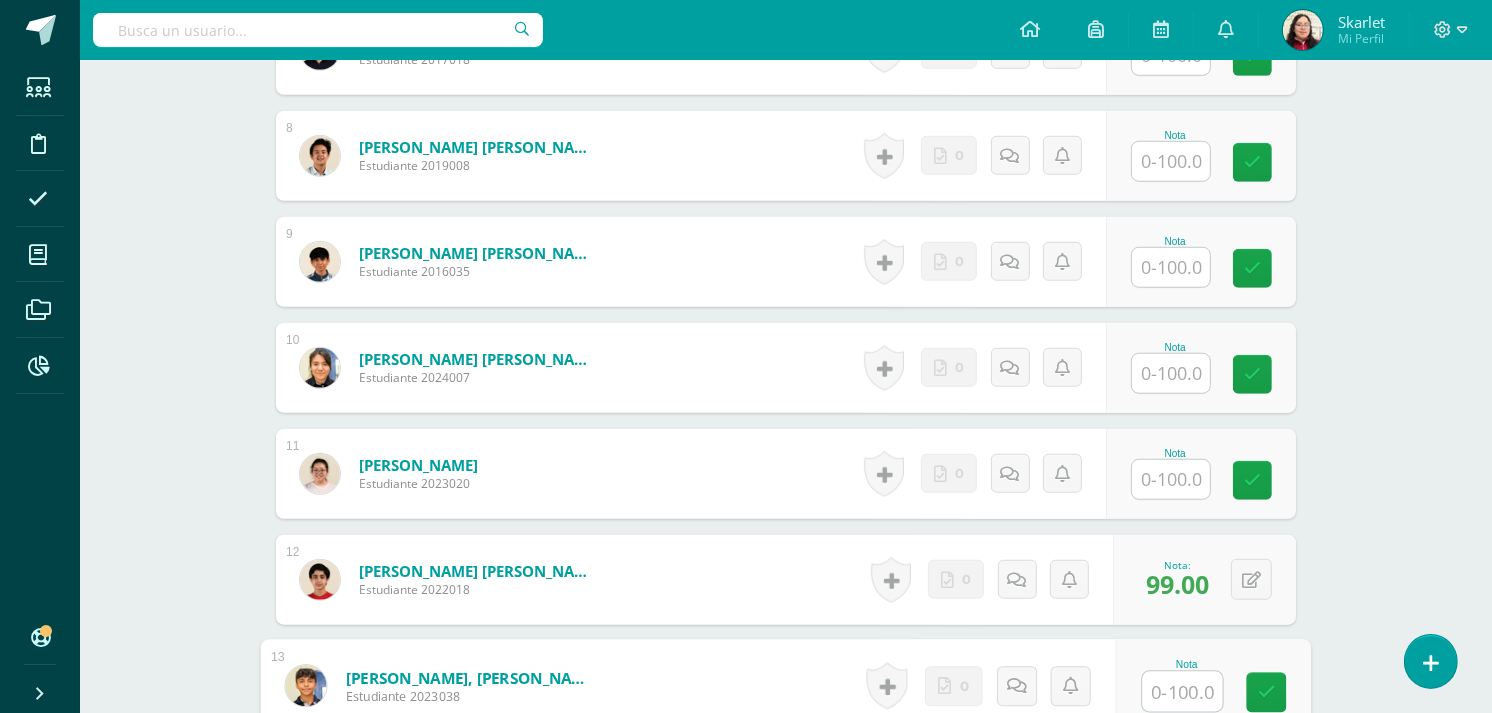 scroll, scrollTop: 1327, scrollLeft: 0, axis: vertical 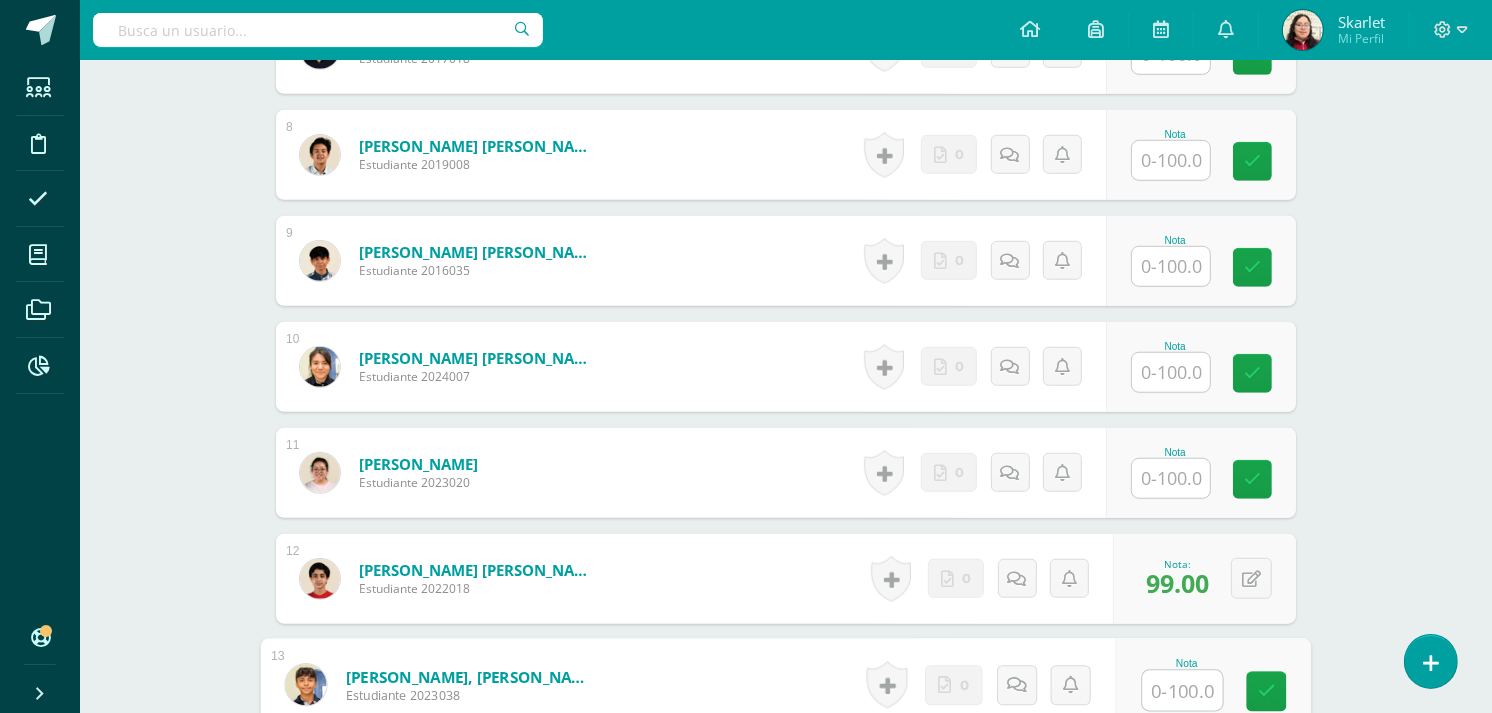 click at bounding box center [1171, 372] 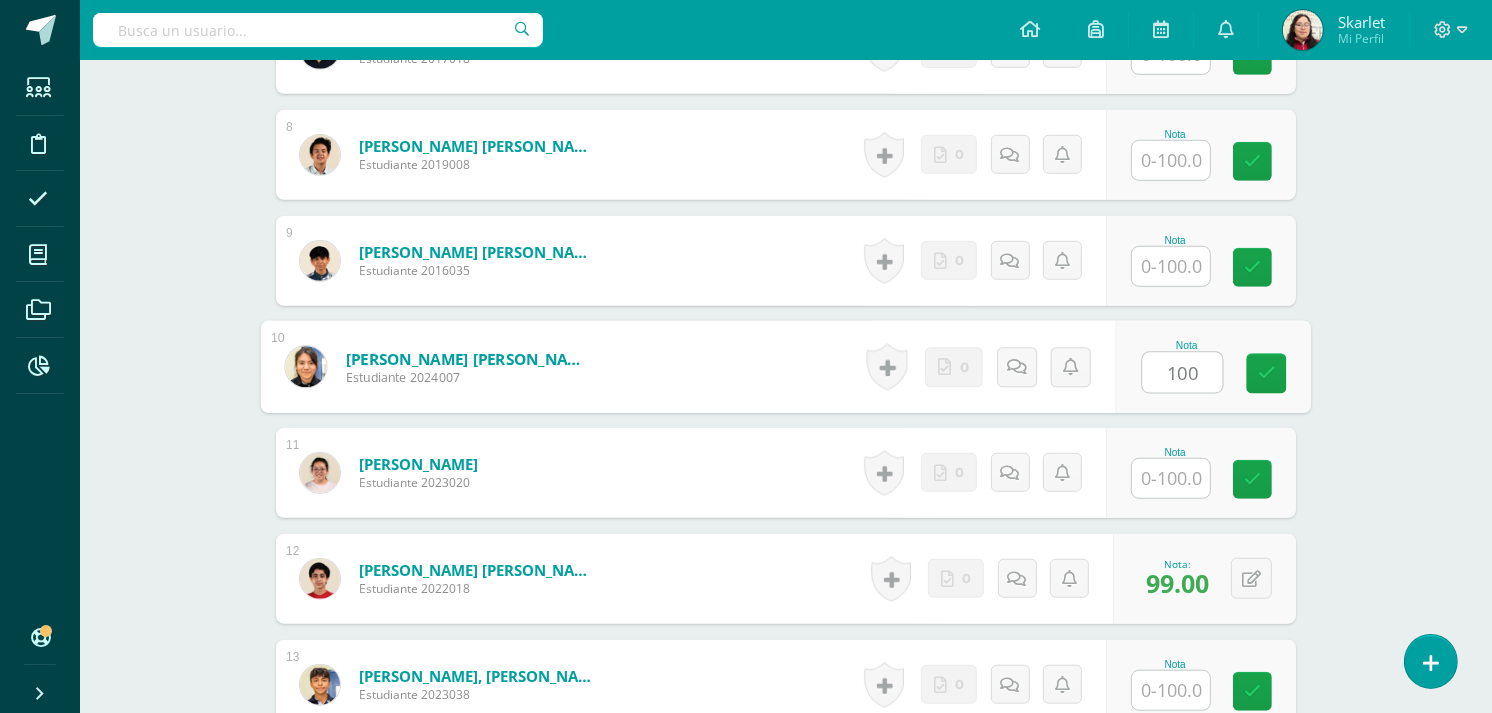 type on "100" 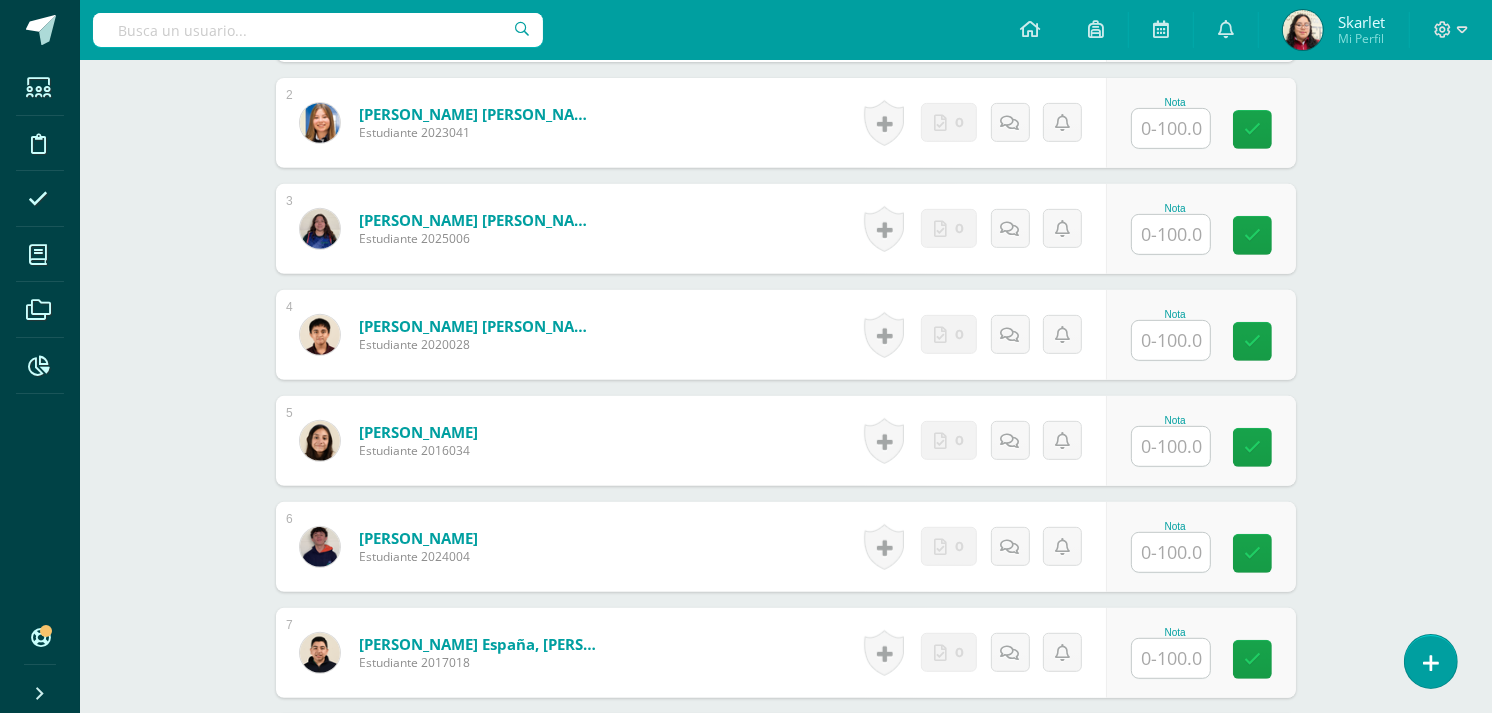 scroll, scrollTop: 698, scrollLeft: 0, axis: vertical 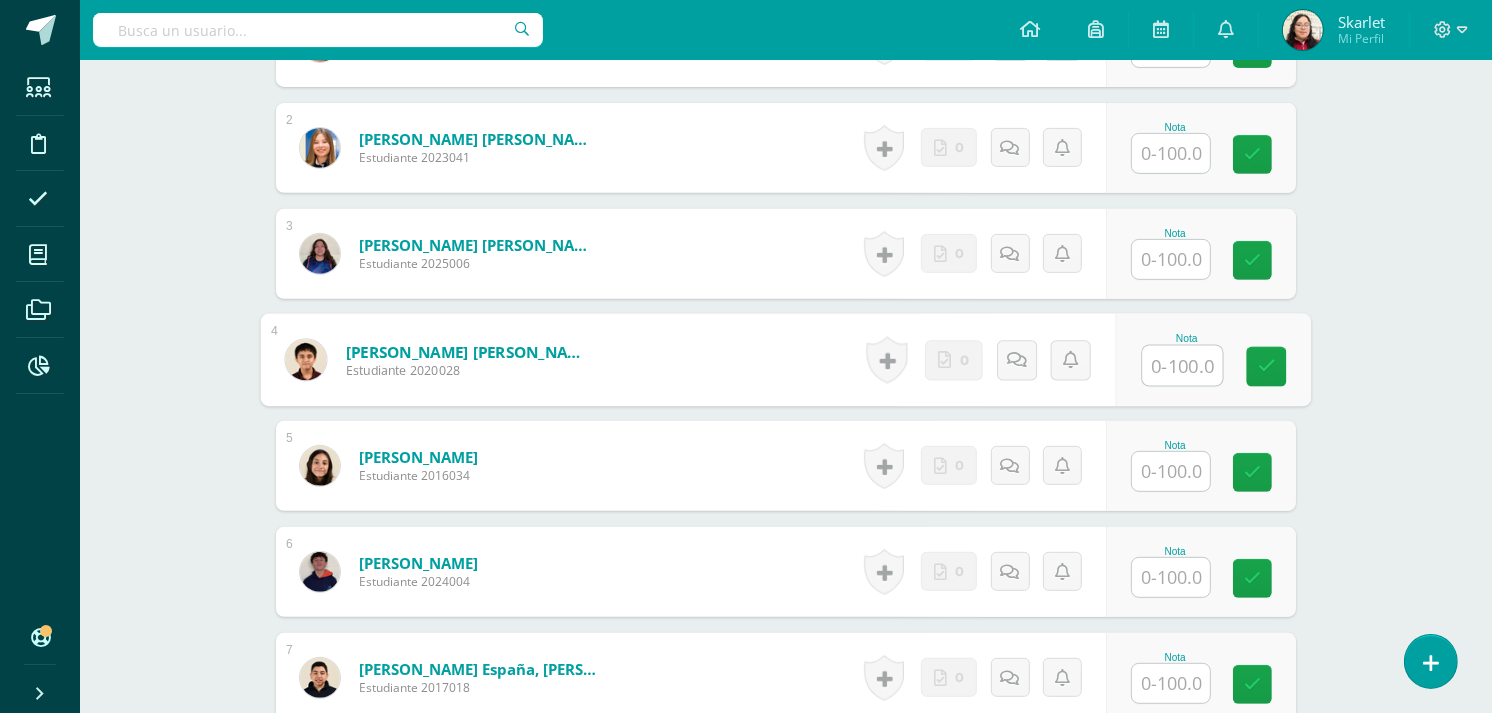 click at bounding box center [1183, 366] 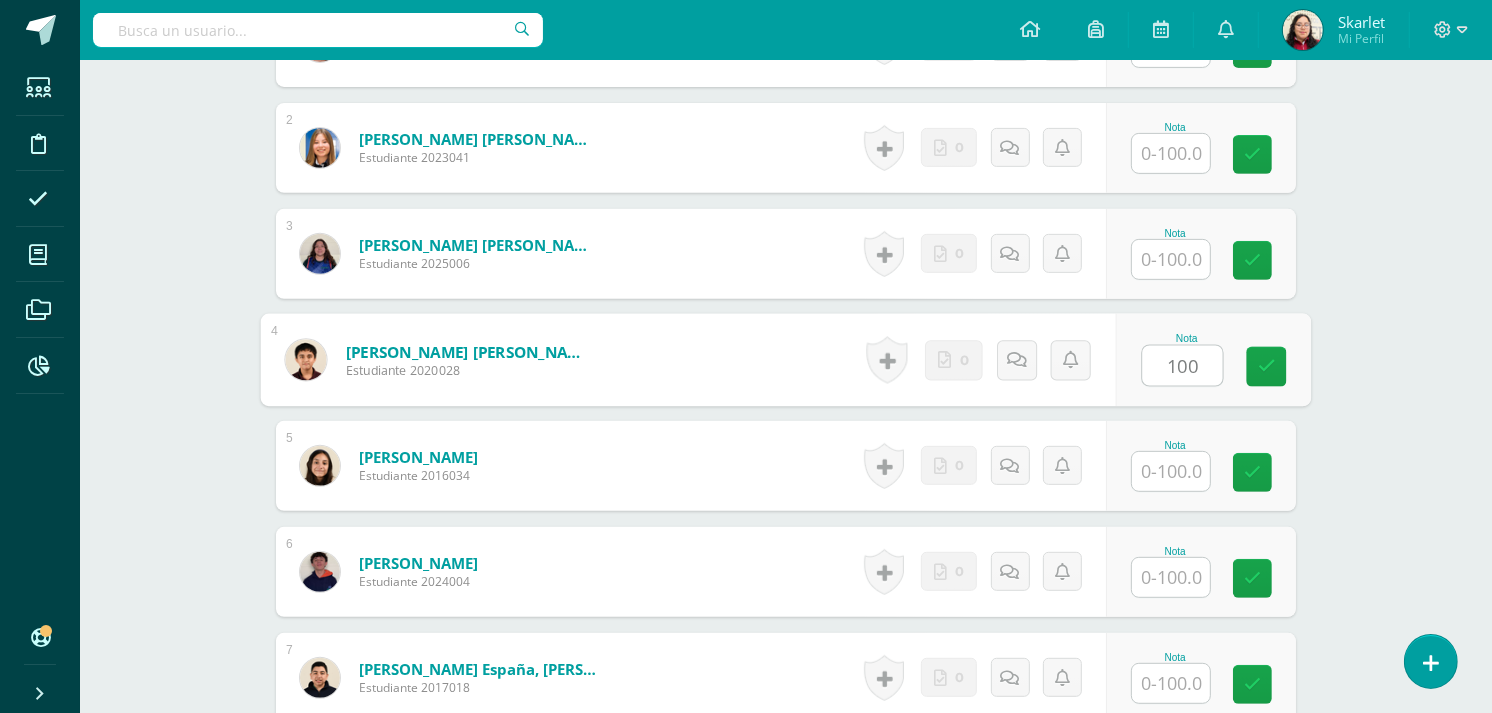 type on "100" 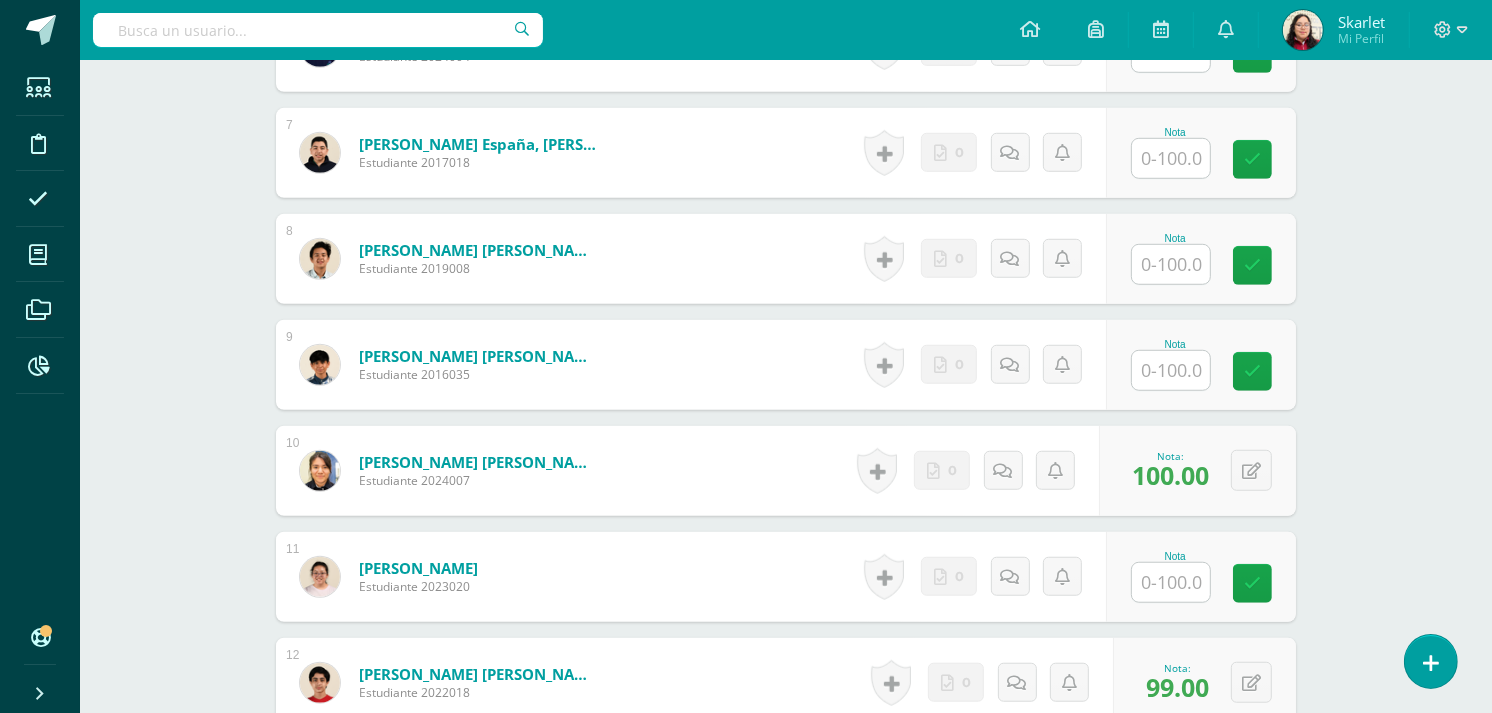 scroll, scrollTop: 1224, scrollLeft: 0, axis: vertical 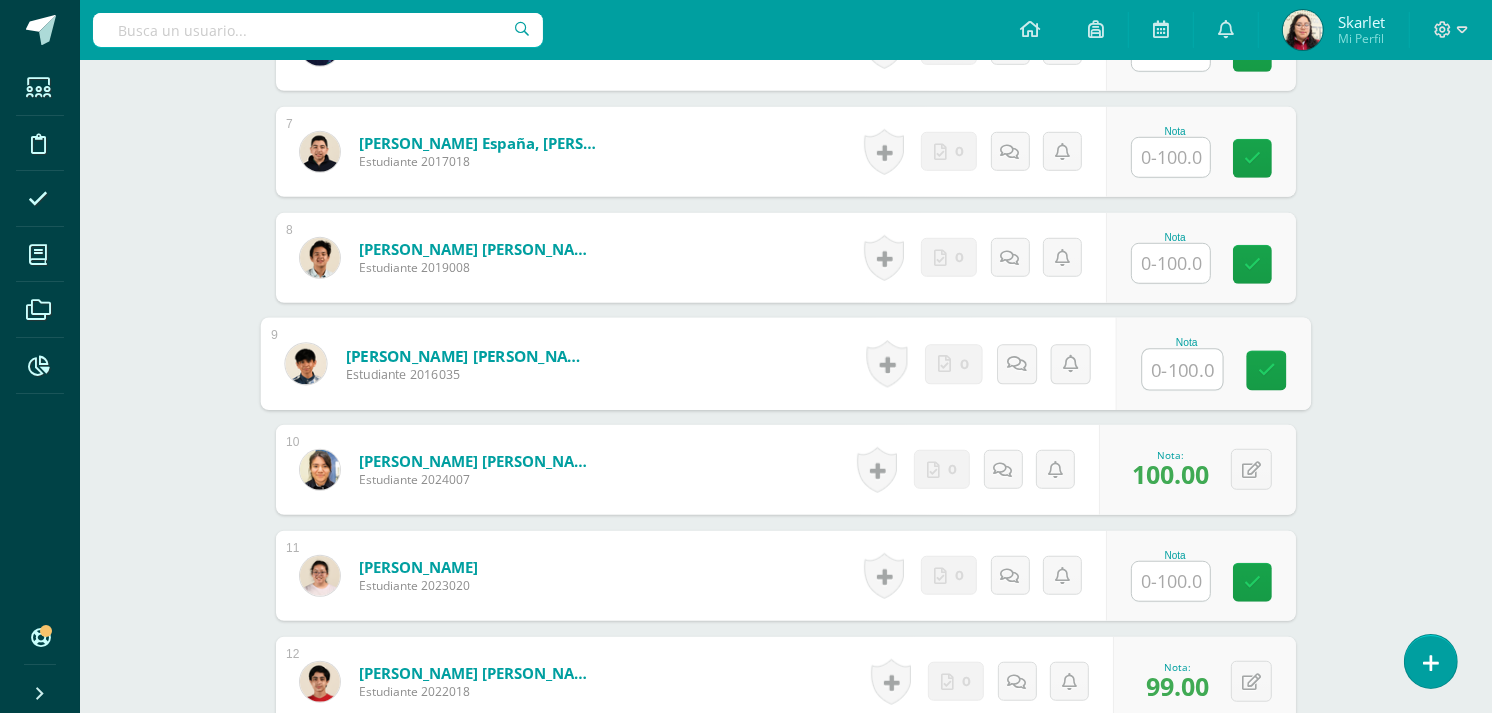 drag, startPoint x: 1165, startPoint y: 380, endPoint x: 1455, endPoint y: 424, distance: 293.31894 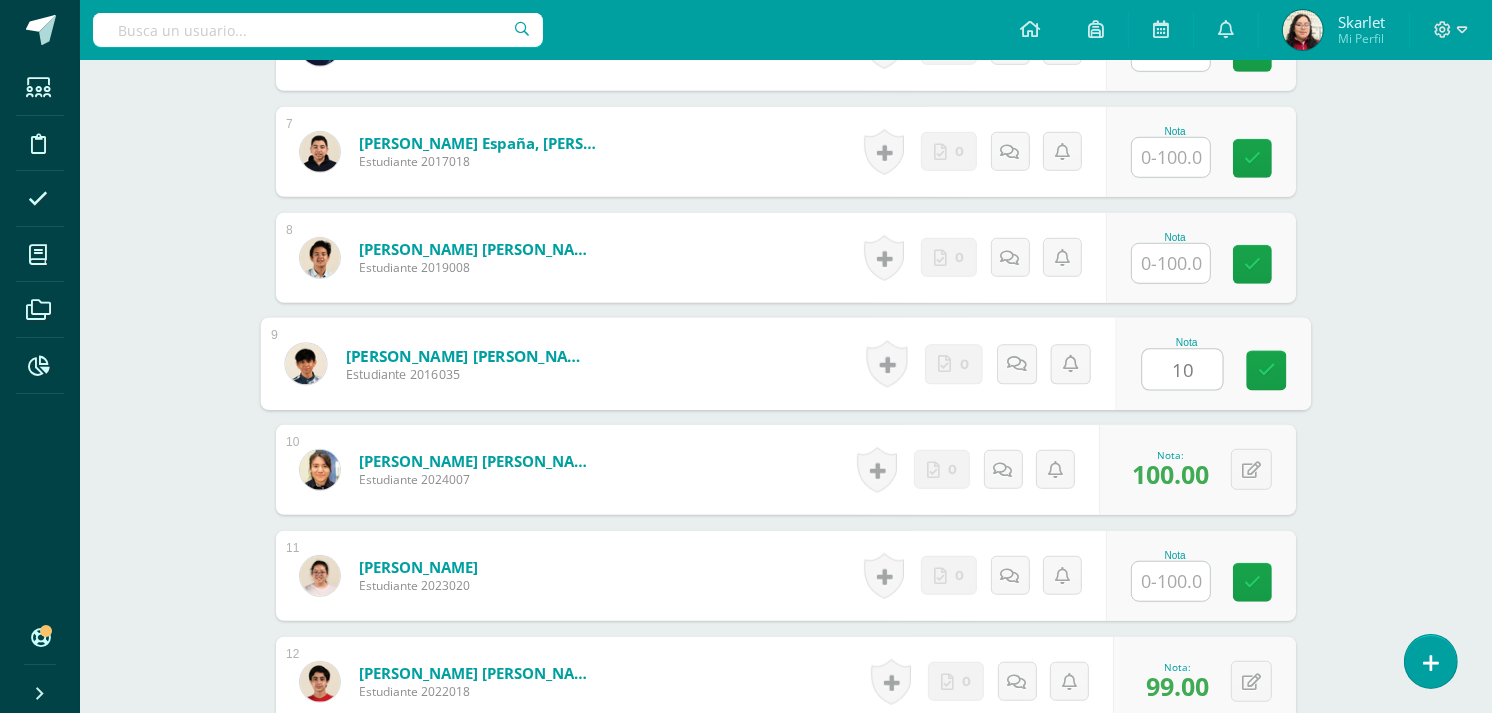type on "100" 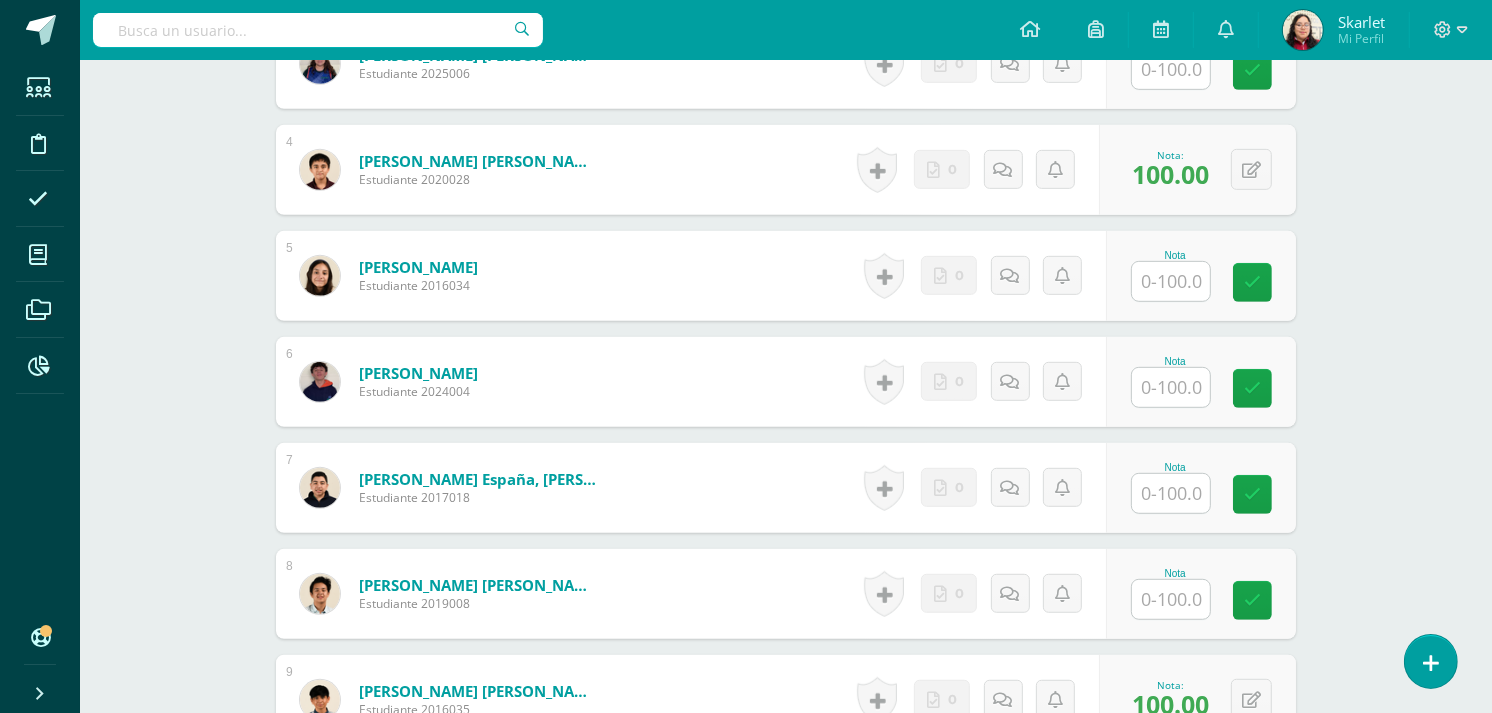 scroll, scrollTop: 887, scrollLeft: 0, axis: vertical 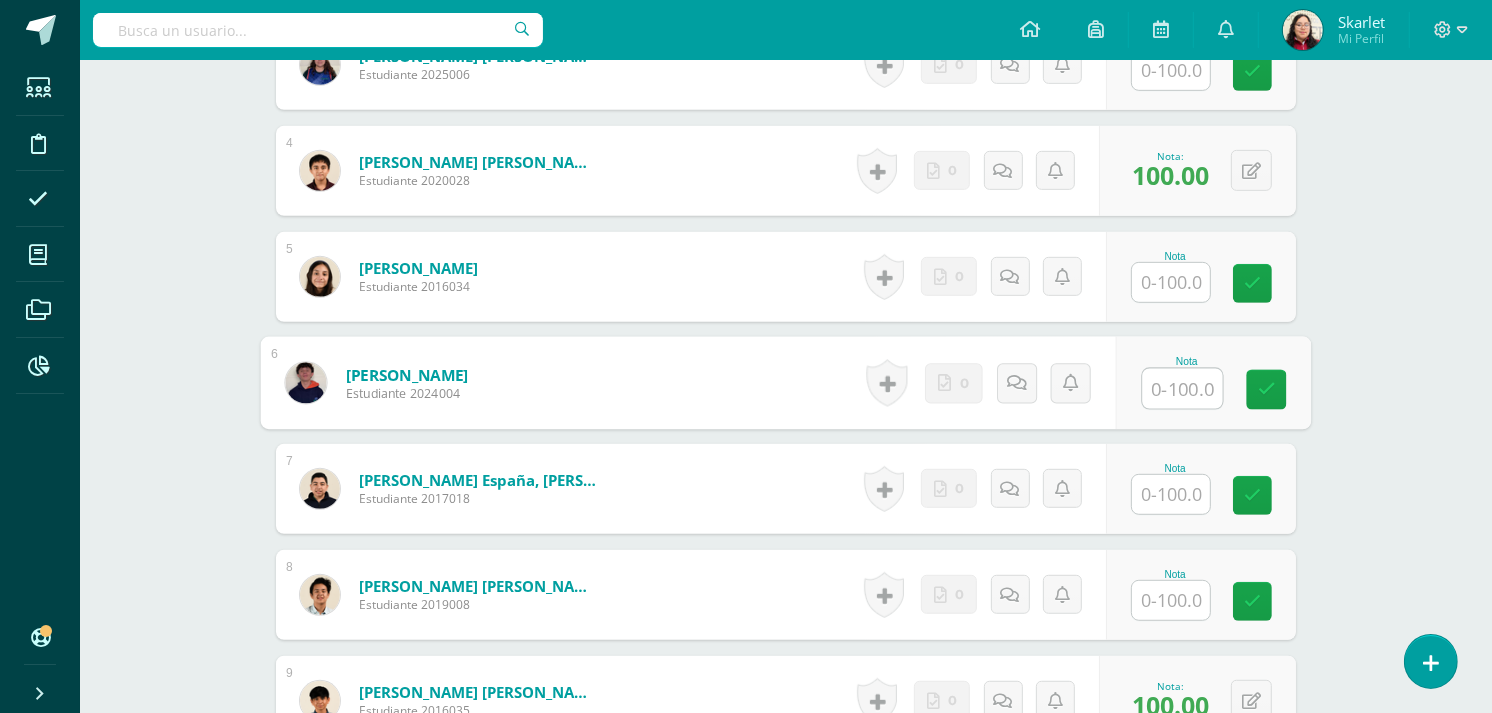 click at bounding box center [1183, 389] 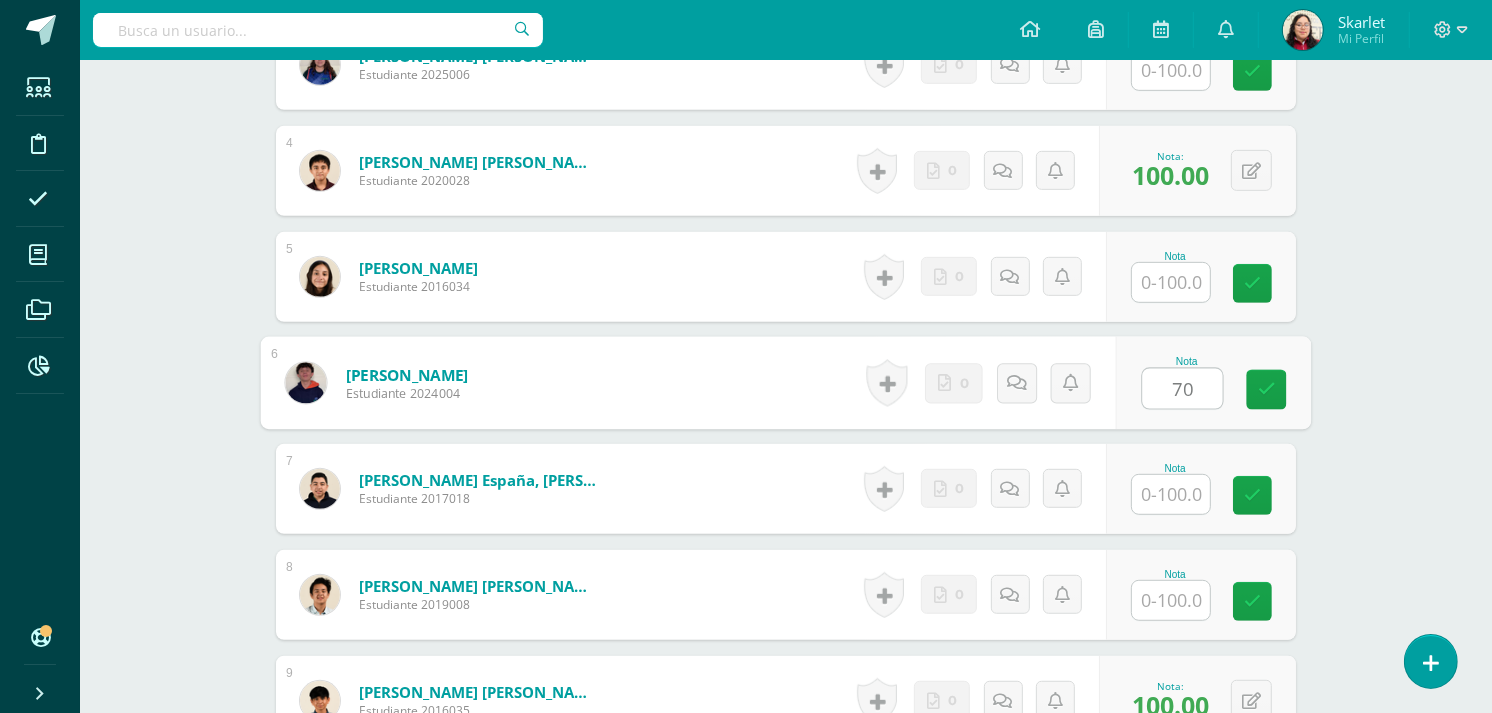 type on "70" 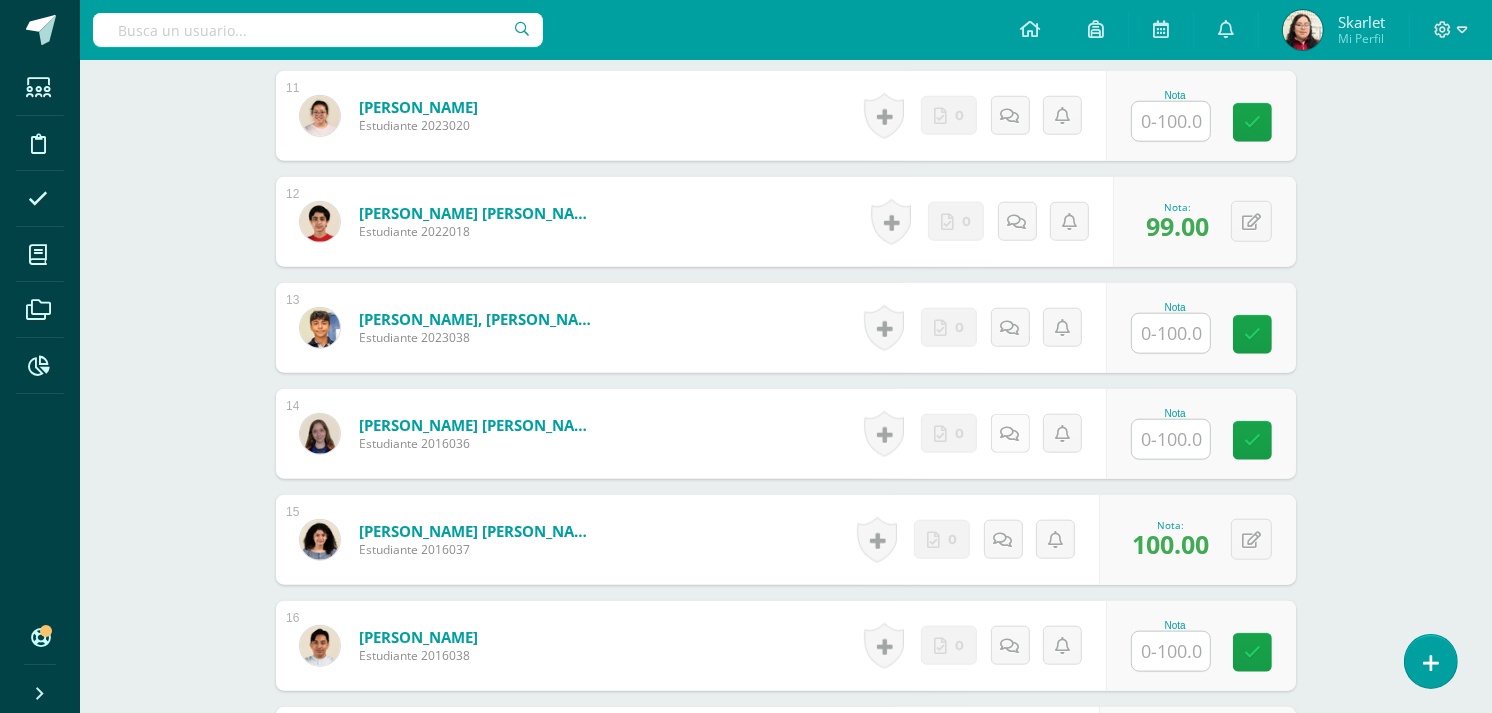 scroll, scrollTop: 1682, scrollLeft: 0, axis: vertical 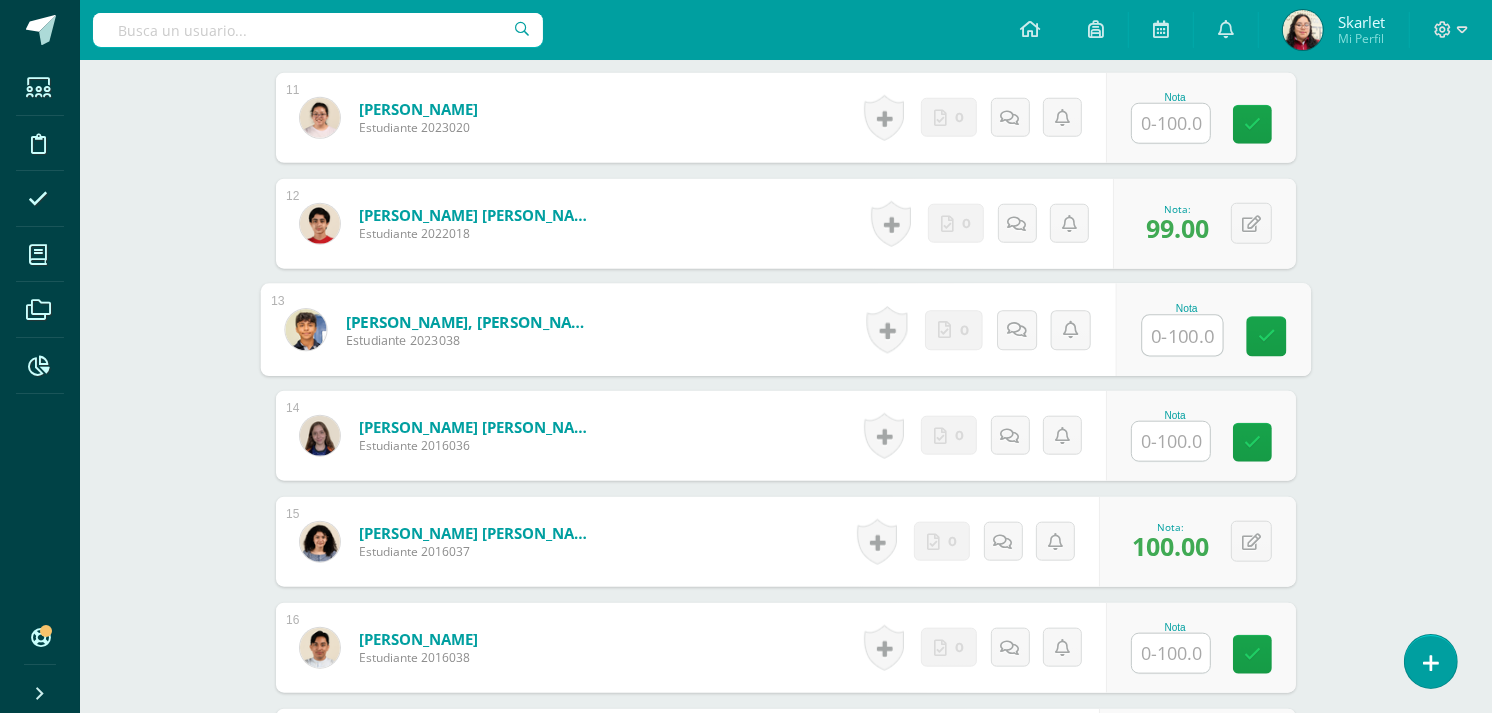 click at bounding box center [1183, 336] 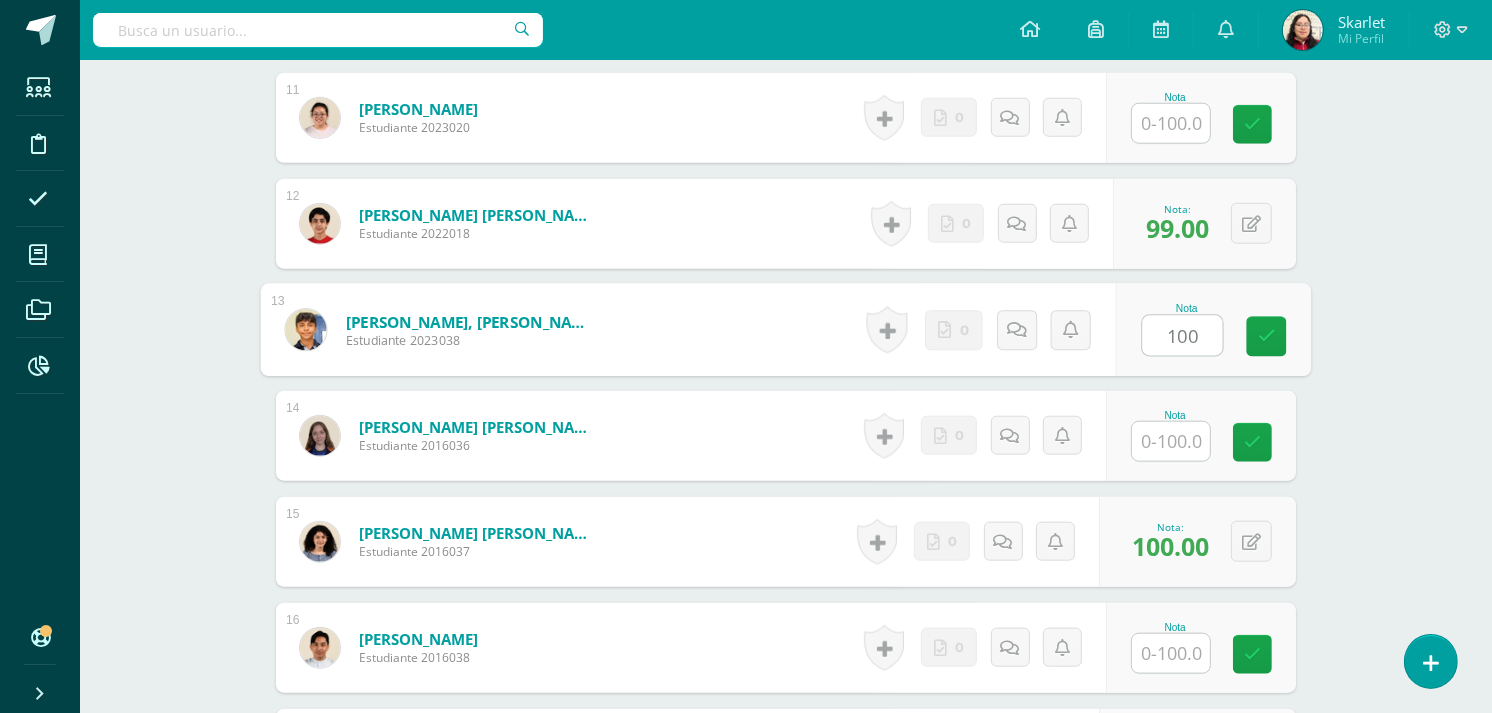 type on "100" 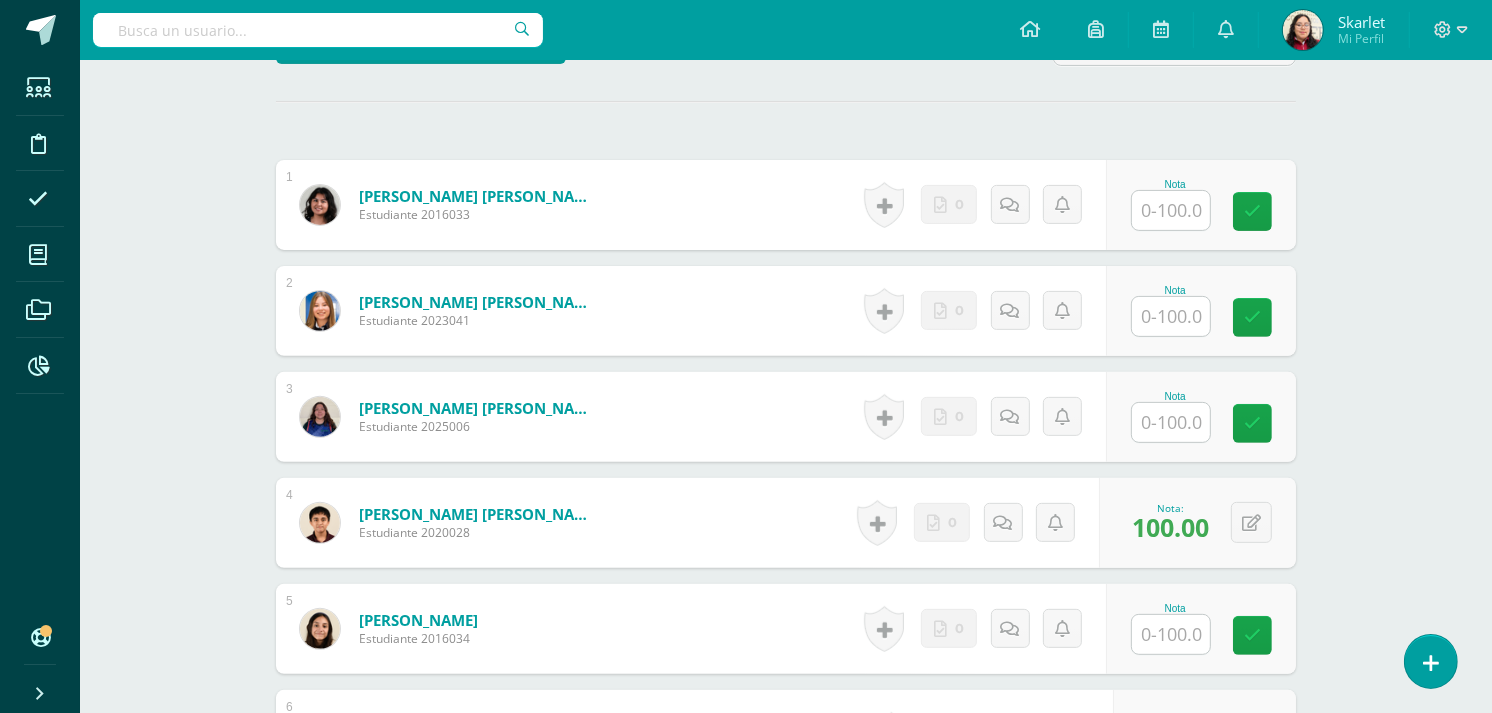 scroll, scrollTop: 534, scrollLeft: 0, axis: vertical 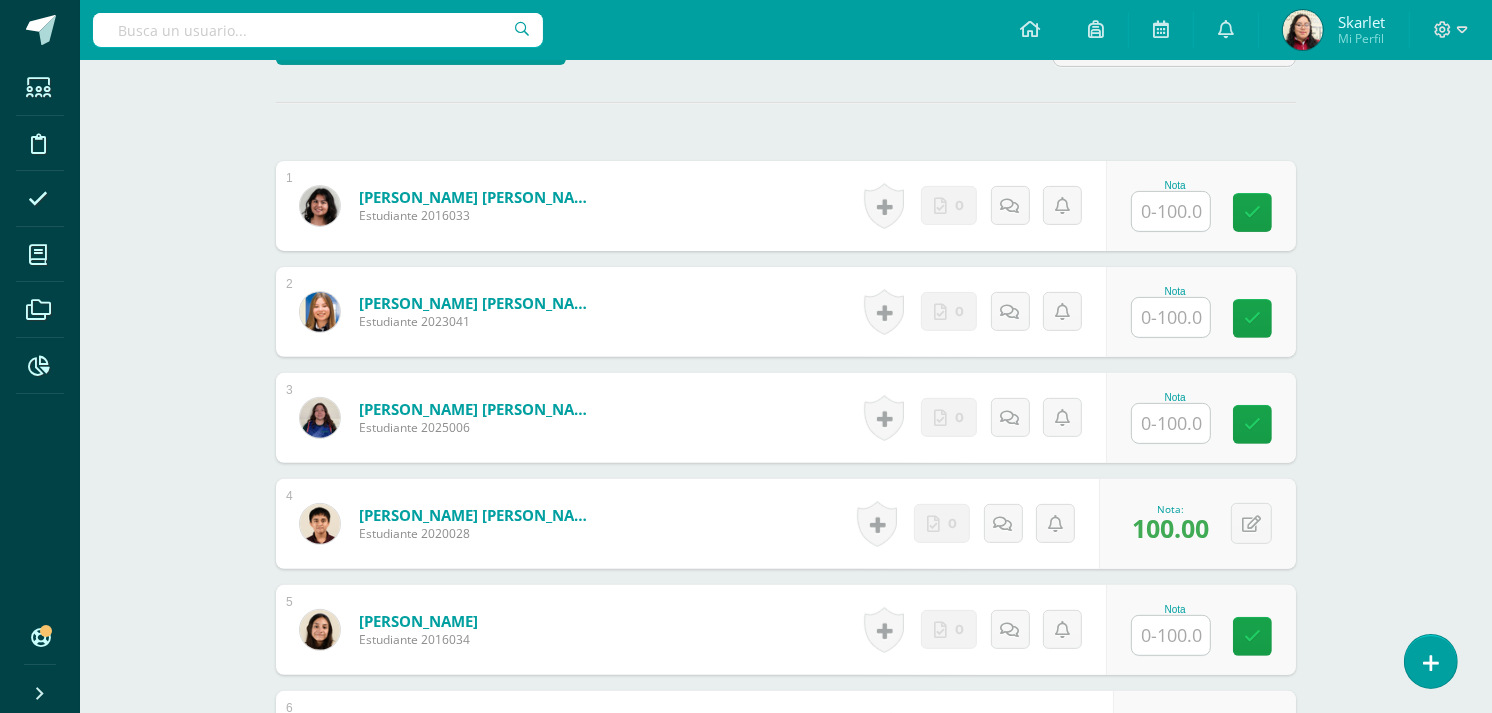 click at bounding box center [1171, 635] 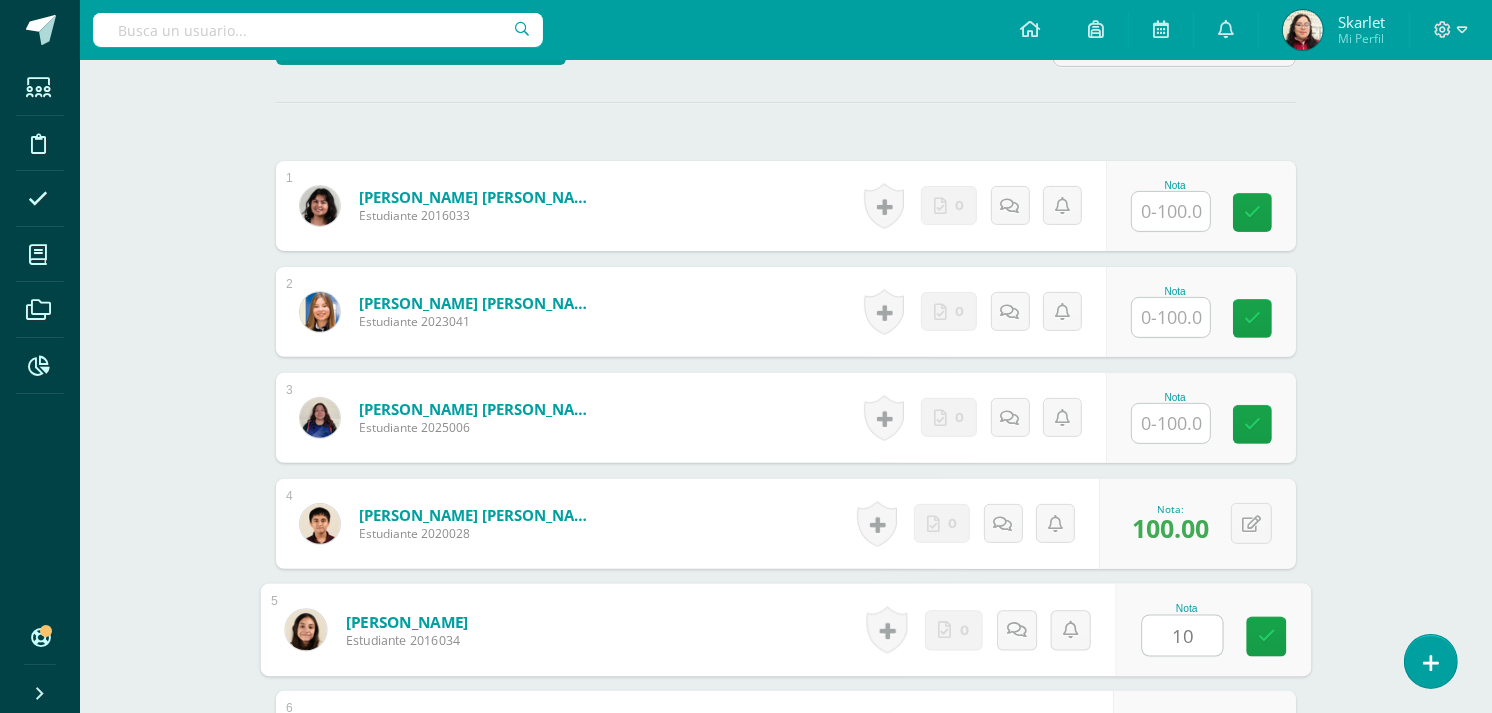 type on "100" 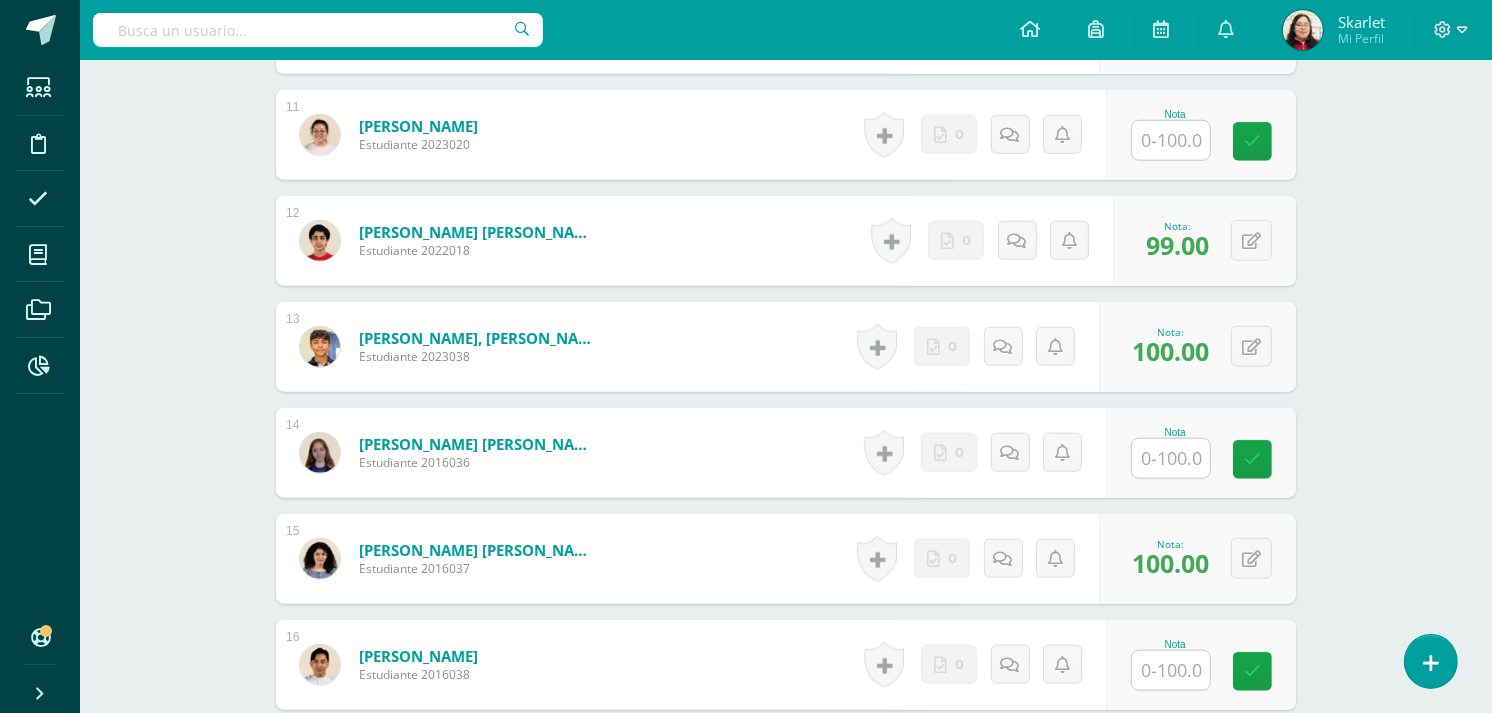 scroll, scrollTop: 1666, scrollLeft: 0, axis: vertical 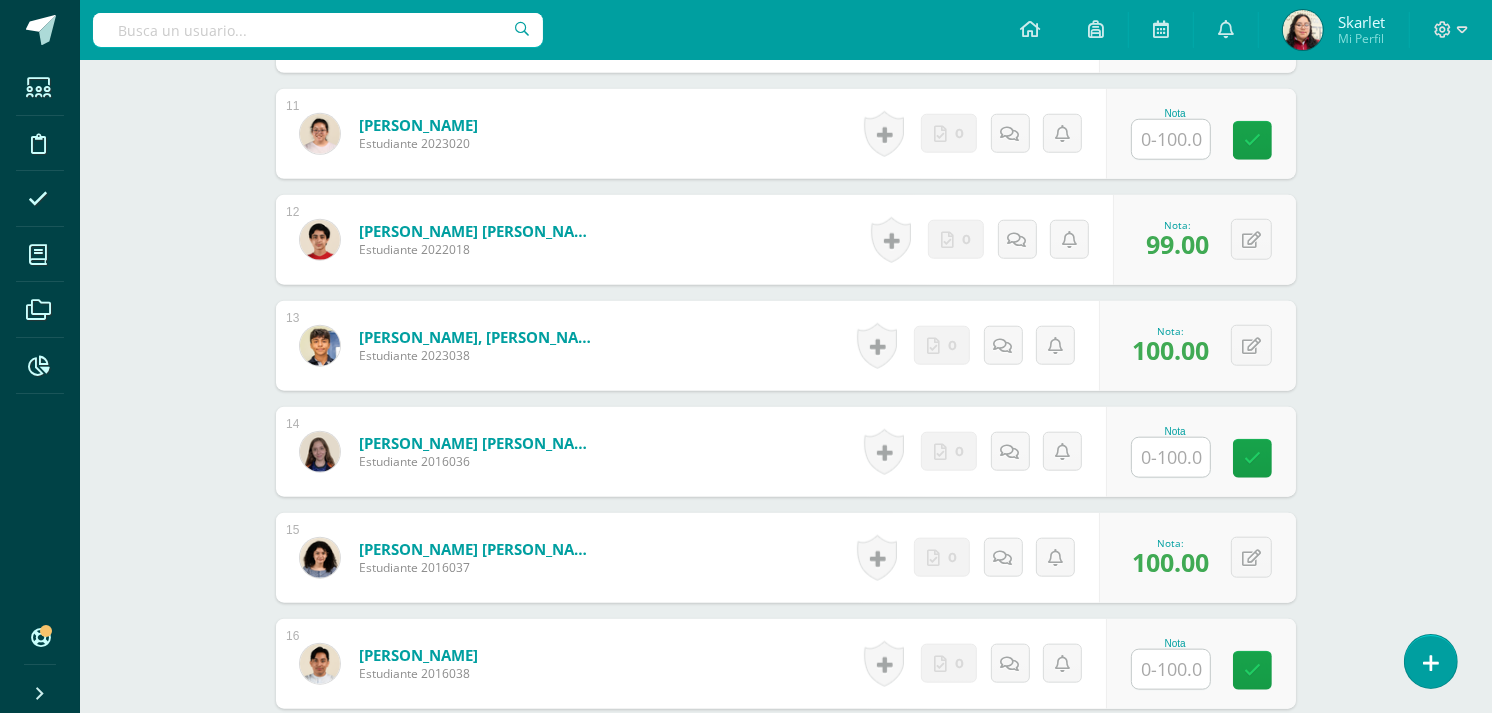 click at bounding box center [1171, 457] 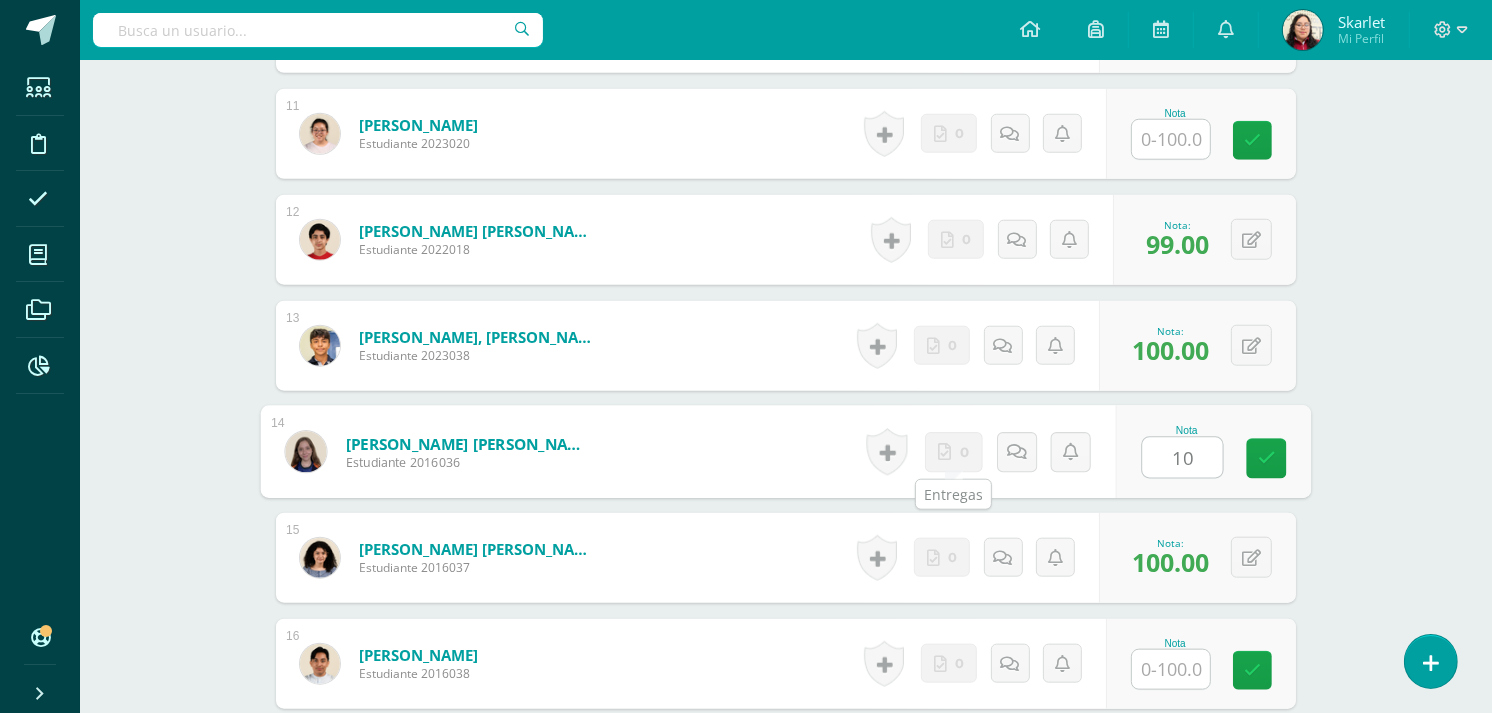 type on "100" 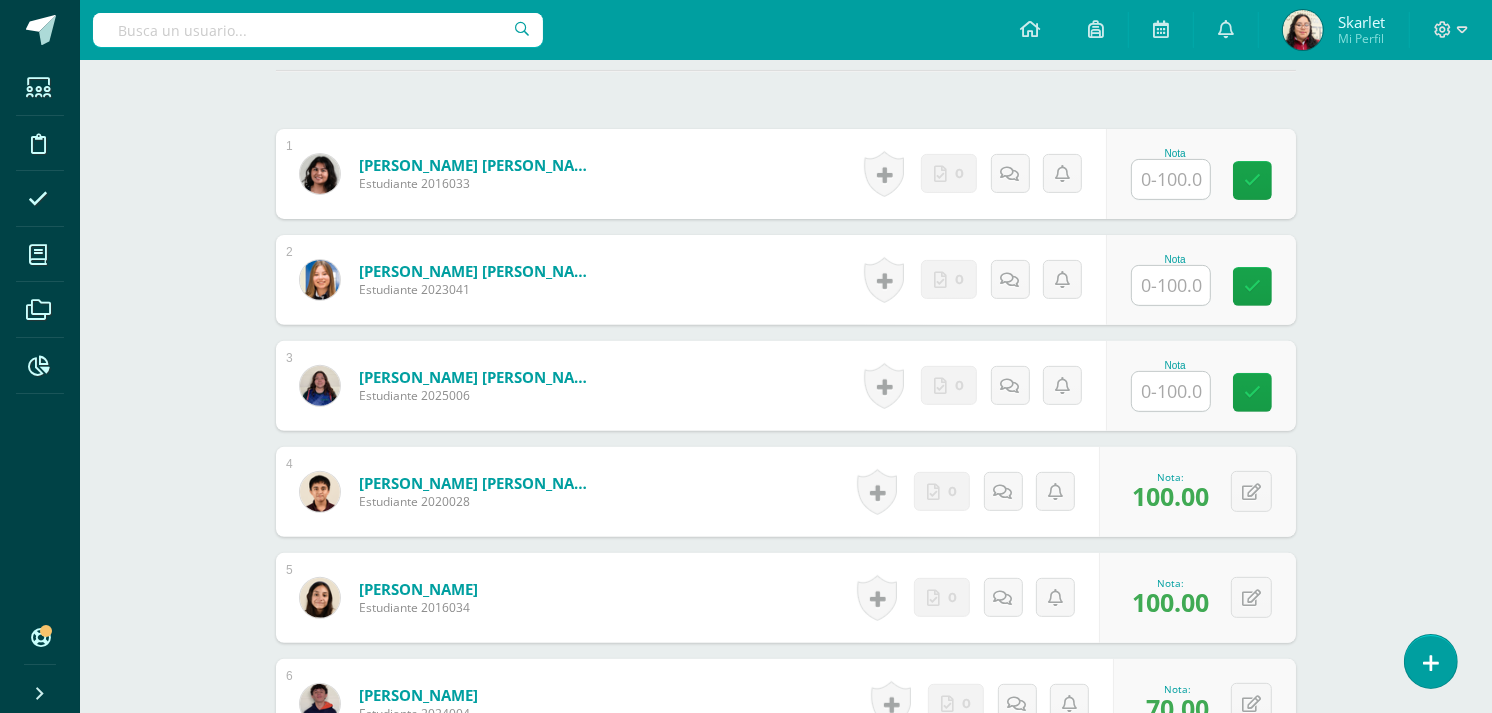 scroll, scrollTop: 553, scrollLeft: 0, axis: vertical 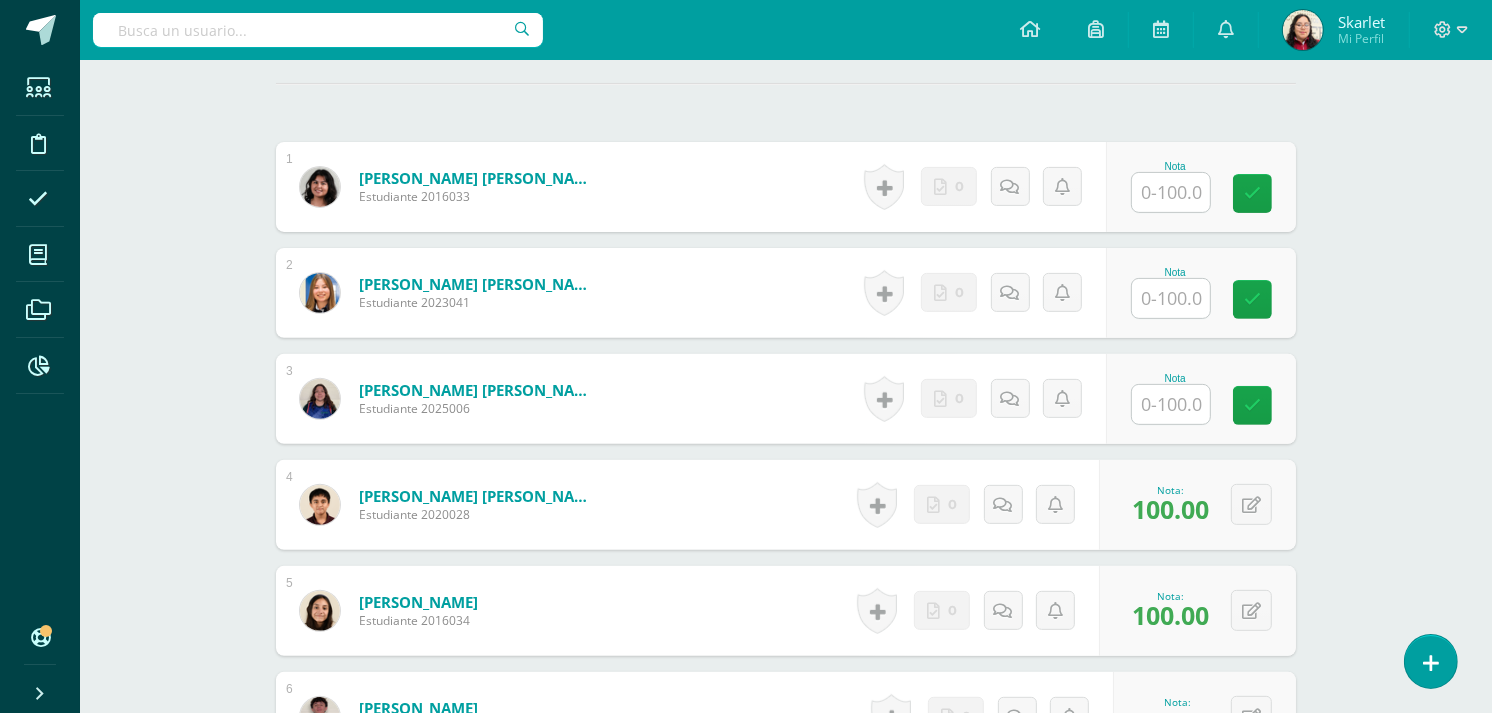 click at bounding box center (1171, 298) 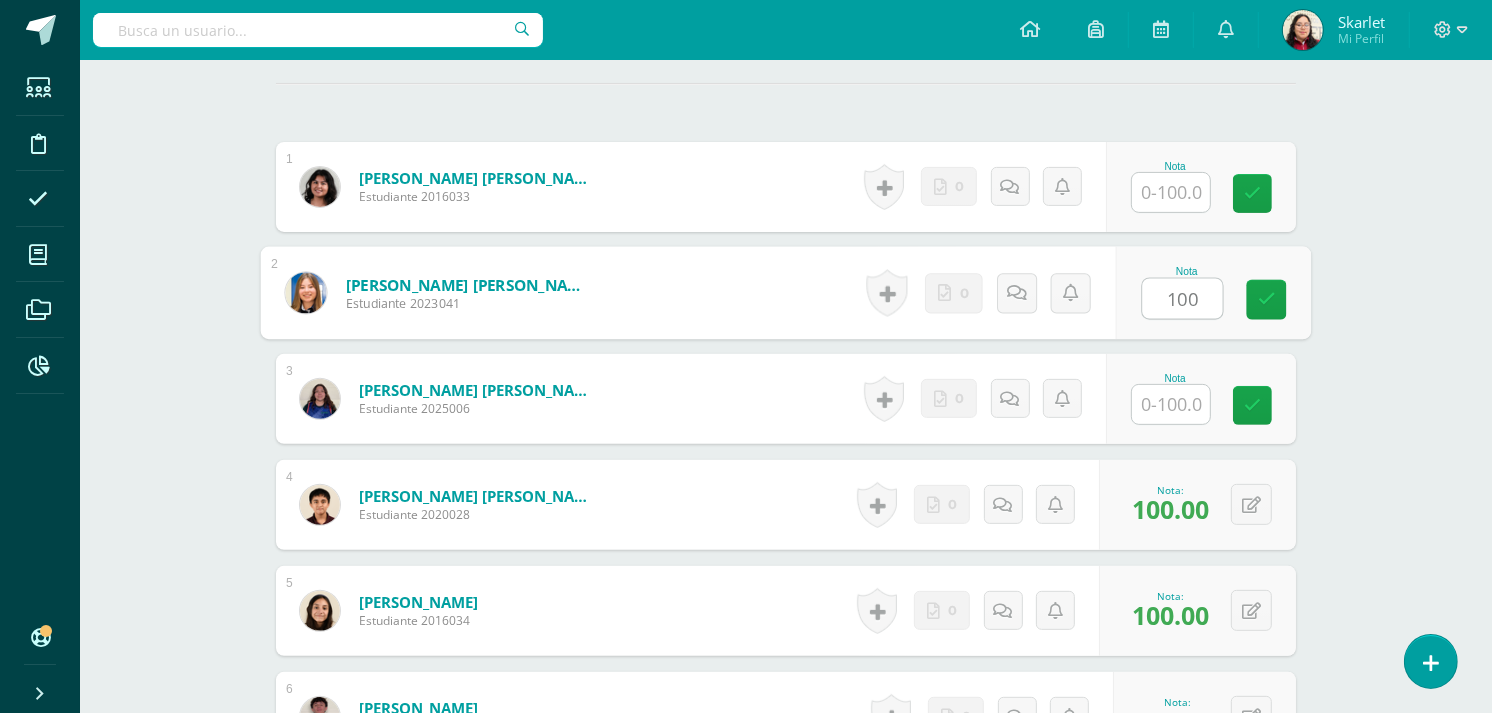 type on "100" 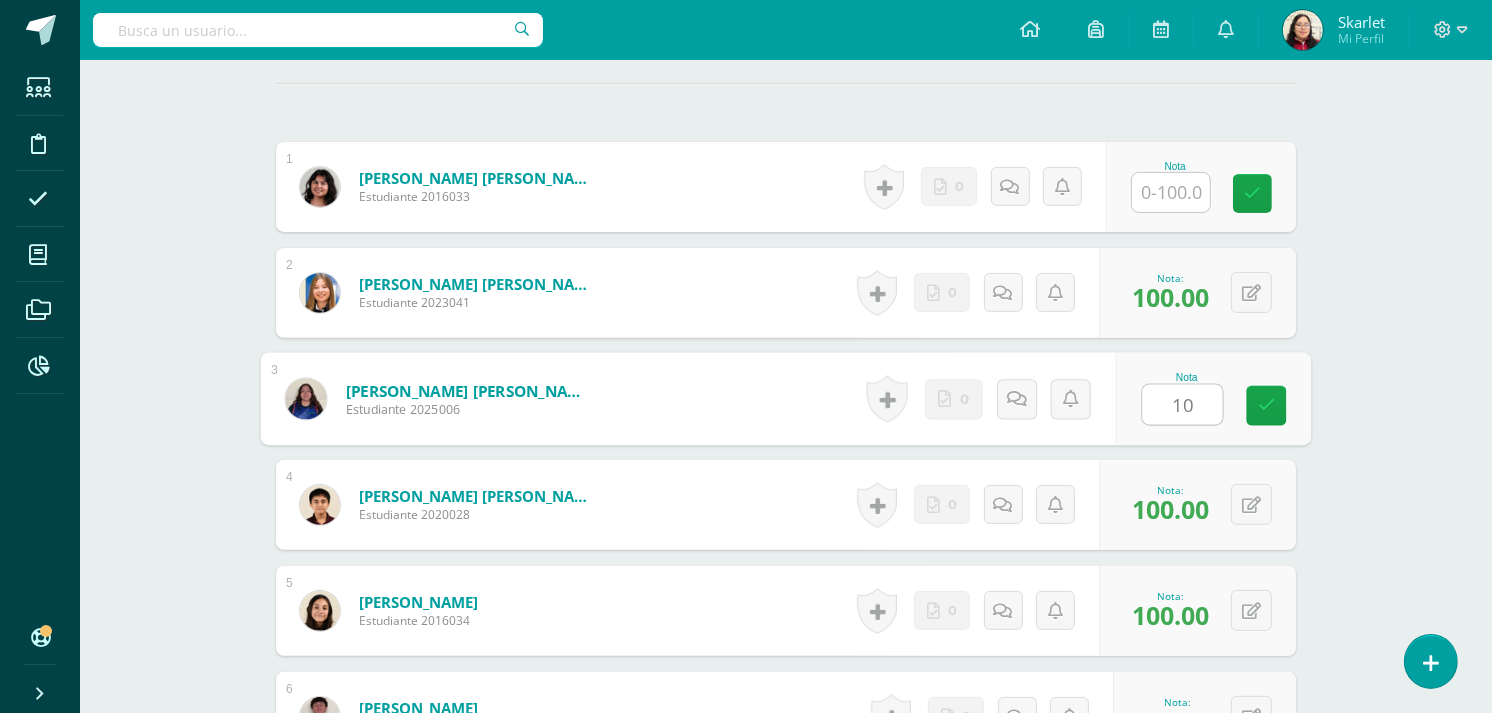 type on "100" 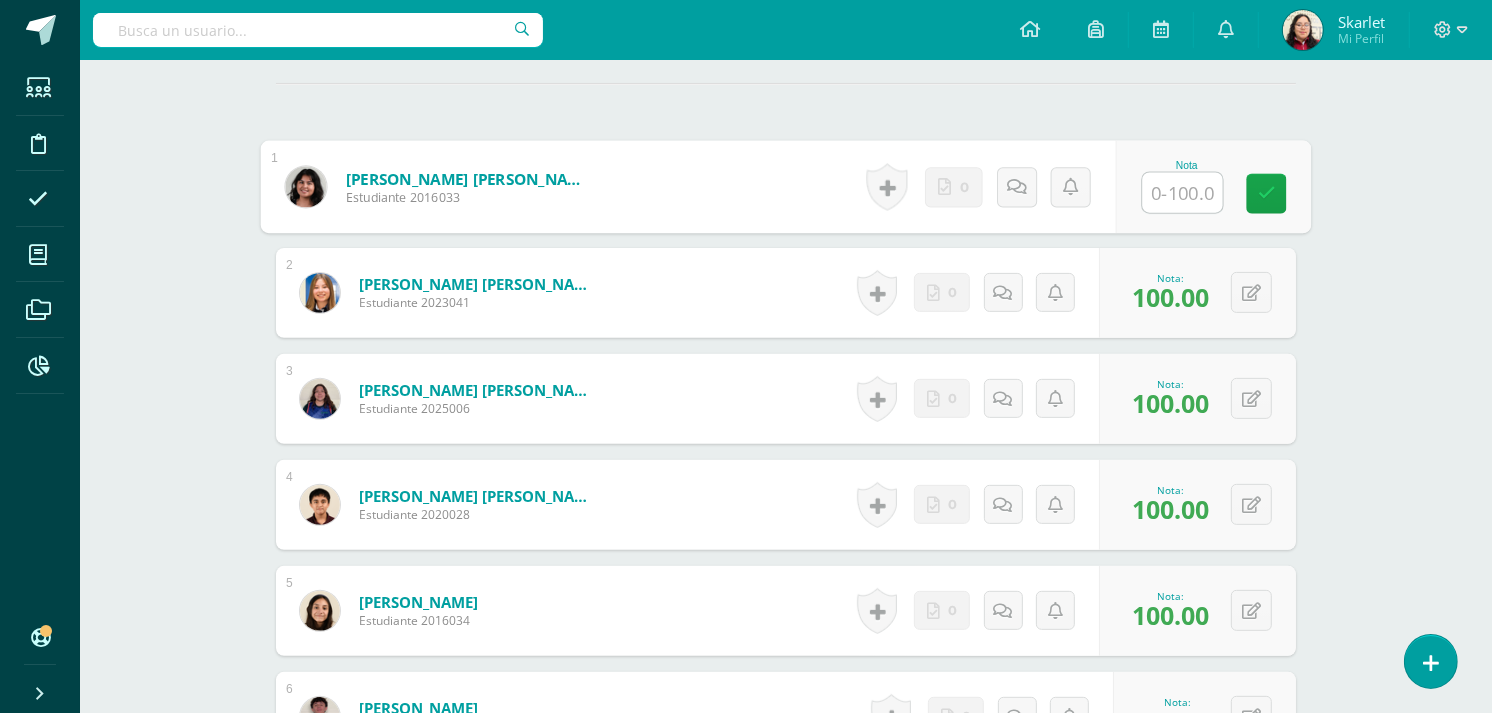 click at bounding box center [1183, 193] 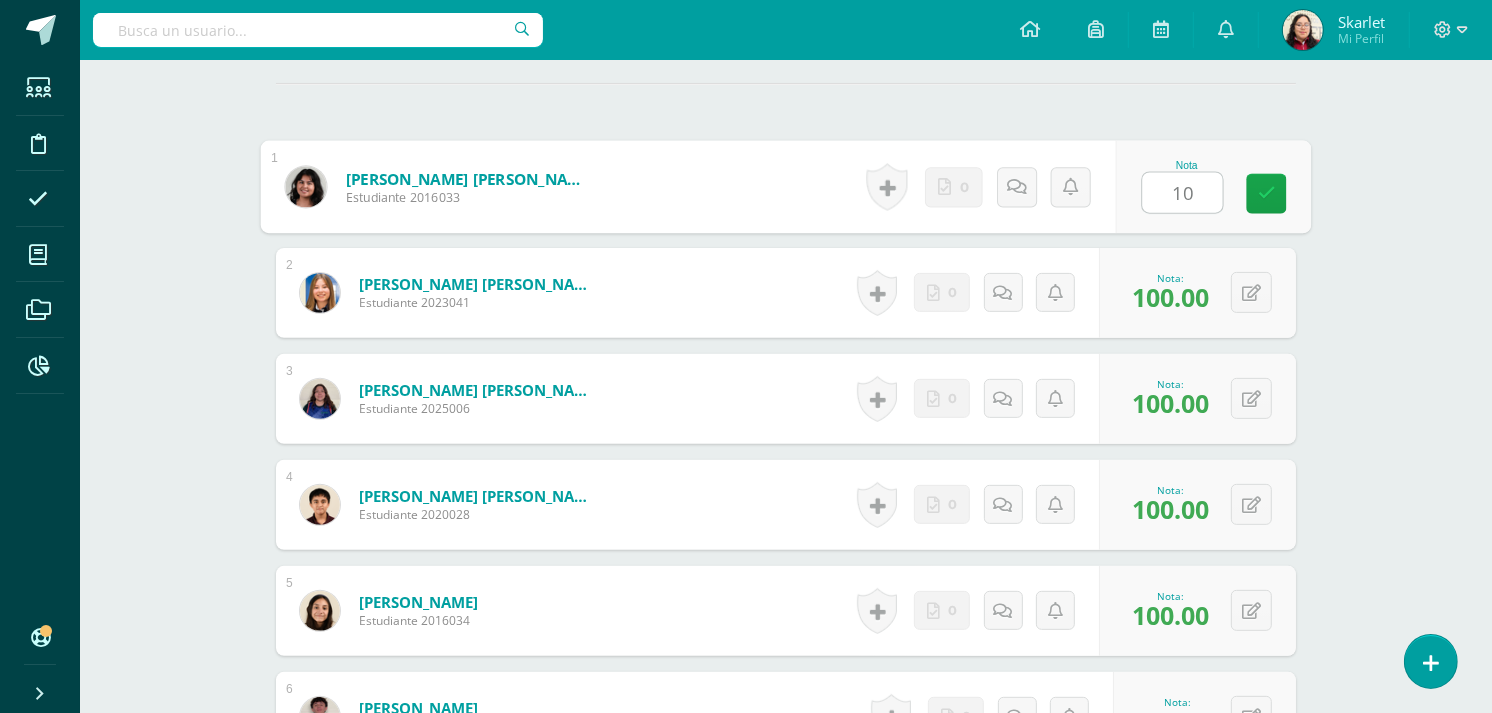 type on "100" 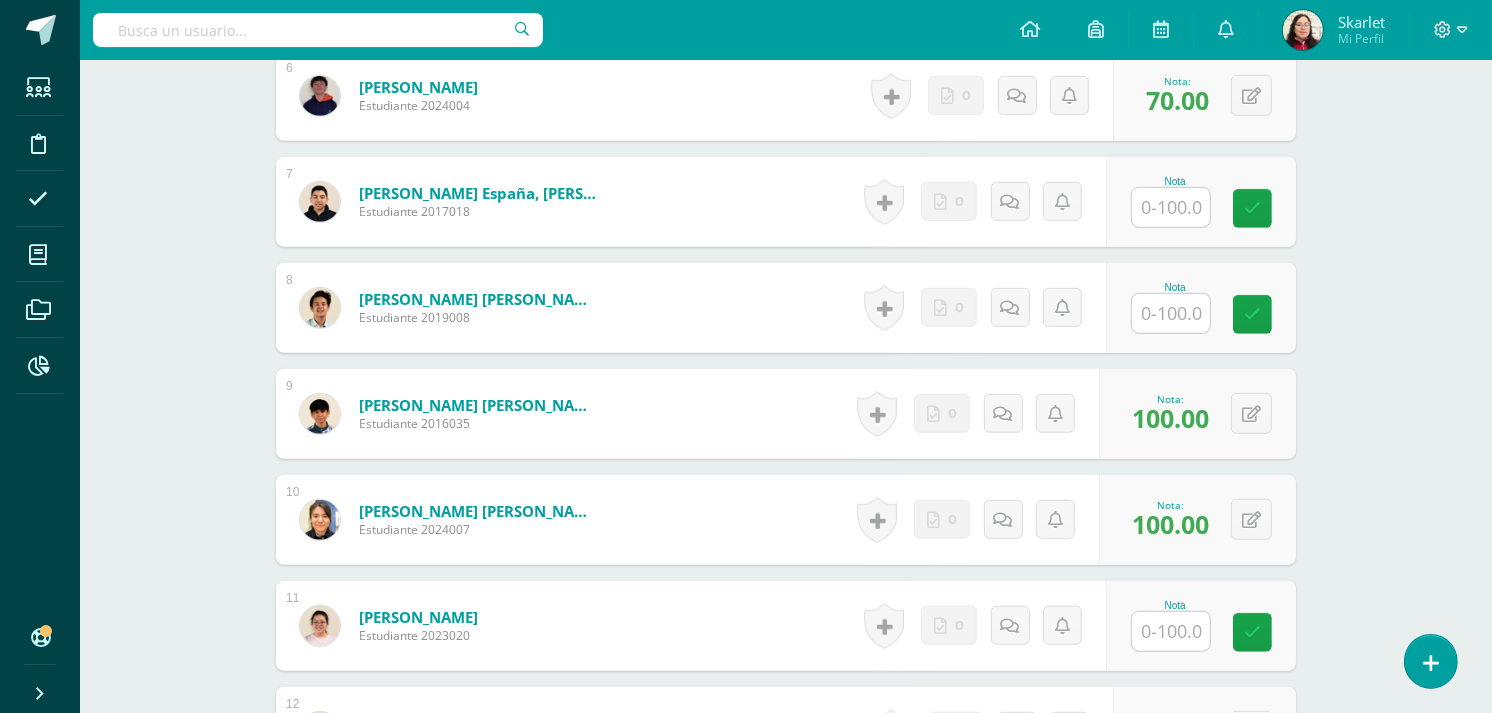 scroll, scrollTop: 1010, scrollLeft: 0, axis: vertical 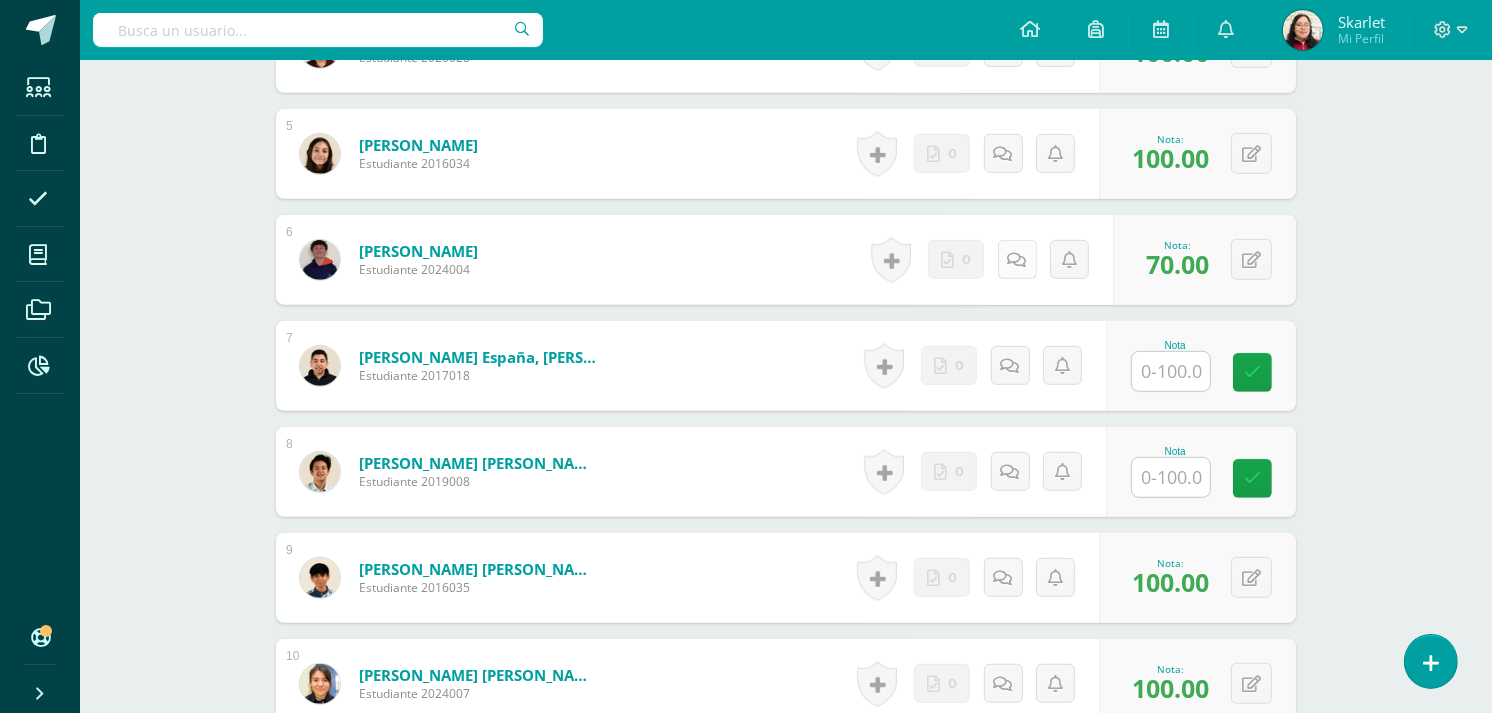 click at bounding box center [1017, 259] 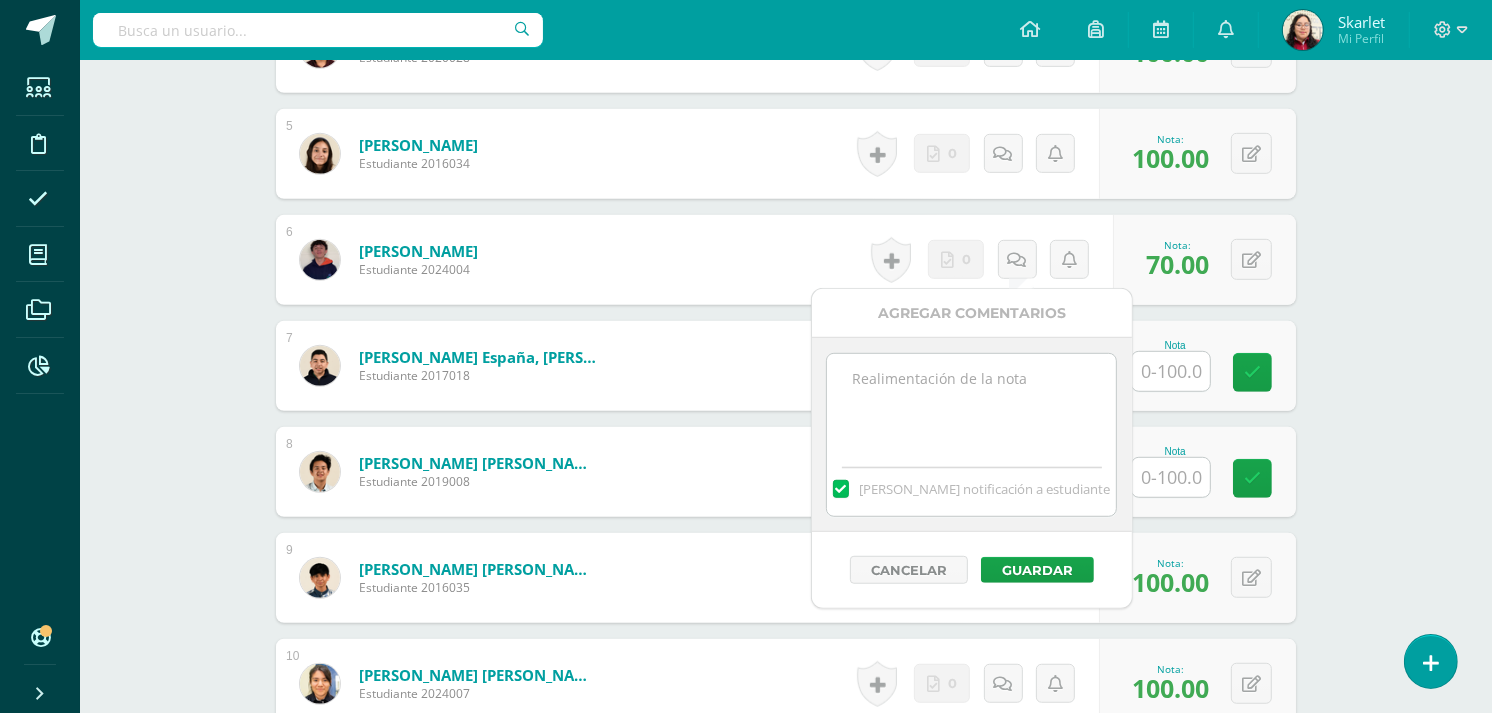 click at bounding box center (971, 404) 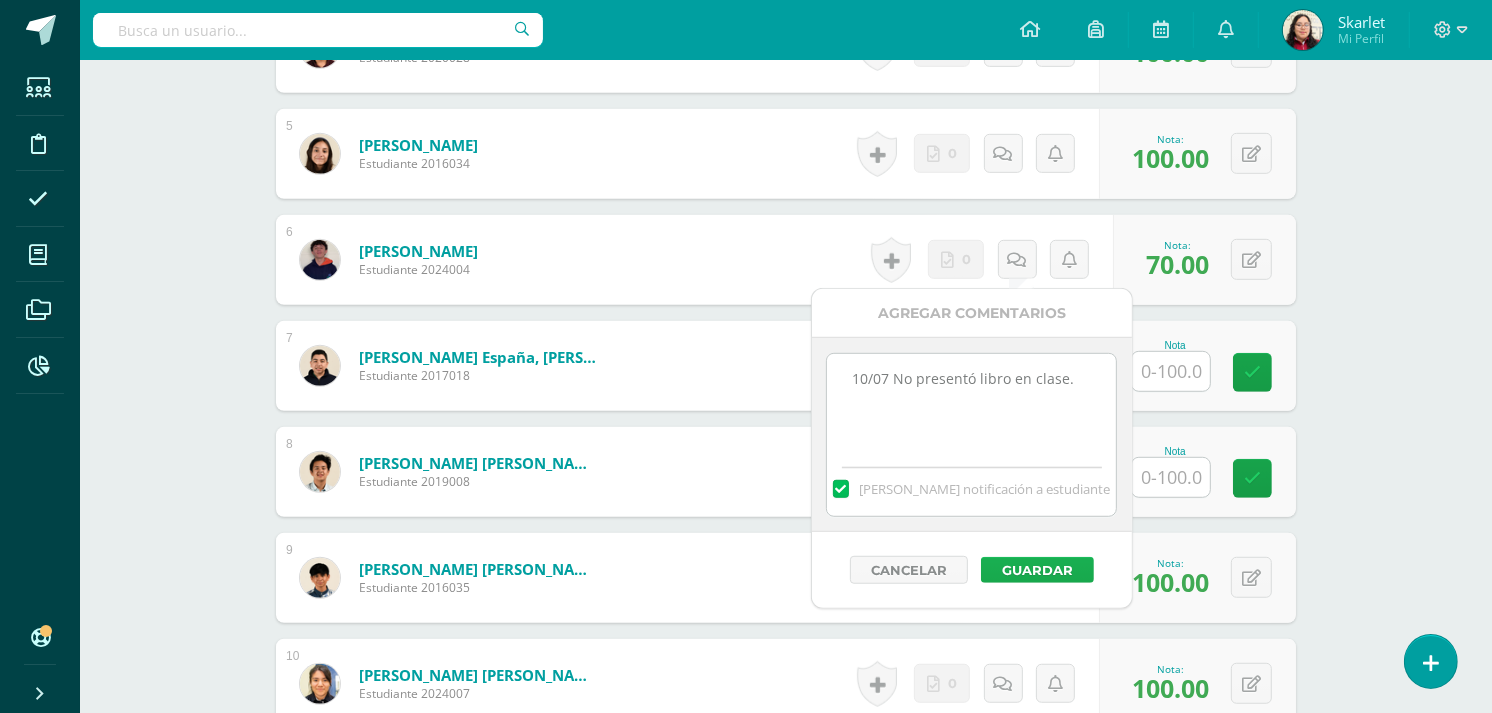 type on "10/07 No presentó libro en clase." 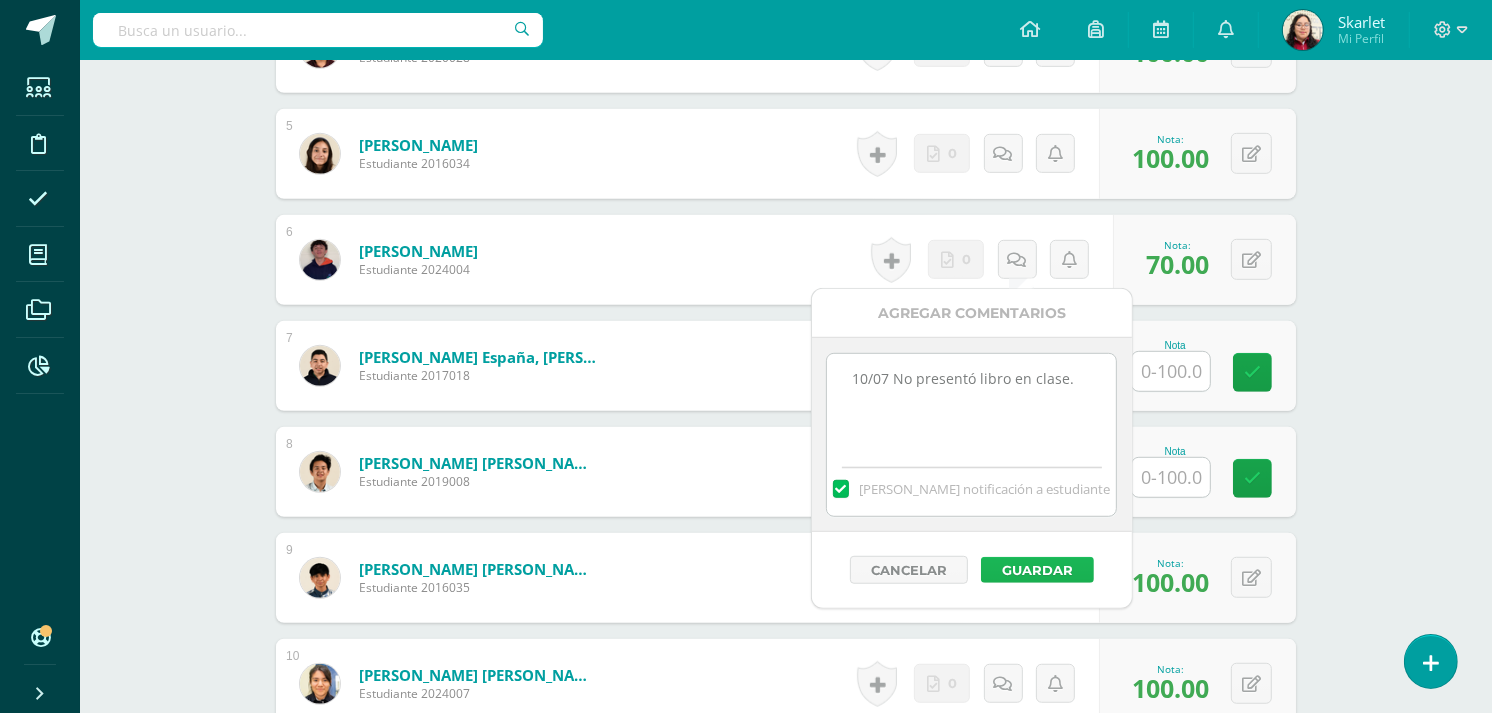 click on "Guardar" at bounding box center (1037, 570) 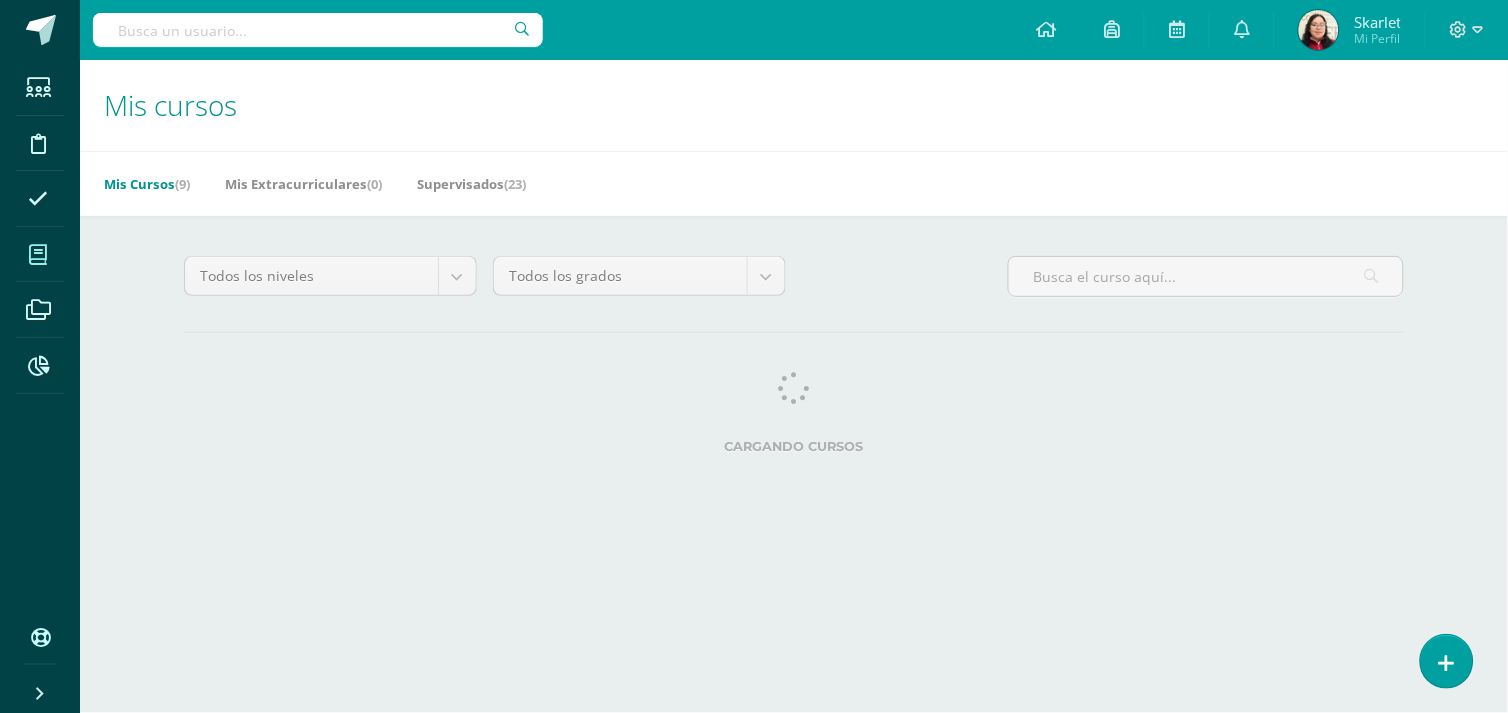 scroll, scrollTop: 0, scrollLeft: 0, axis: both 